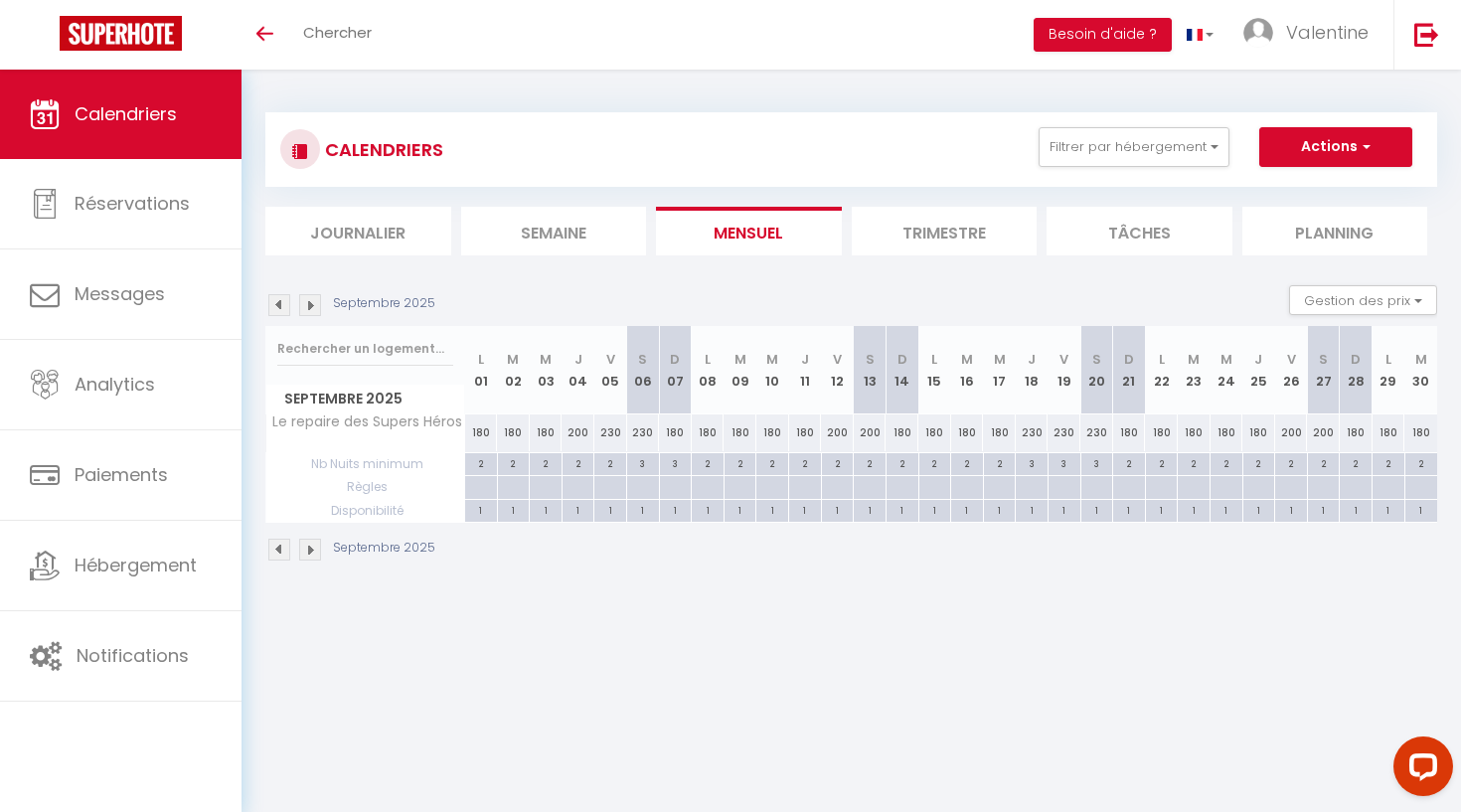 scroll, scrollTop: 0, scrollLeft: 0, axis: both 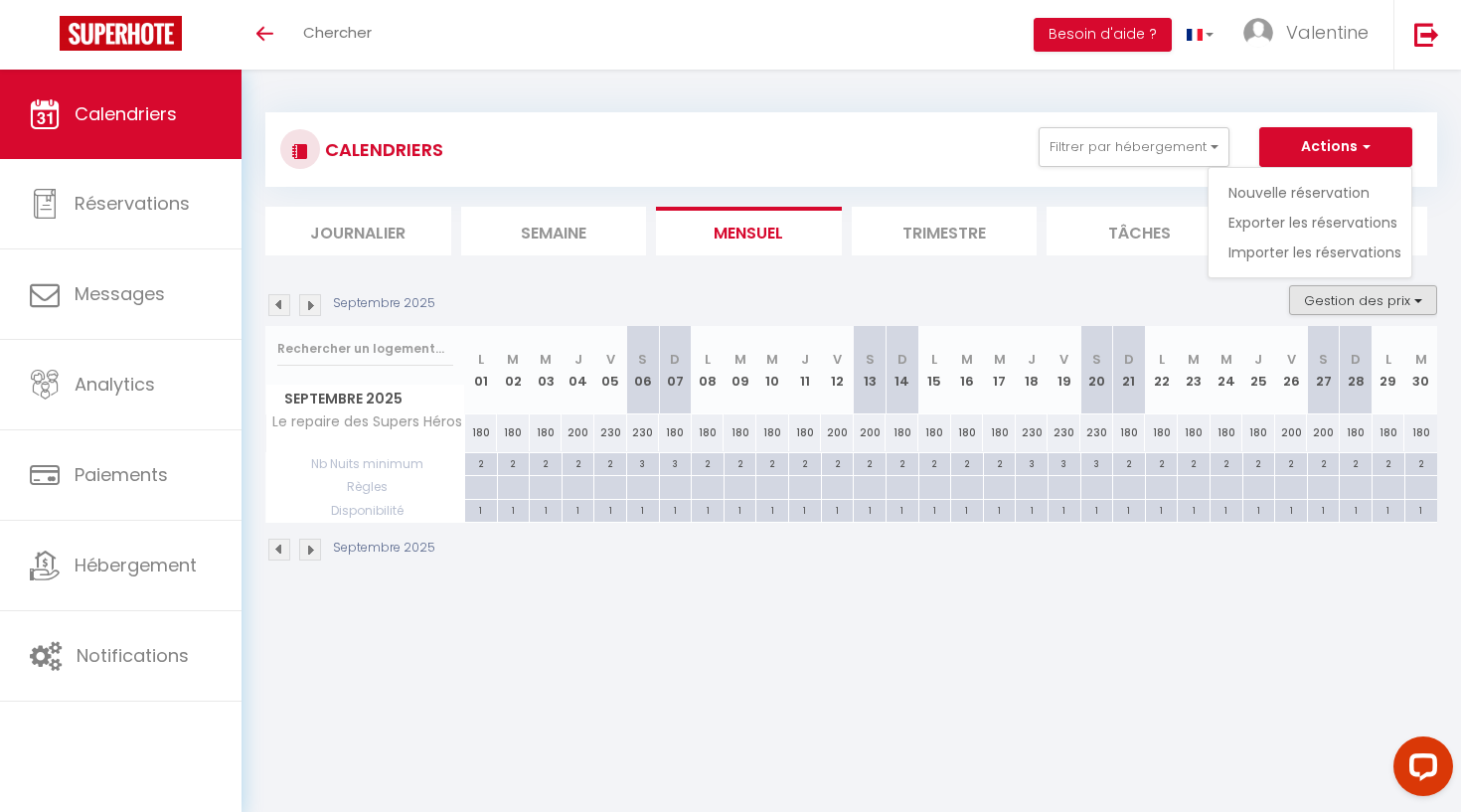 click on "Gestion des prix" at bounding box center [1363, 300] 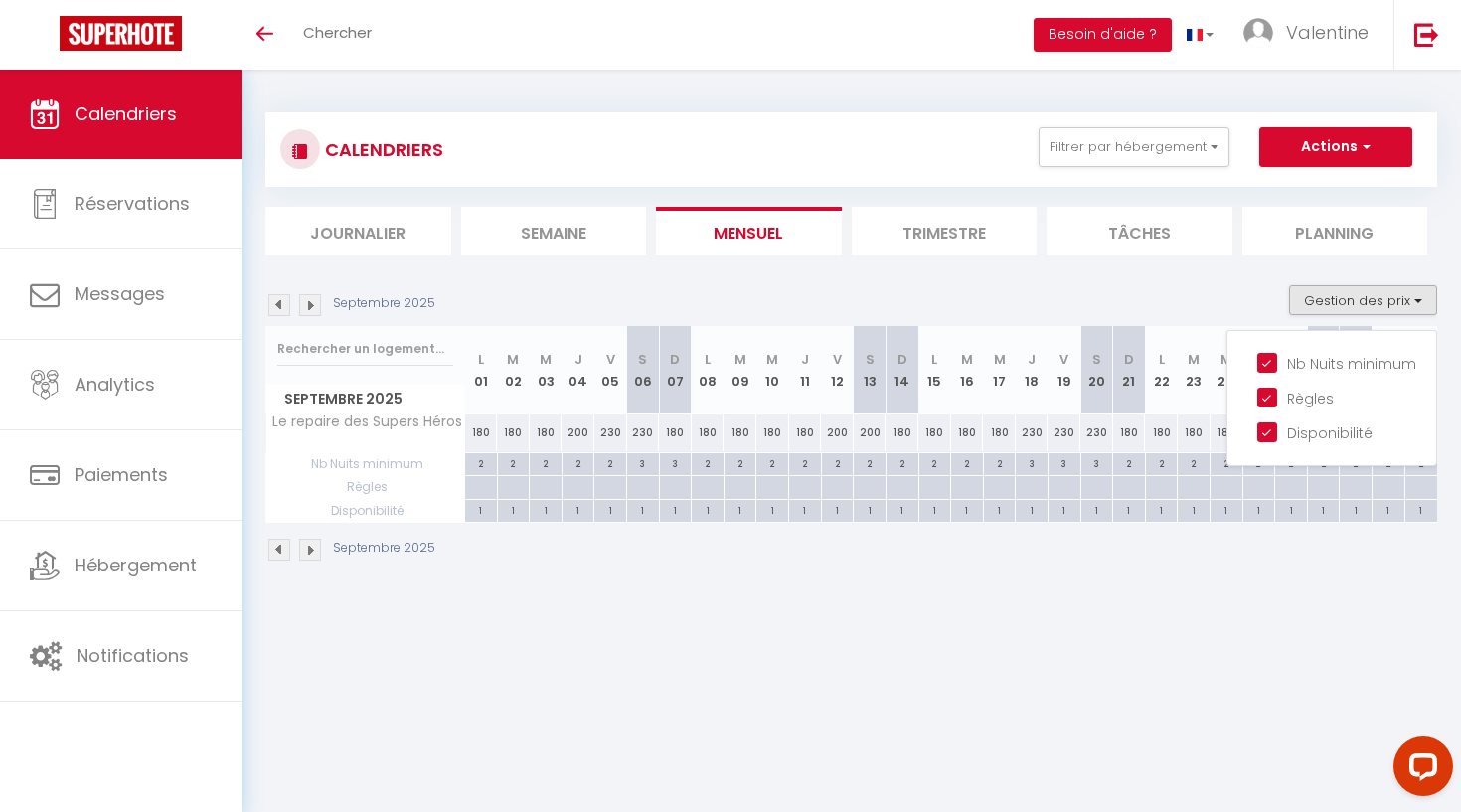 click on "2" at bounding box center [805, 462] 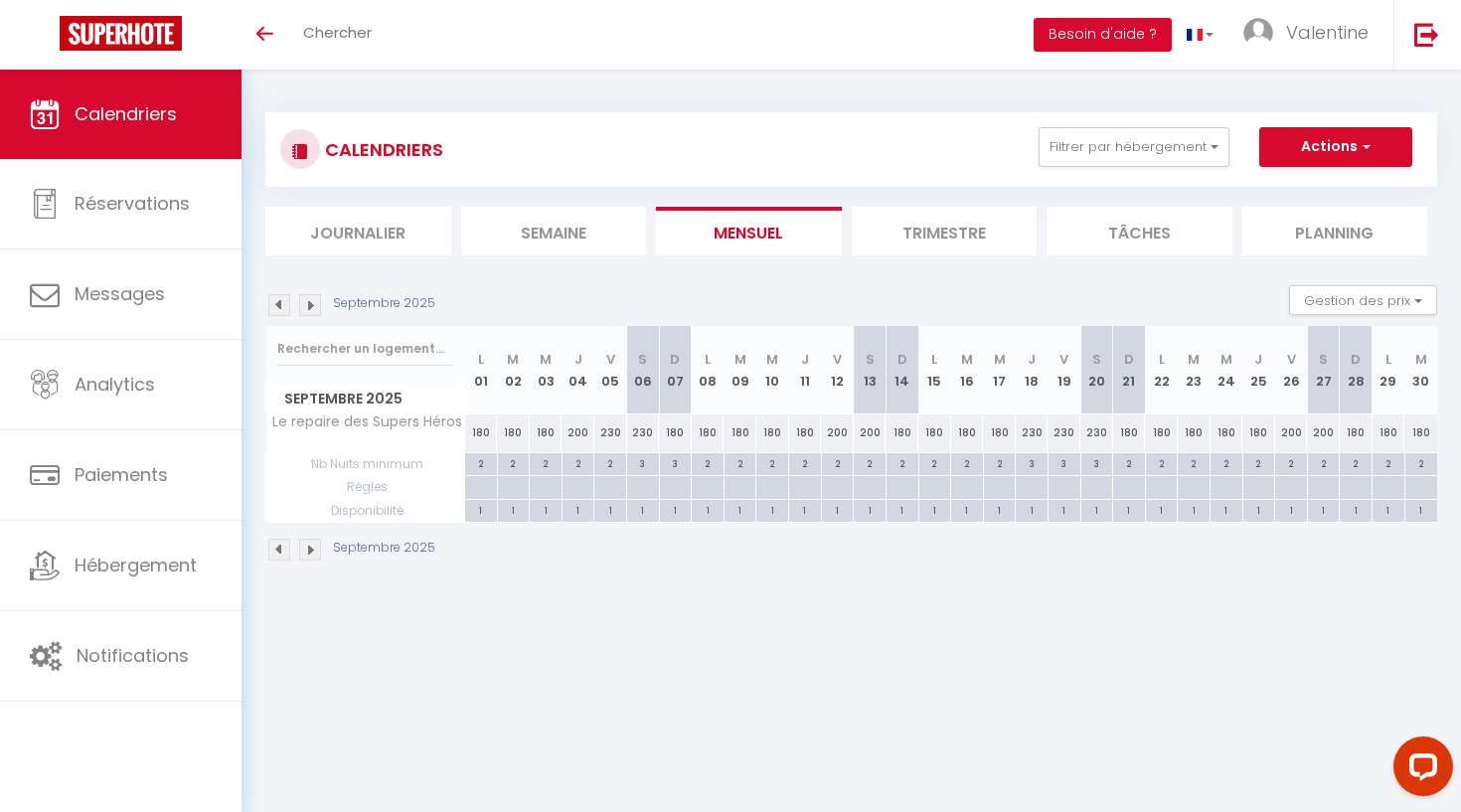 type on "2" 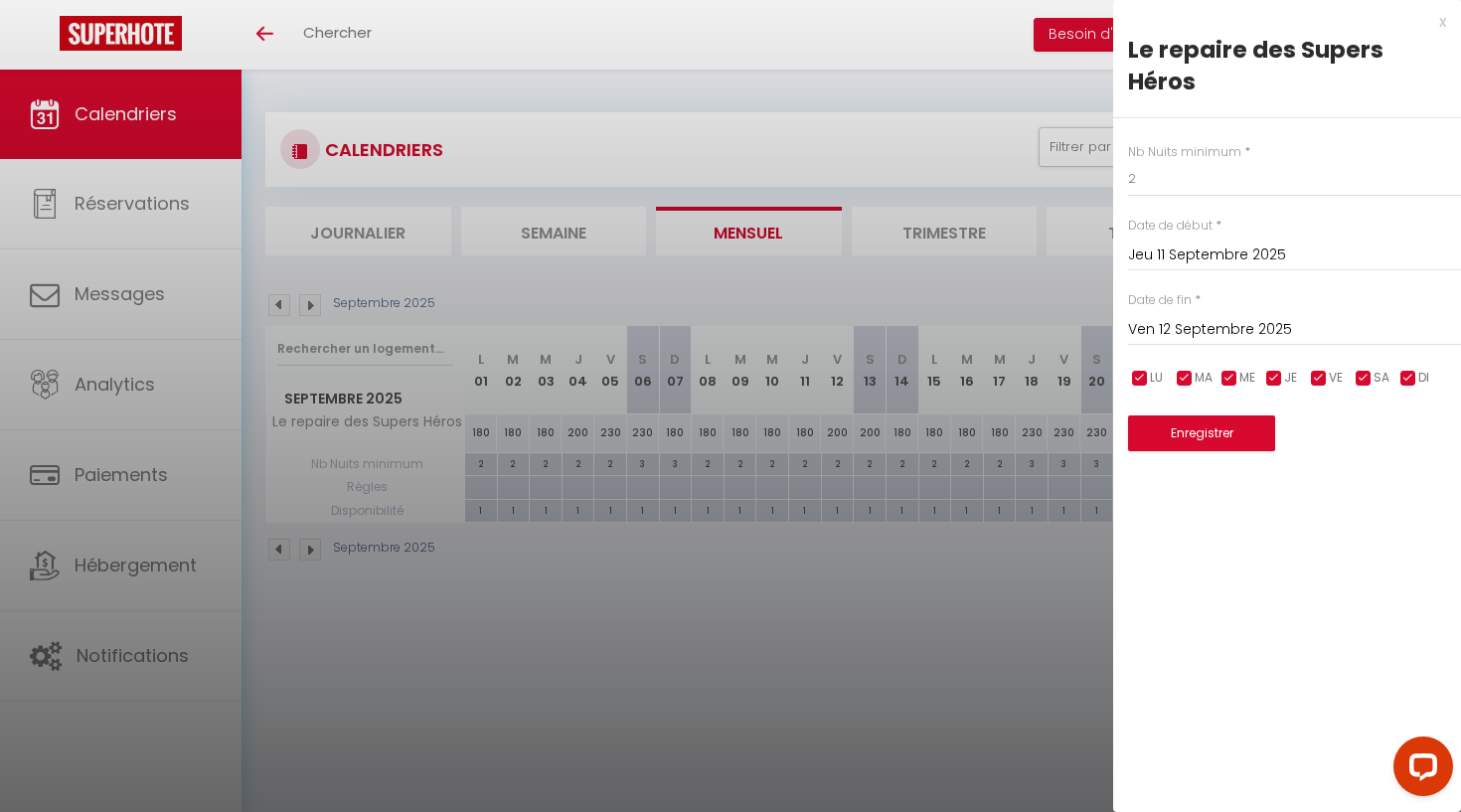click at bounding box center (730, 406) 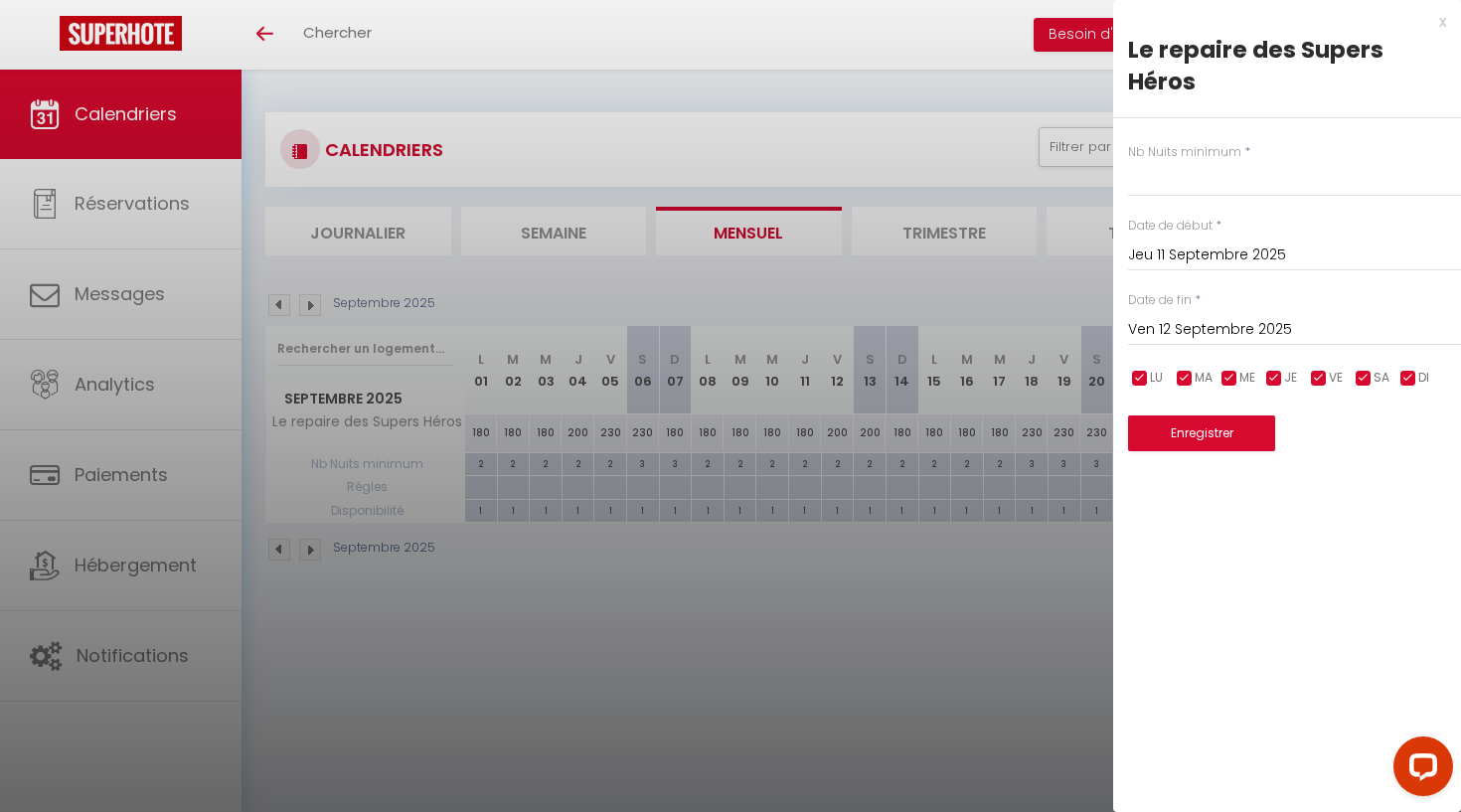 type on "undefined aN undefined NaN" 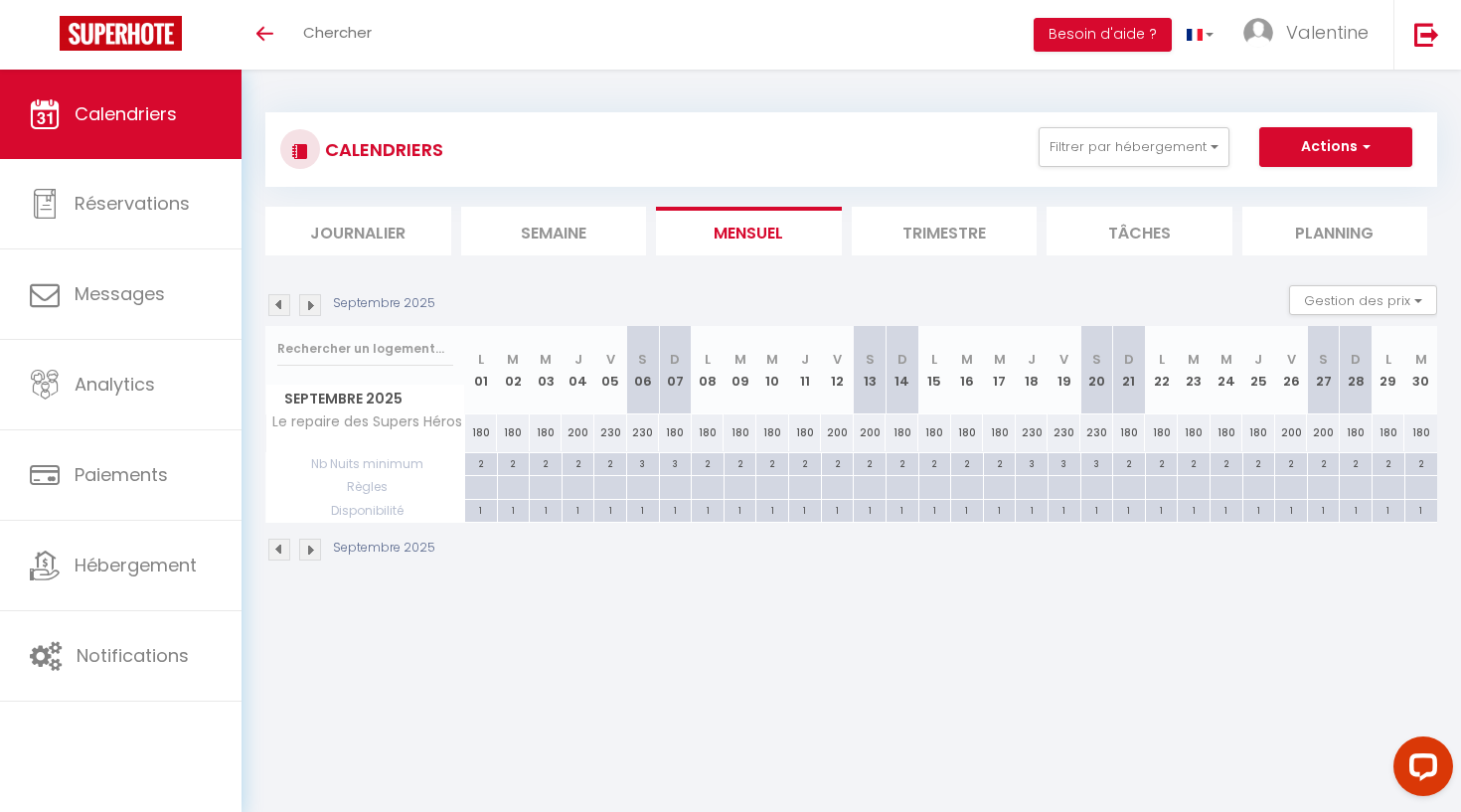 click on "3" at bounding box center (643, 462) 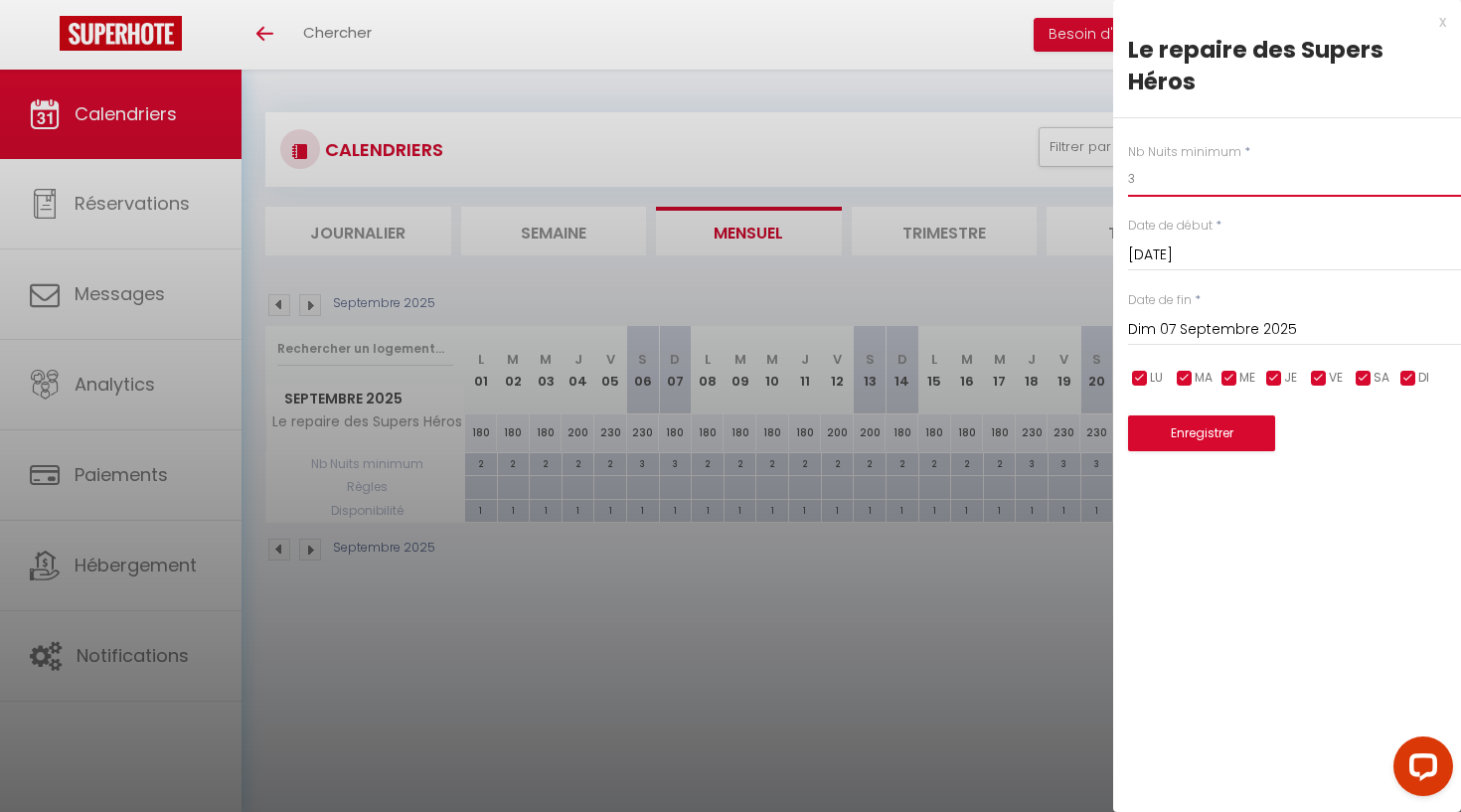 click on "3" at bounding box center (1294, 179) 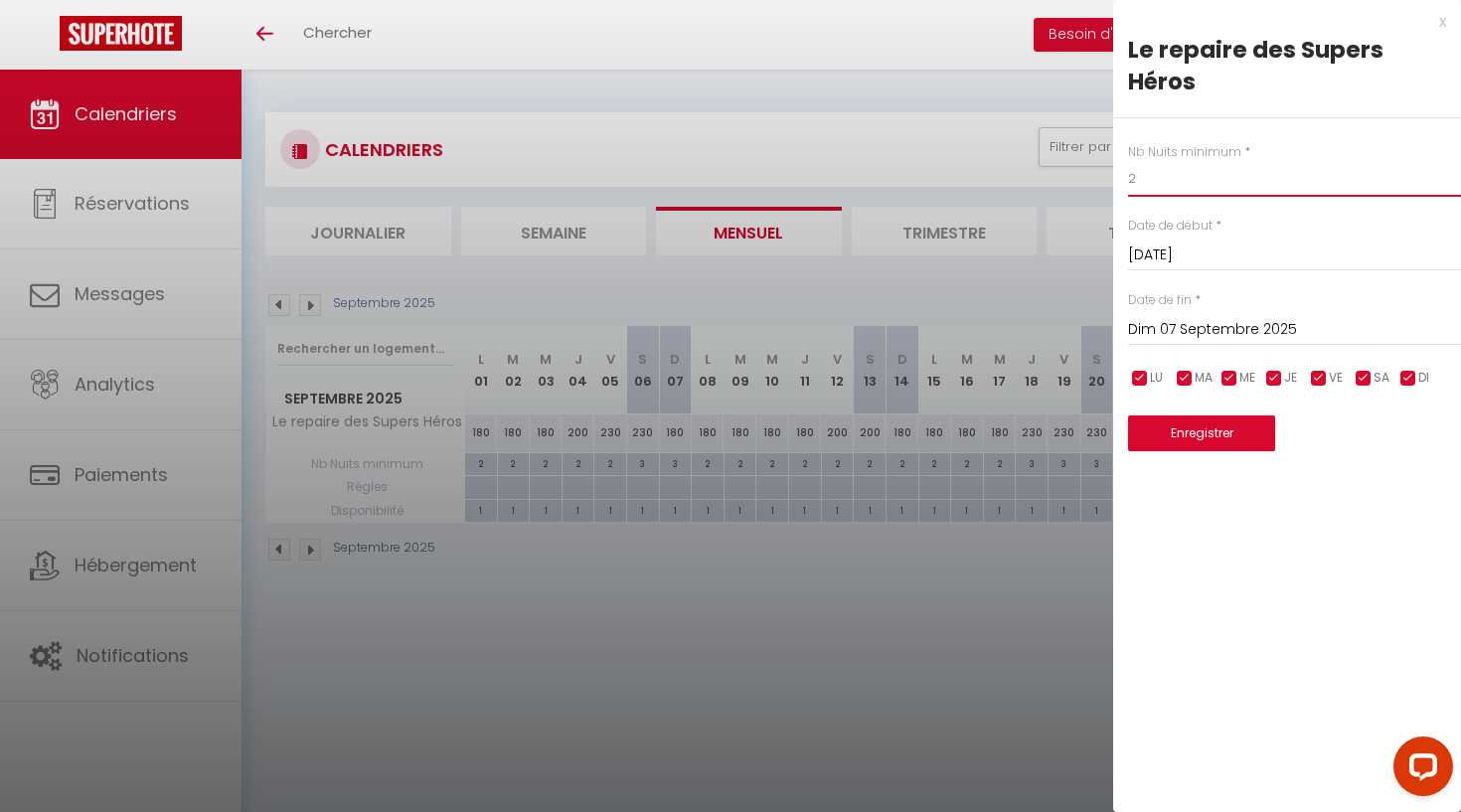 type on "2" 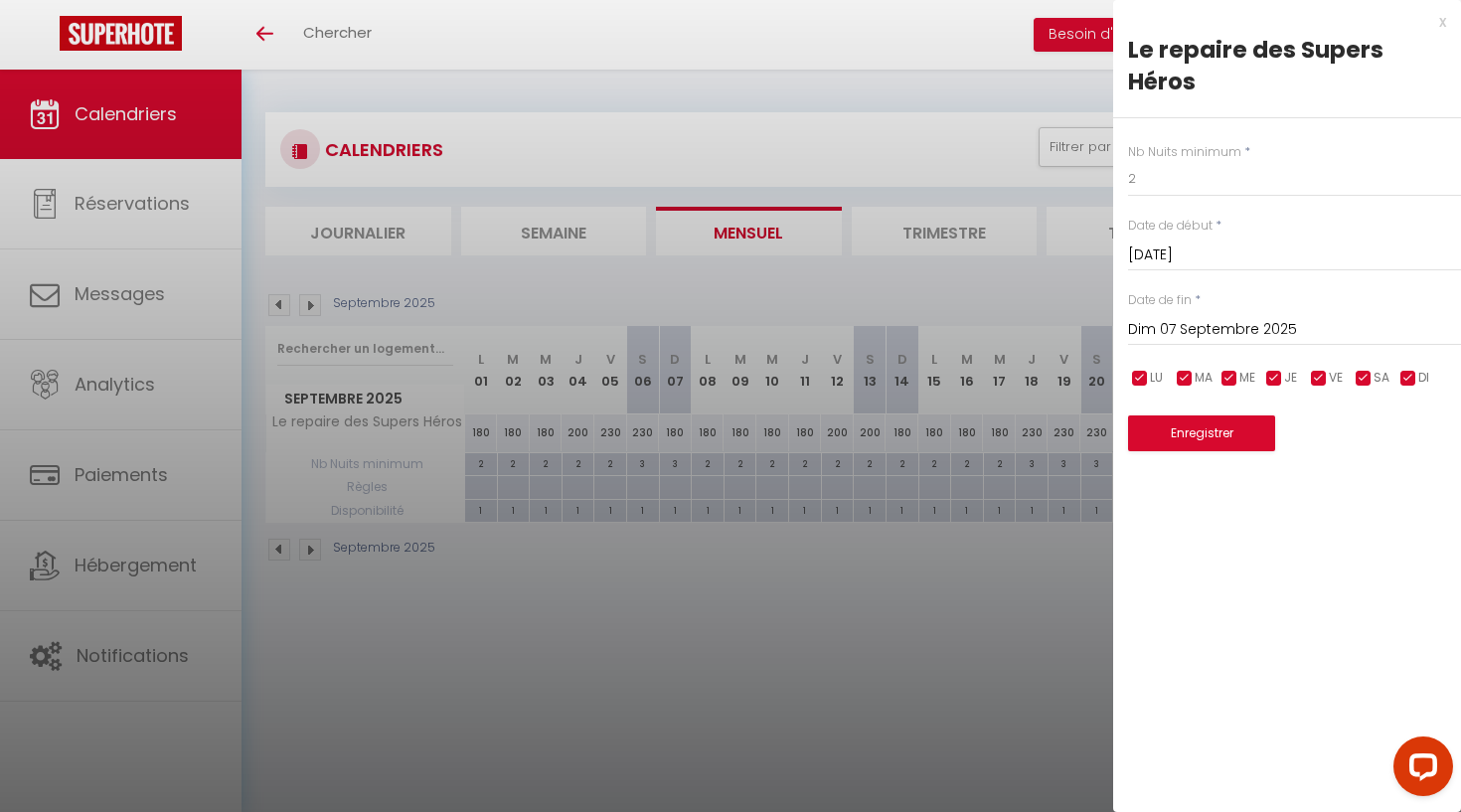click on "Enregistrer" at bounding box center [1202, 433] 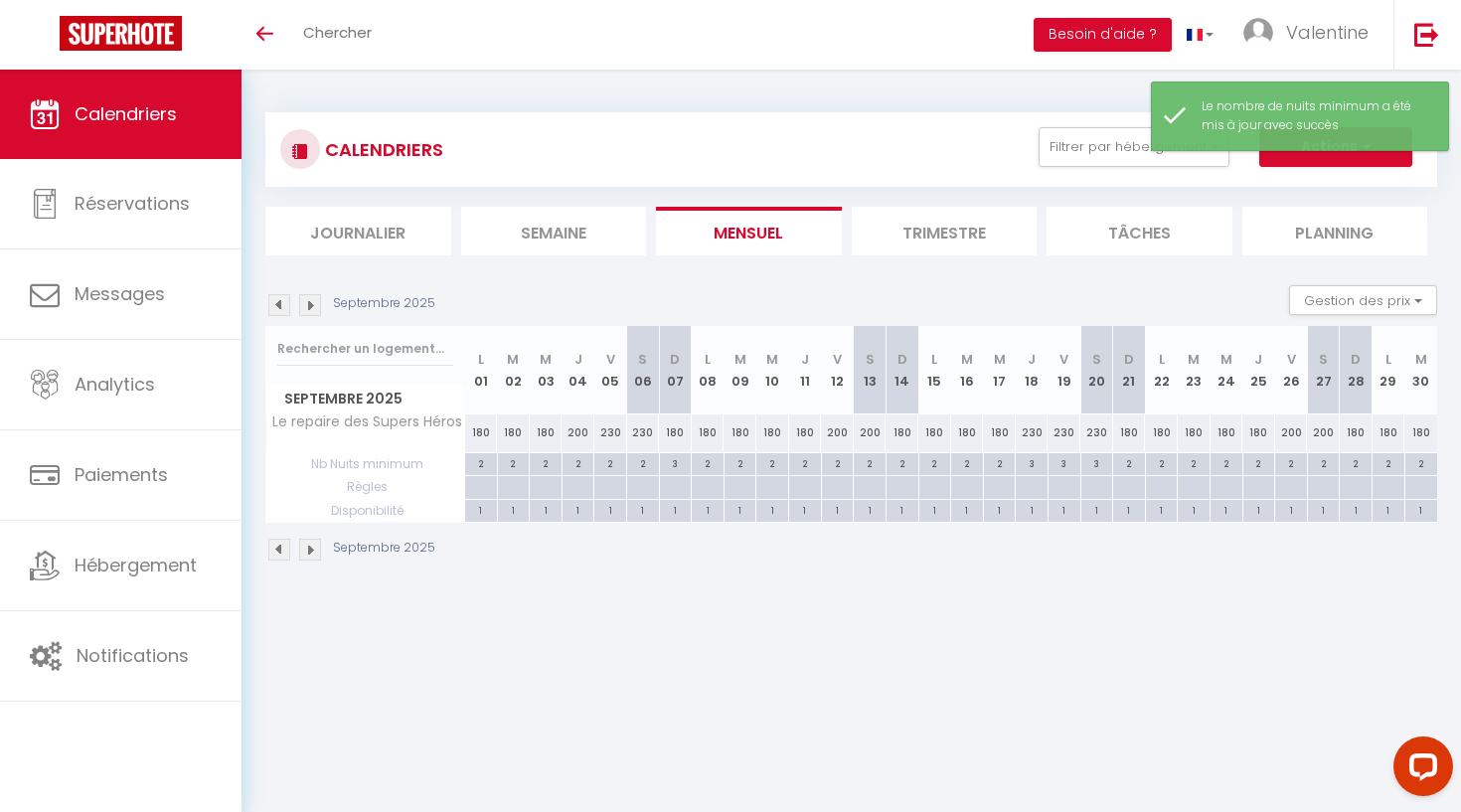 click on "3" at bounding box center (676, 462) 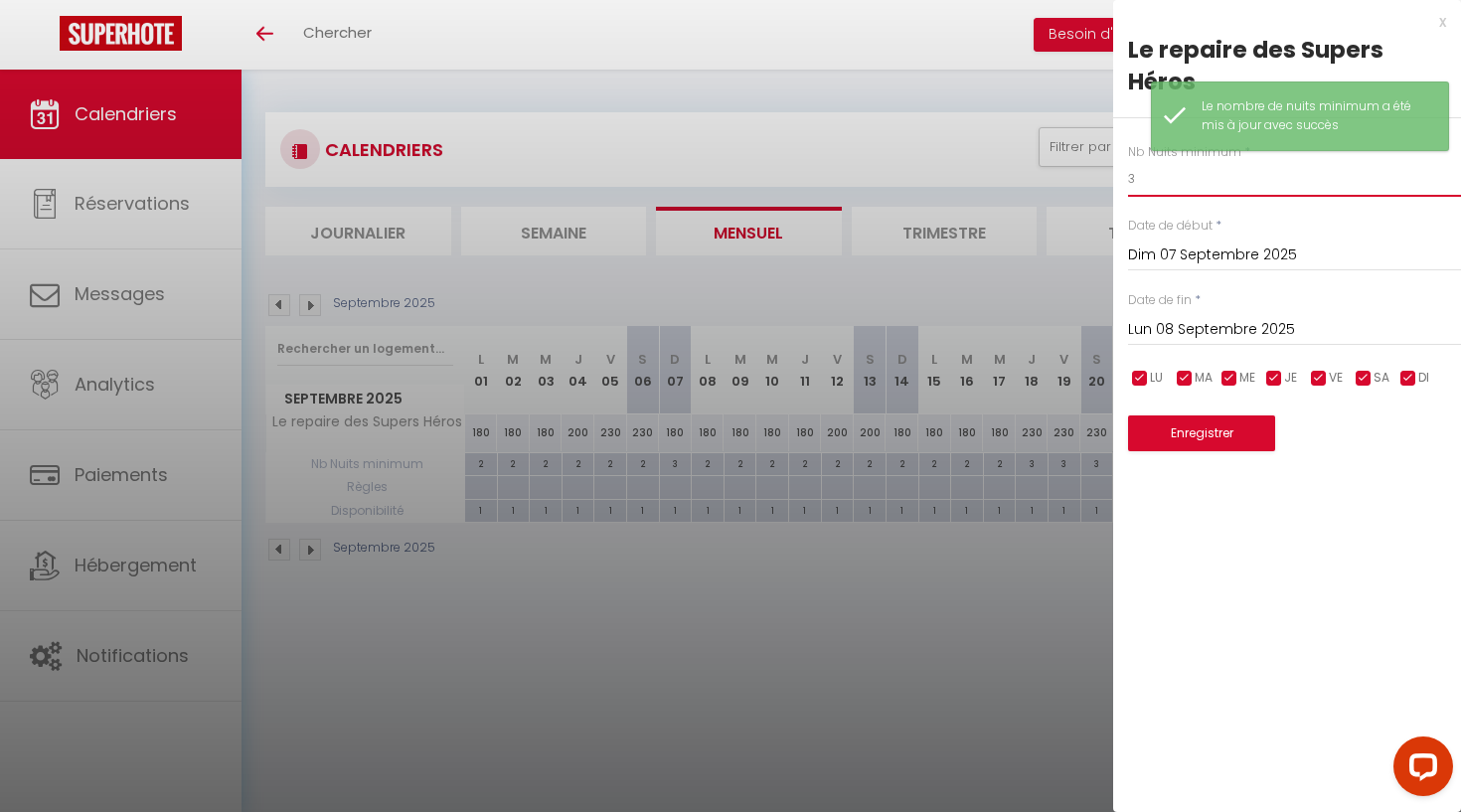 click on "3" at bounding box center [1294, 179] 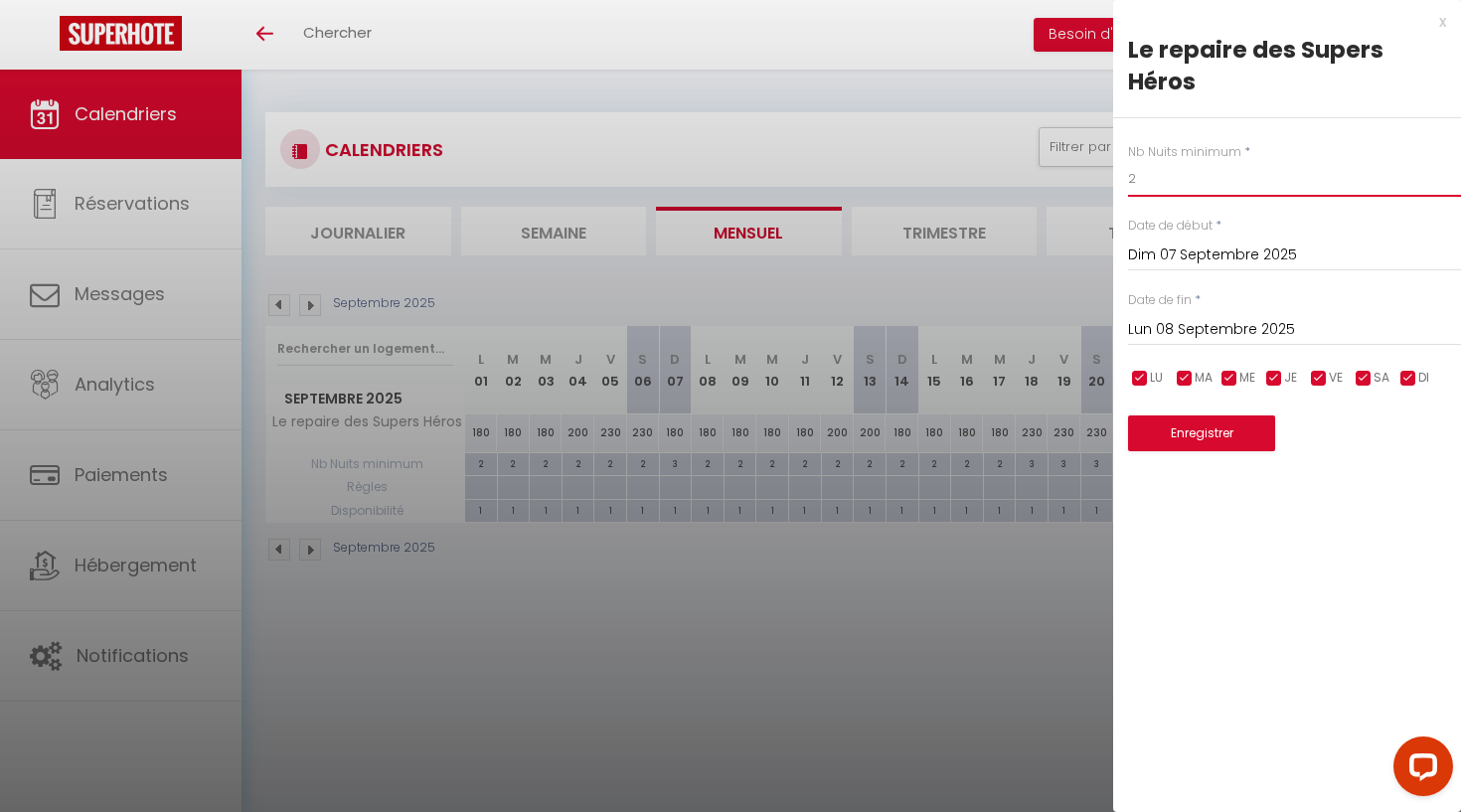 type on "2" 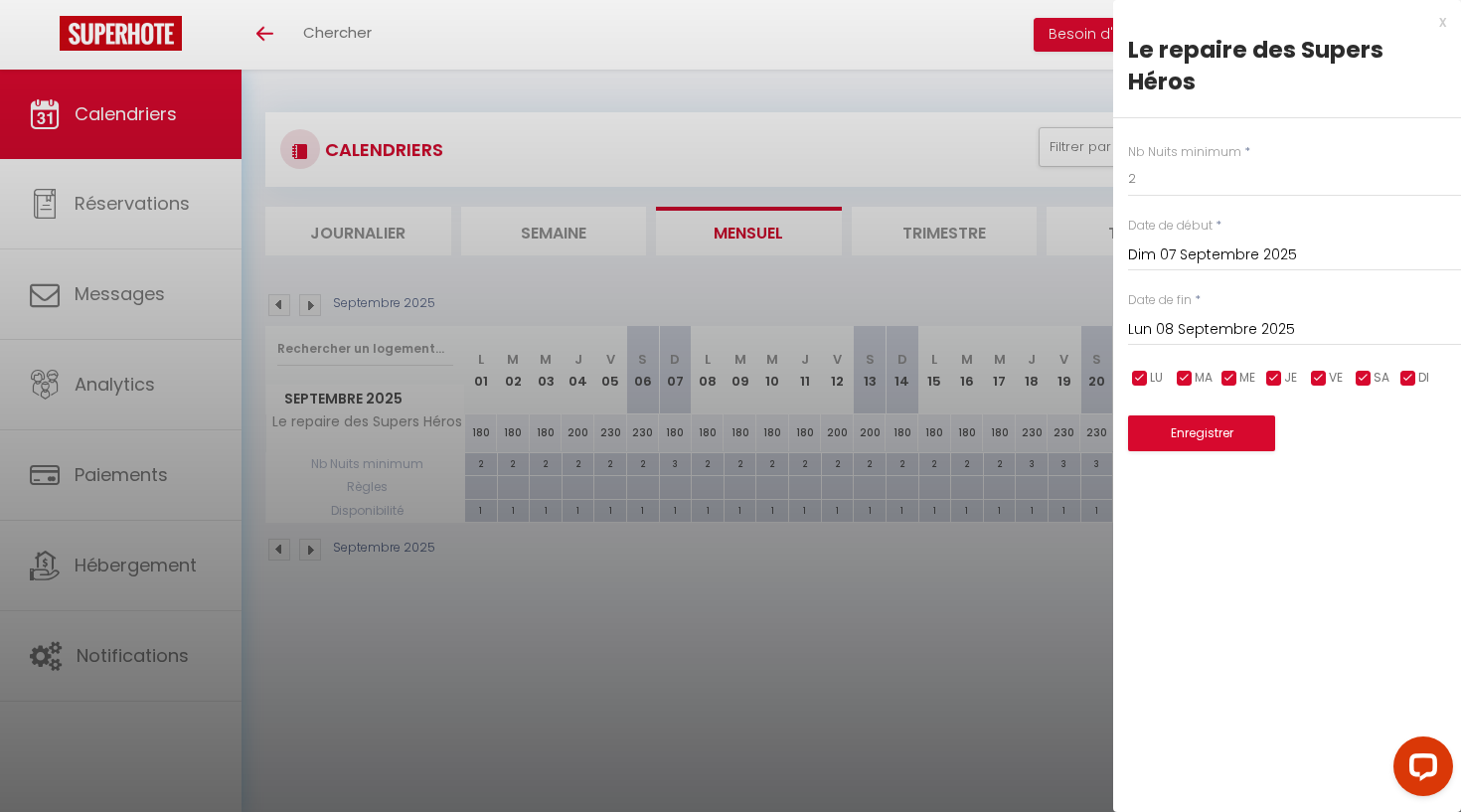 click on "Enregistrer" at bounding box center (1202, 433) 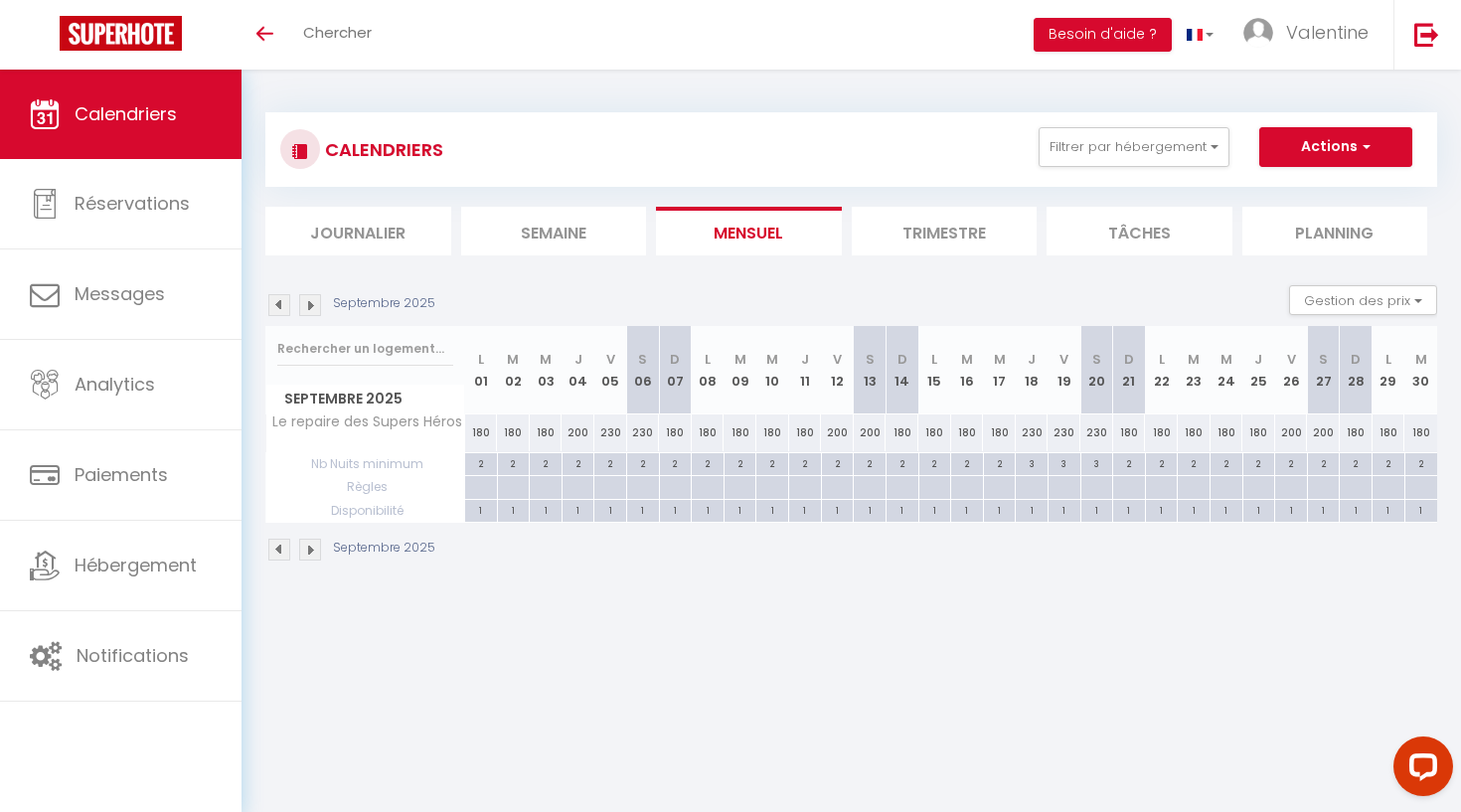 click on "180" at bounding box center (481, 432) 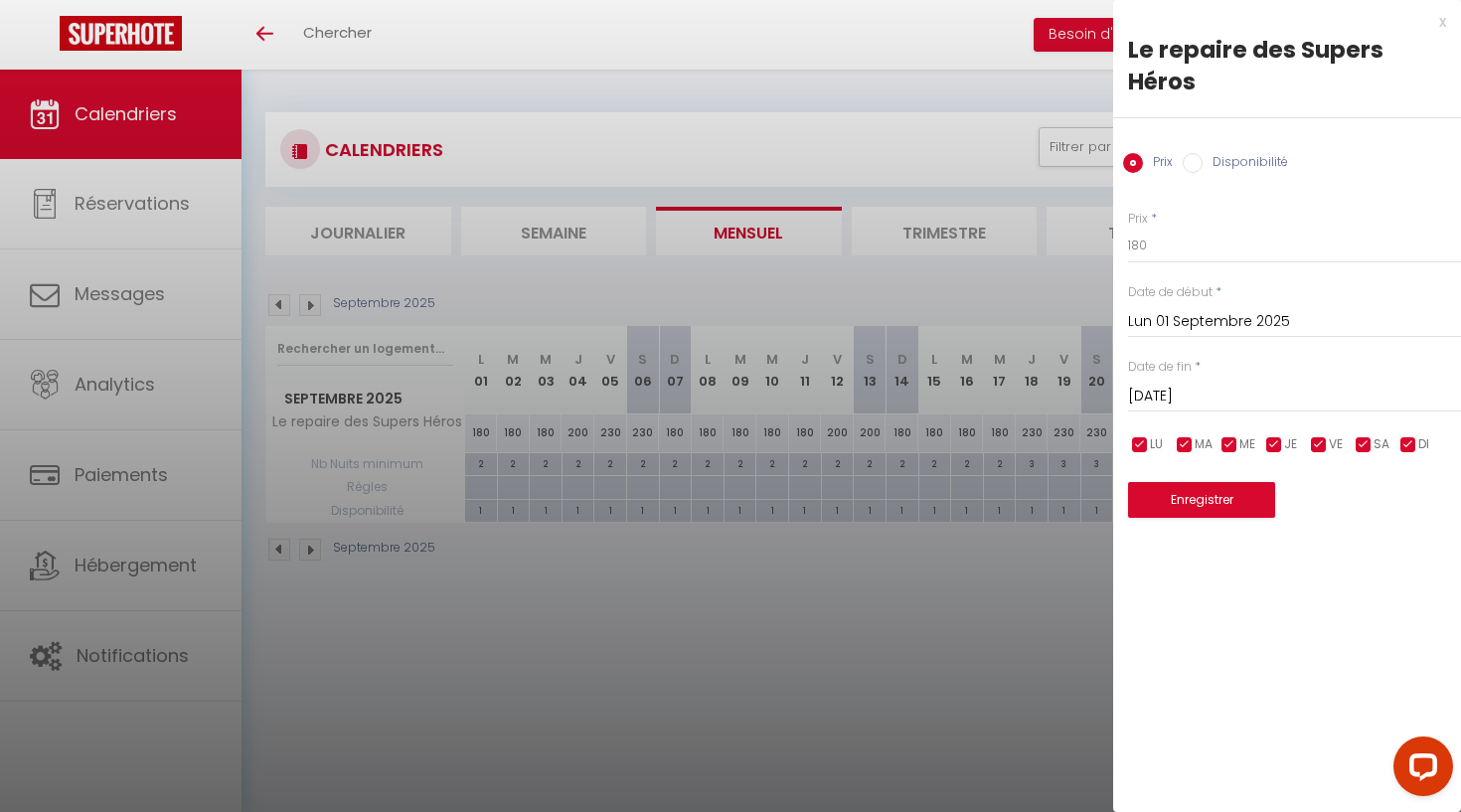 click on "Disponibilité" at bounding box center [1193, 163] 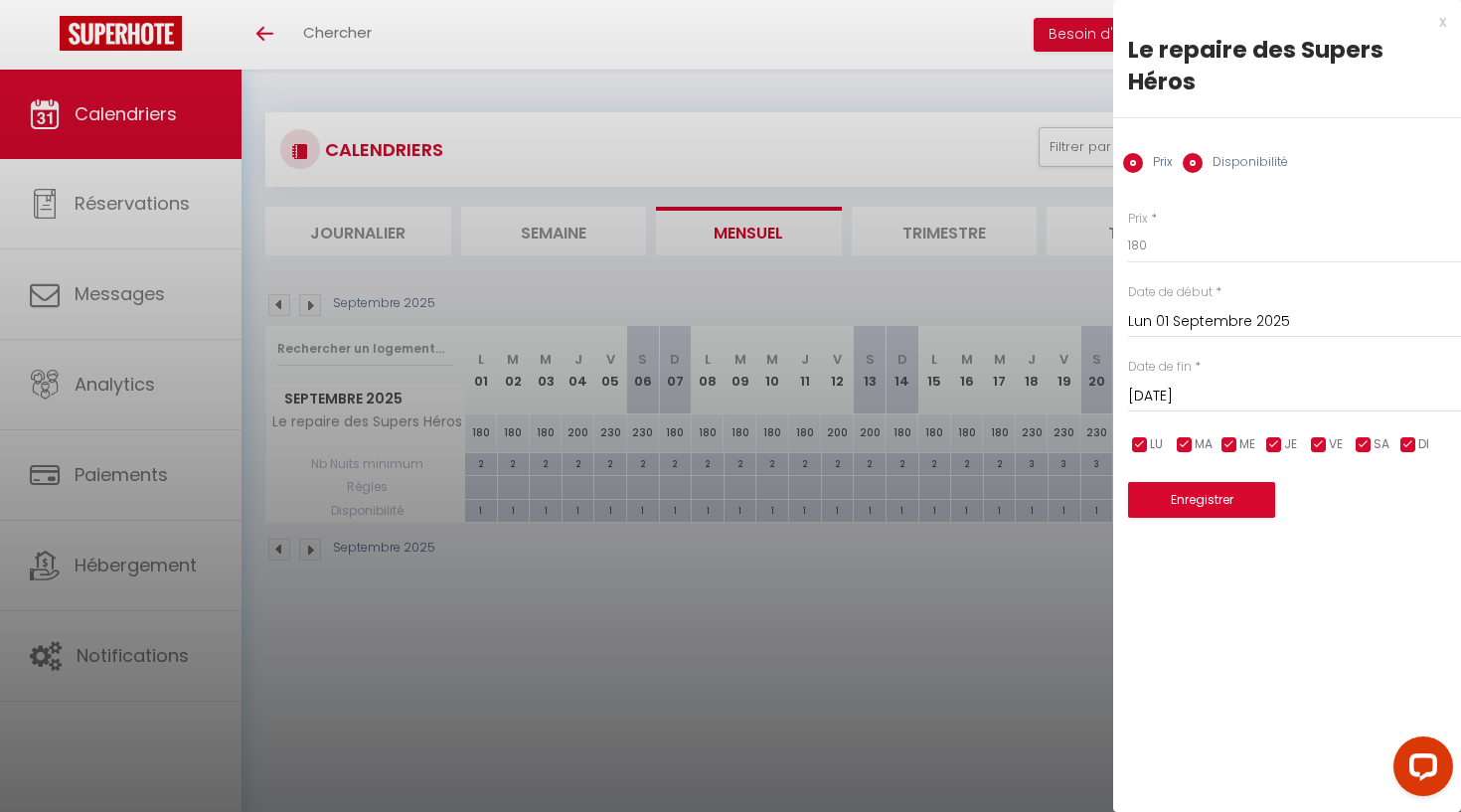 radio on "false" 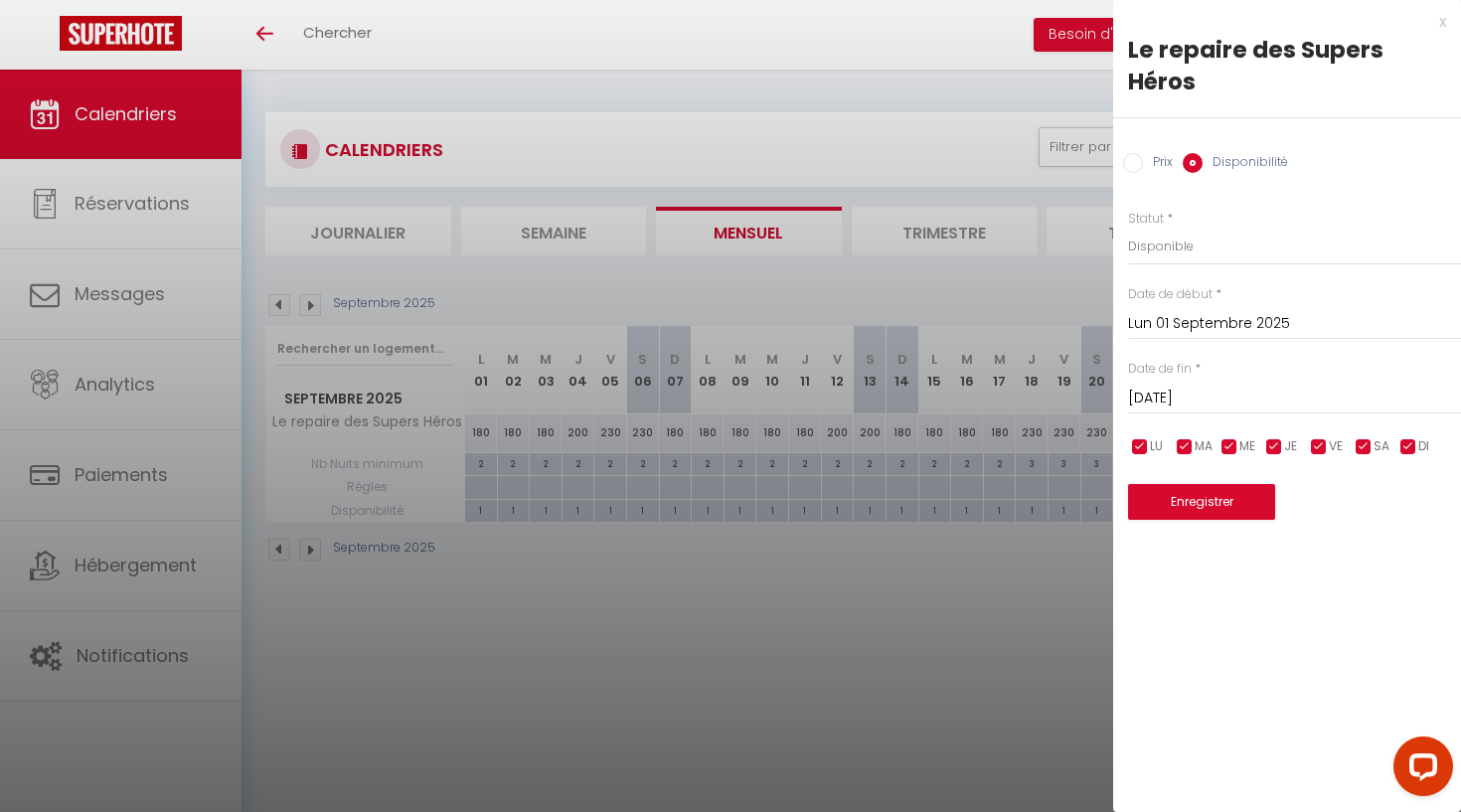 click on "Mar 02 Septembre 2025" at bounding box center (1294, 399) 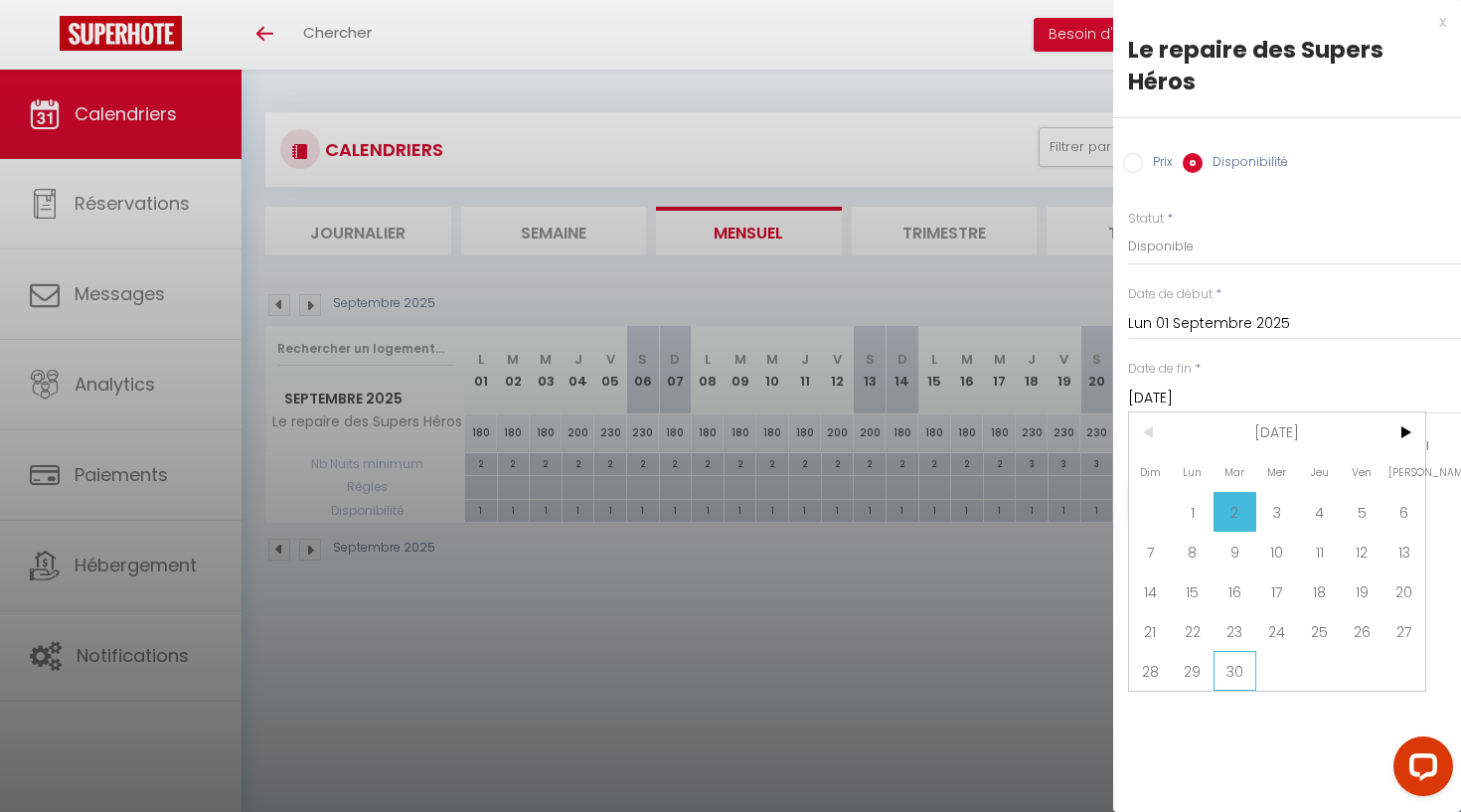 click on "30" at bounding box center (1234, 671) 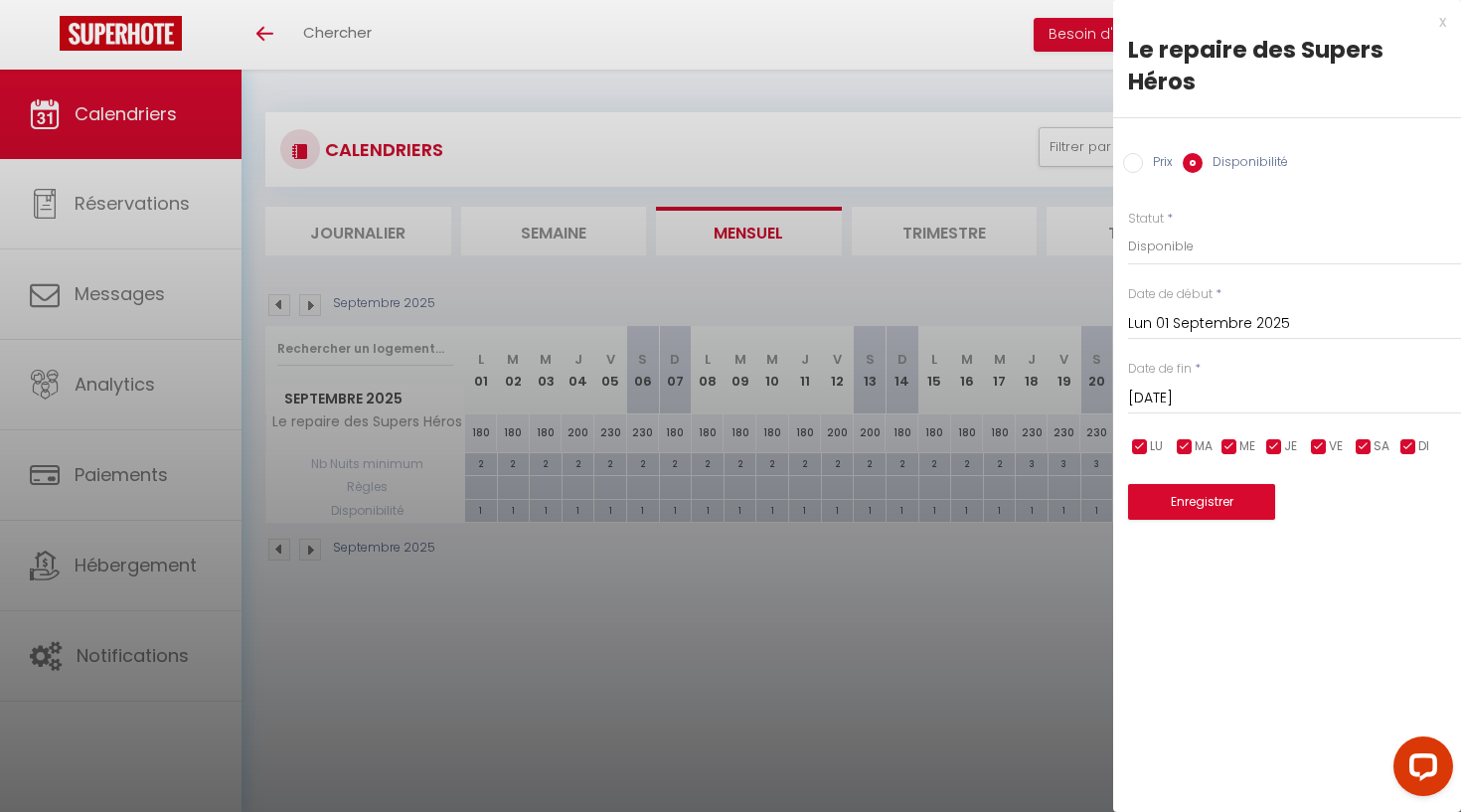 click on "Enregistrer" at bounding box center [1202, 502] 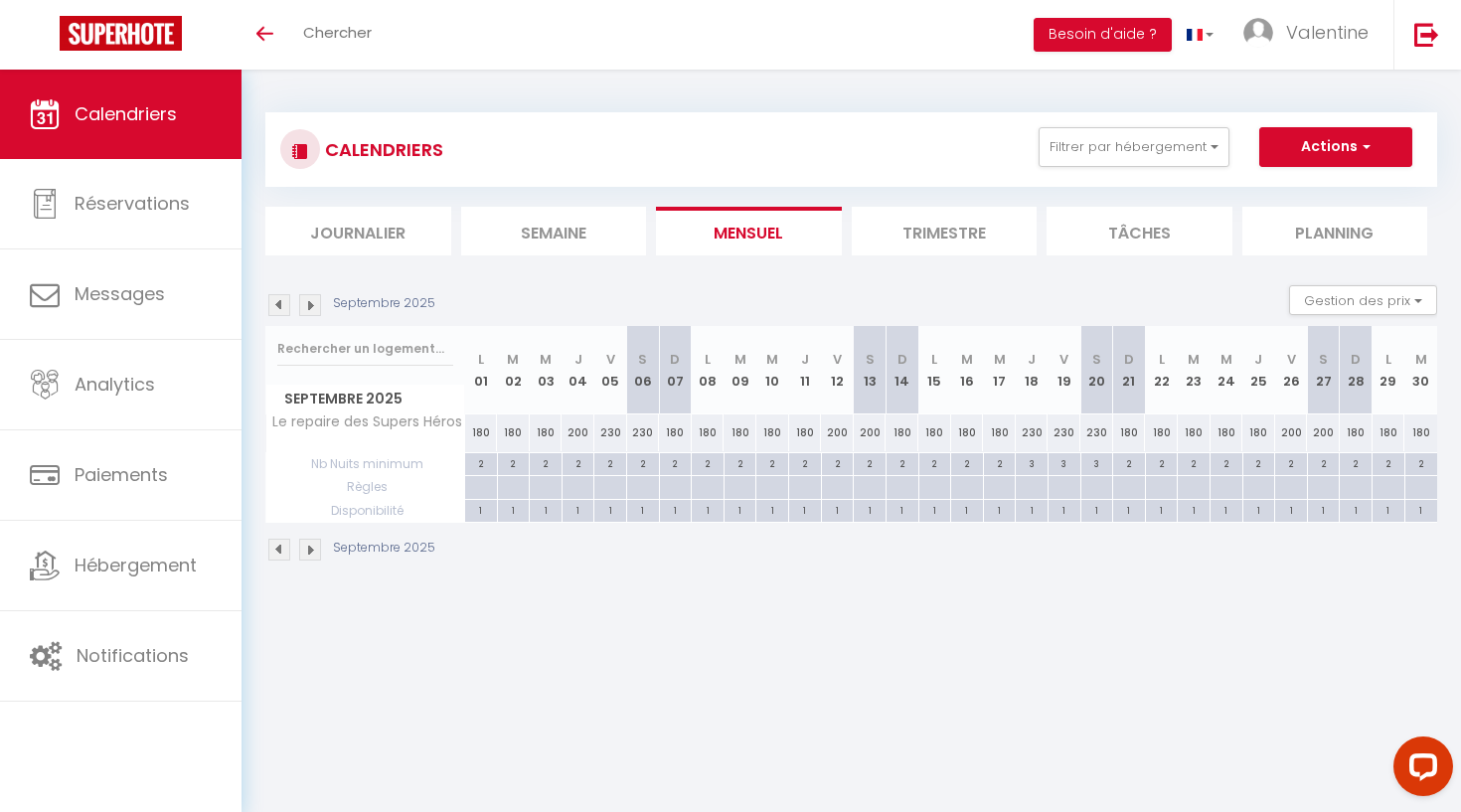 click on "180" at bounding box center [481, 432] 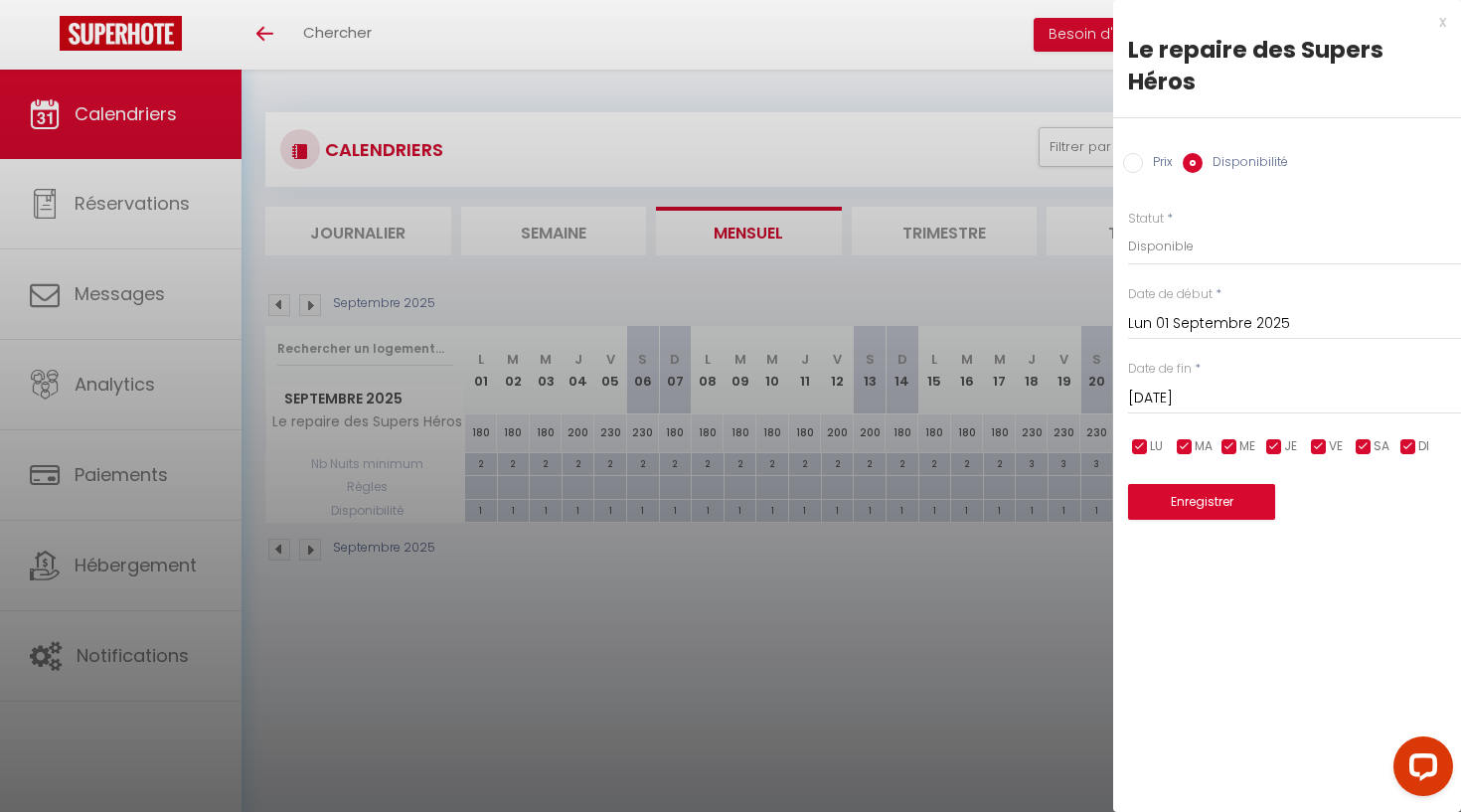 click on "Mar 02 Septembre 2025" at bounding box center [1294, 399] 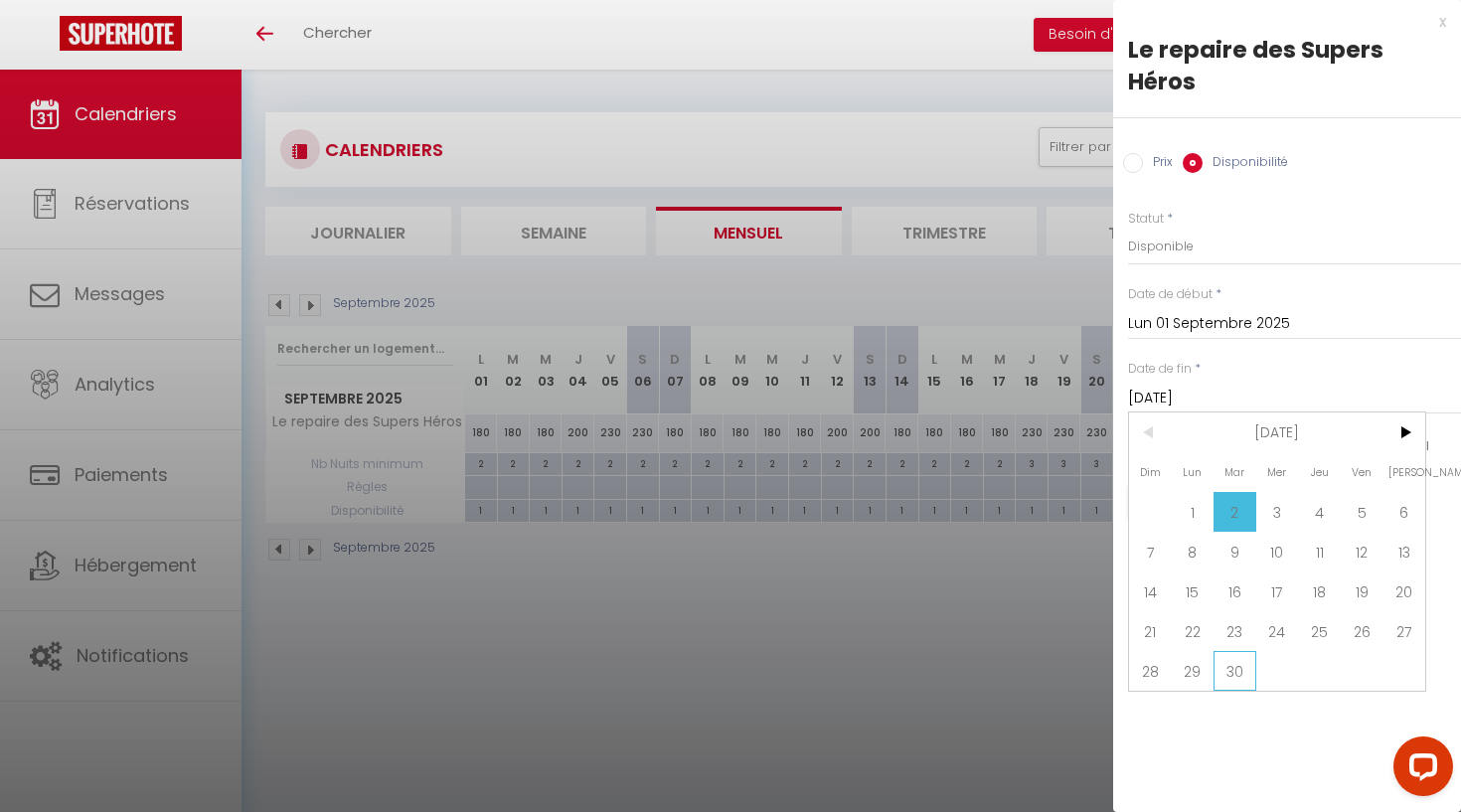 click on "30" at bounding box center (1234, 671) 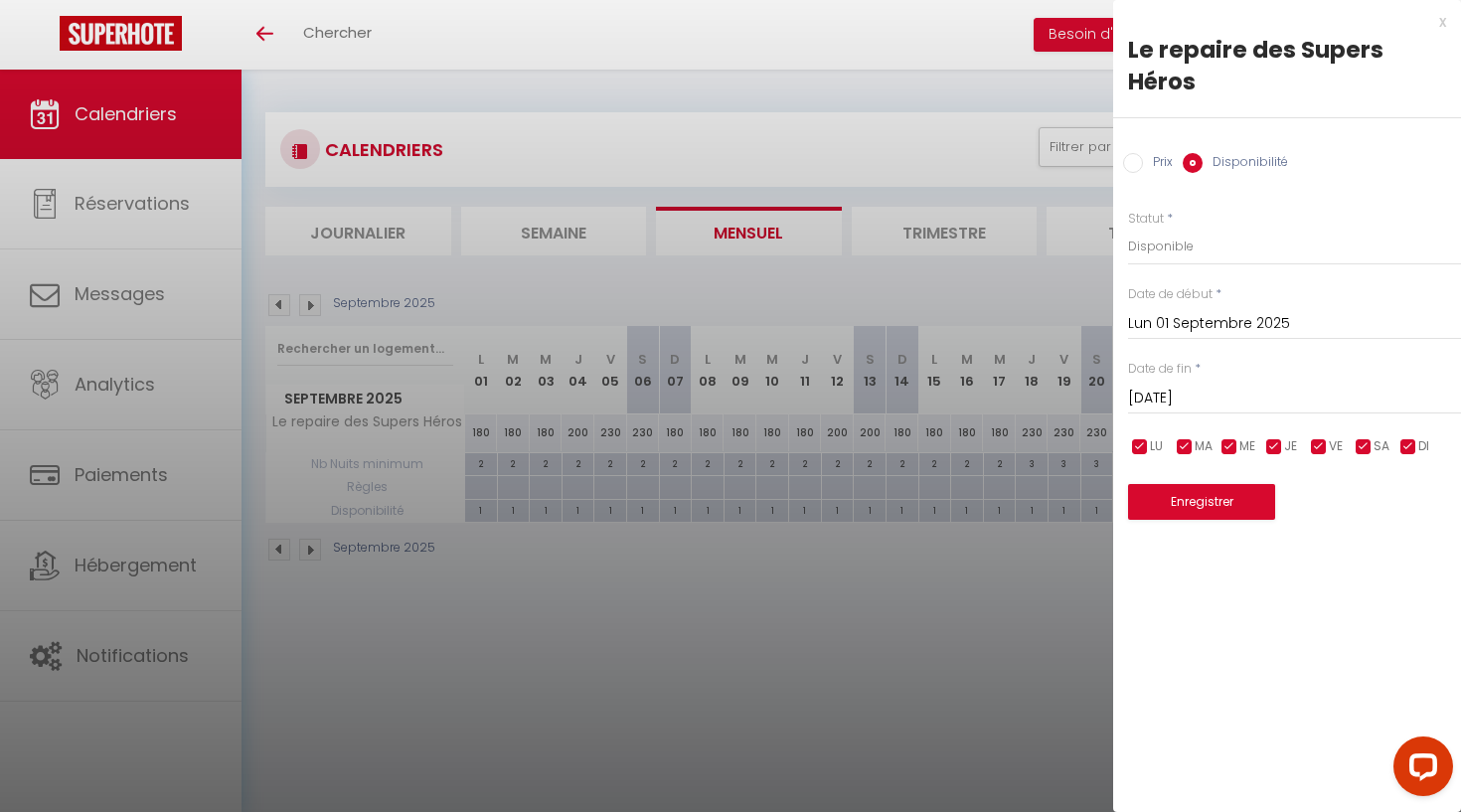 click on "Enregistrer" at bounding box center (1202, 502) 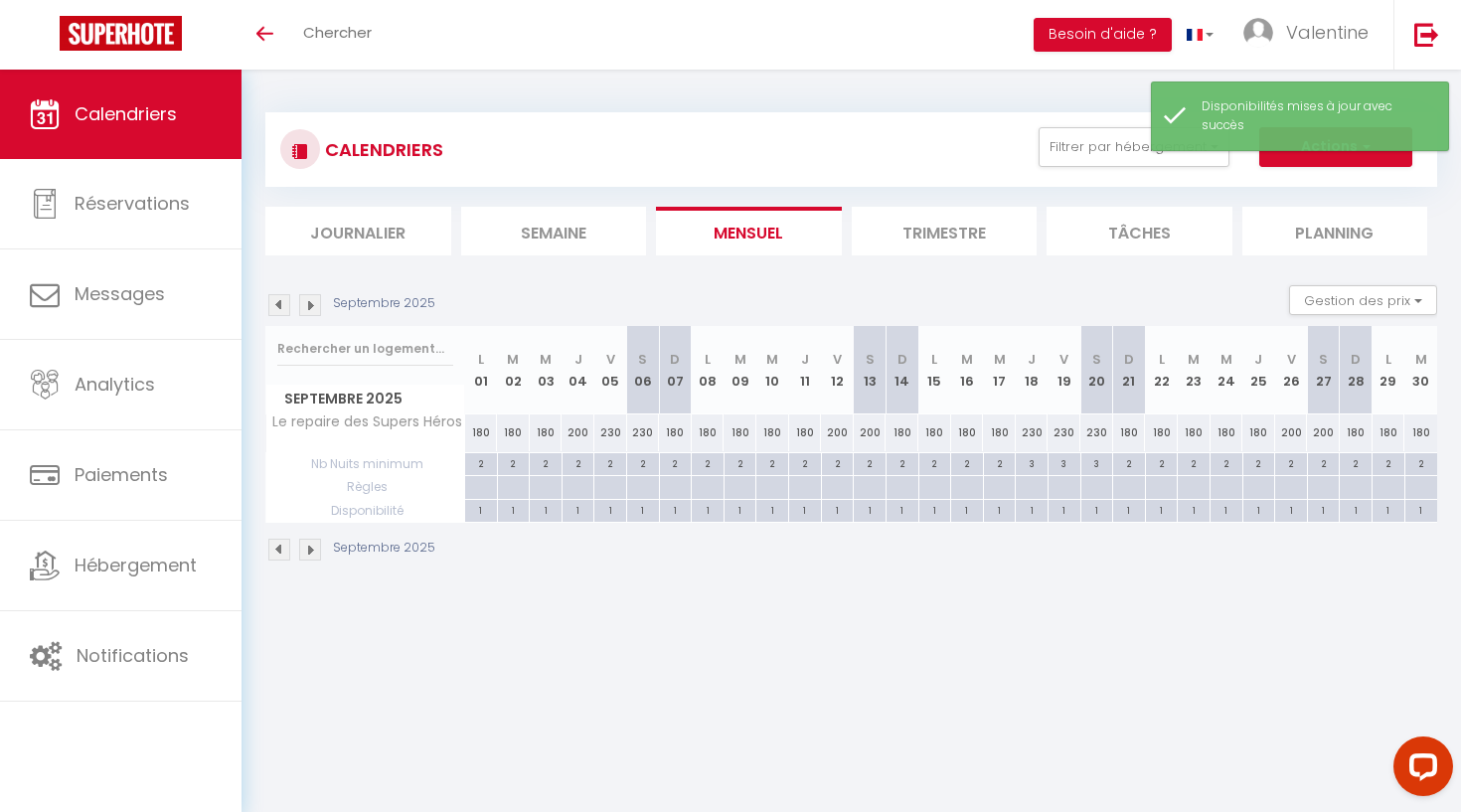 click on "Actions" at bounding box center [1336, 147] 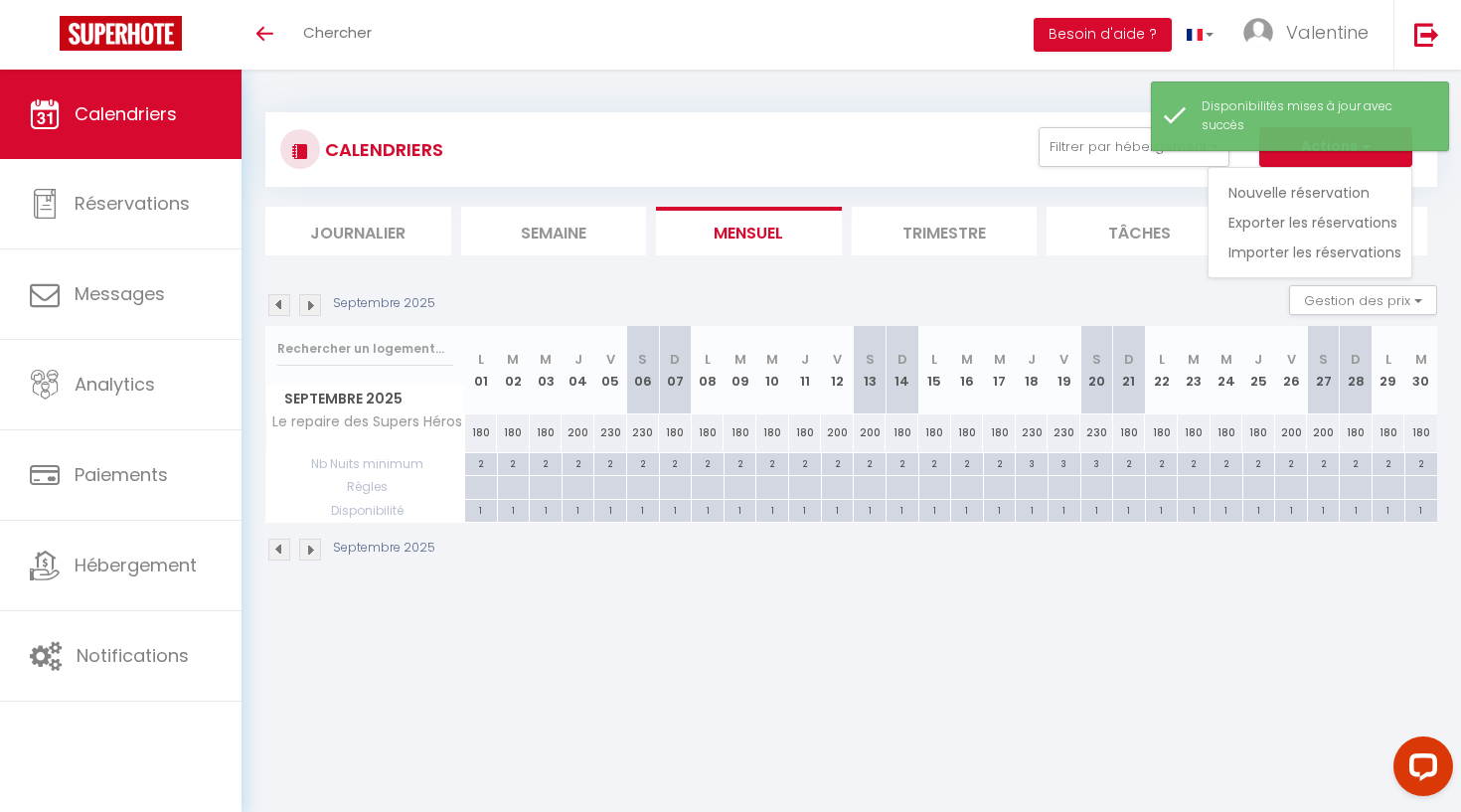 click on "Actions" at bounding box center (1336, 147) 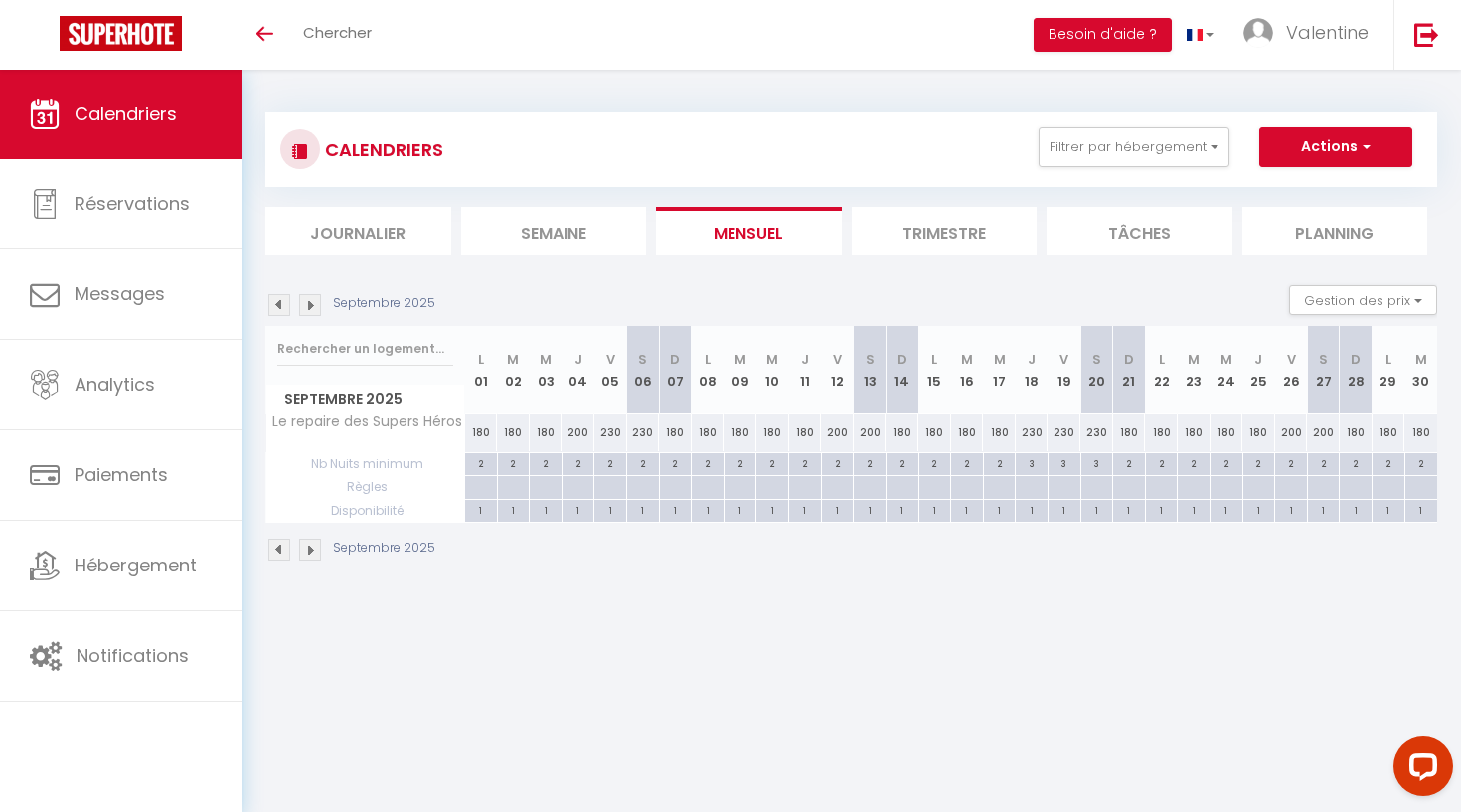 click on "3" at bounding box center (1032, 462) 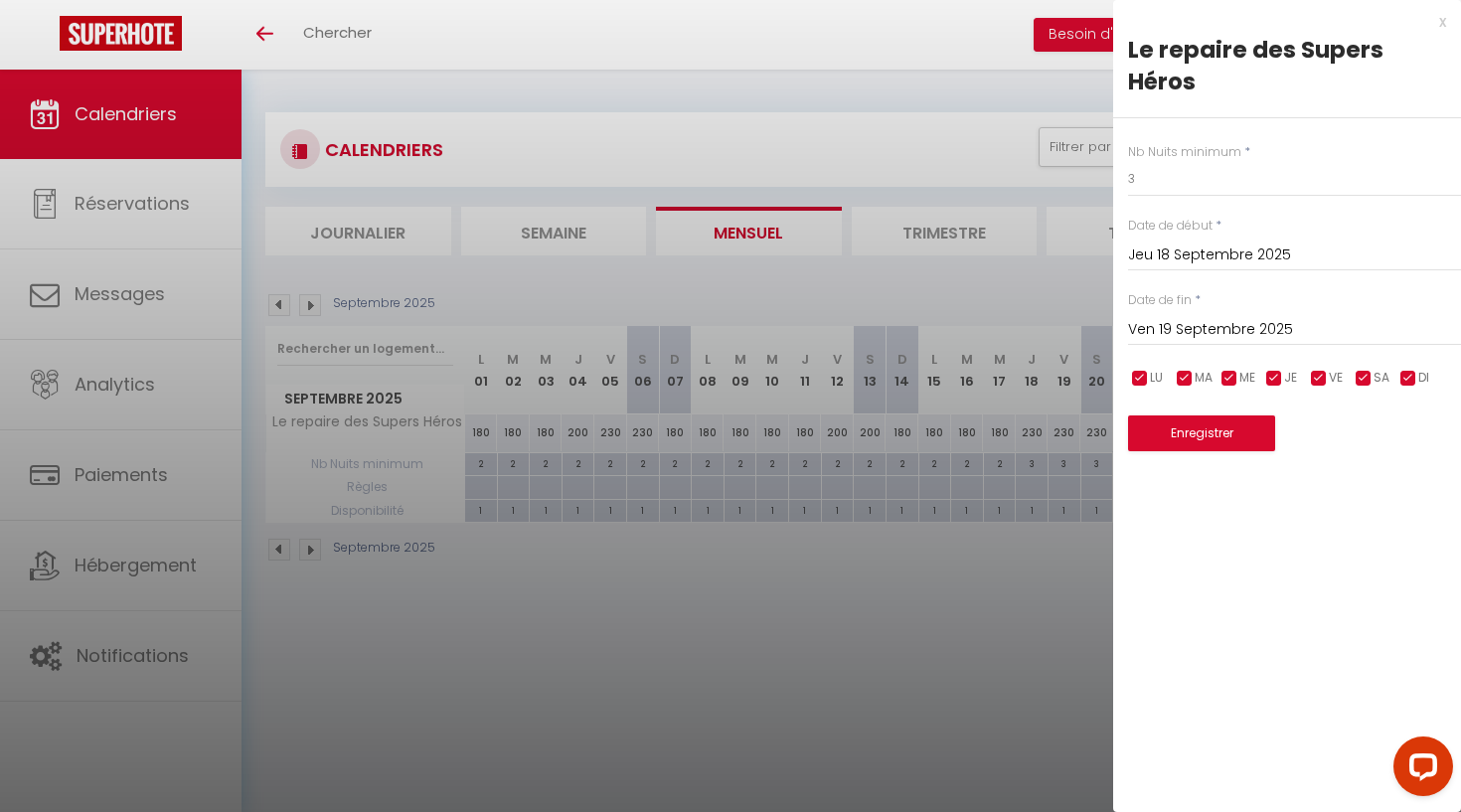 click on "Ven 19 Septembre 2025" at bounding box center [1294, 330] 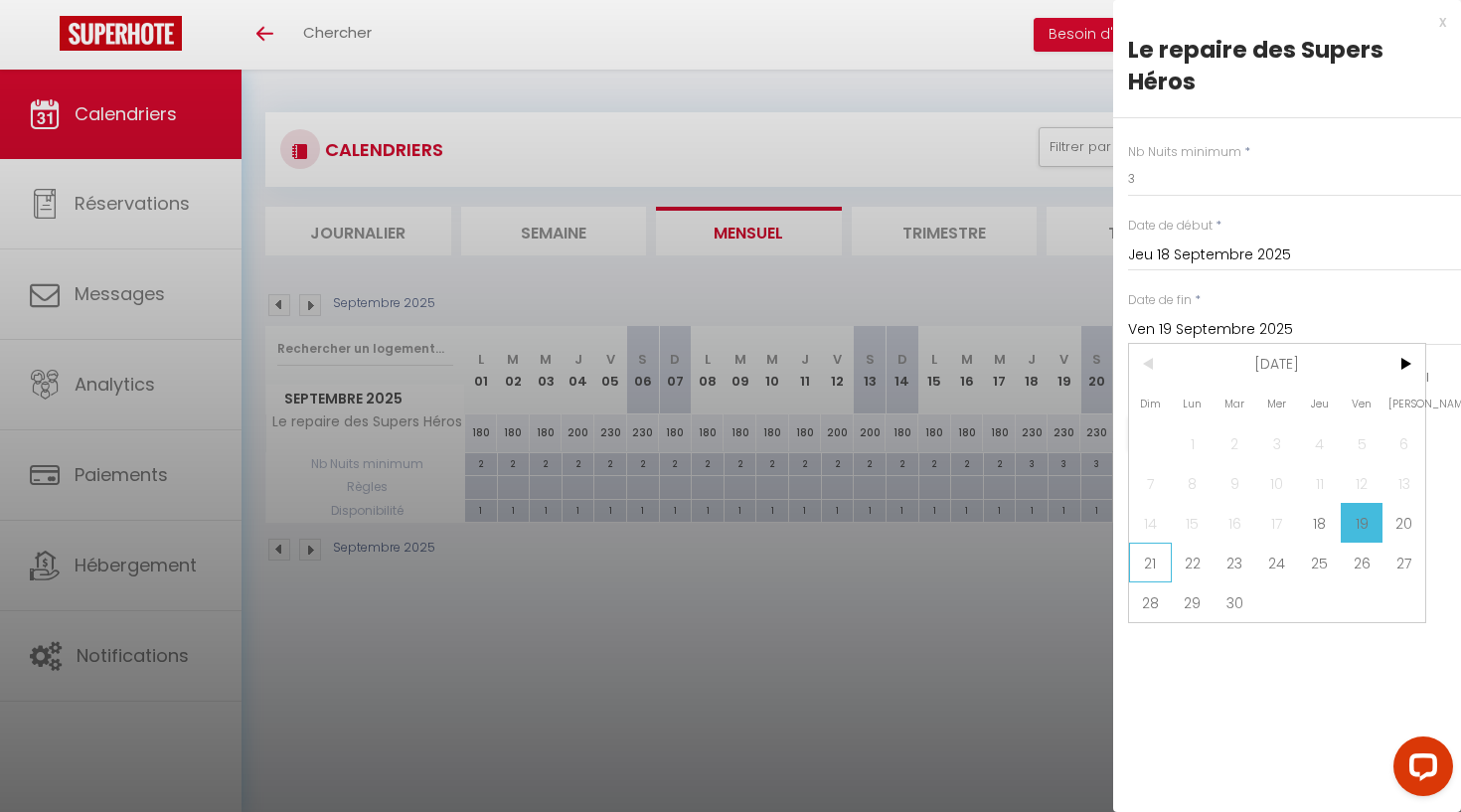 click on "21" at bounding box center (1150, 563) 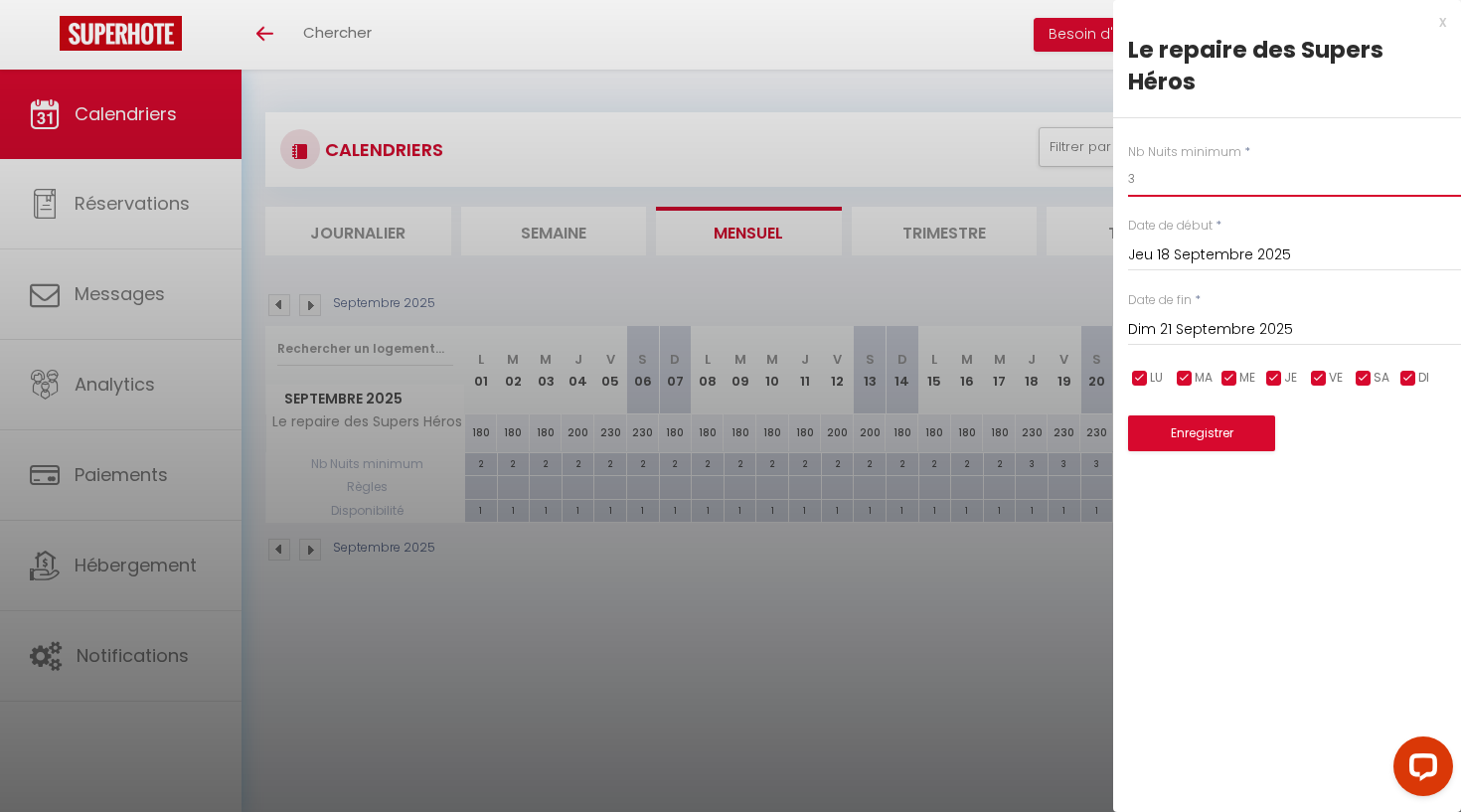 click on "3" at bounding box center [1294, 179] 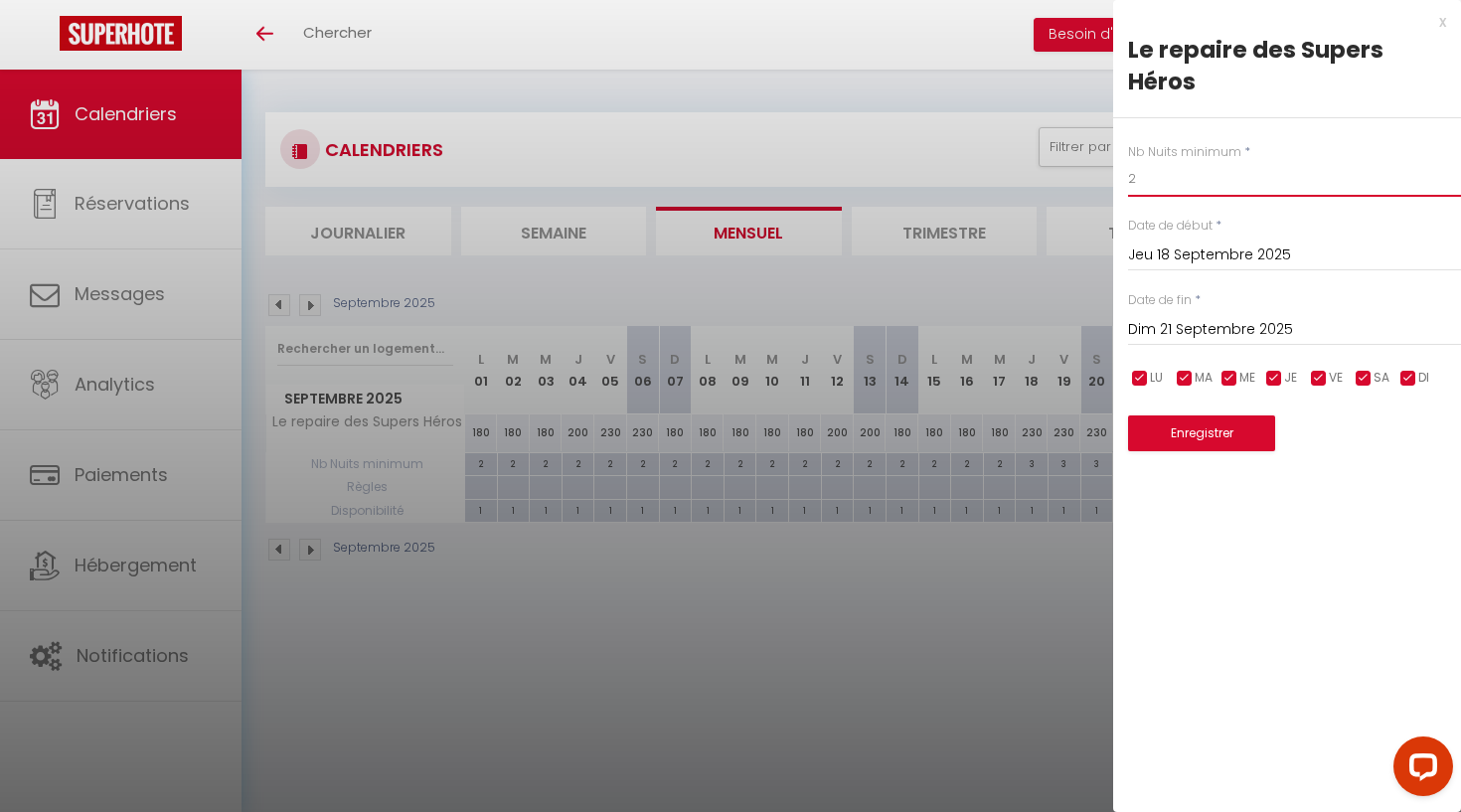 type on "2" 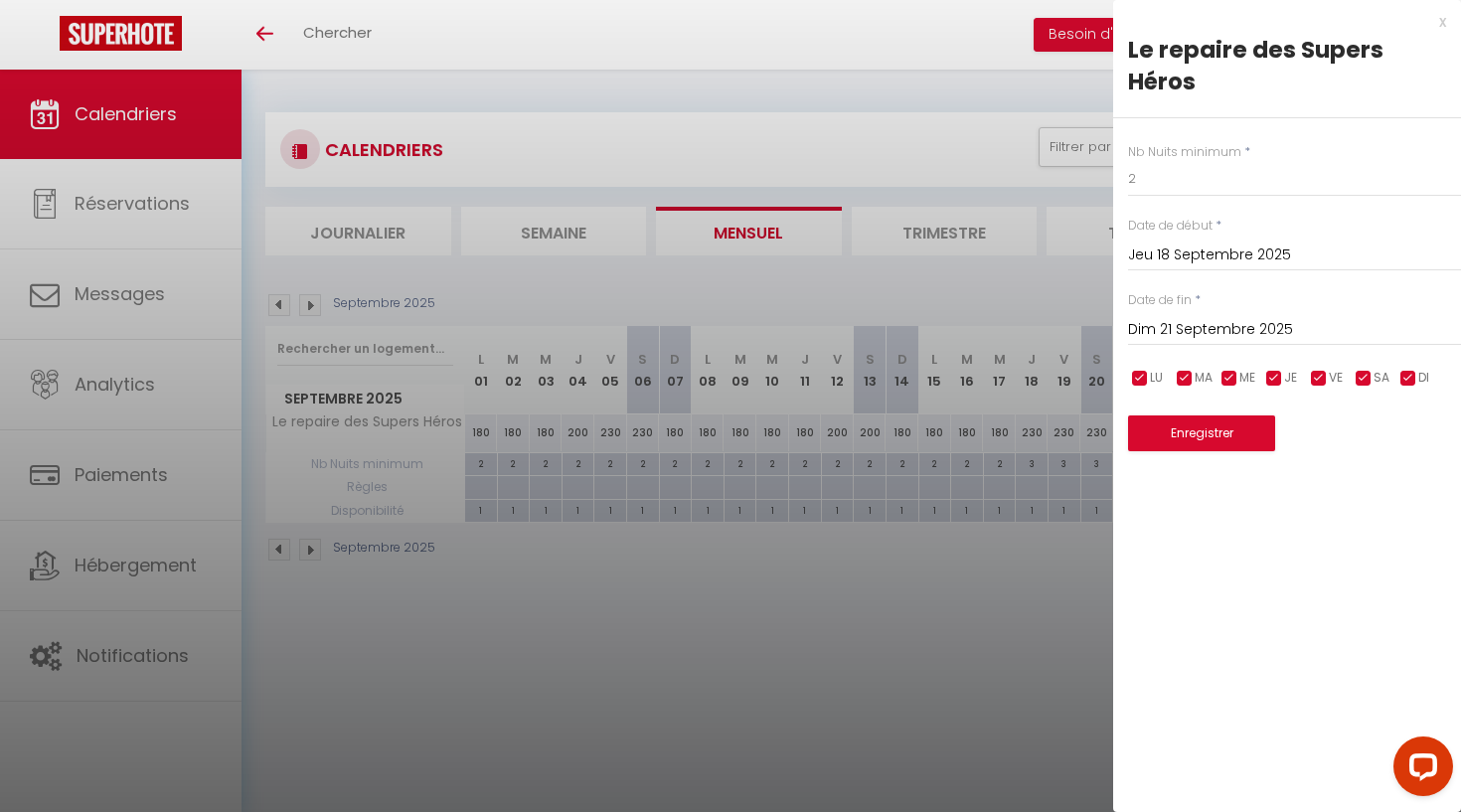 click on "Enregistrer" at bounding box center [1202, 433] 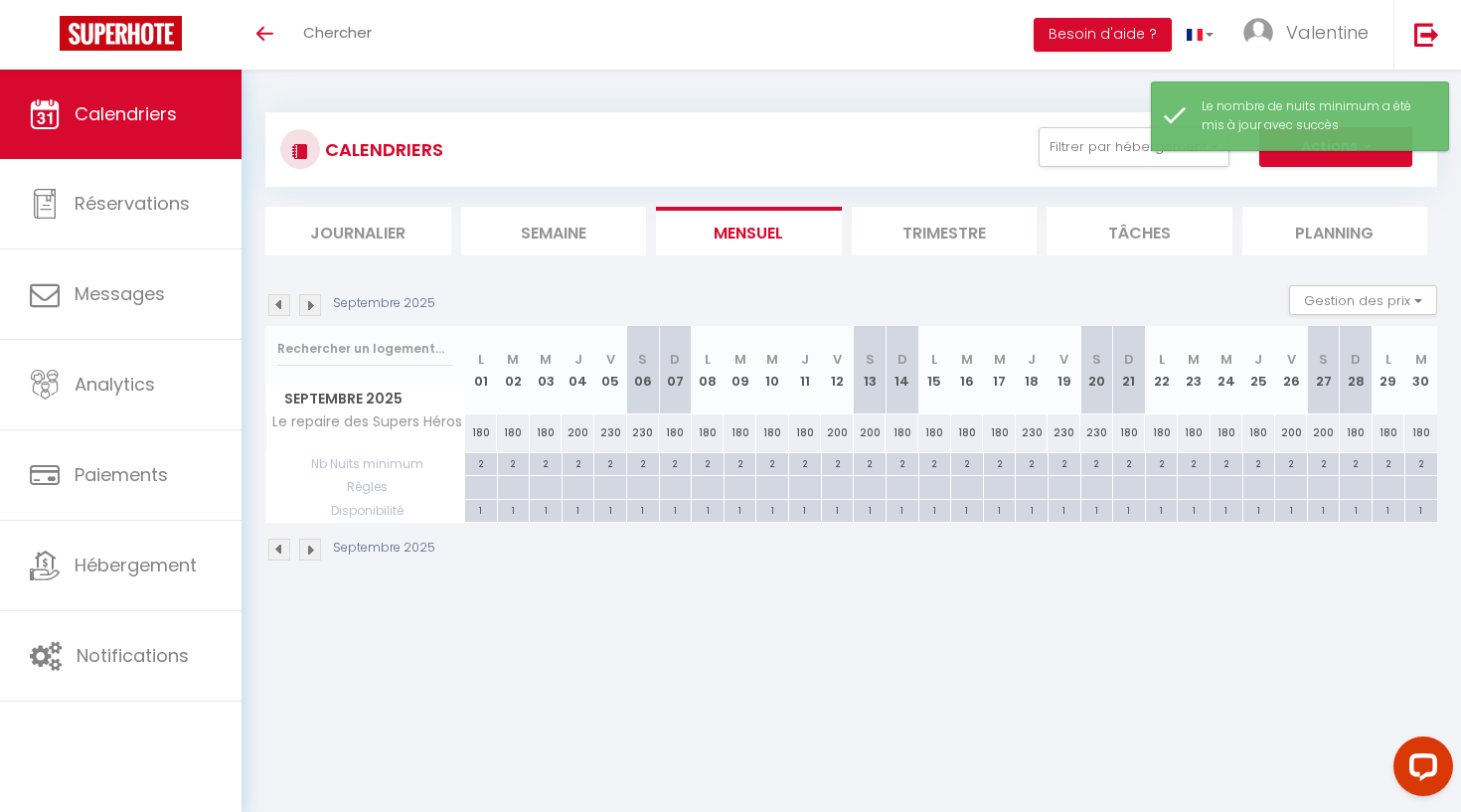 click on "2" at bounding box center [610, 462] 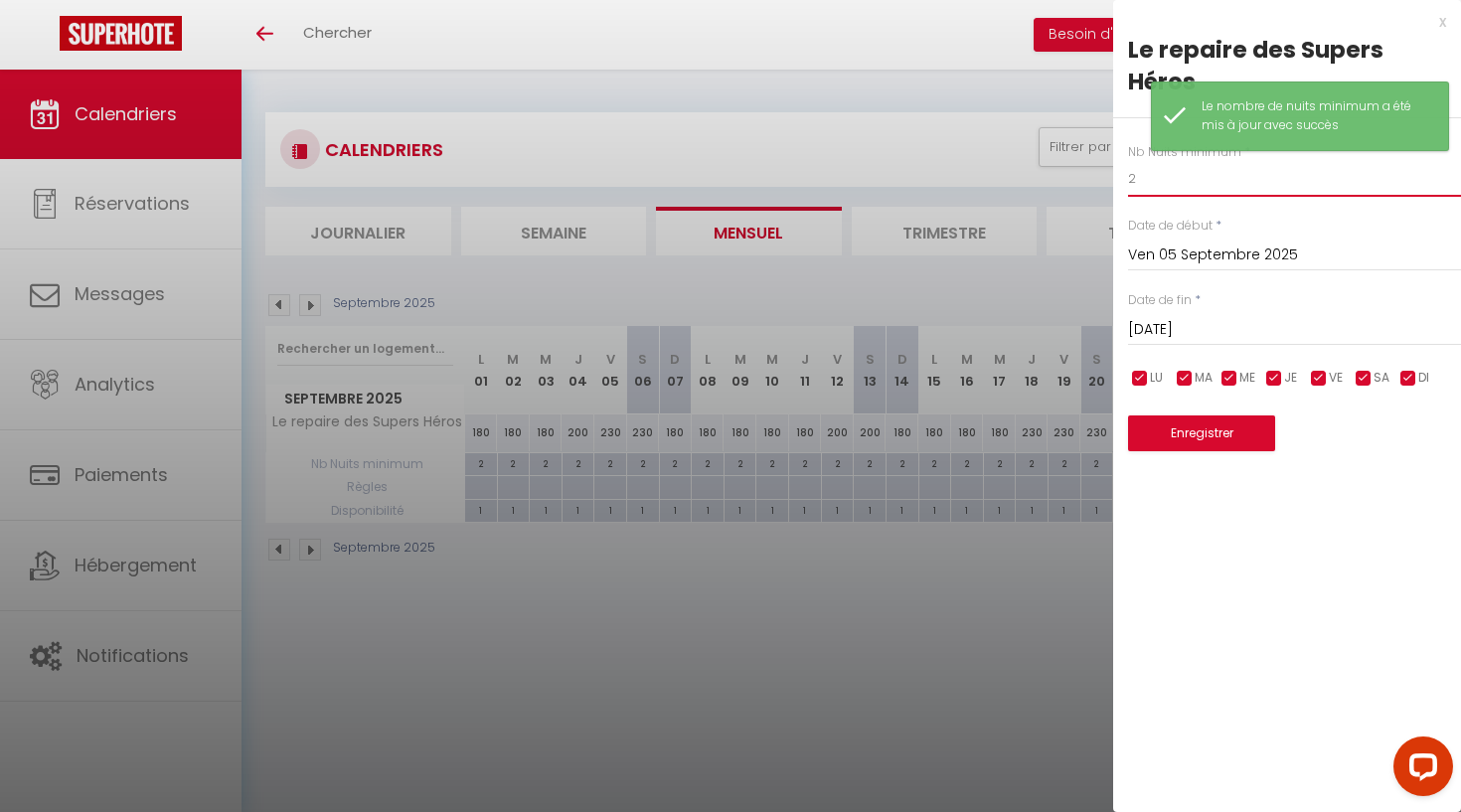 click on "2" at bounding box center [1294, 179] 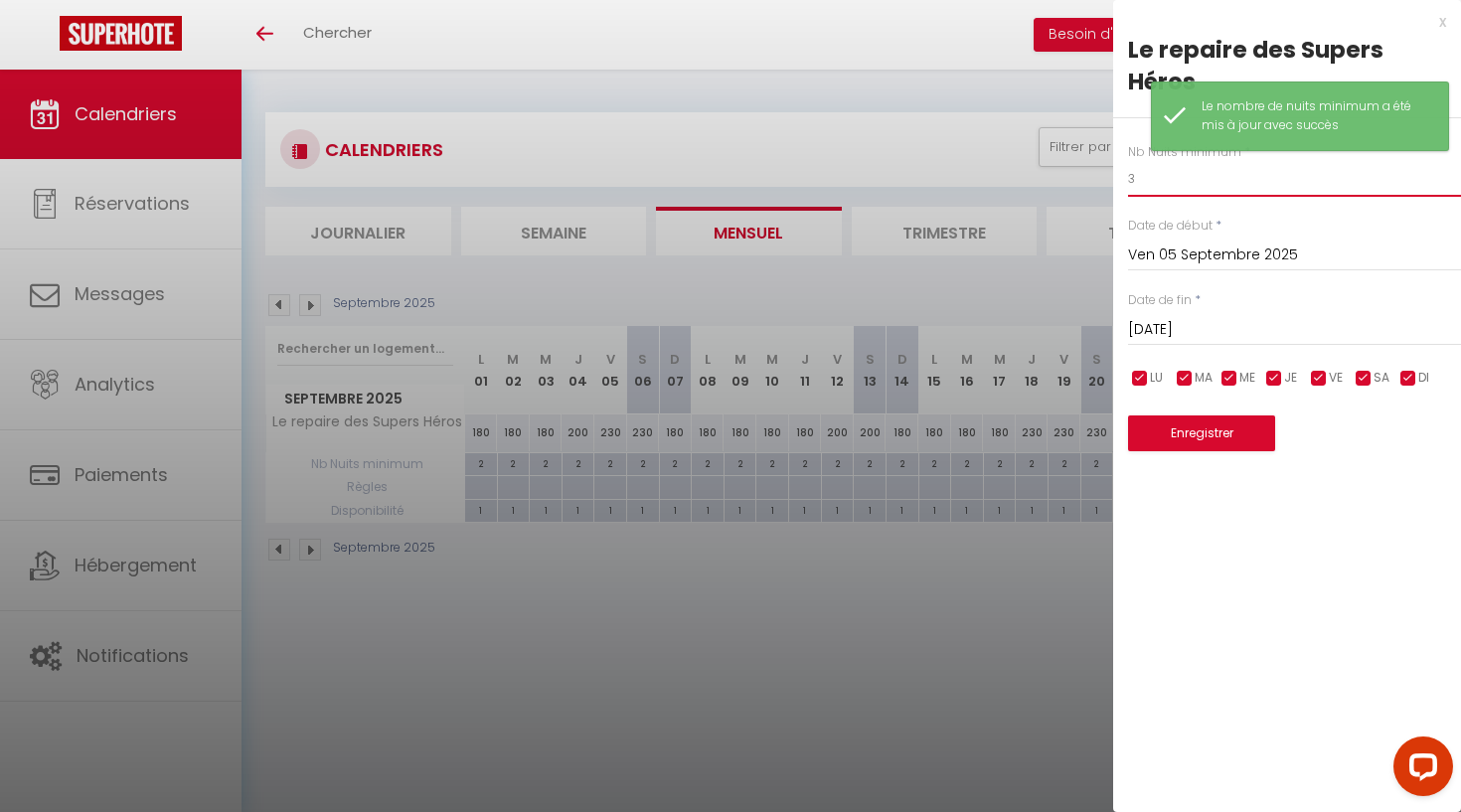type on "3" 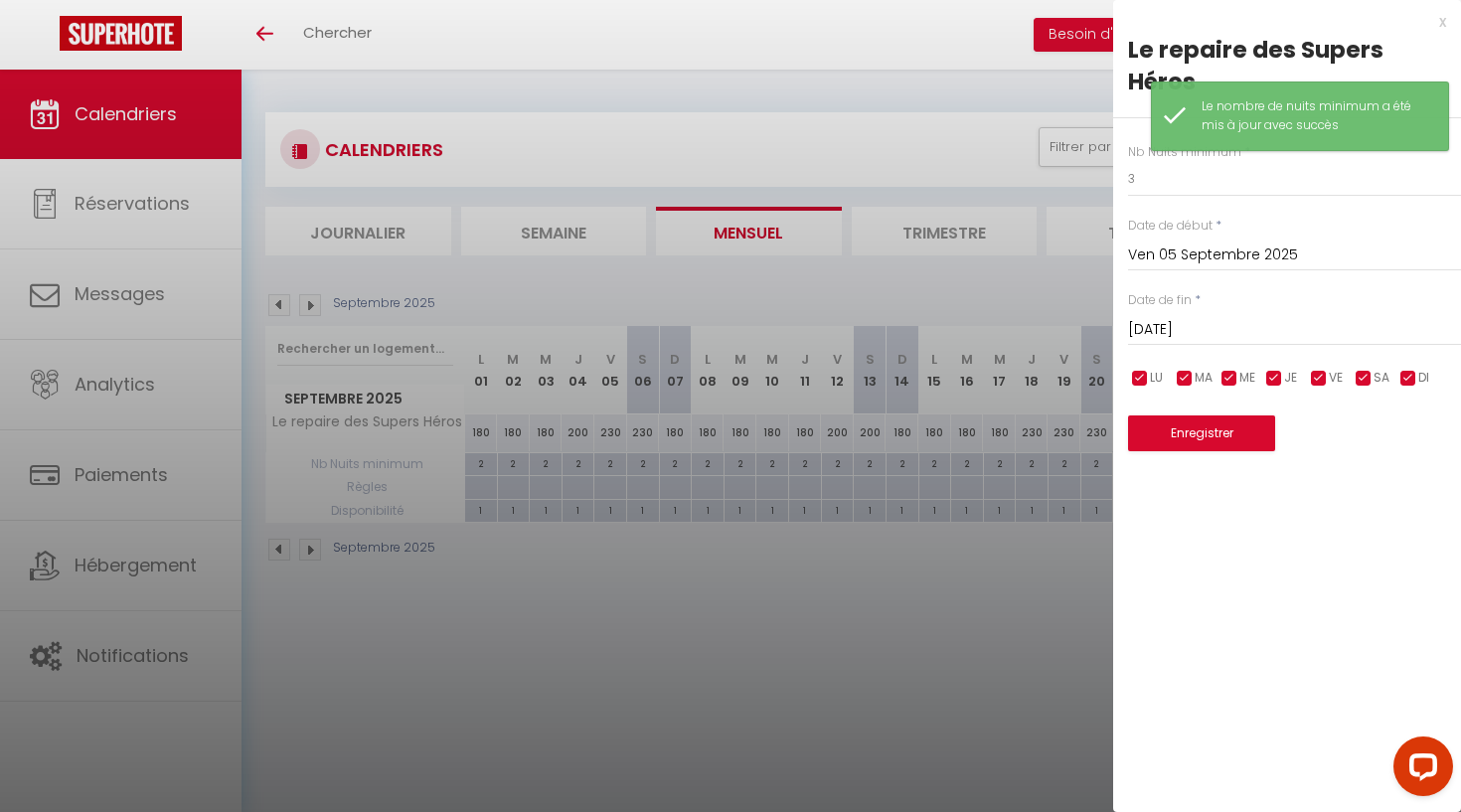 click on "Sam 06 Septembre 2025" at bounding box center (1294, 330) 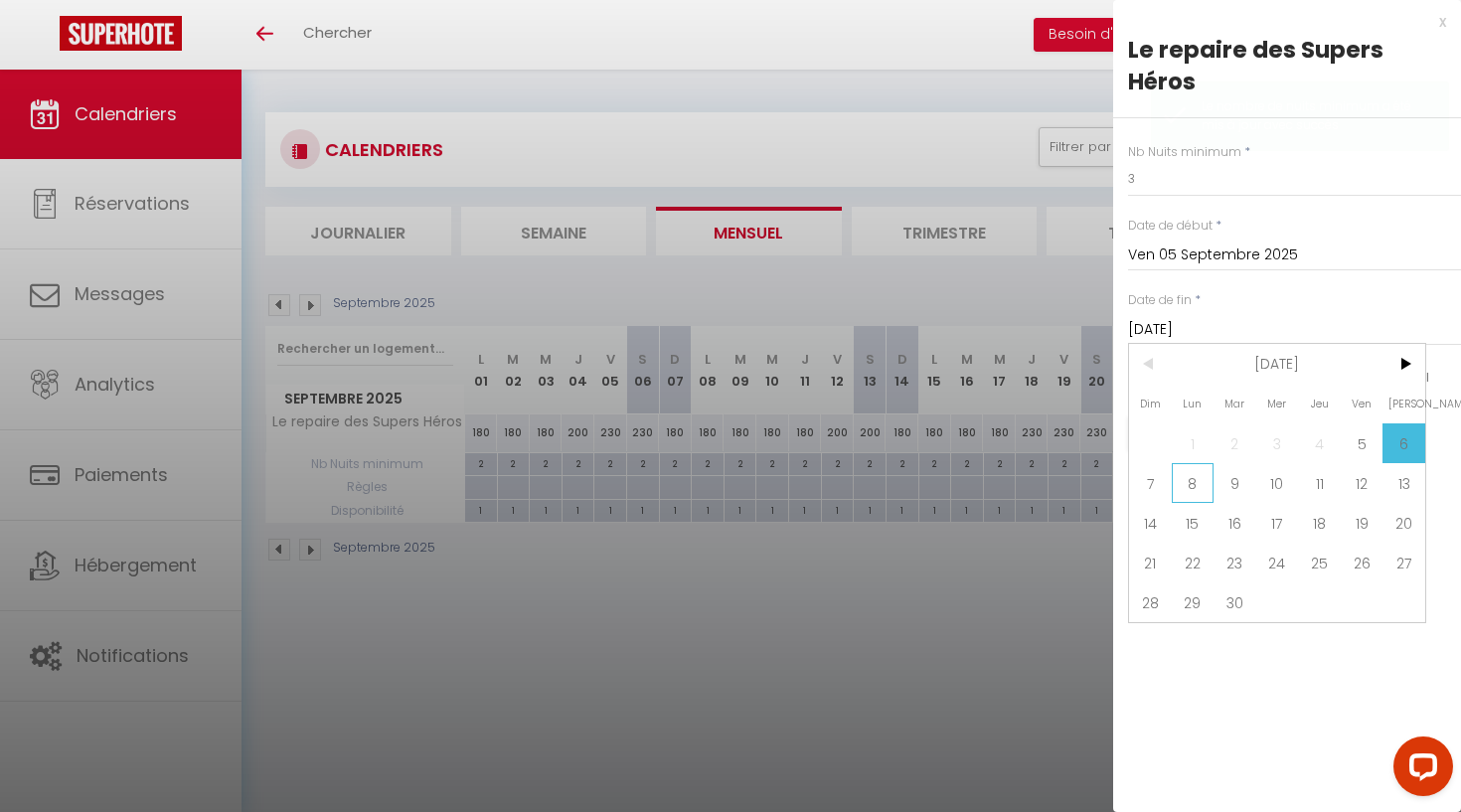 click on "8" at bounding box center (1193, 483) 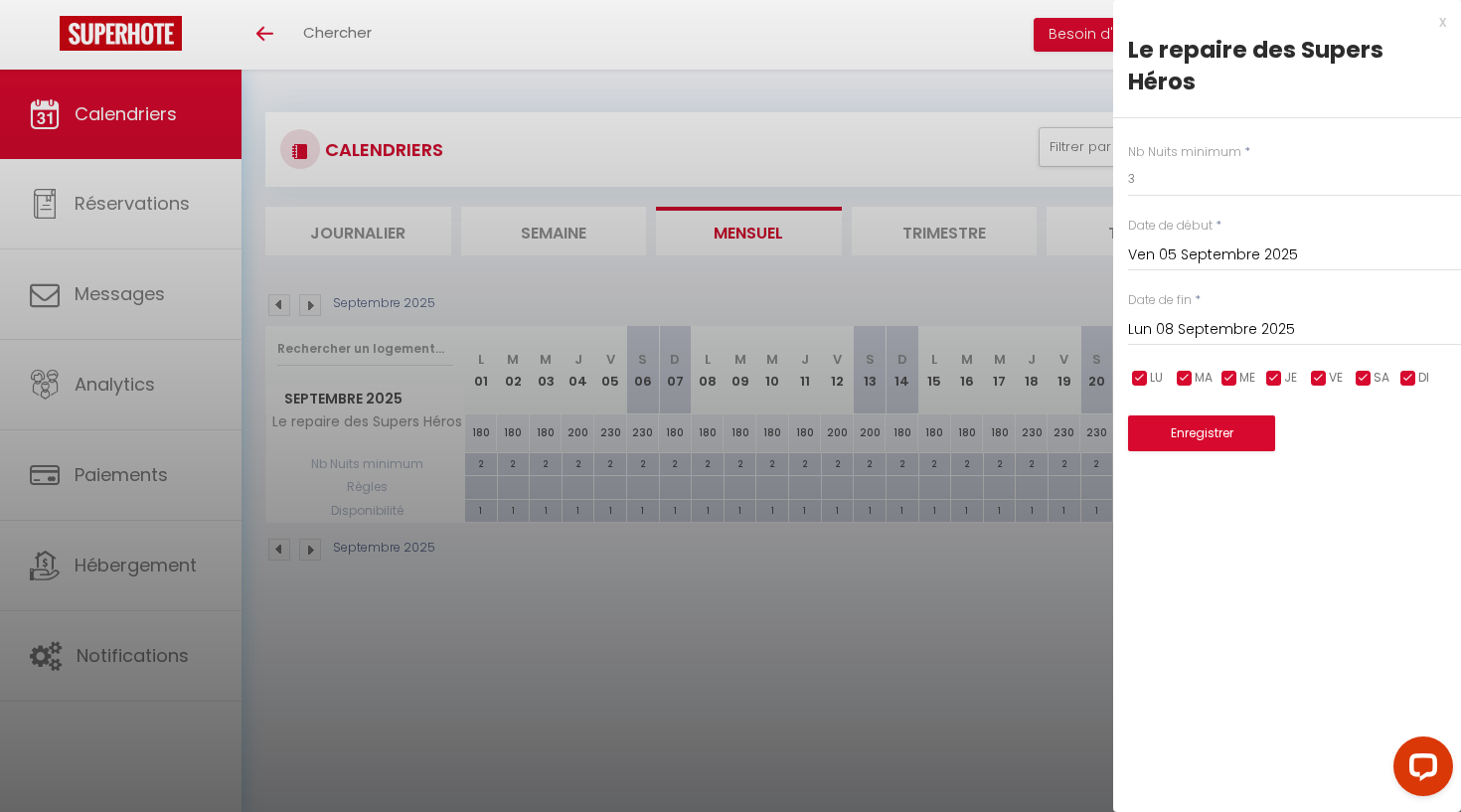 click on "Enregistrer" at bounding box center (1202, 433) 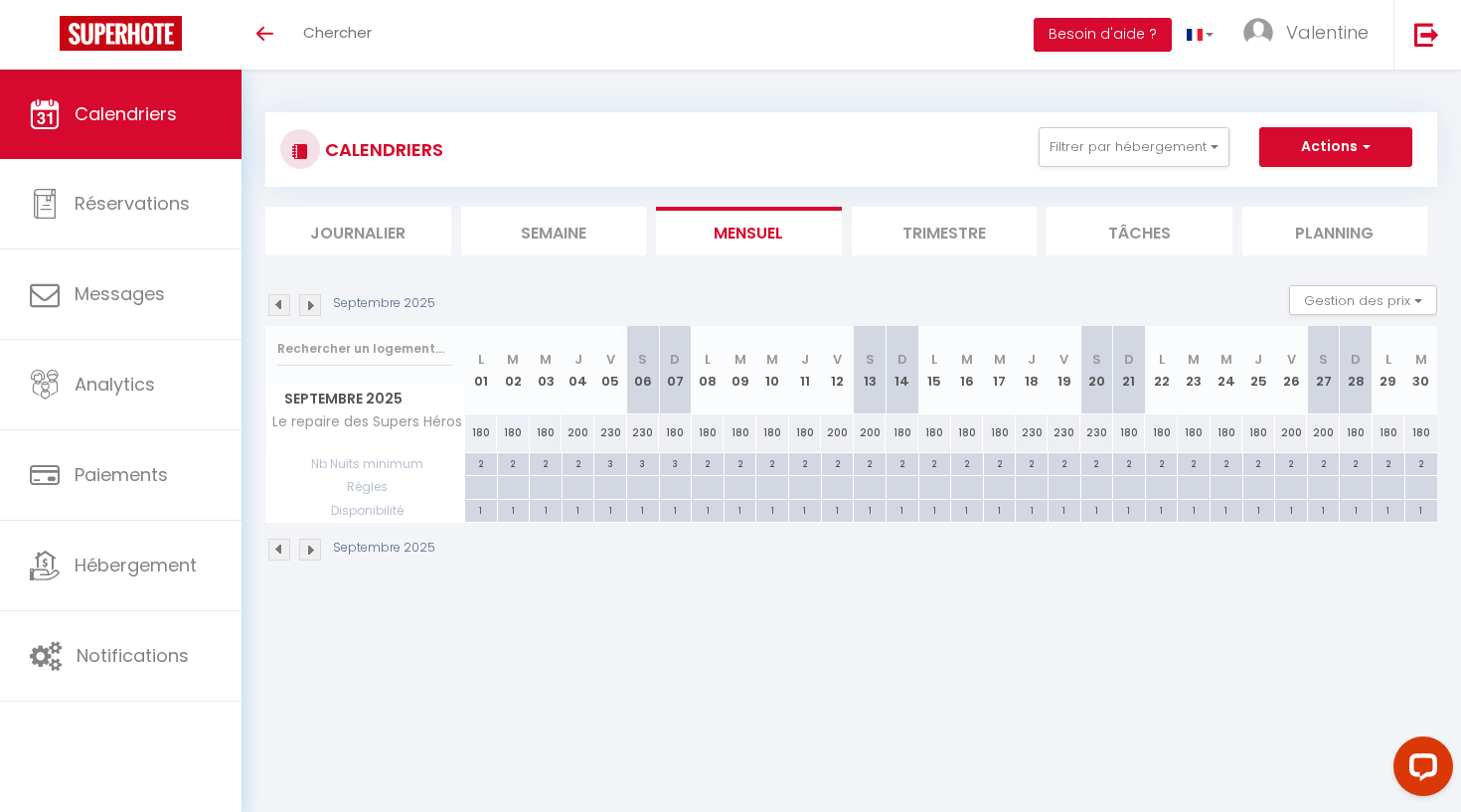 click on "1" at bounding box center [481, 509] 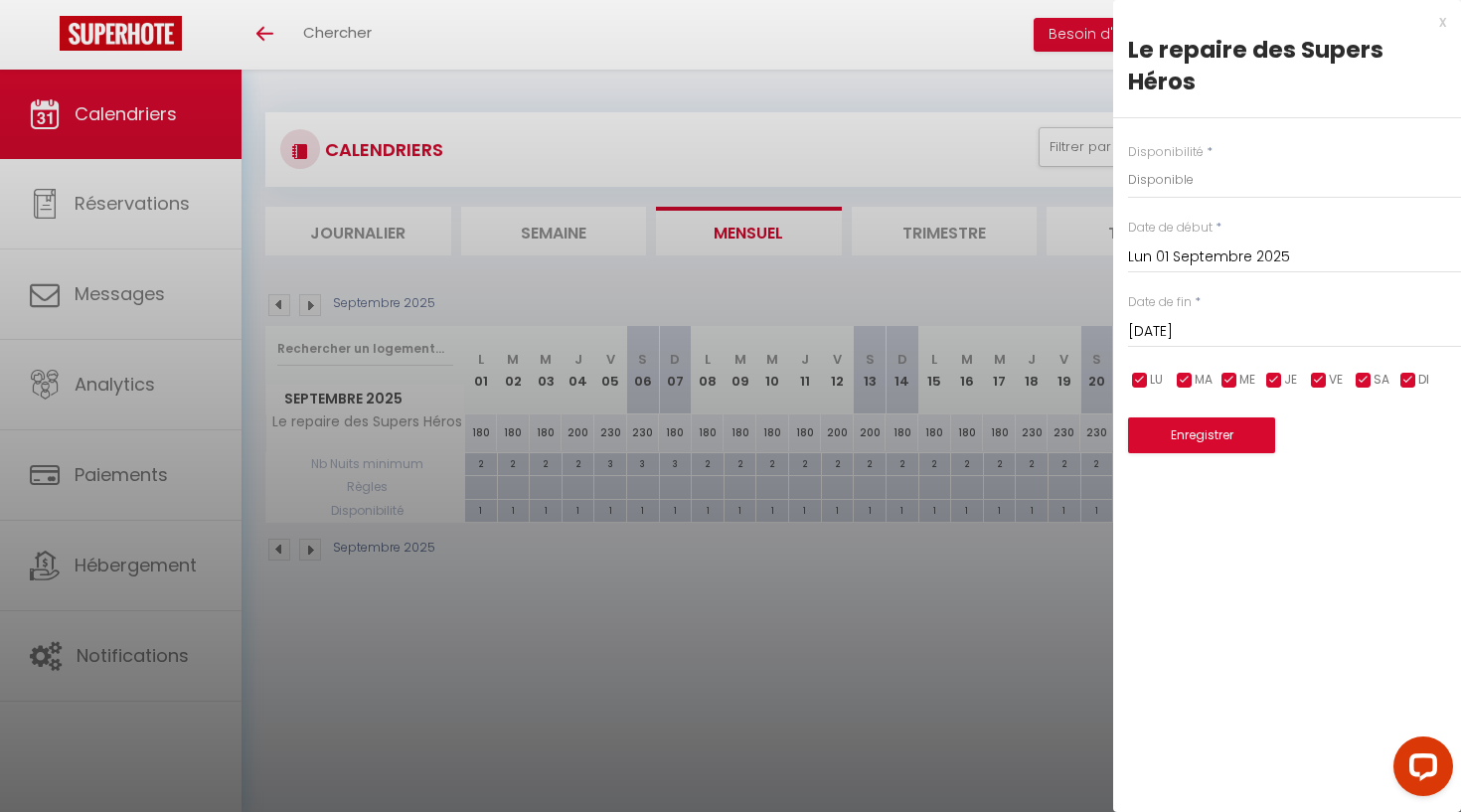 click on "Mar 02 Septembre 2025" at bounding box center [1294, 332] 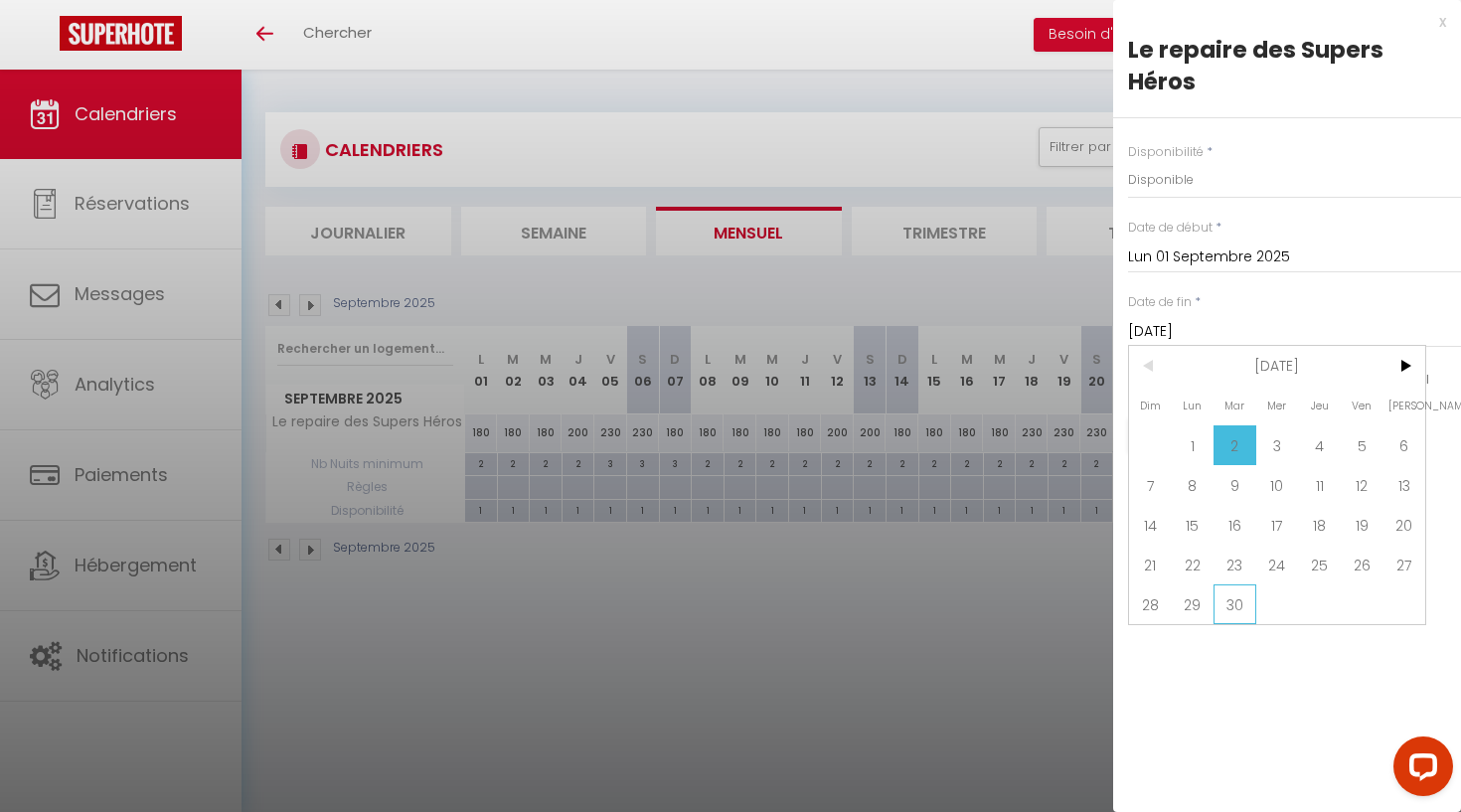 click on "30" at bounding box center (1234, 604) 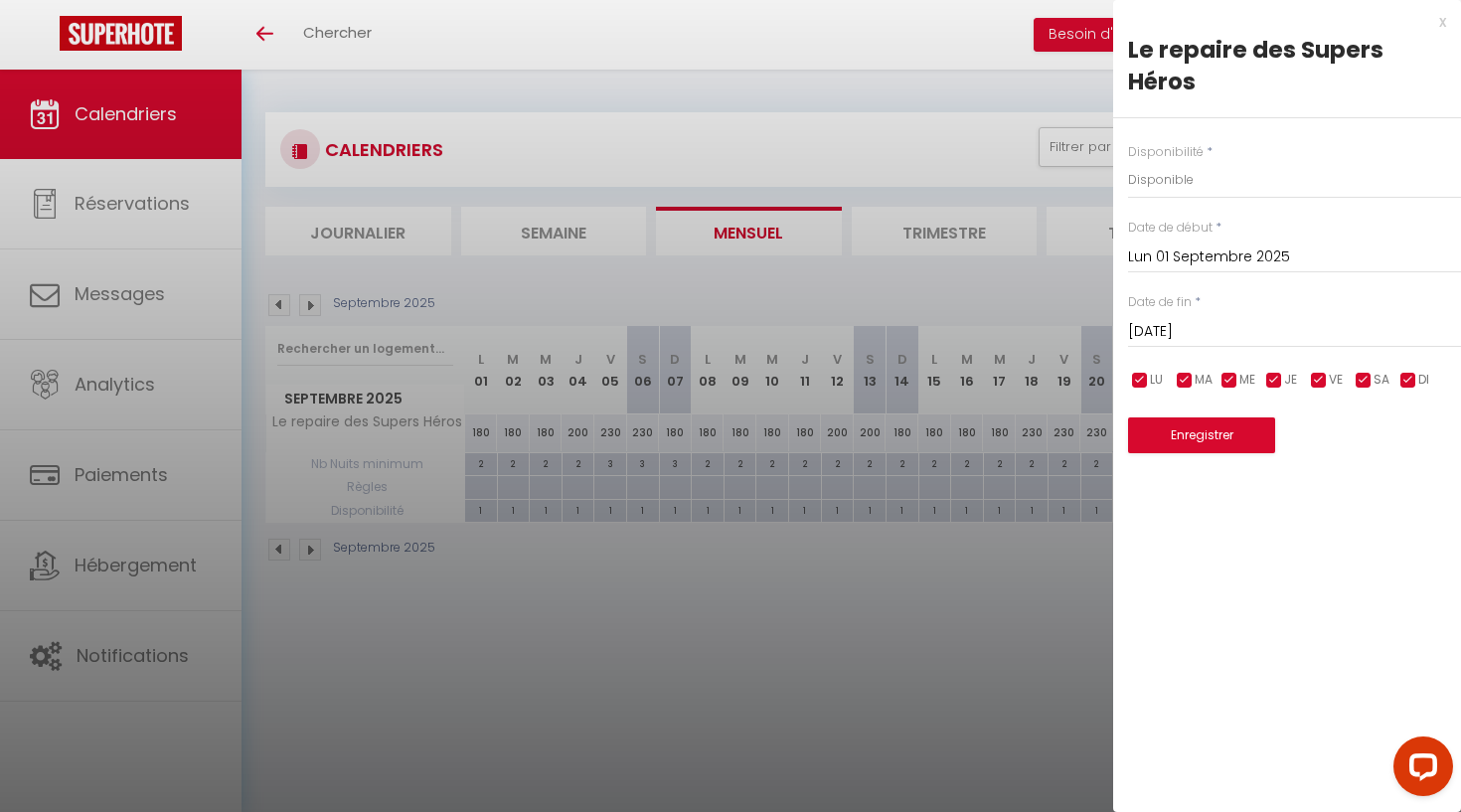 click on "Enregistrer" at bounding box center (1202, 435) 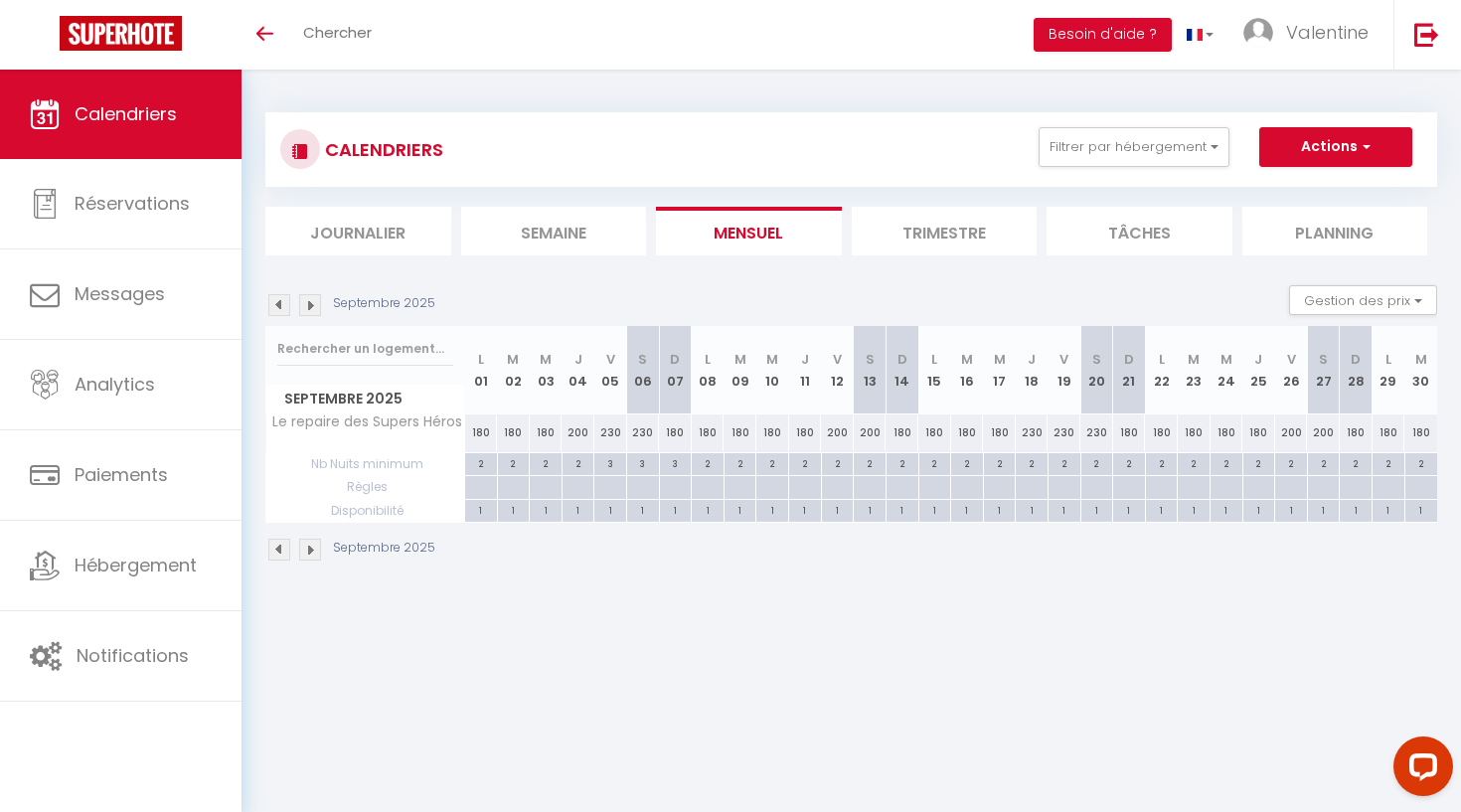scroll, scrollTop: 0, scrollLeft: 0, axis: both 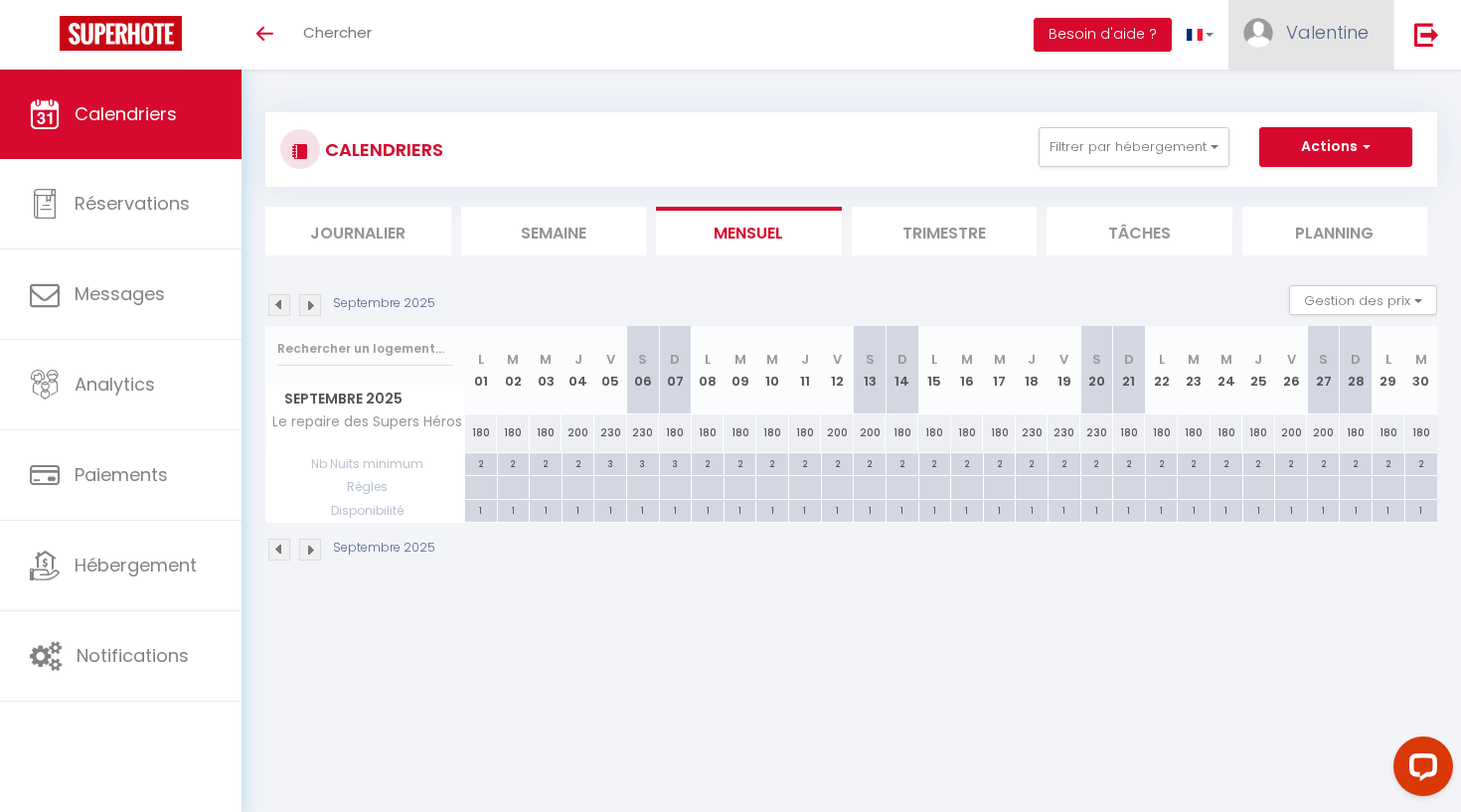 click on "Valentine" at bounding box center (1327, 32) 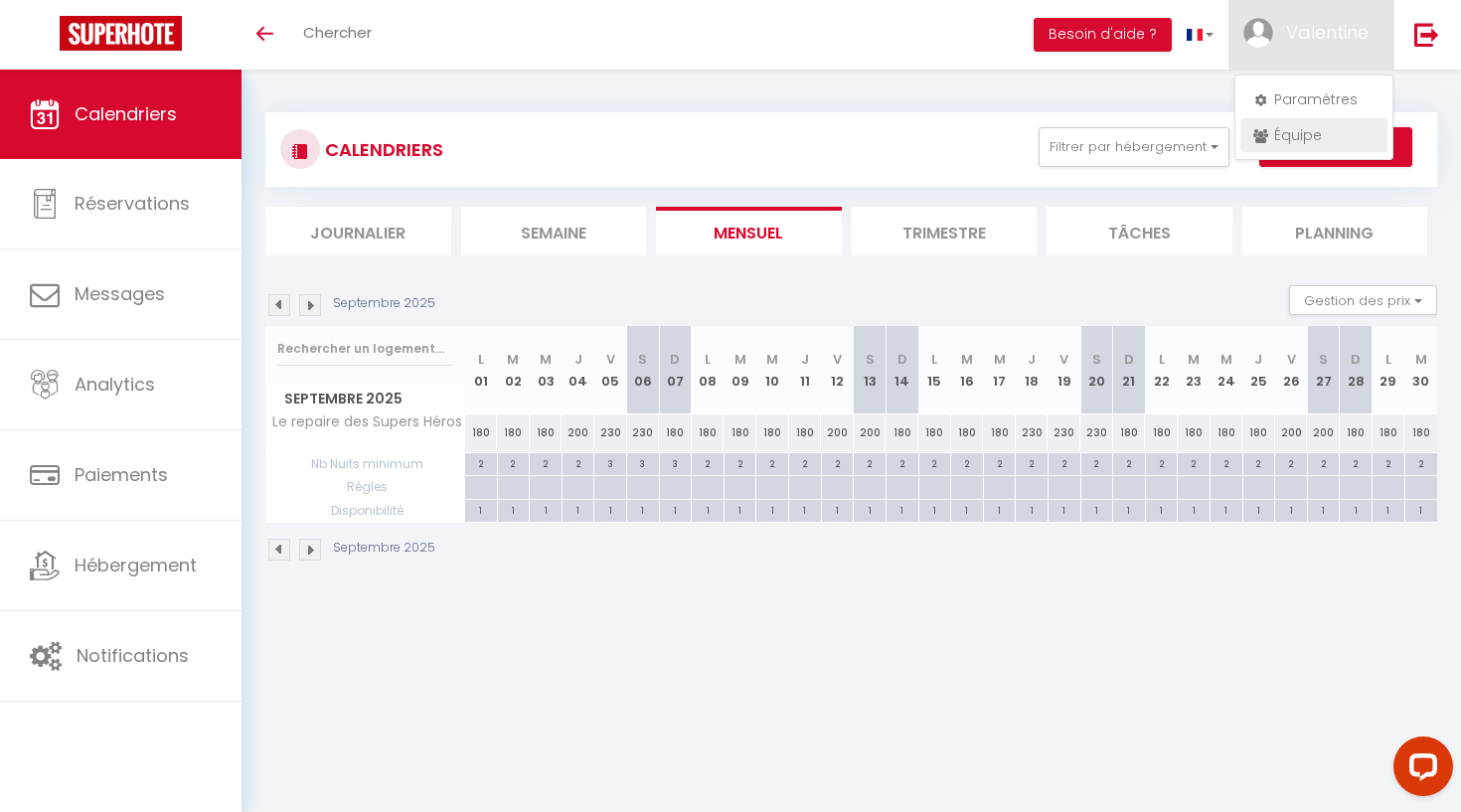 click on "Équipe" at bounding box center (1314, 135) 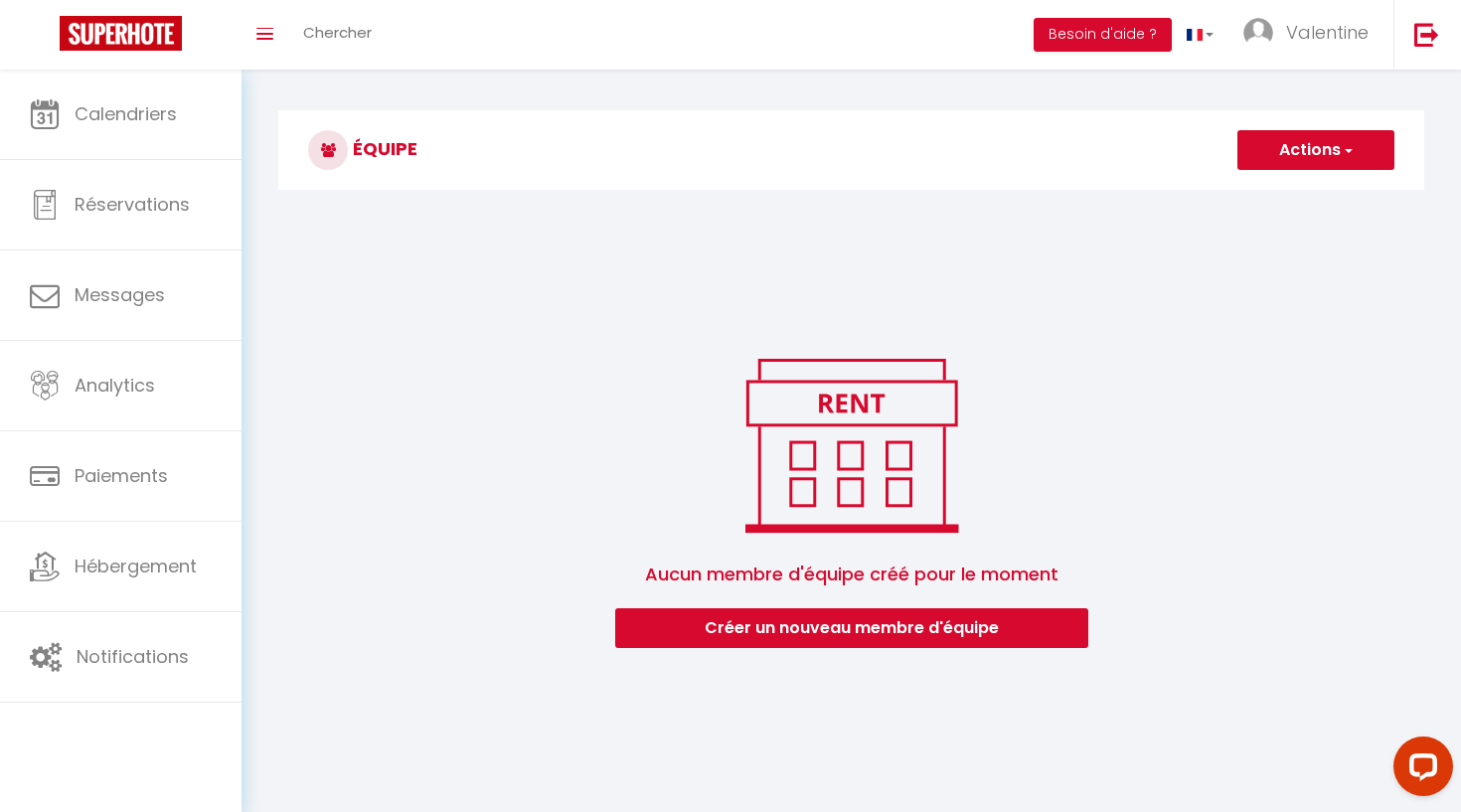 click on "Créer un nouveau membre d'équipe" at bounding box center [852, 628] 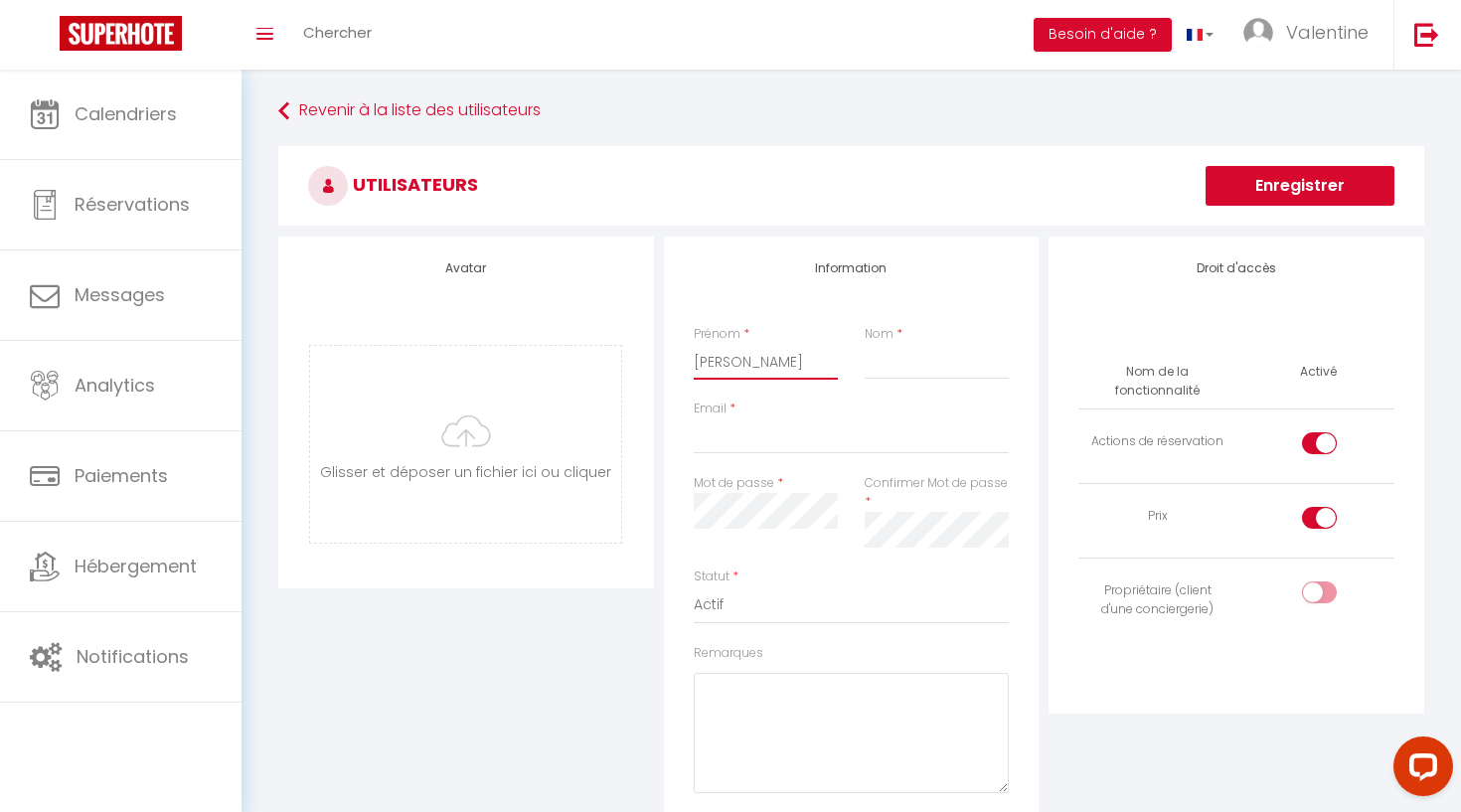 type on "Catherine" 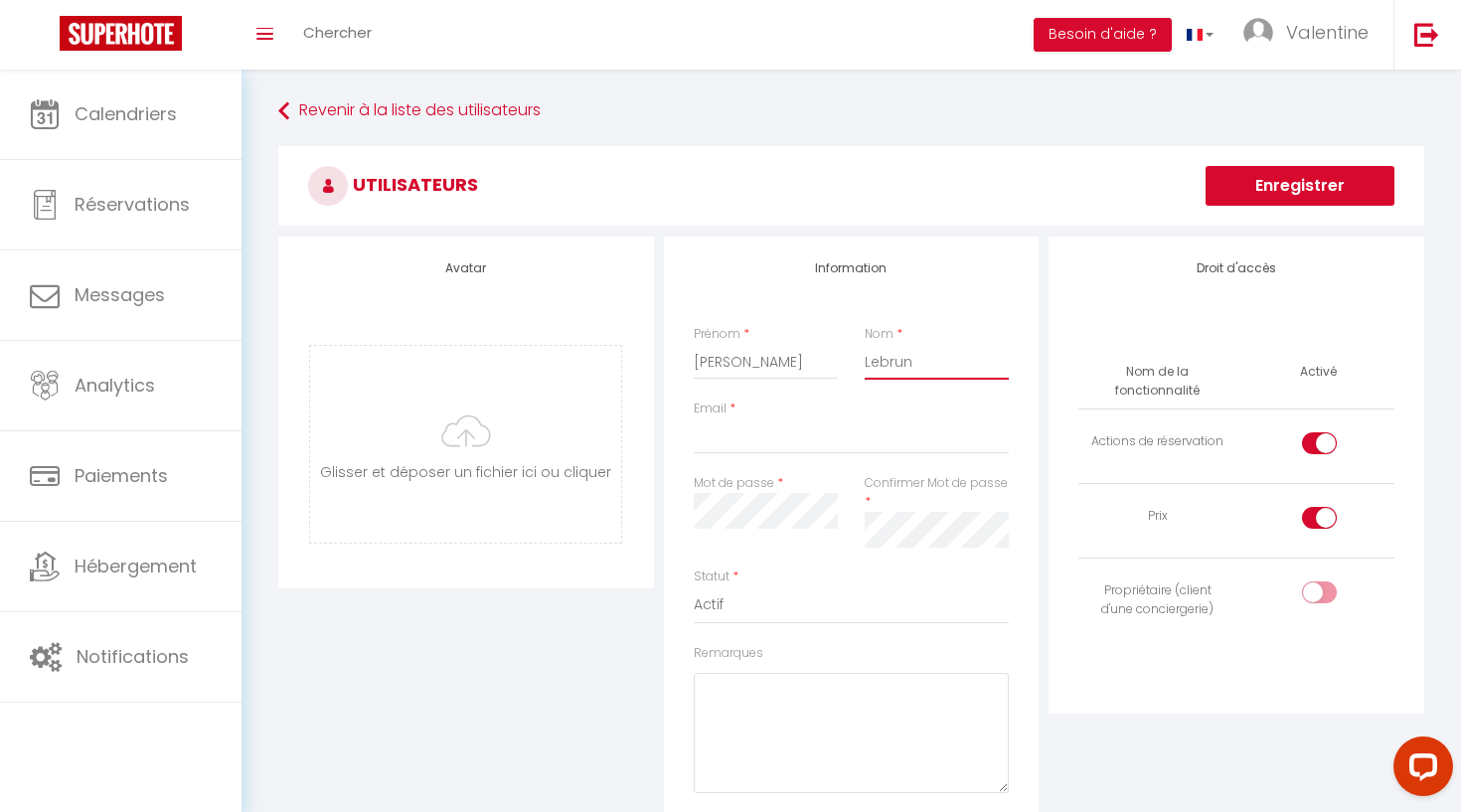 type on "Lebrun" 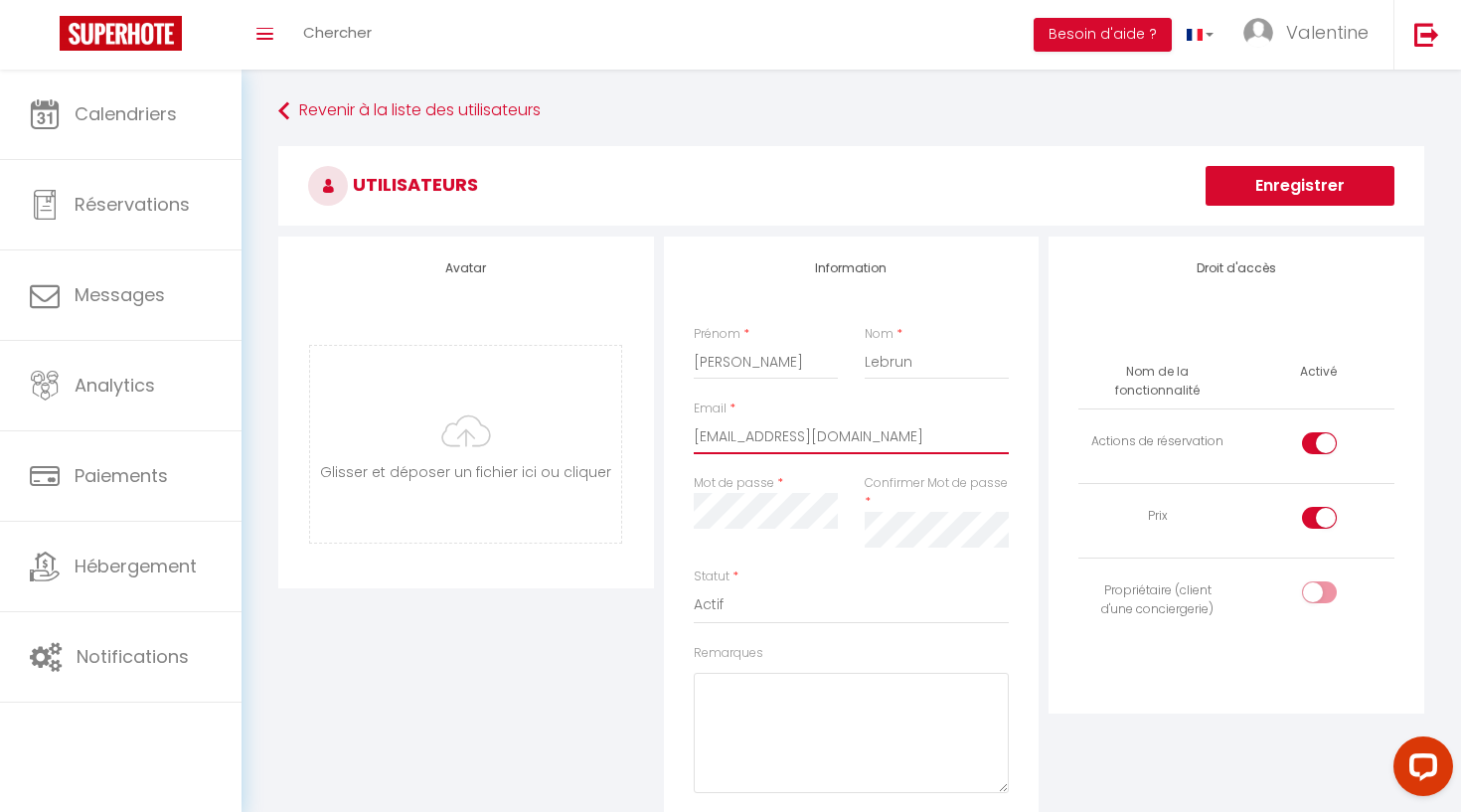 type on "les.lebrun@hotmail.fr" 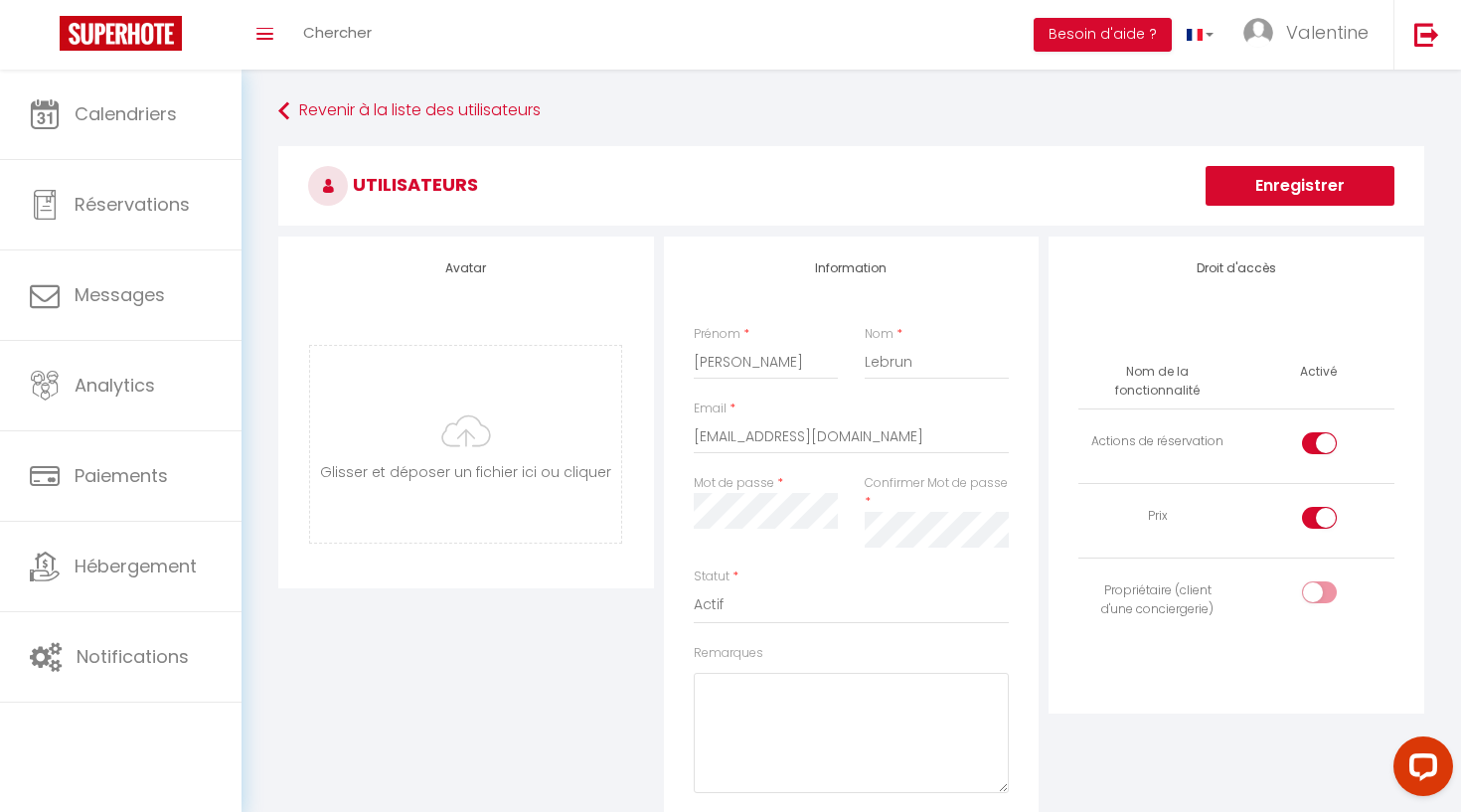 click at bounding box center [1319, 443] 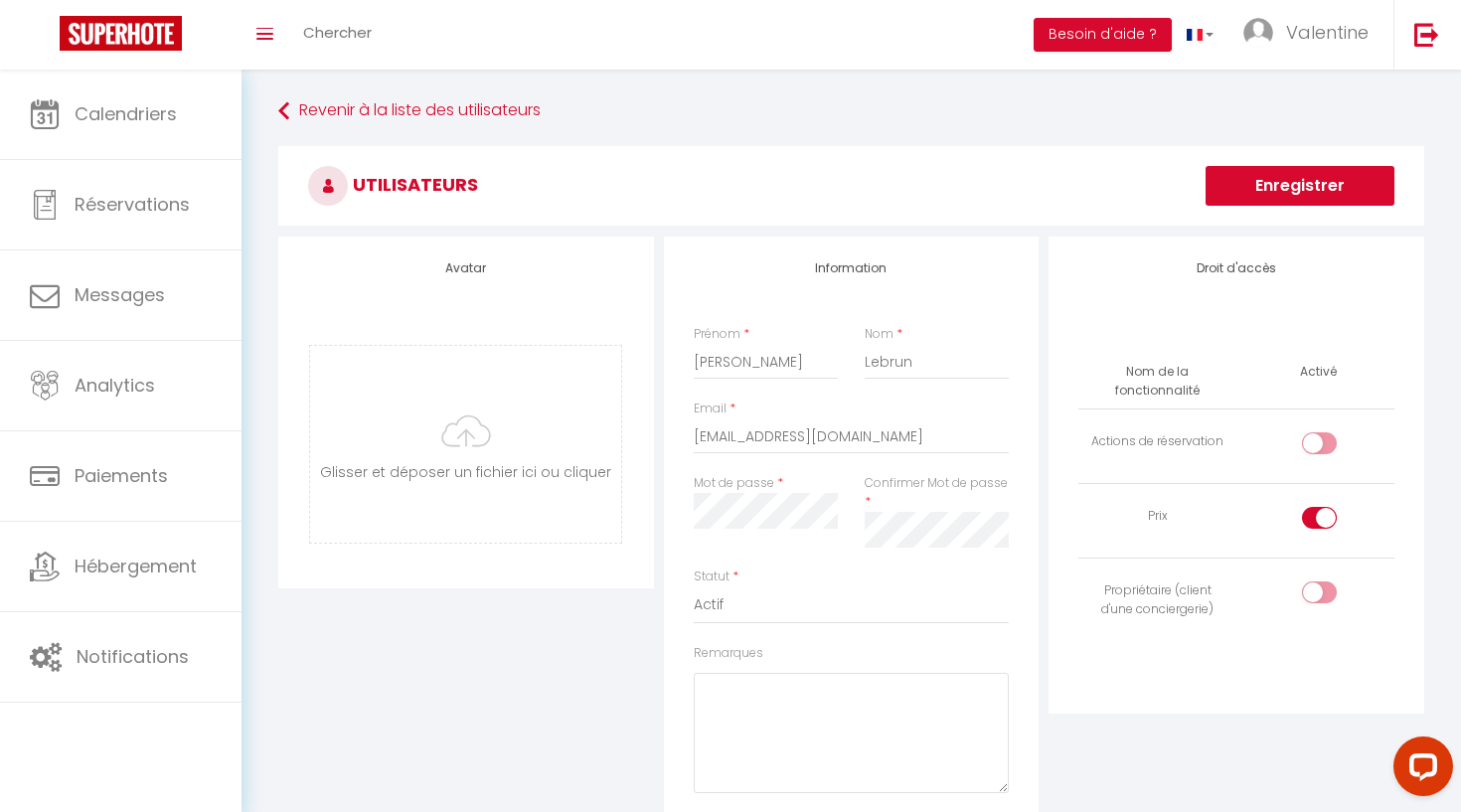click at bounding box center (1319, 518) 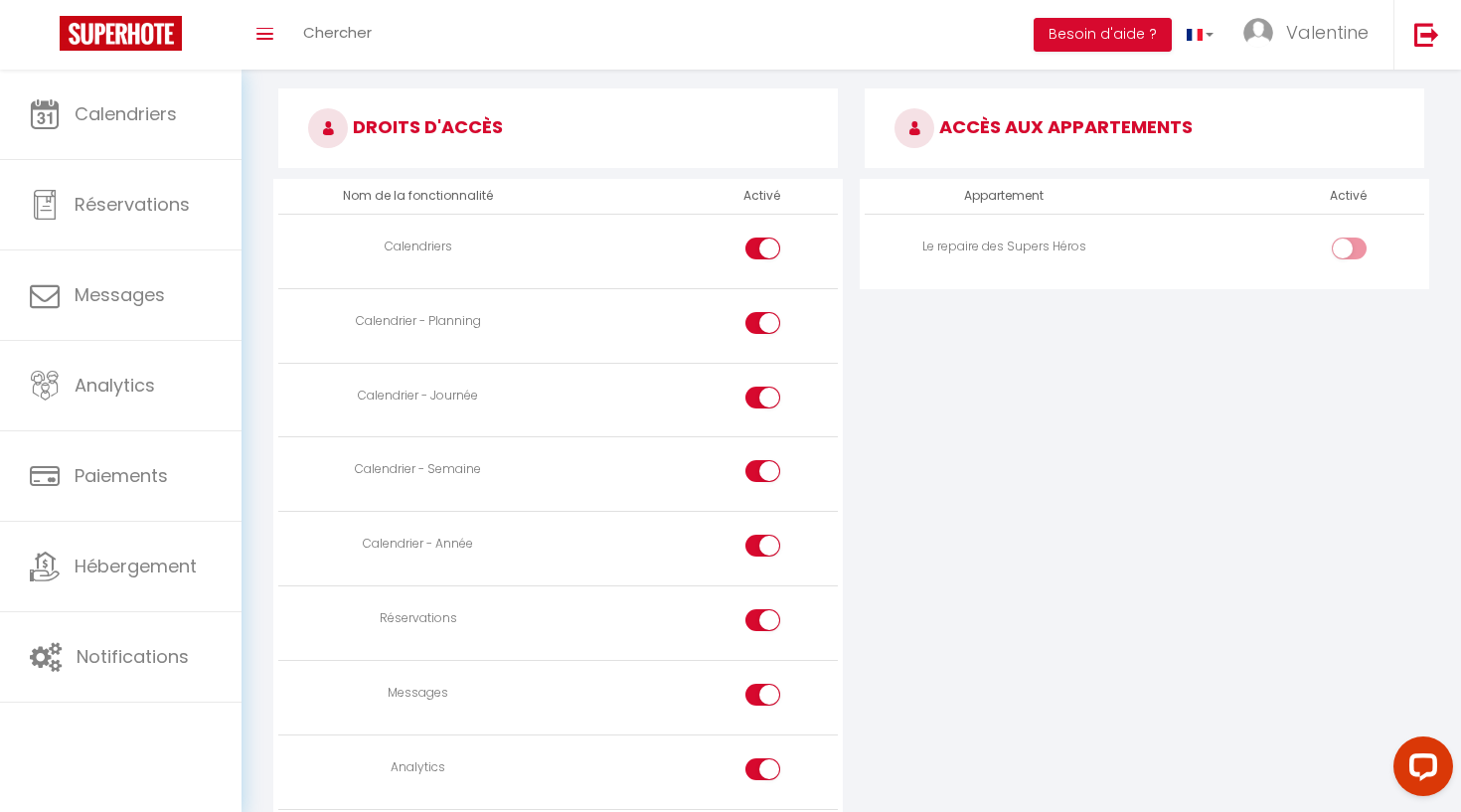 scroll, scrollTop: 908, scrollLeft: 0, axis: vertical 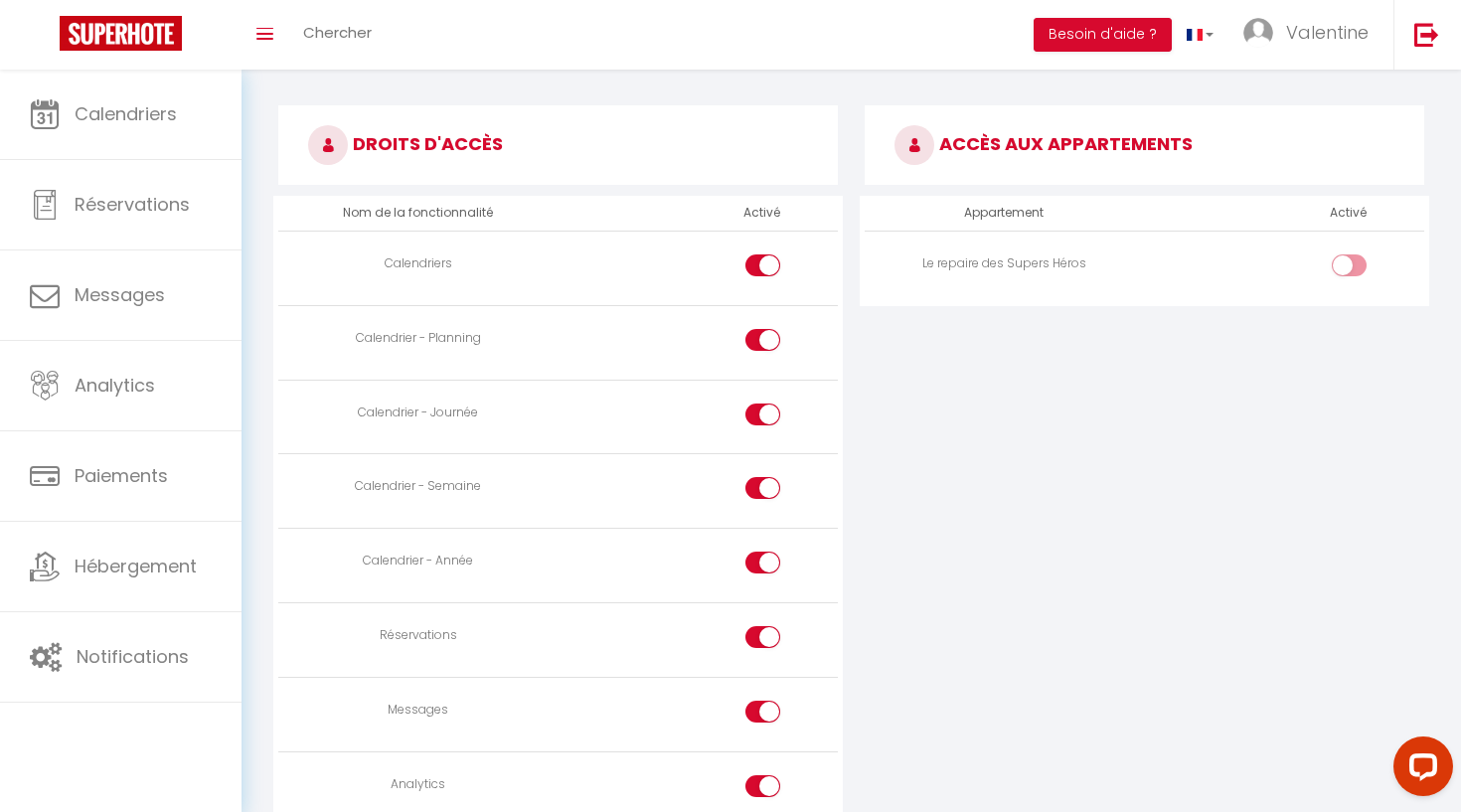 click at bounding box center [1366, 269] 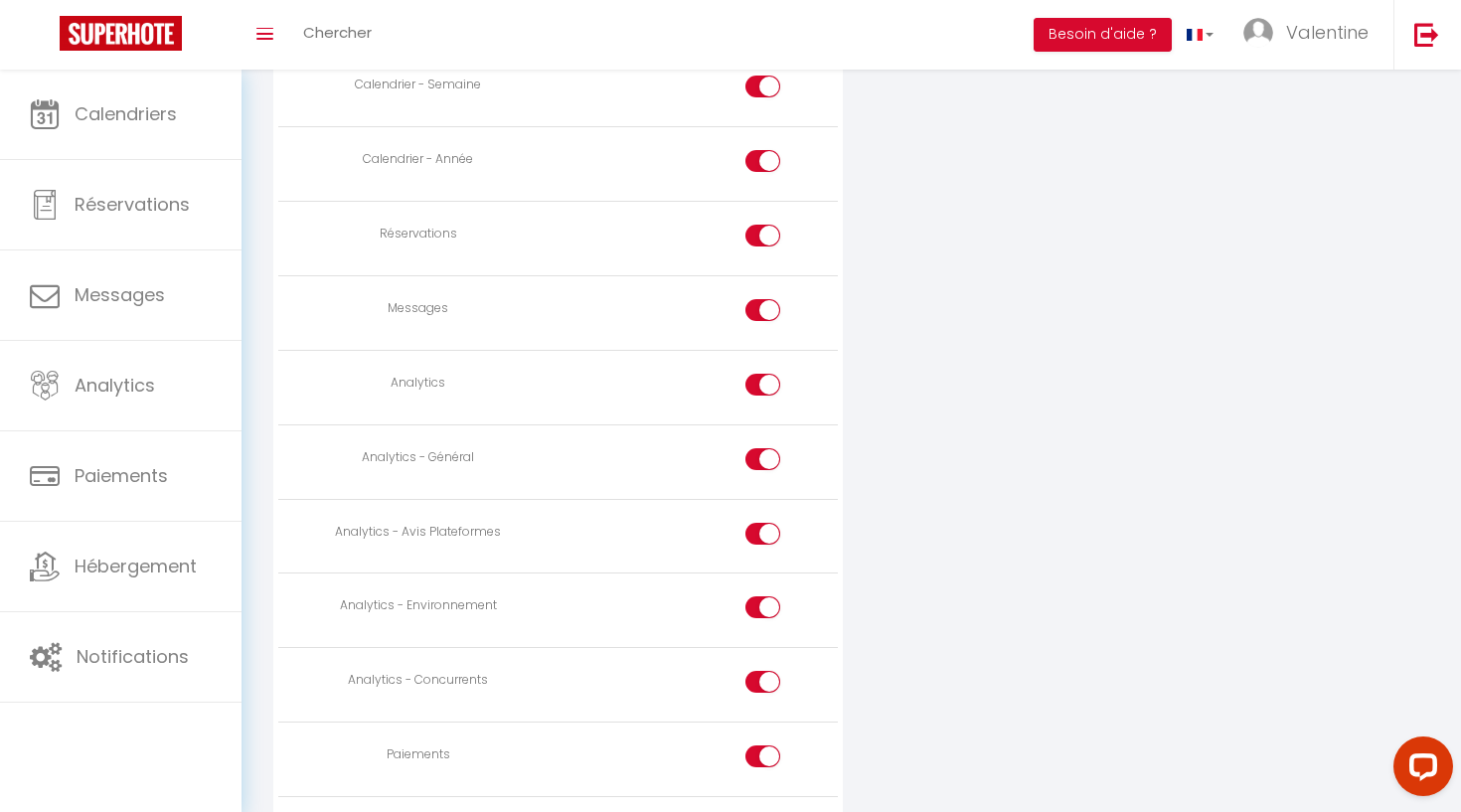 scroll, scrollTop: 1315, scrollLeft: 0, axis: vertical 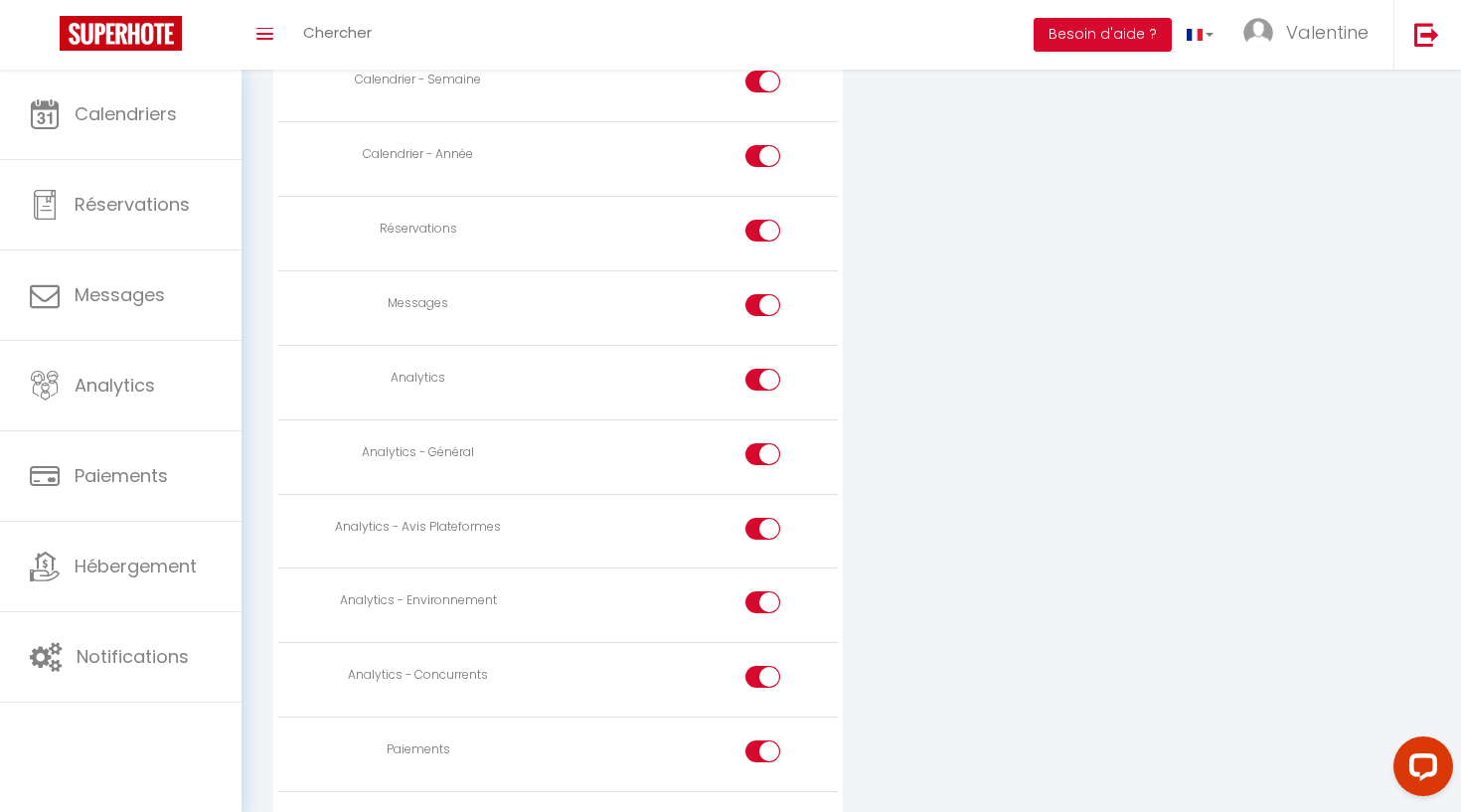 click at bounding box center (762, 305) 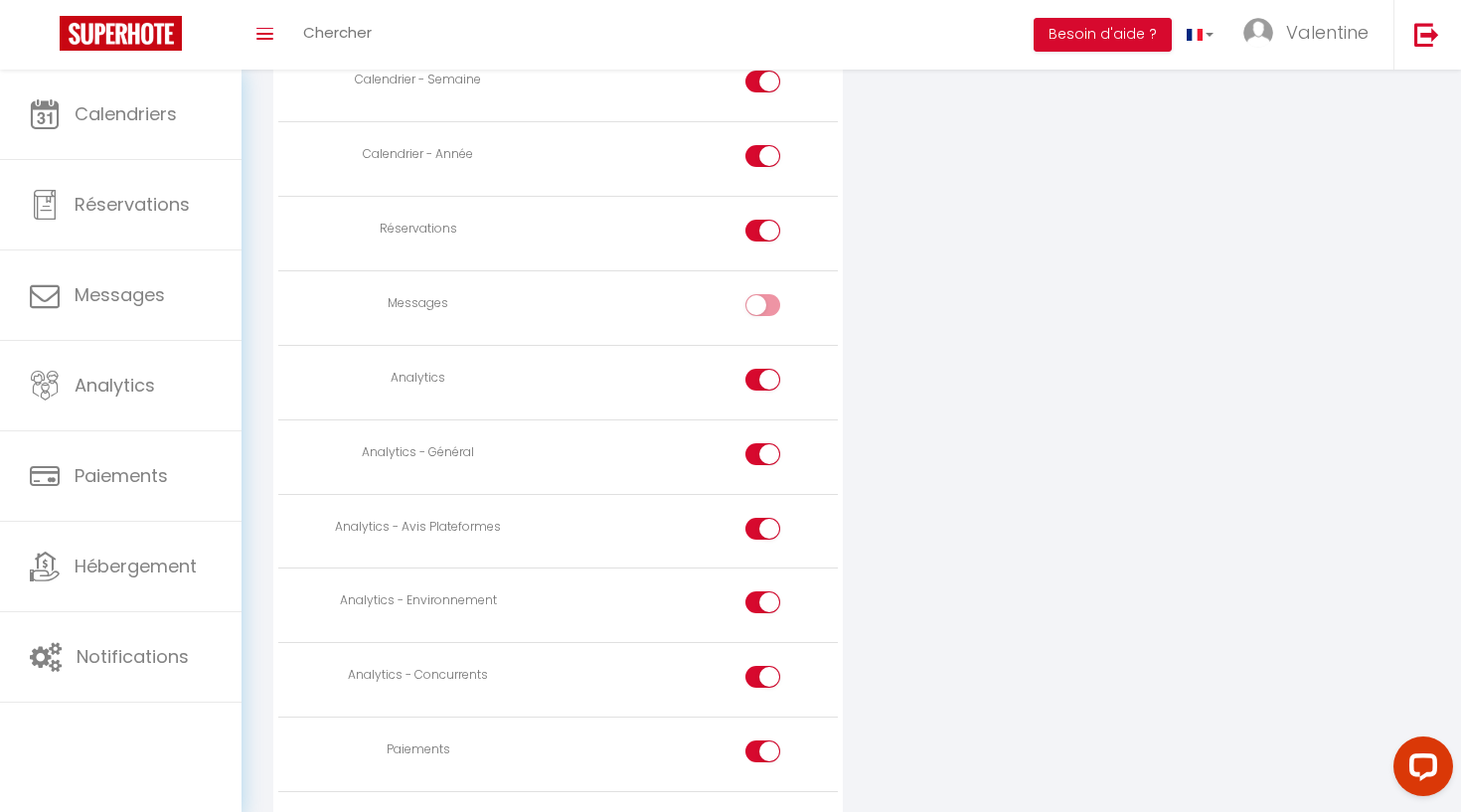 click at bounding box center (762, 380) 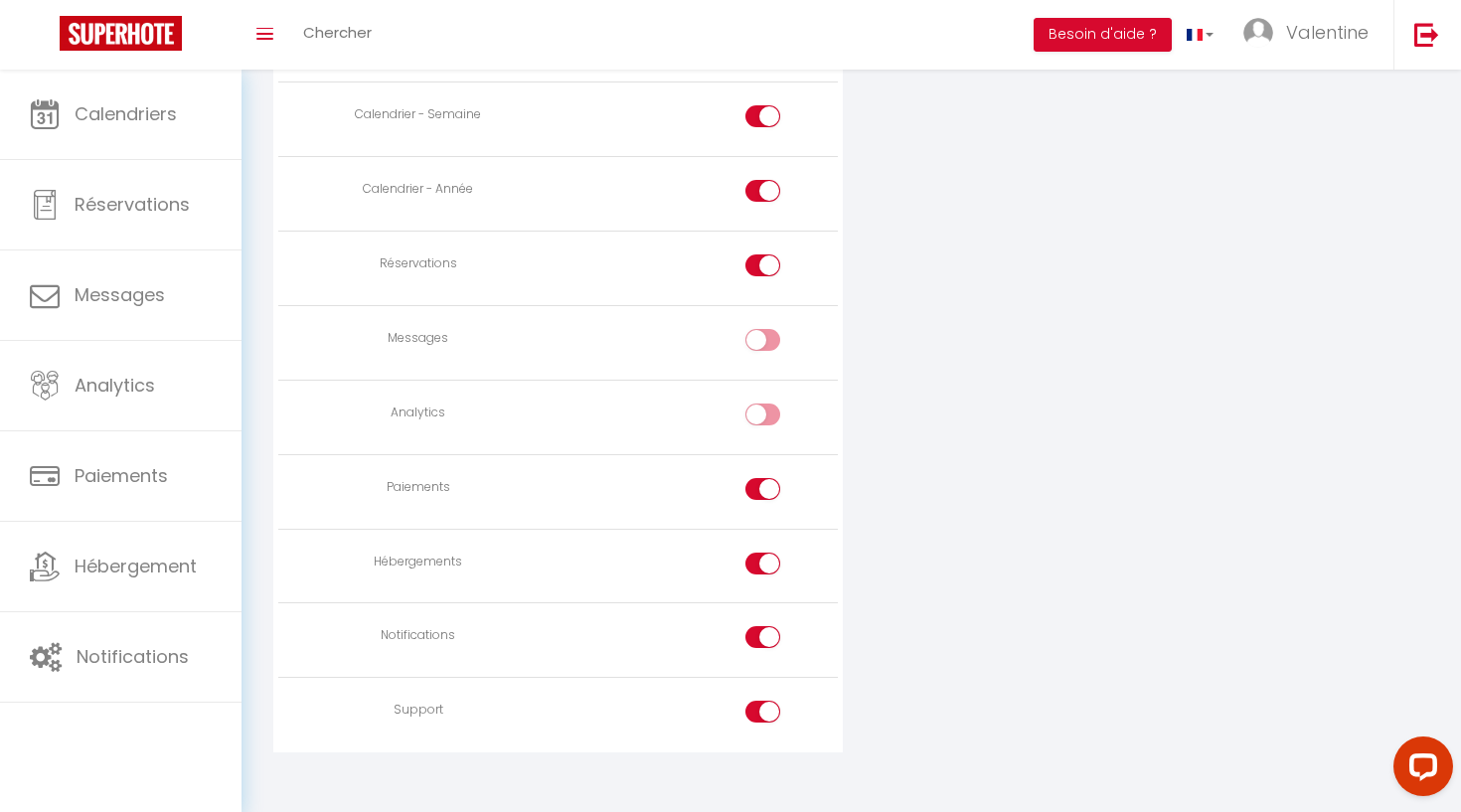 scroll, scrollTop: 1279, scrollLeft: 0, axis: vertical 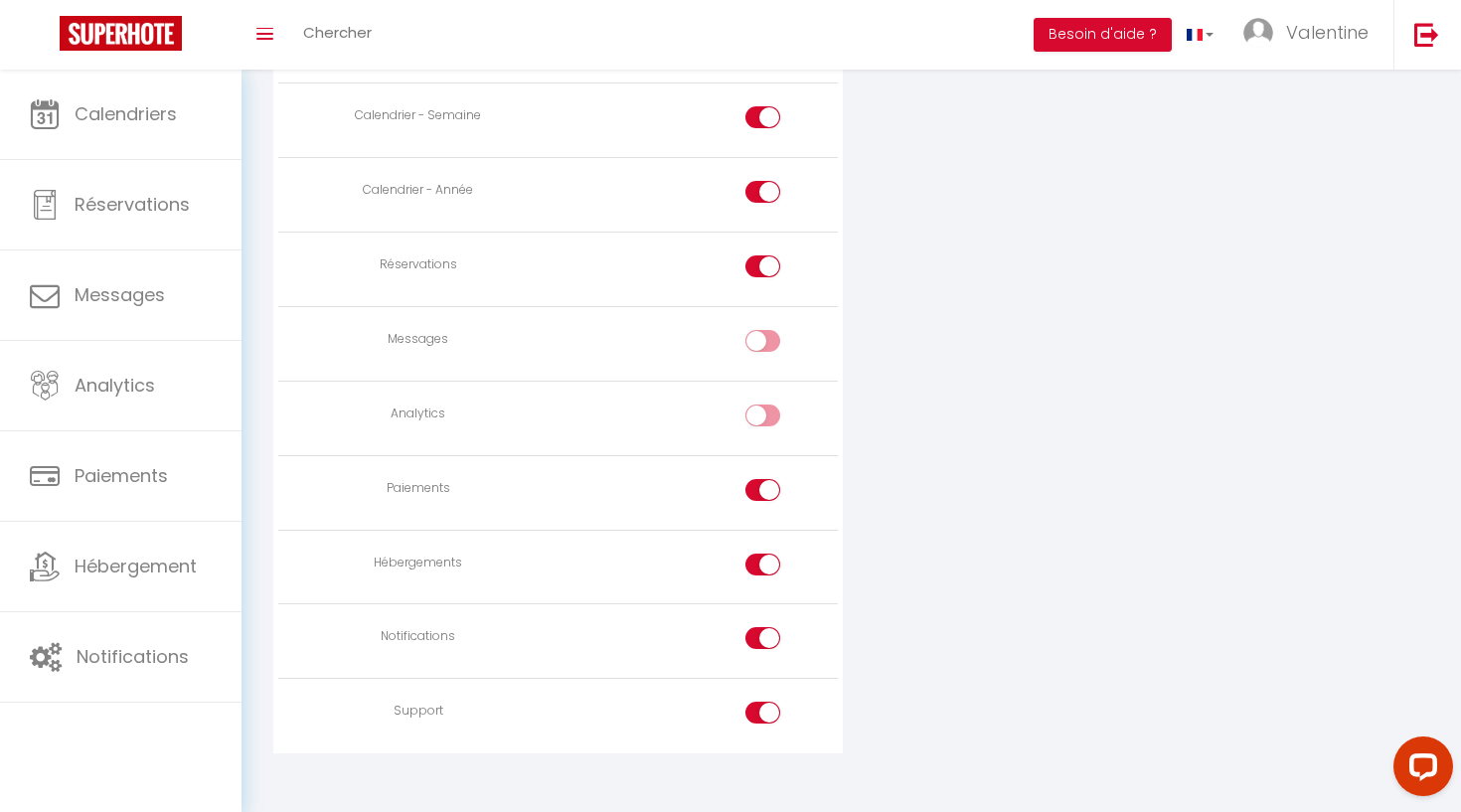 click at bounding box center (762, 490) 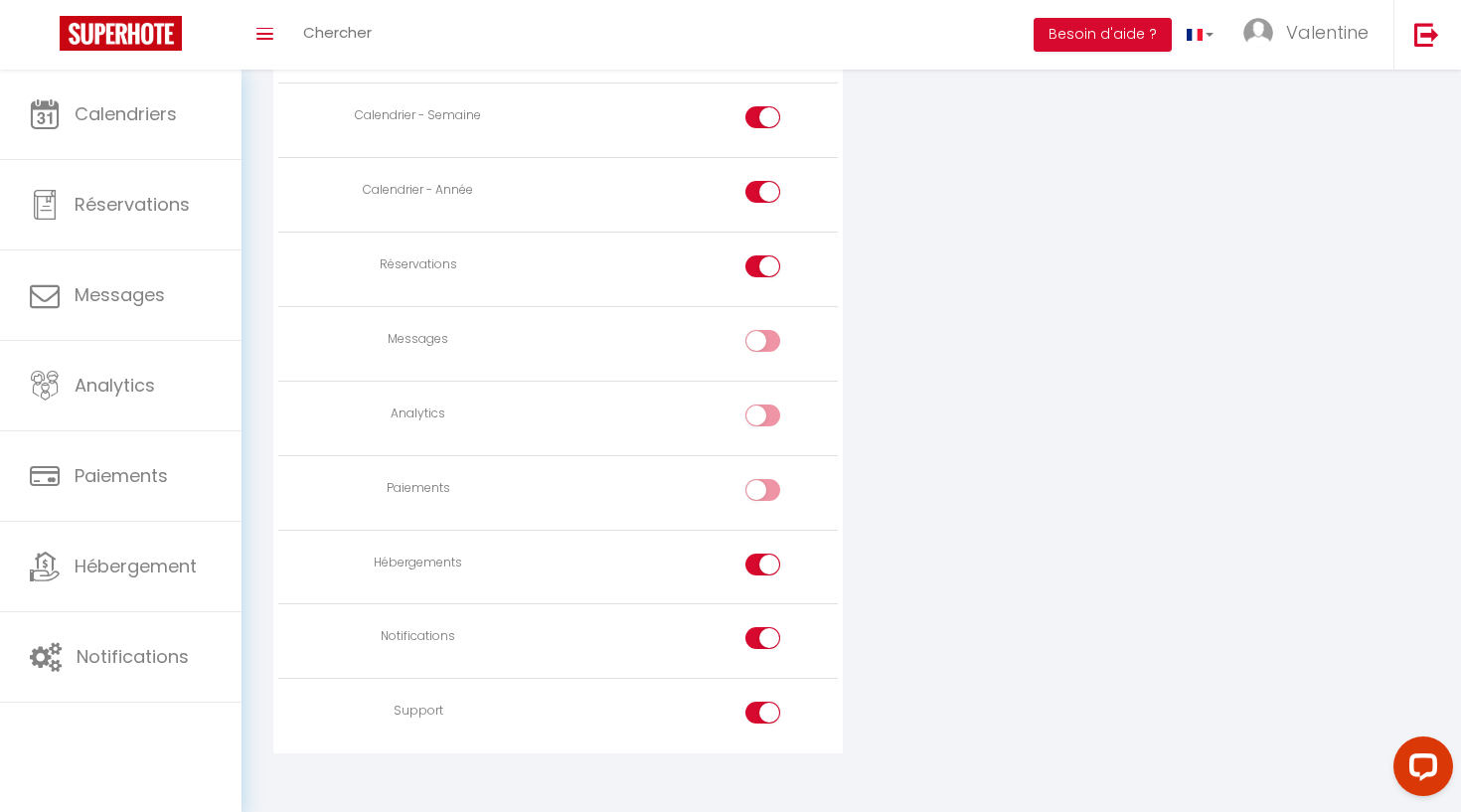 click at bounding box center [762, 565] 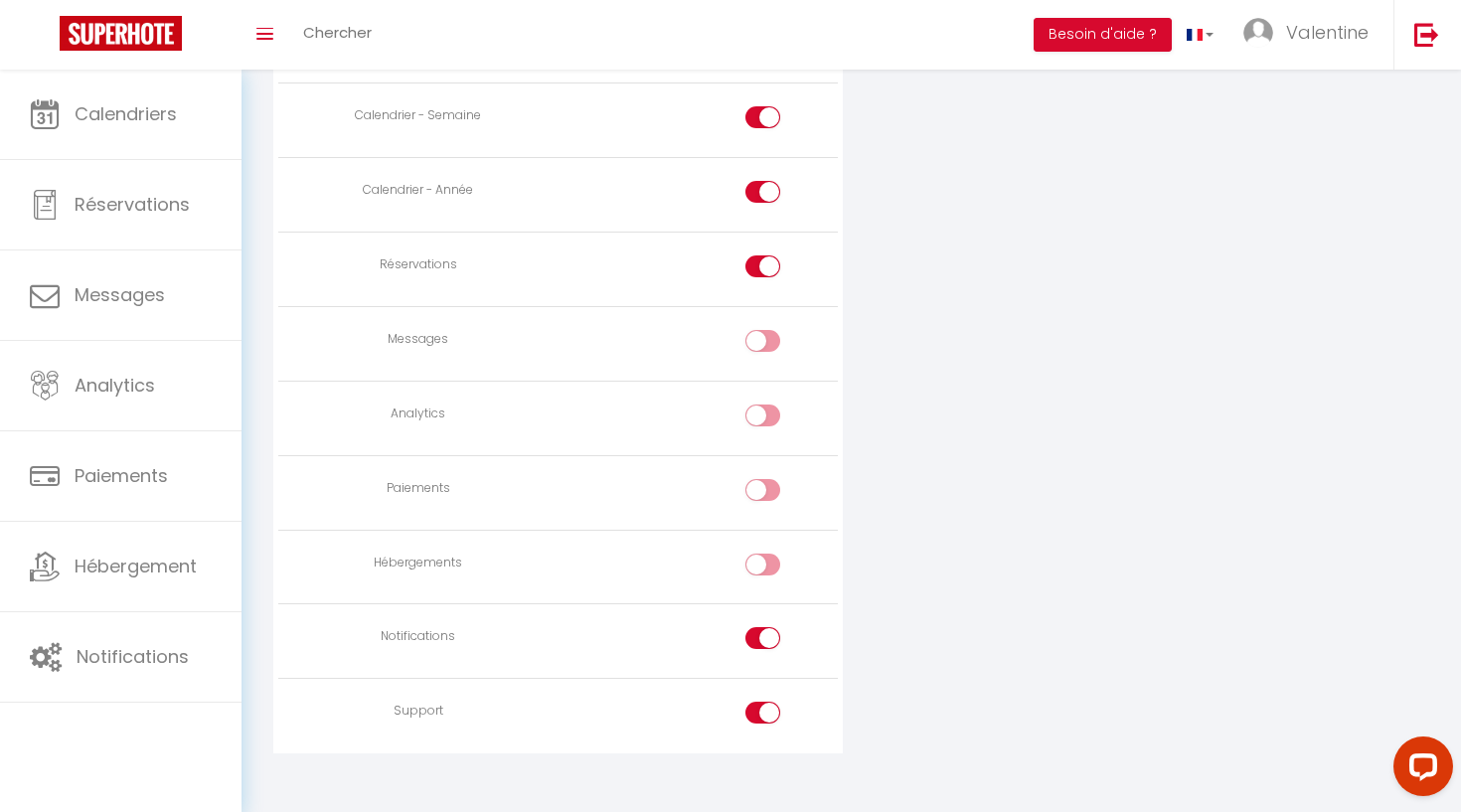 click at bounding box center (762, 638) 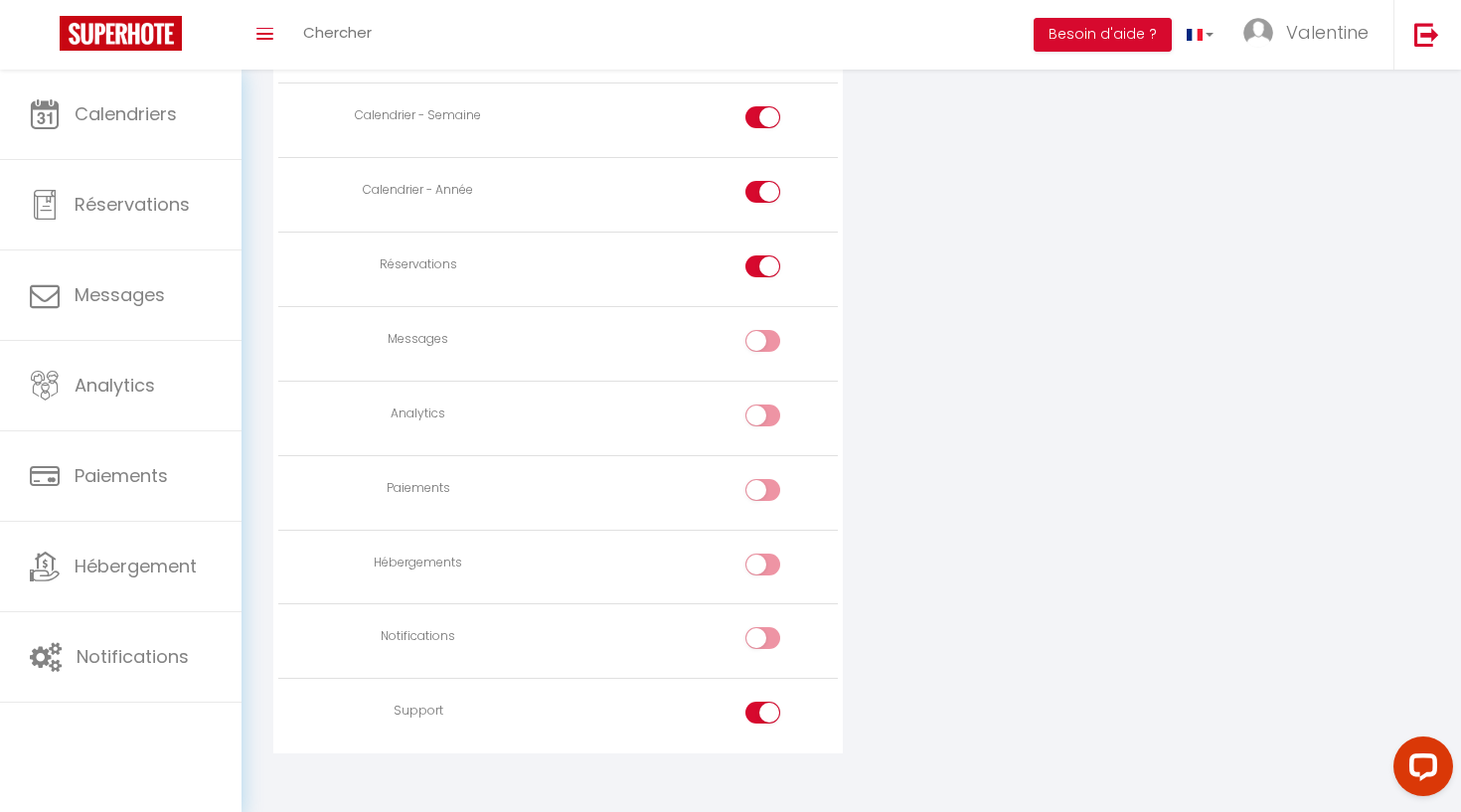 click at bounding box center [762, 713] 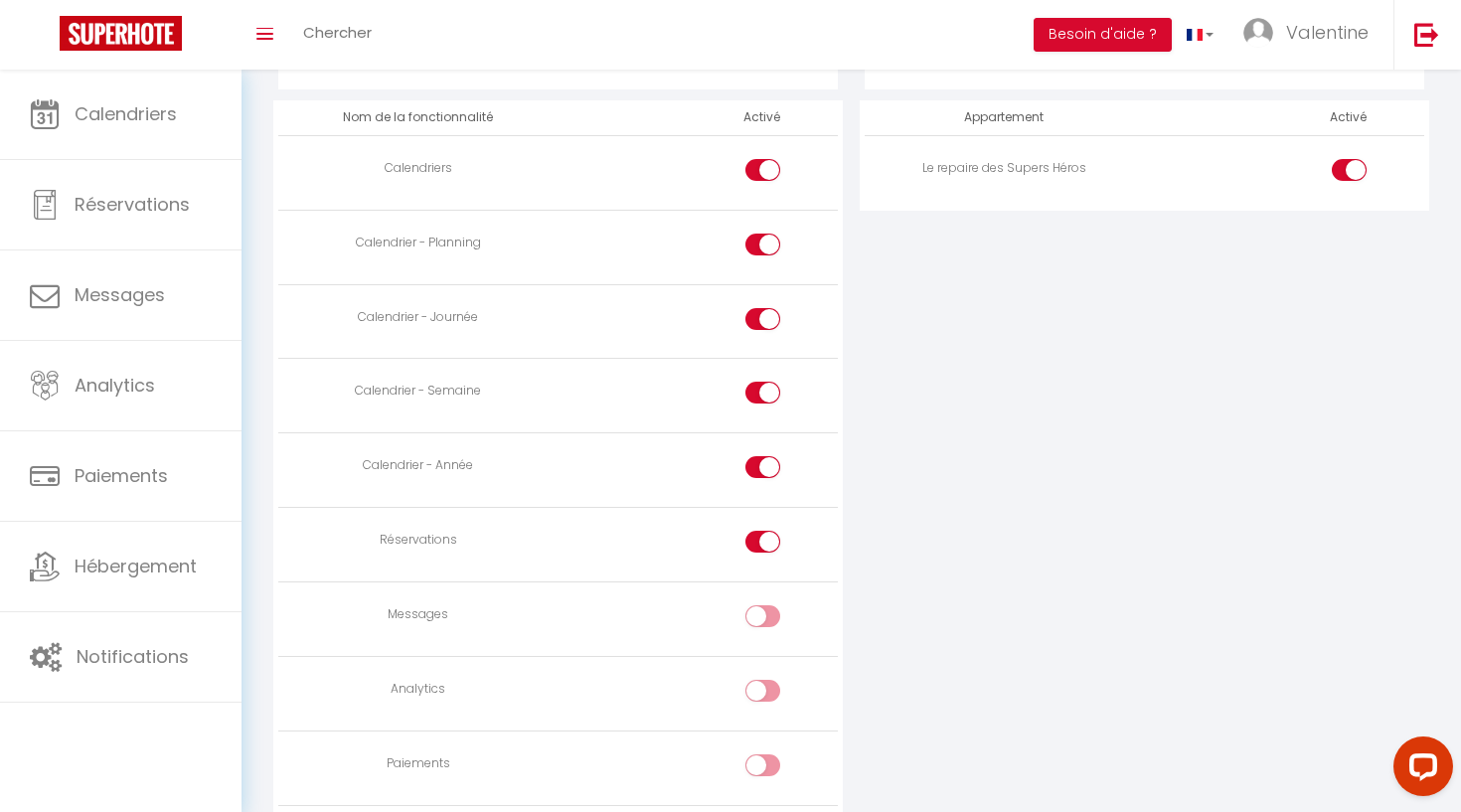 scroll, scrollTop: 1005, scrollLeft: 0, axis: vertical 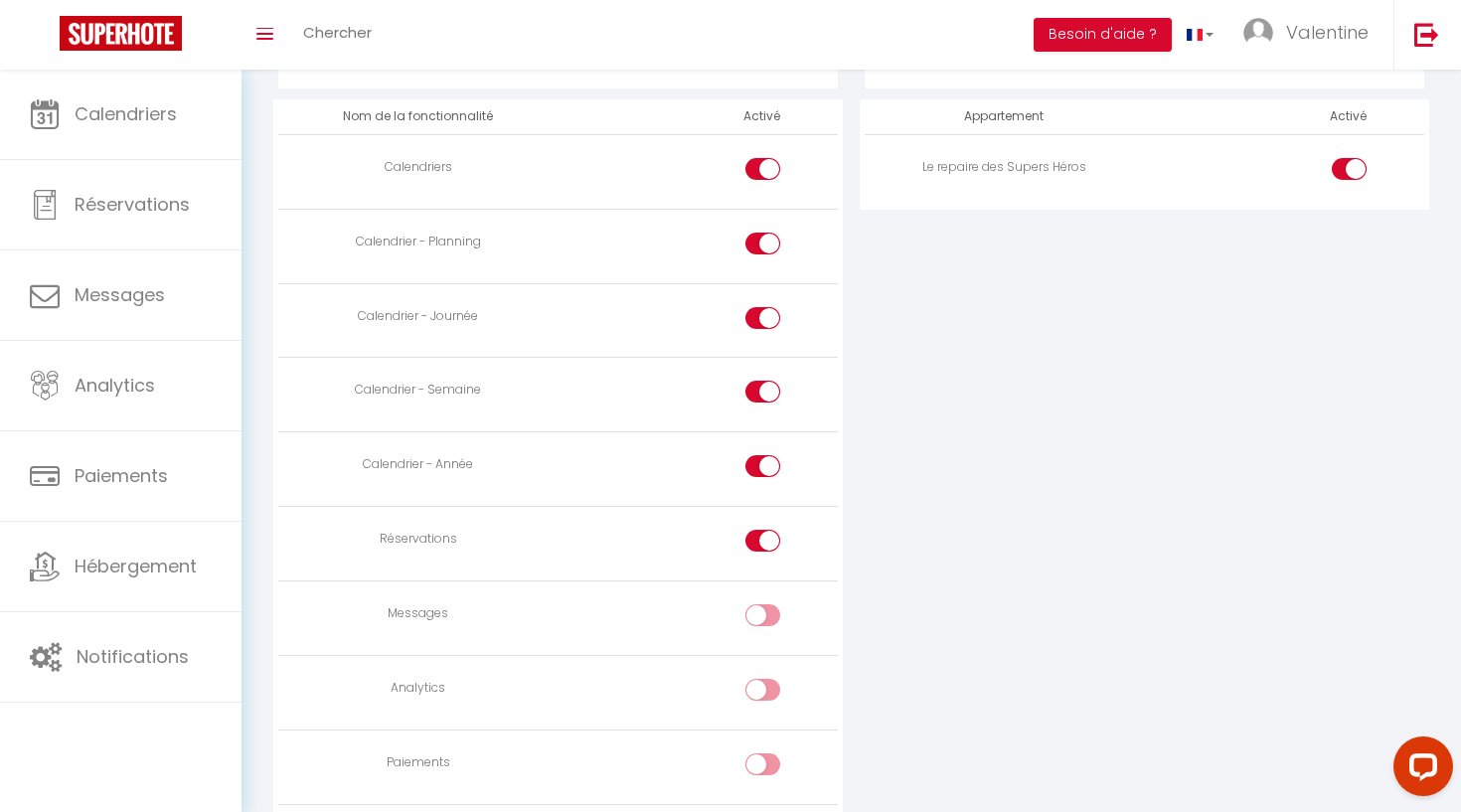 click at bounding box center (762, 541) 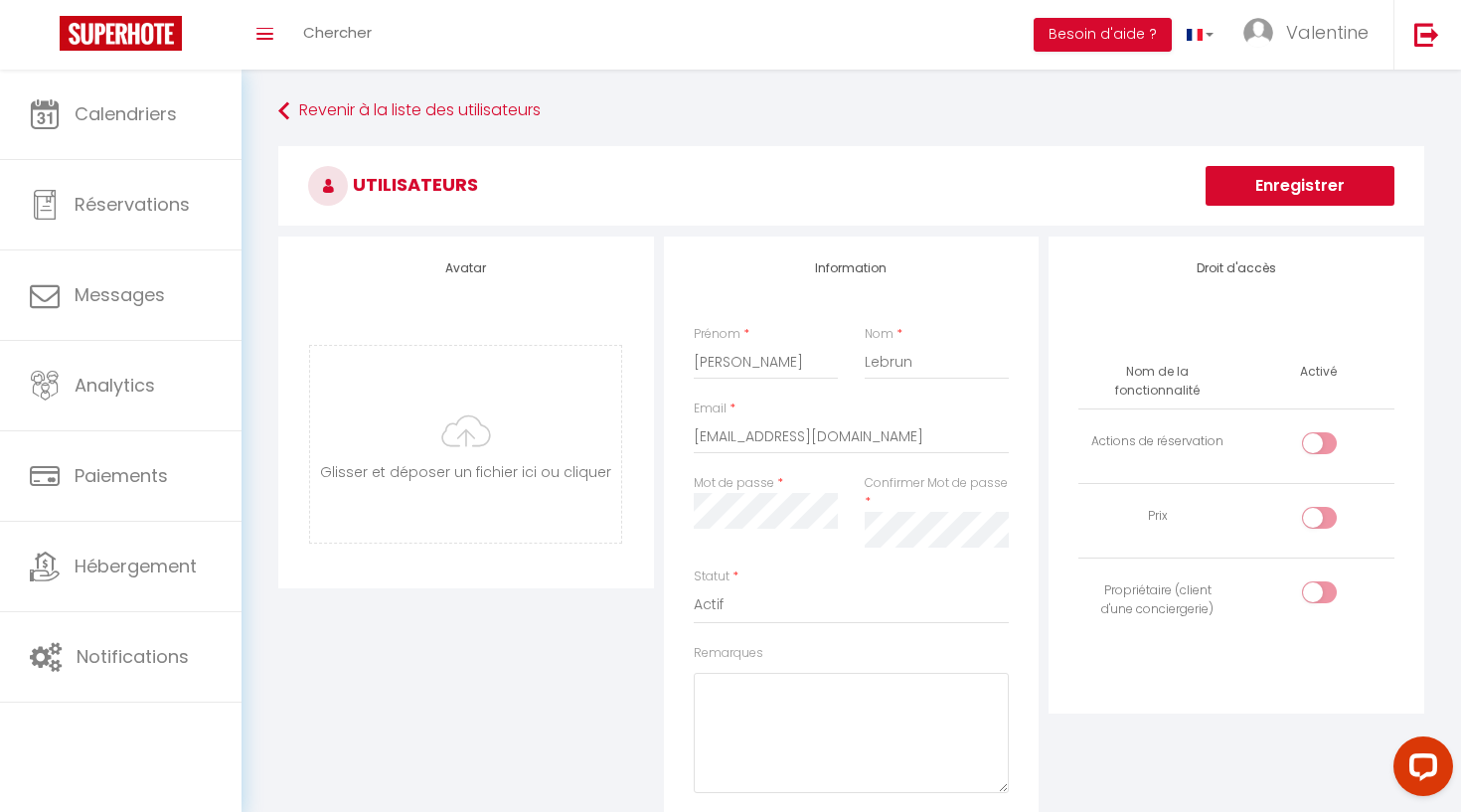 scroll, scrollTop: 0, scrollLeft: 0, axis: both 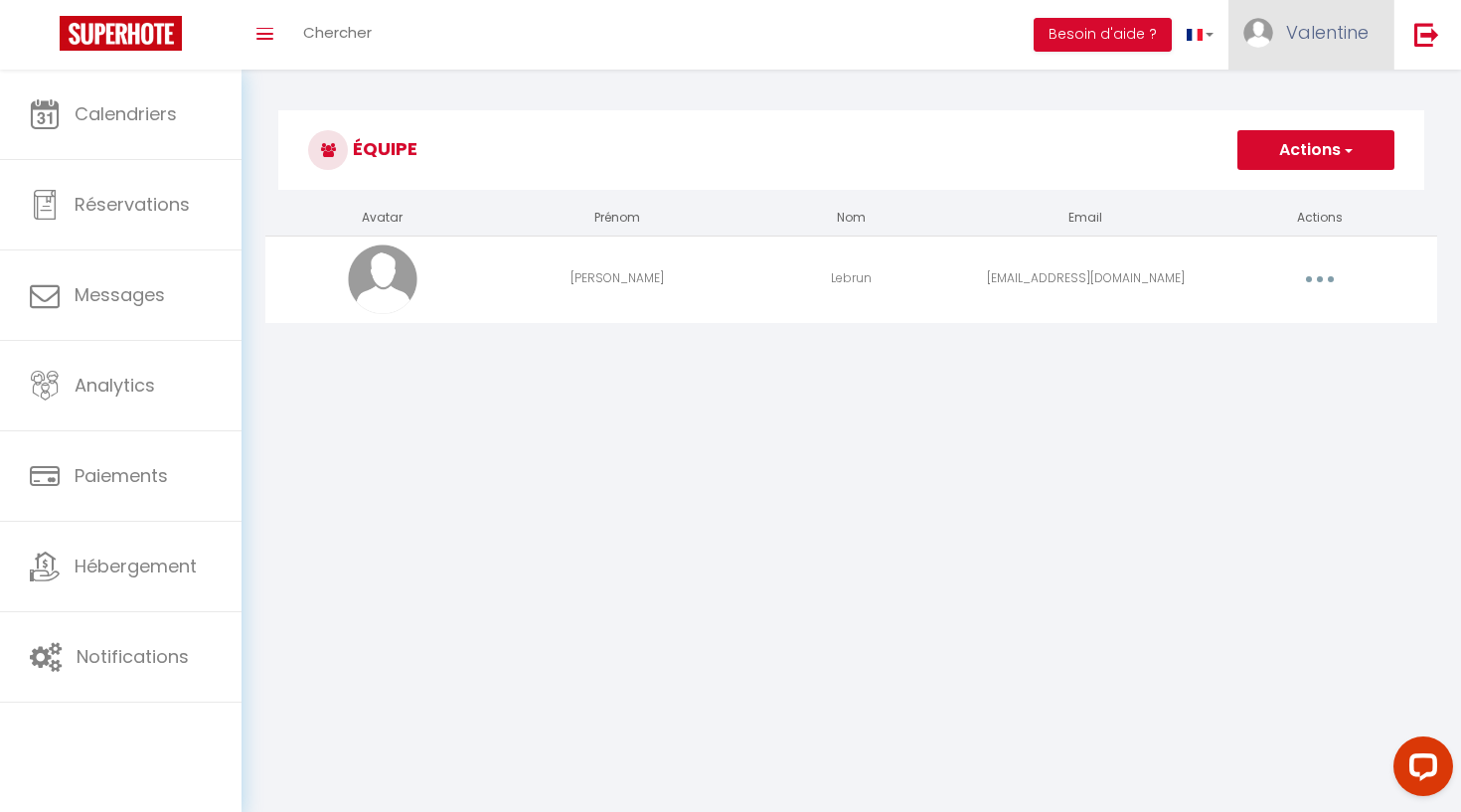 click on "Valentine" at bounding box center [1327, 32] 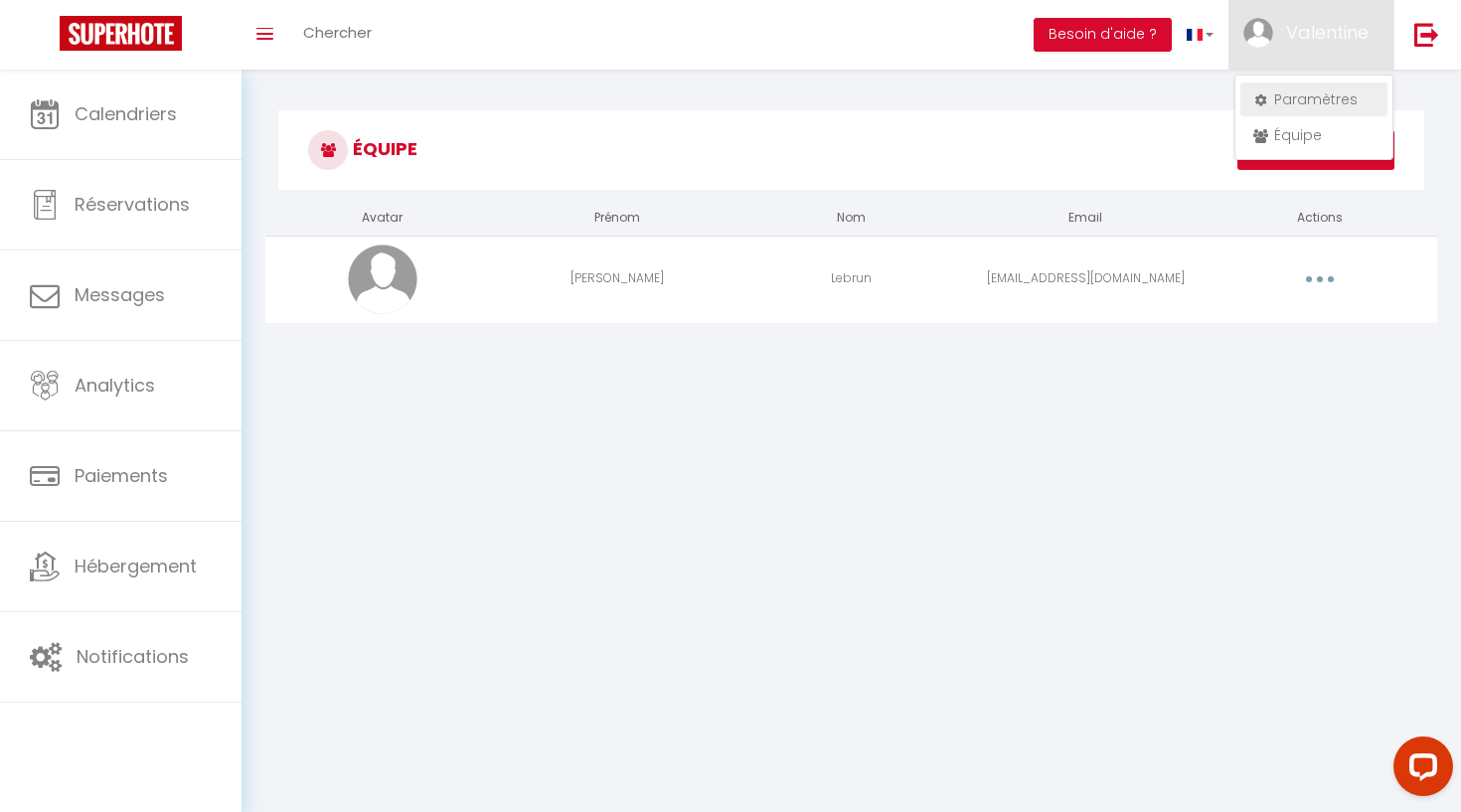 click on "Paramètres" at bounding box center [1314, 99] 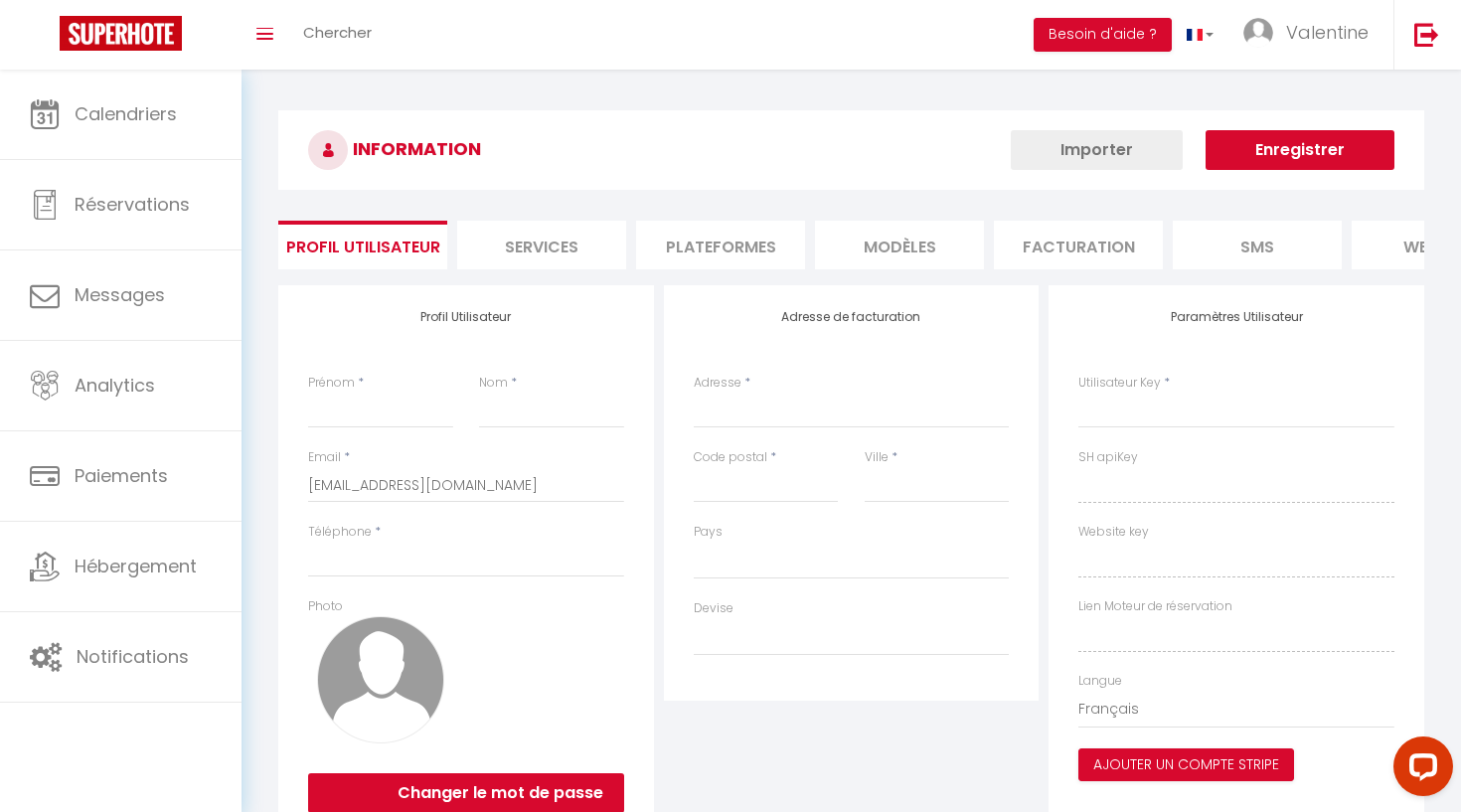 type on "Valentine" 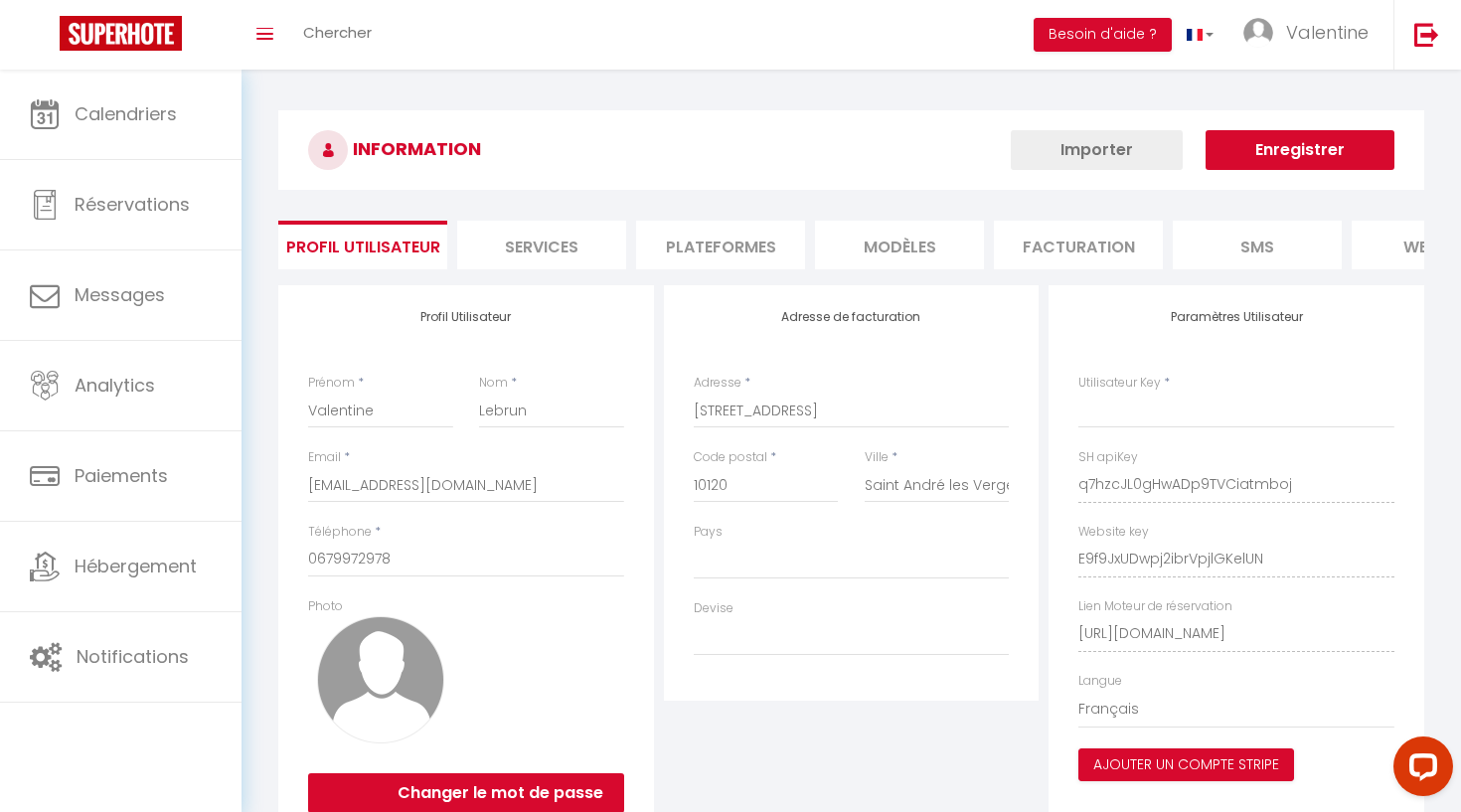 select on "1" 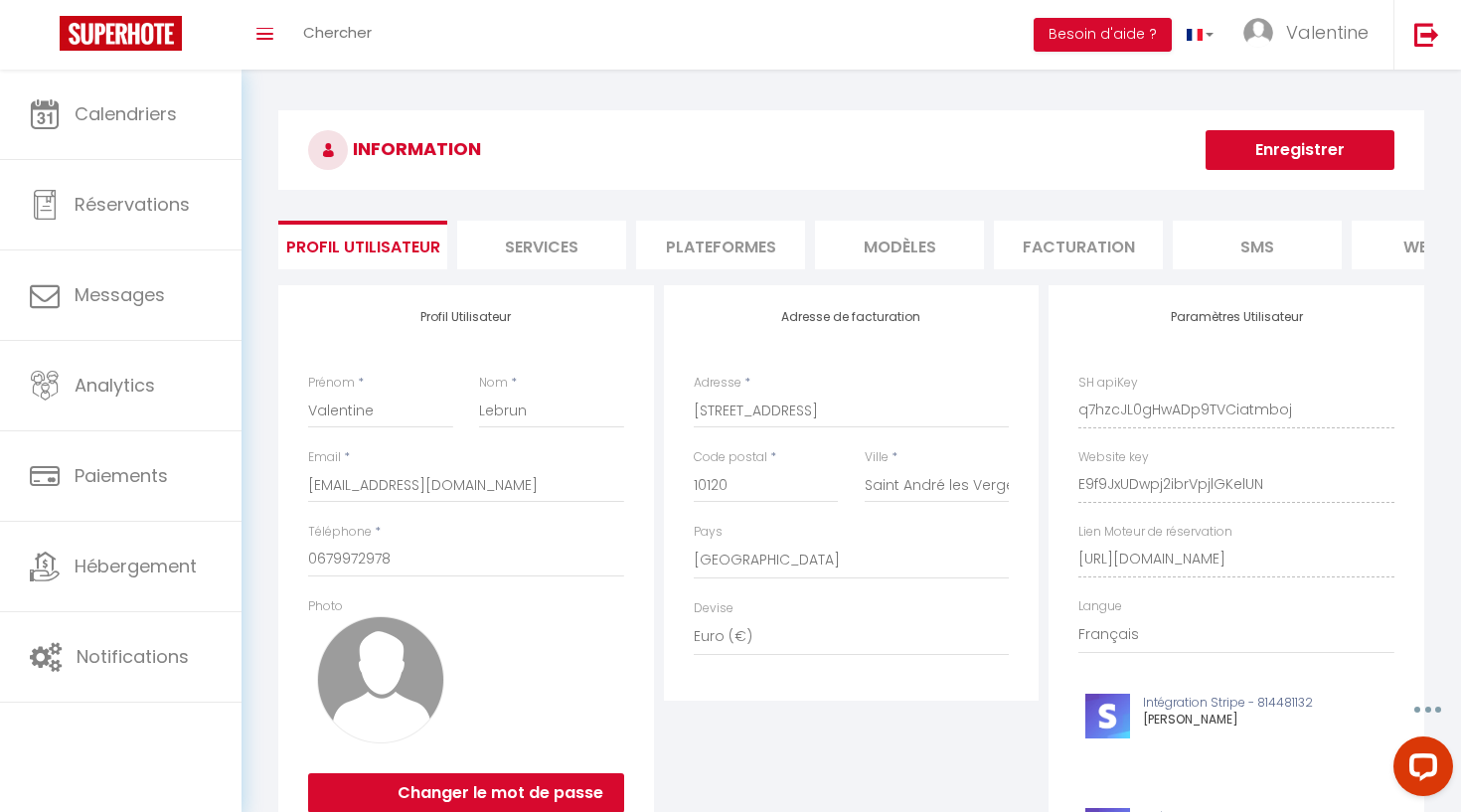 scroll, scrollTop: 0, scrollLeft: 0, axis: both 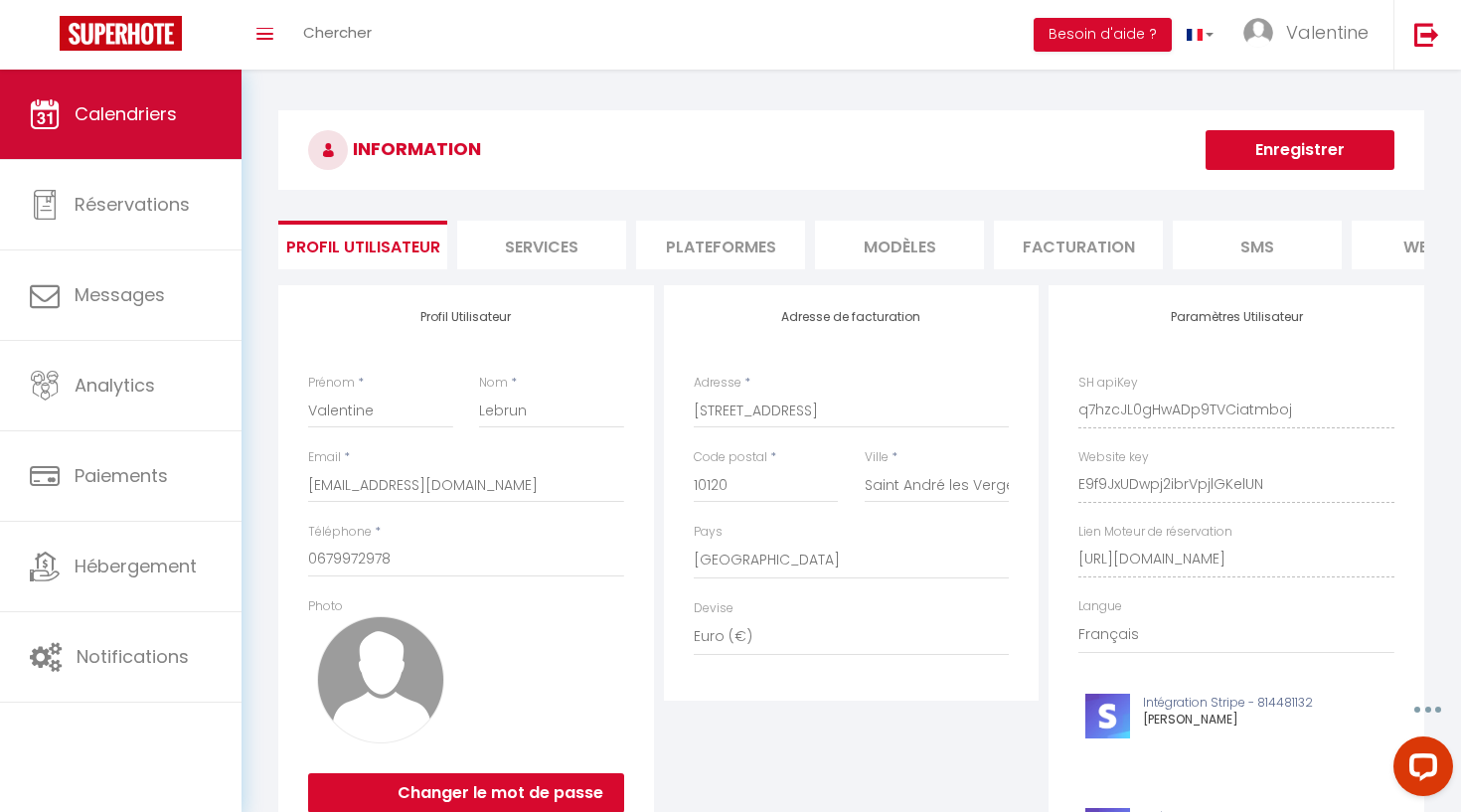 click on "Calendriers" at bounding box center (125, 113) 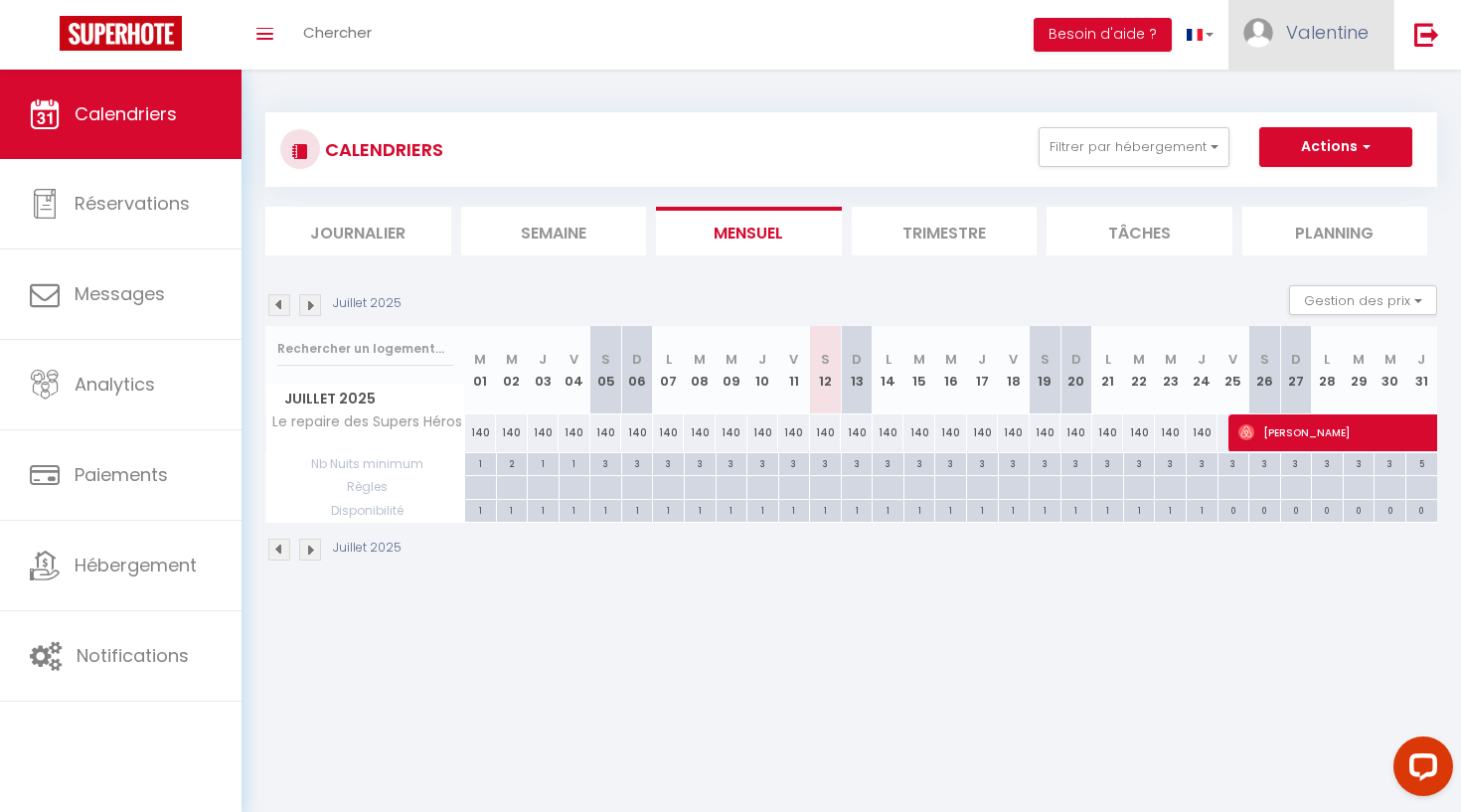 click on "Valentine" at bounding box center (1327, 32) 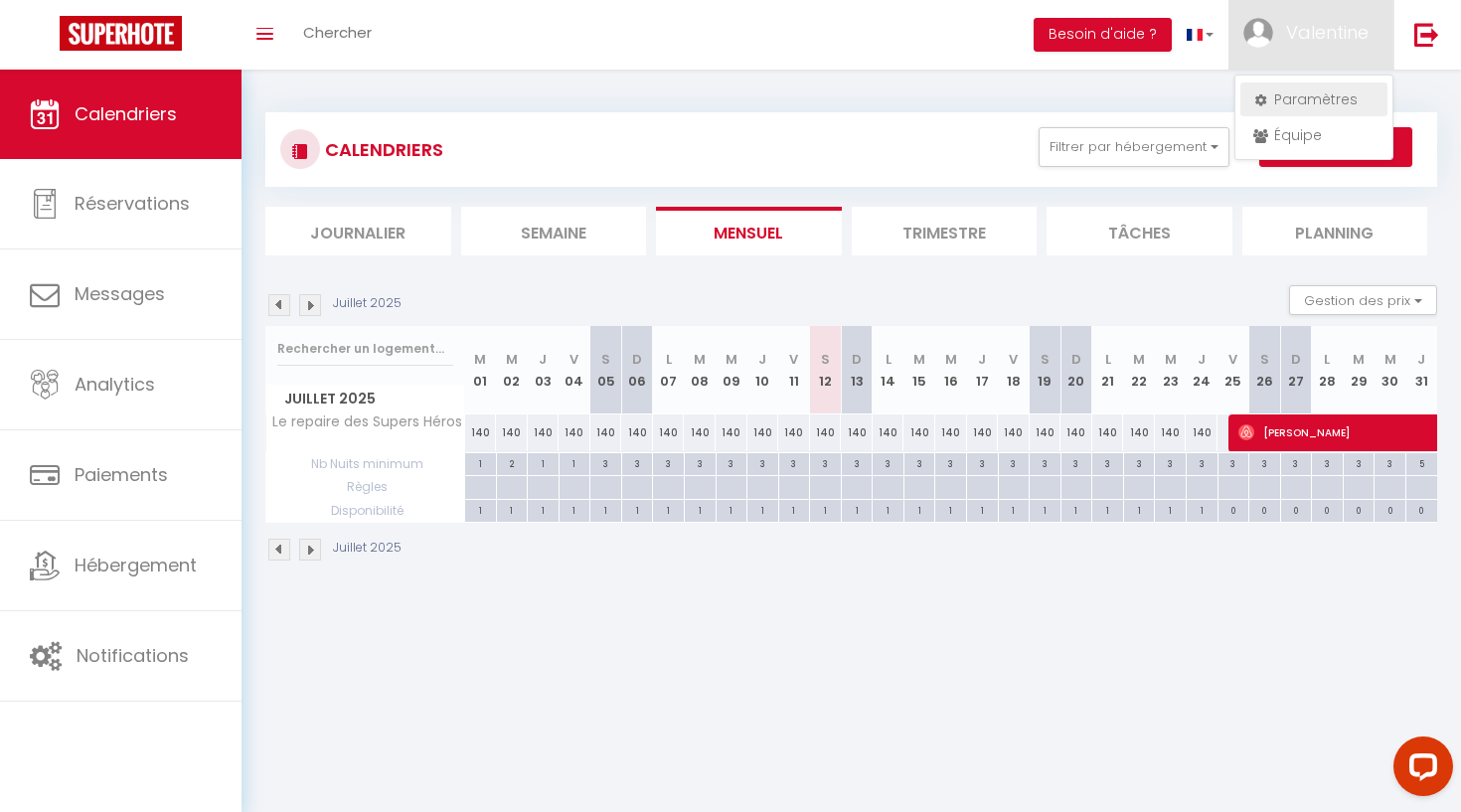 click on "Paramètres" at bounding box center [1314, 99] 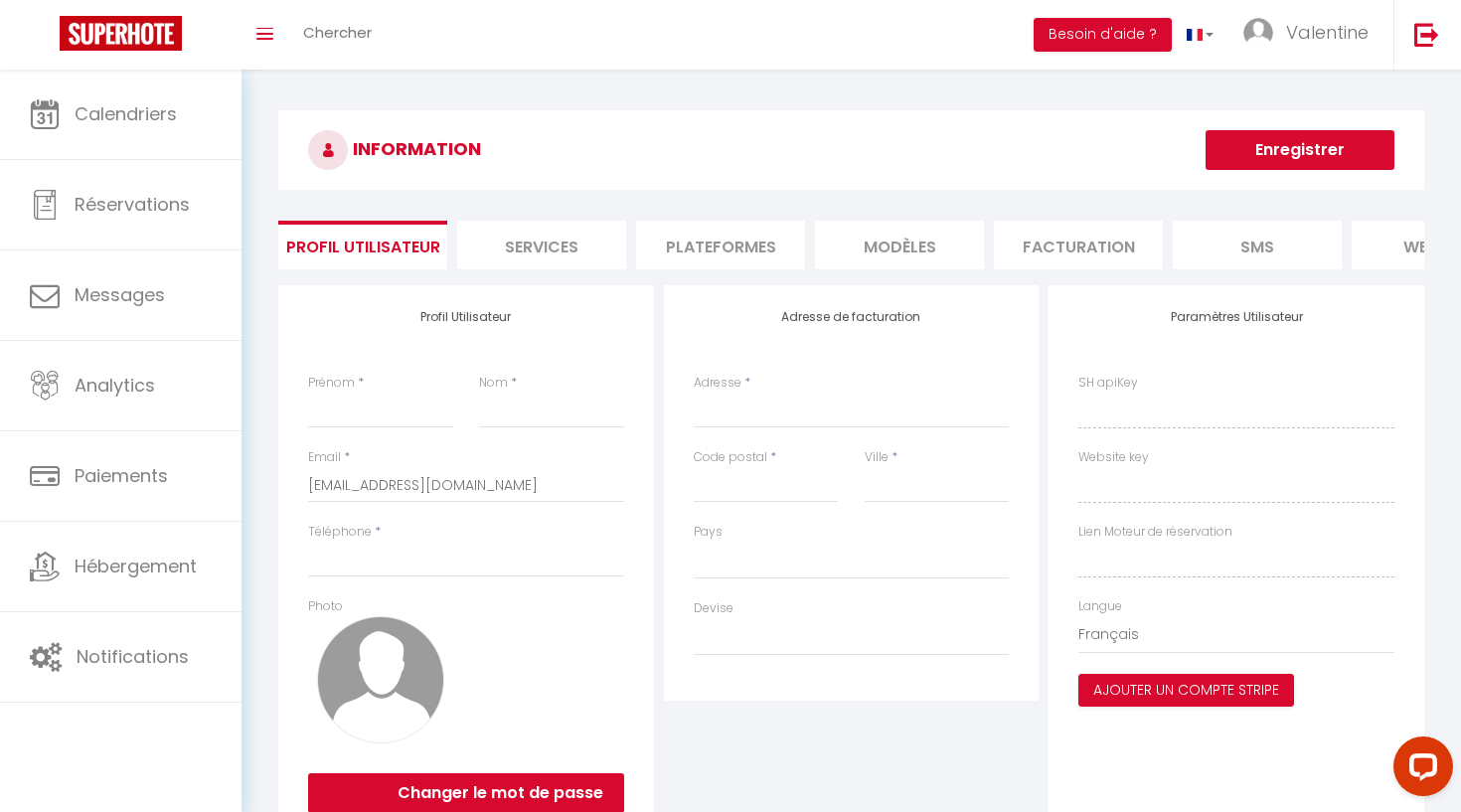 type on "Valentine" 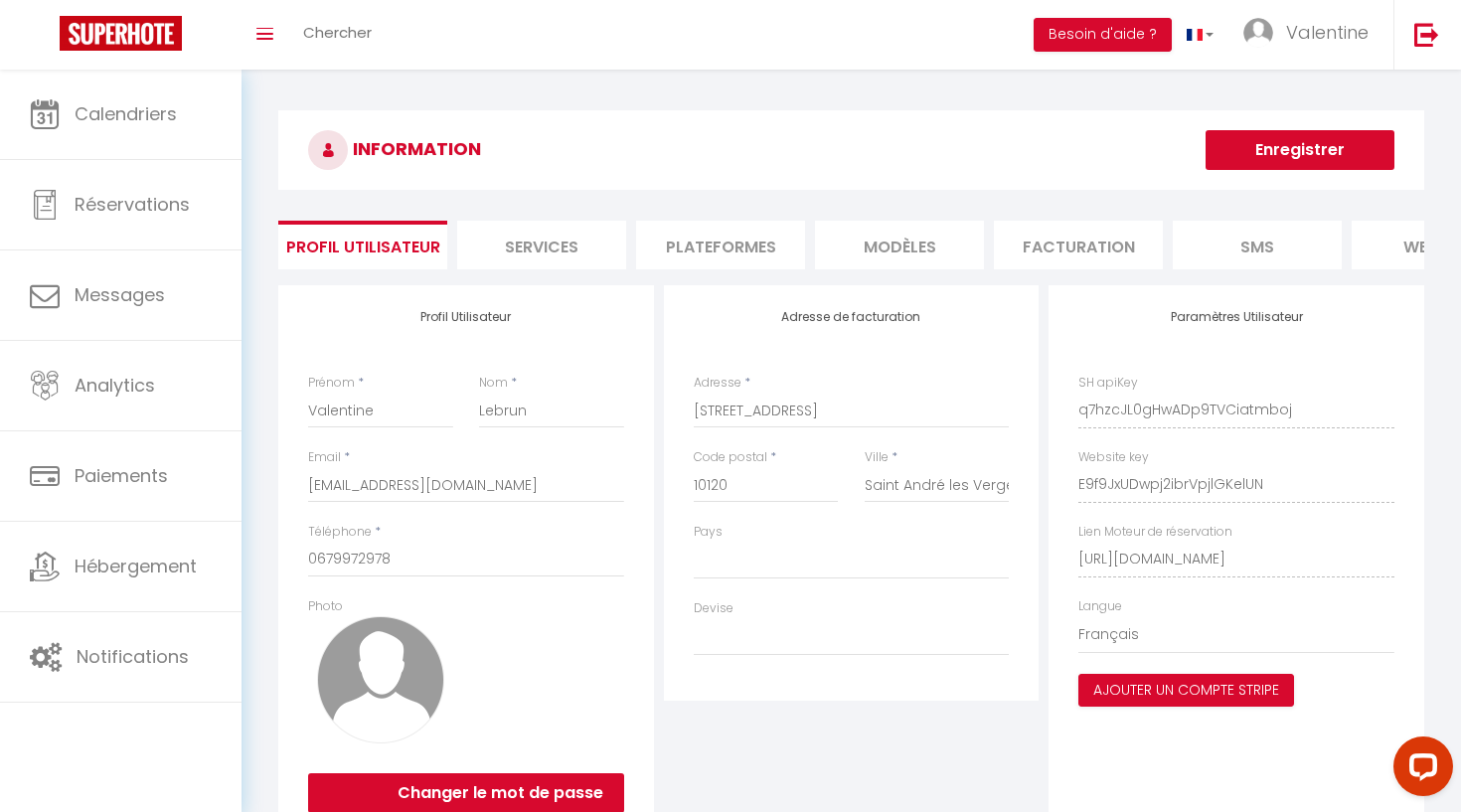 select on "28" 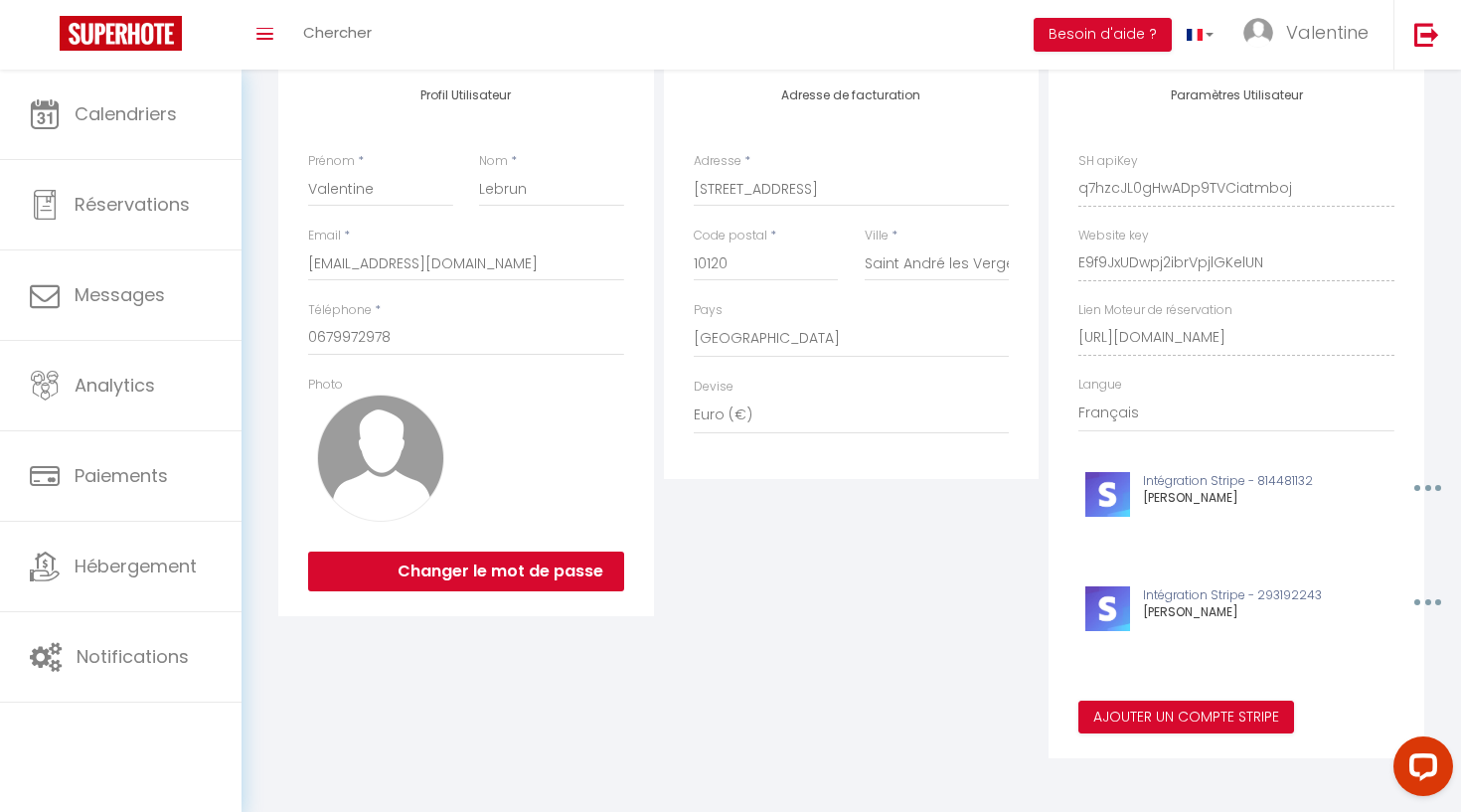 scroll, scrollTop: 220, scrollLeft: 0, axis: vertical 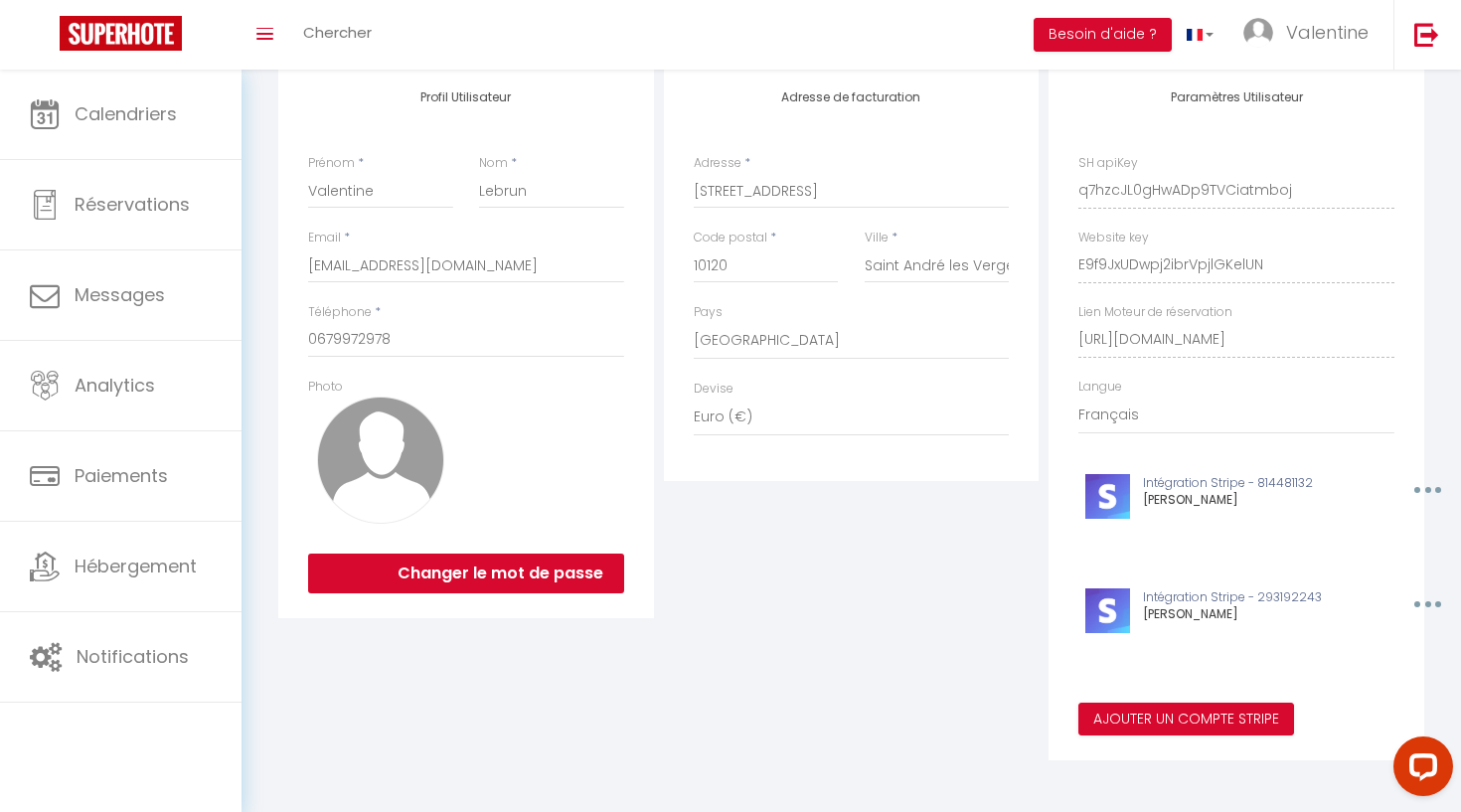 click at bounding box center (1425, 490) 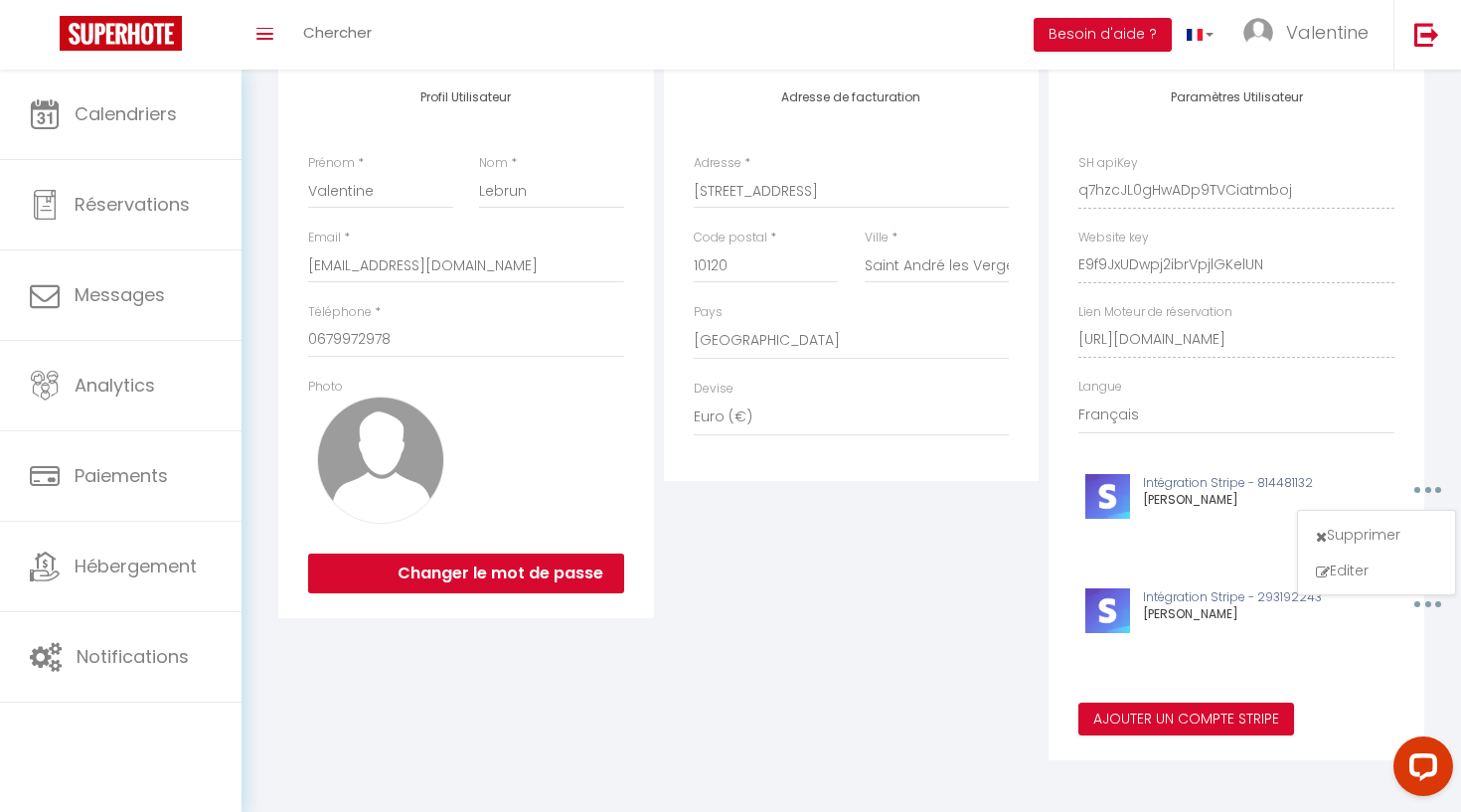 click at bounding box center [1425, 490] 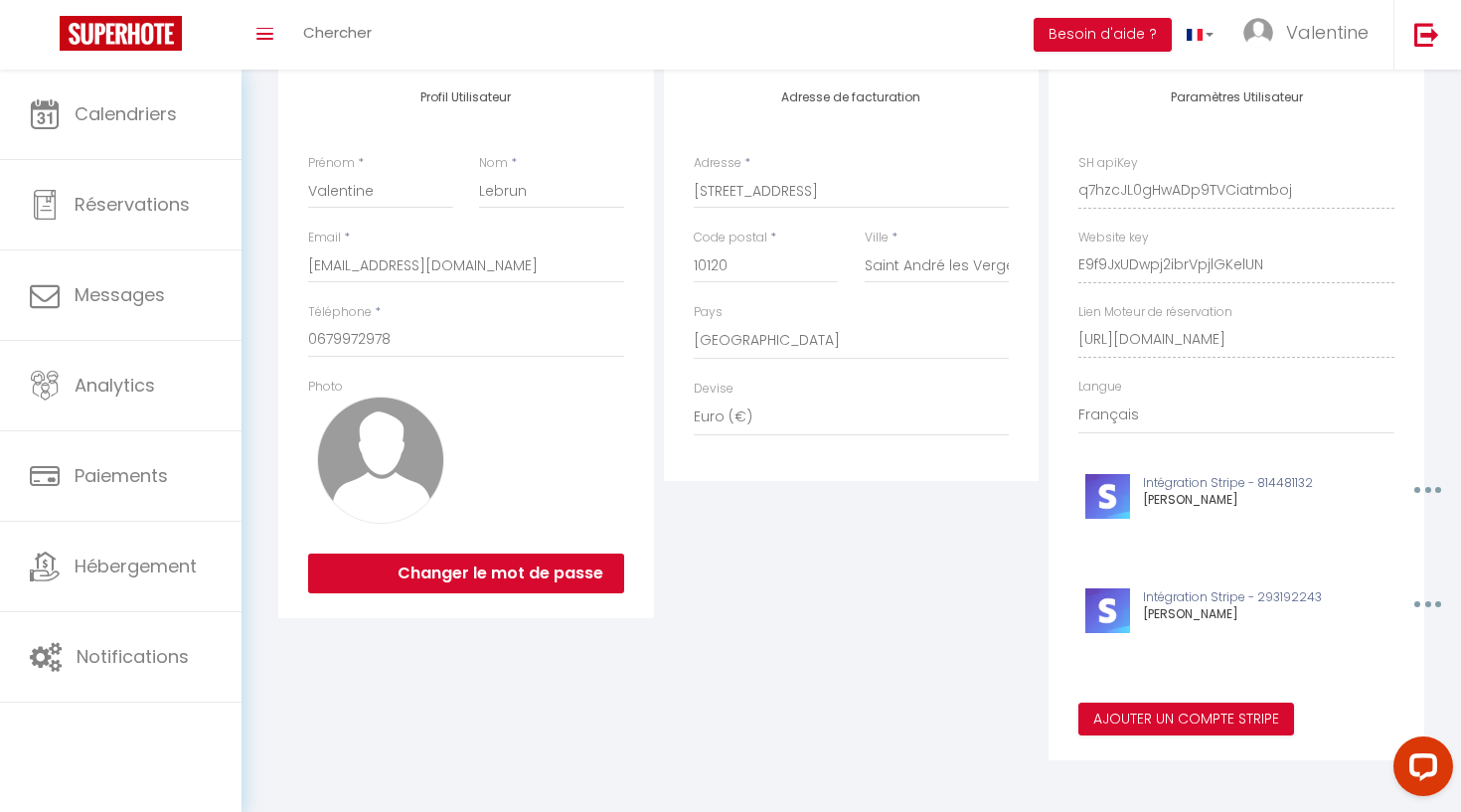click at bounding box center (1425, 490) 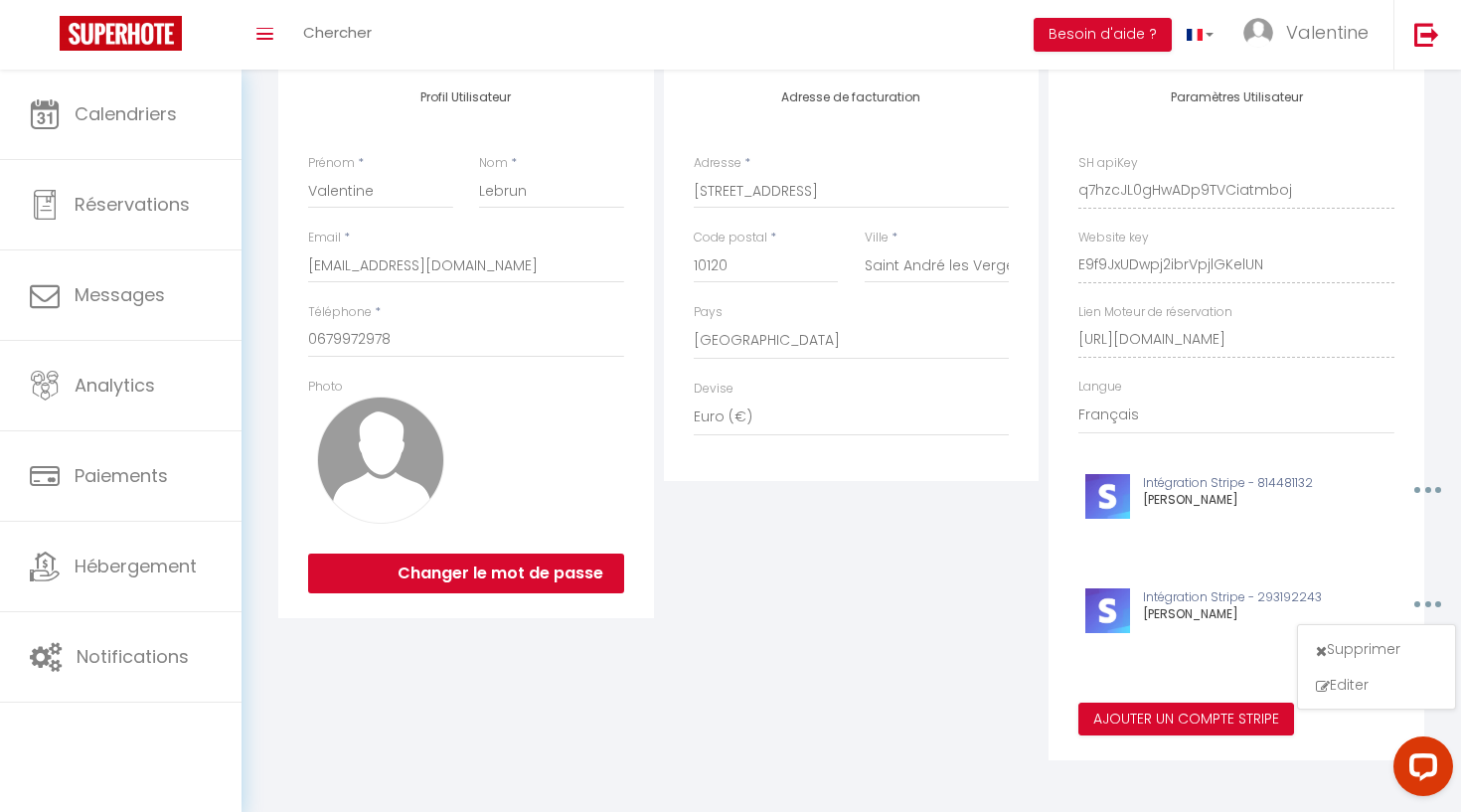 click at bounding box center (1425, 604) 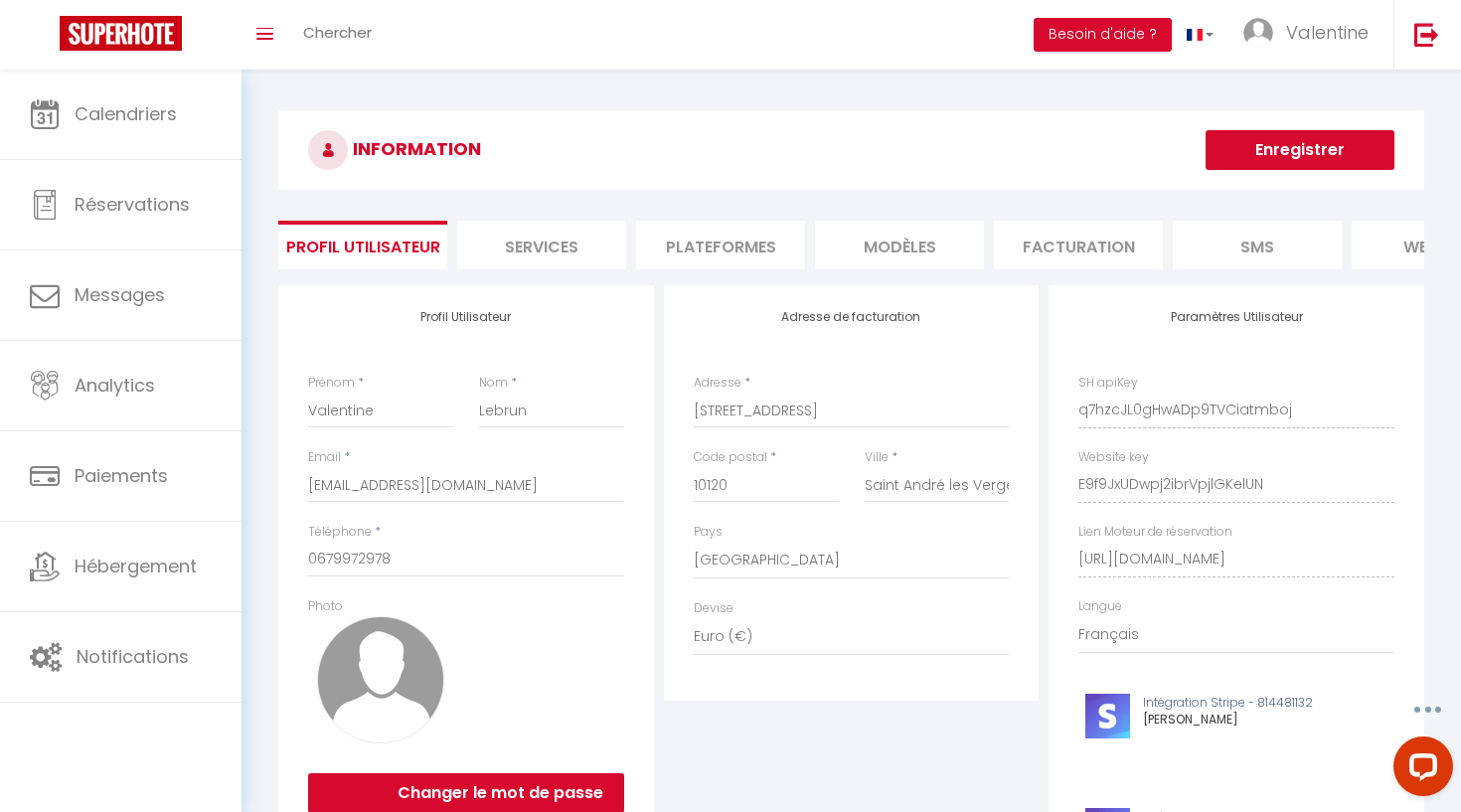 scroll, scrollTop: 0, scrollLeft: 0, axis: both 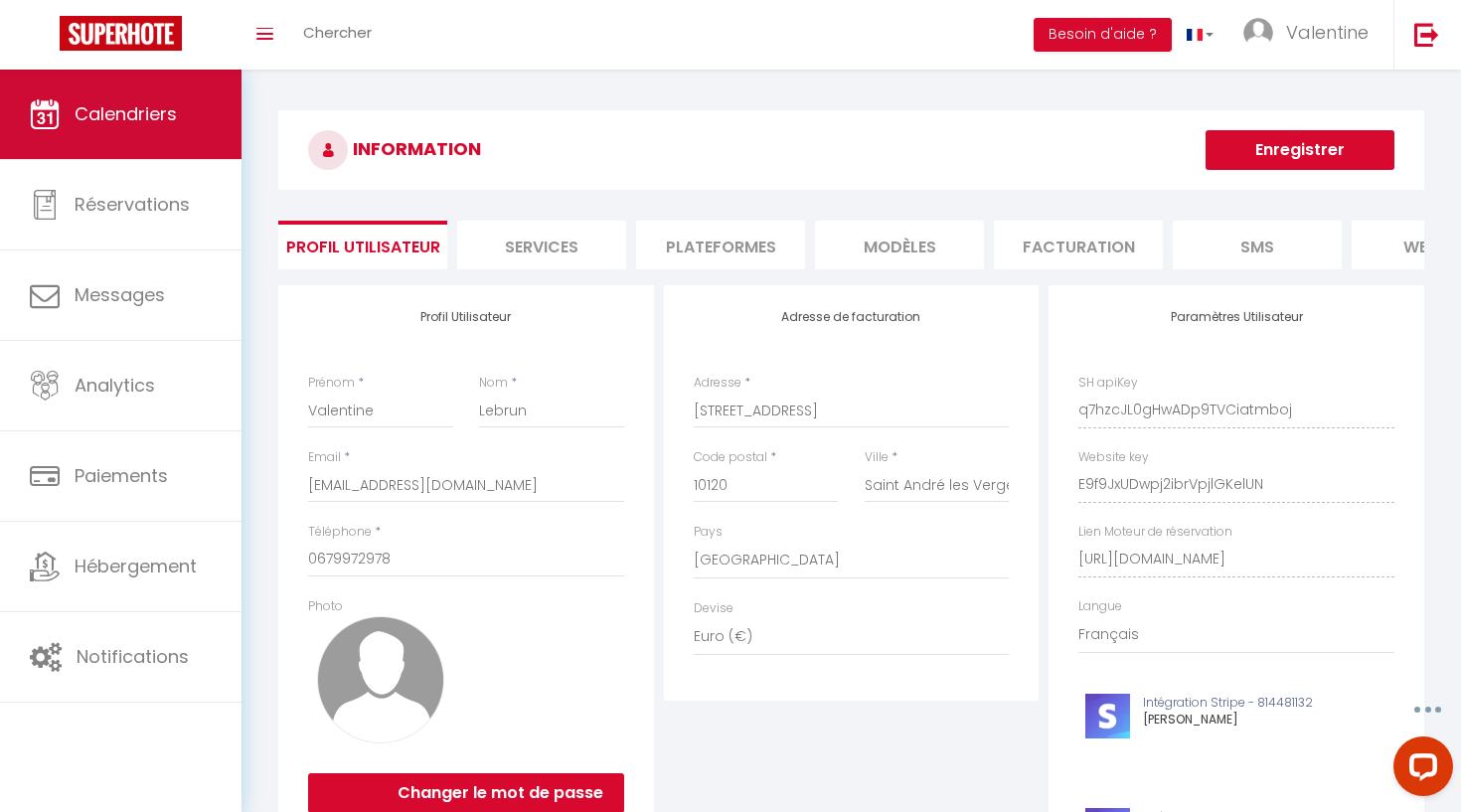 click on "Calendriers" at bounding box center (120, 114) 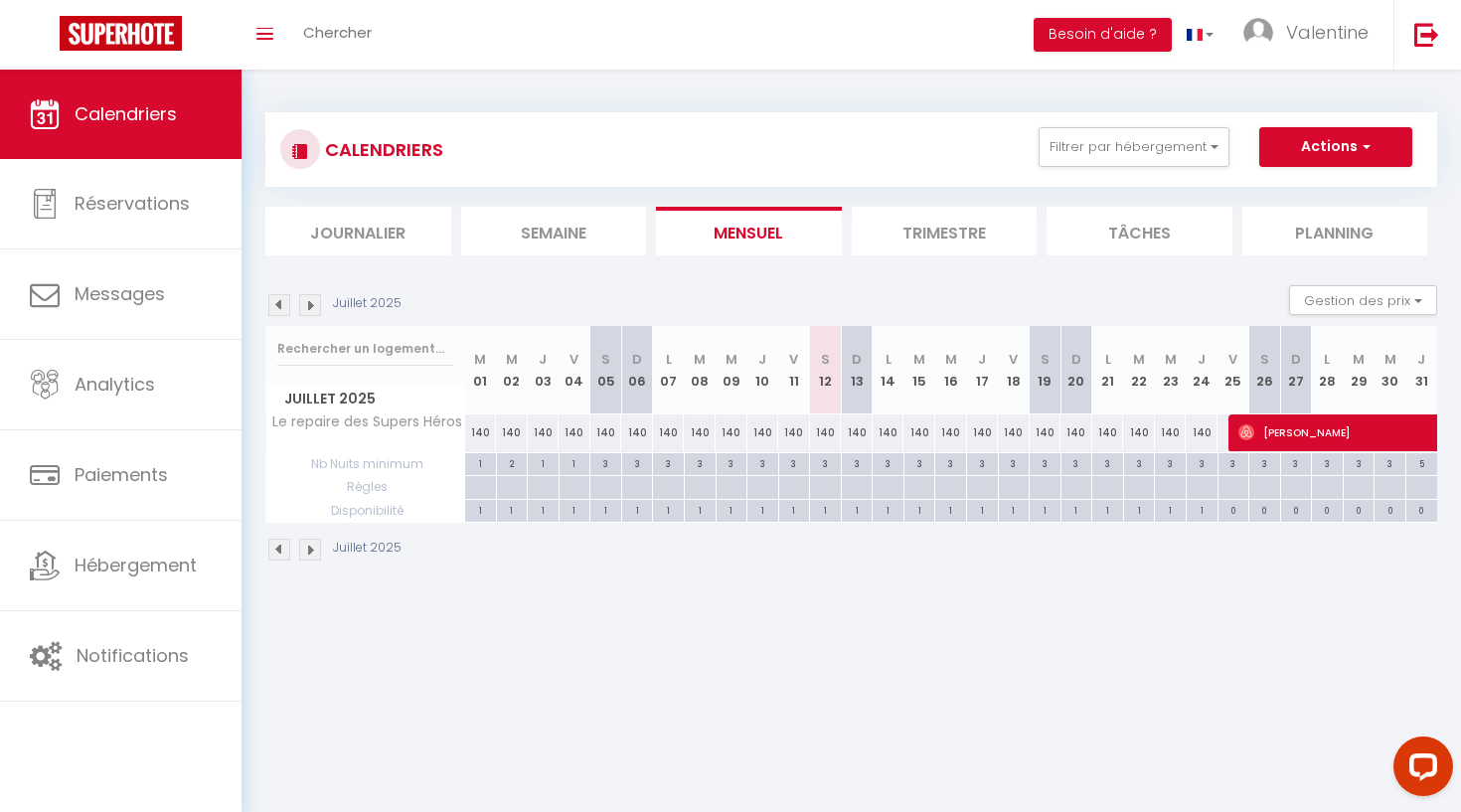 click at bounding box center [310, 305] 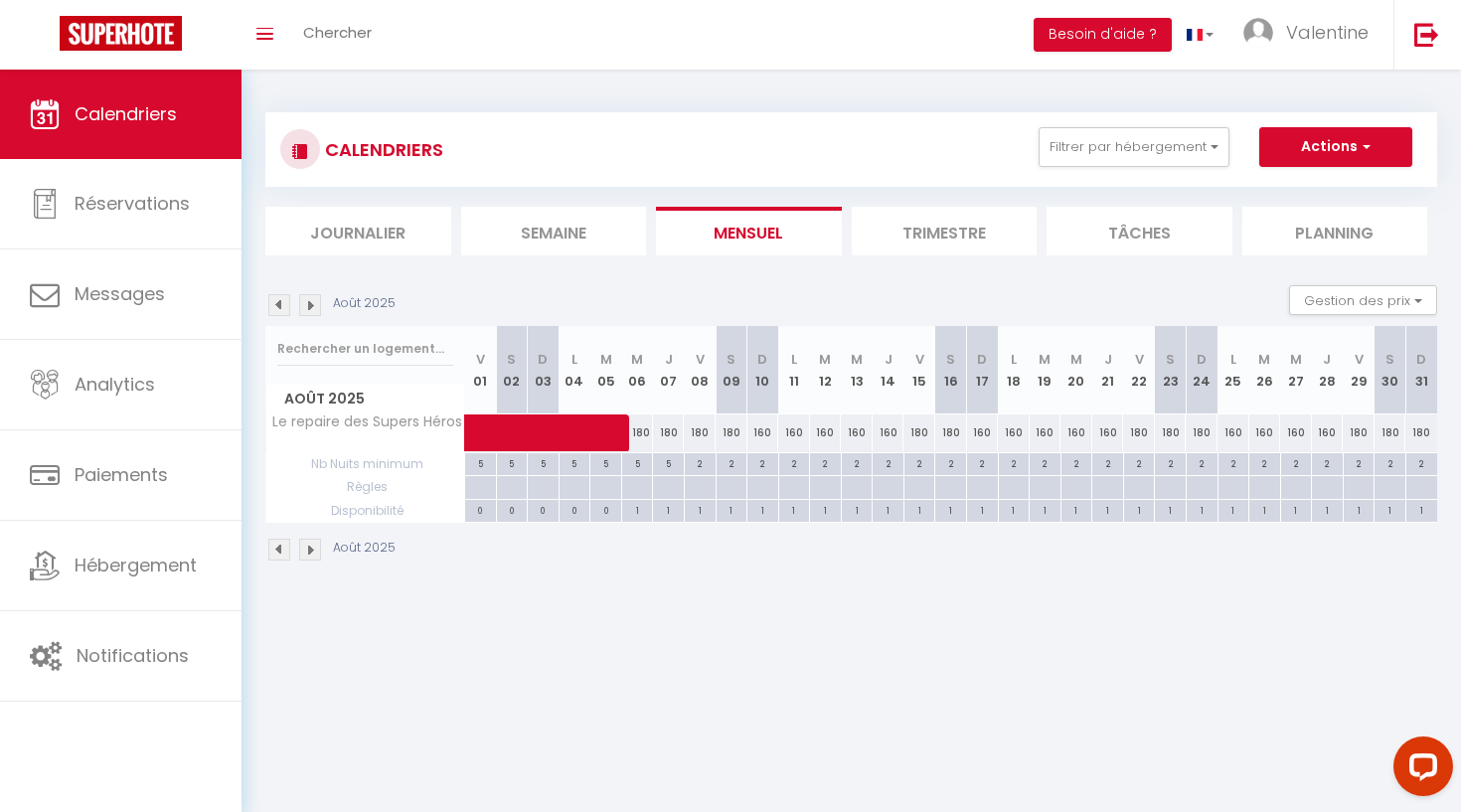 click at bounding box center (279, 305) 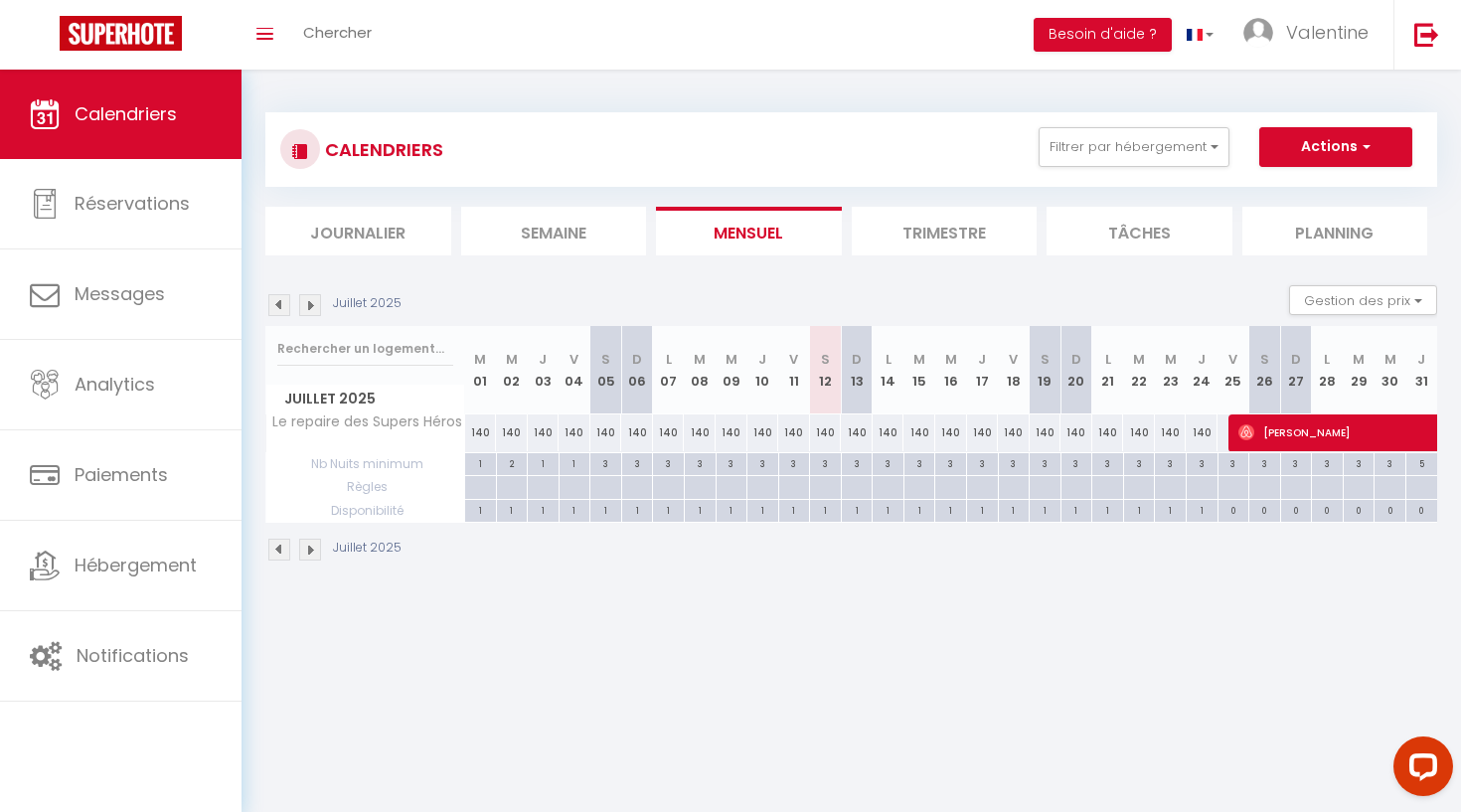 click on "Actions" at bounding box center [1336, 147] 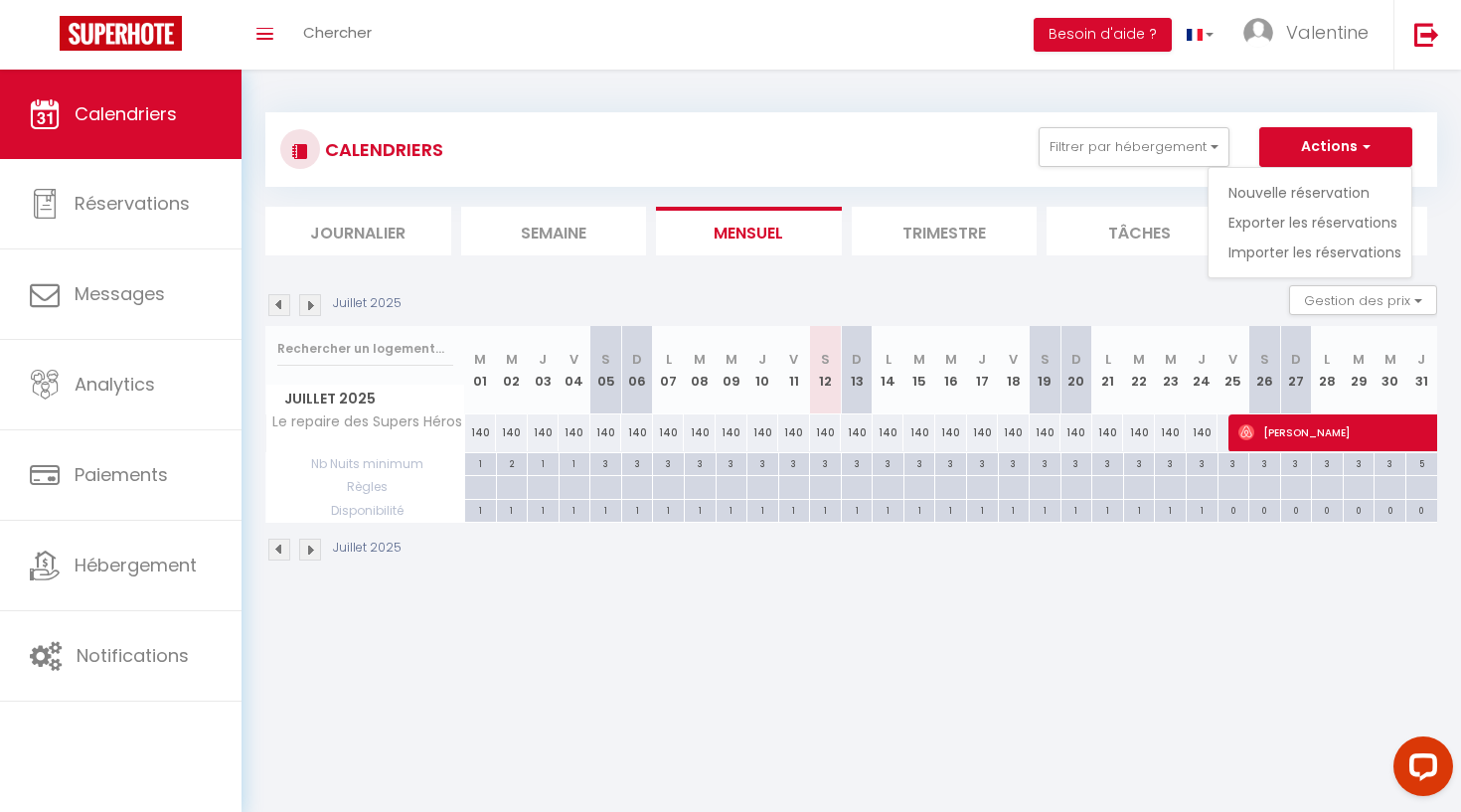 click on "CALENDRIERS
Filtrer par hébergement
Tous       Le repaire des Supers Héros    Effacer   Sauvegarder
Actions
Nouvelle réservation   Exporter les réservations   Importer les réservations
Journalier
Semaine
Mensuel
Trimestre
Tâches
Planning
Juillet 2025
Gestion des prix
Nb Nuits minimum   Règles   Disponibilité           Juillet 2025
M
01
M
02
J
03
V
04" at bounding box center [851, 337] 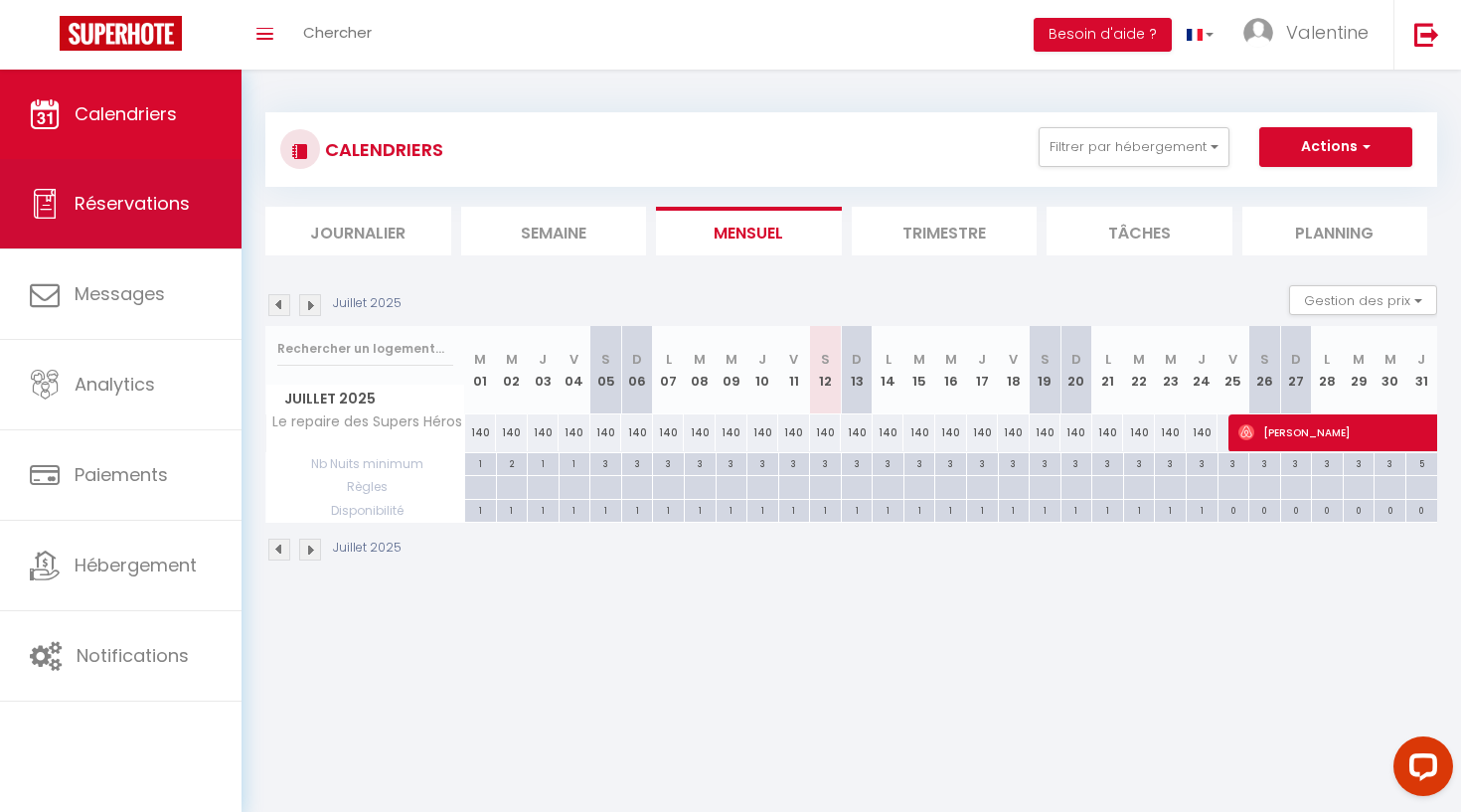 click on "Réservations" at bounding box center [120, 204] 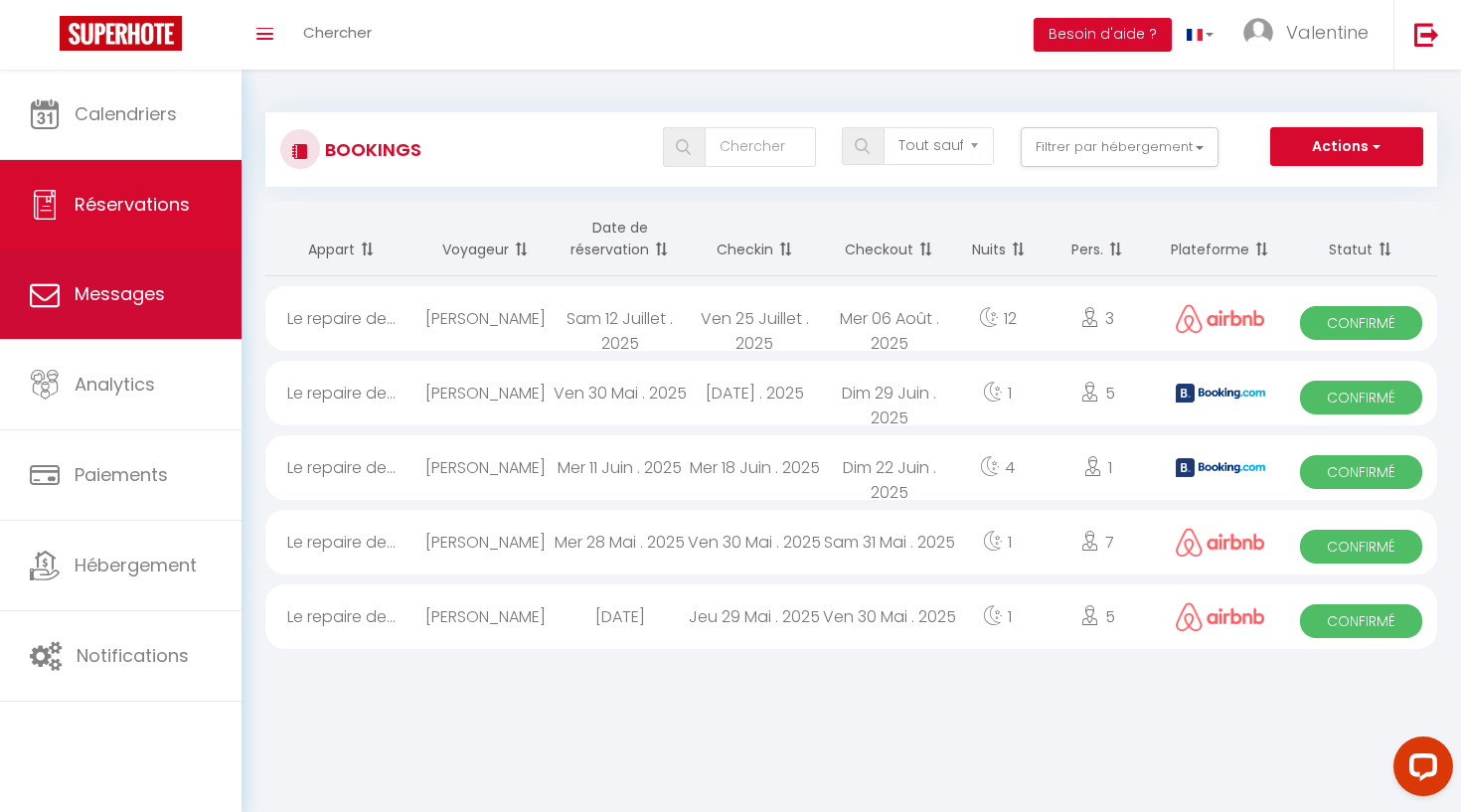 click on "Messages" at bounding box center [120, 294] 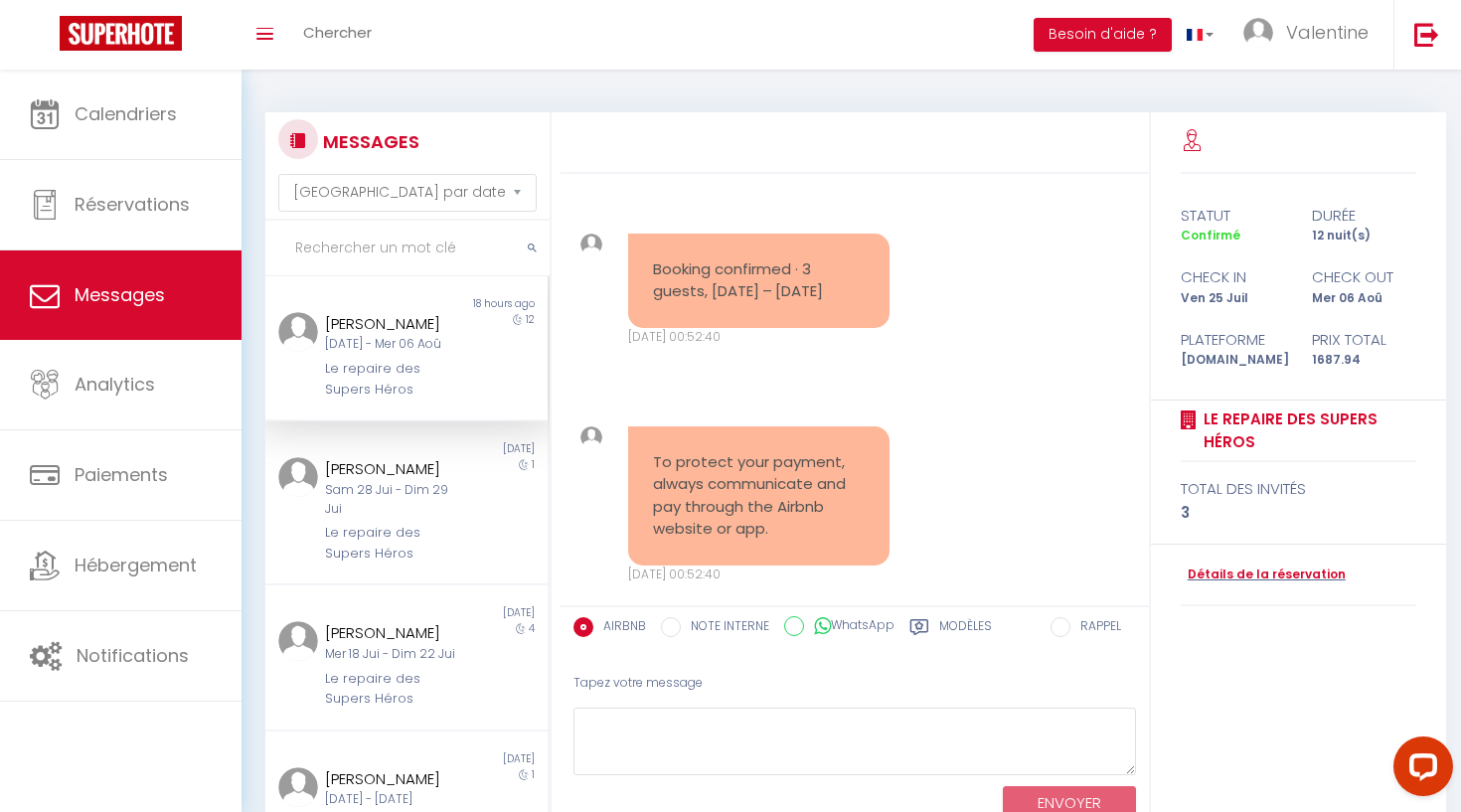 scroll, scrollTop: 268, scrollLeft: 0, axis: vertical 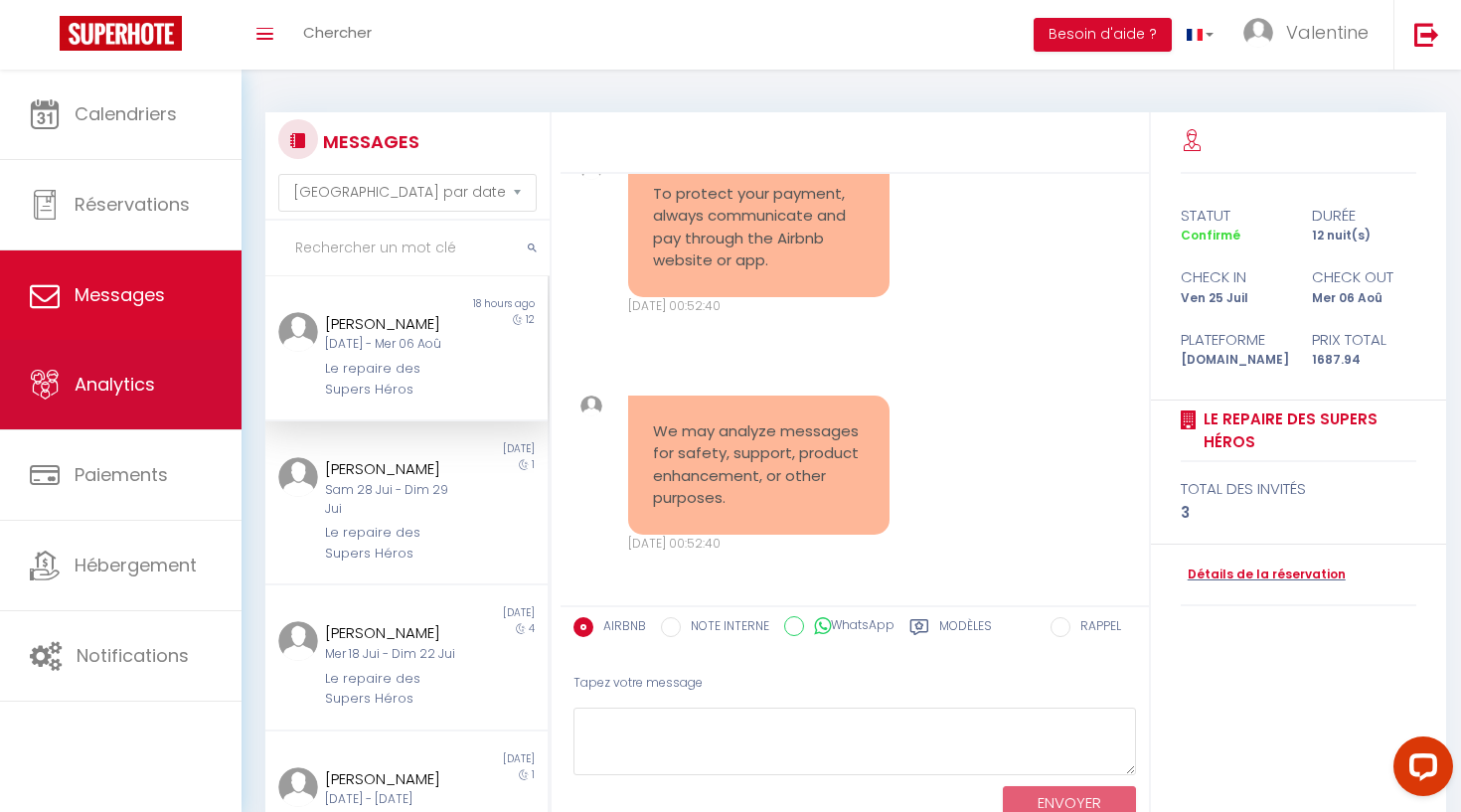 click on "Analytics" at bounding box center (114, 384) 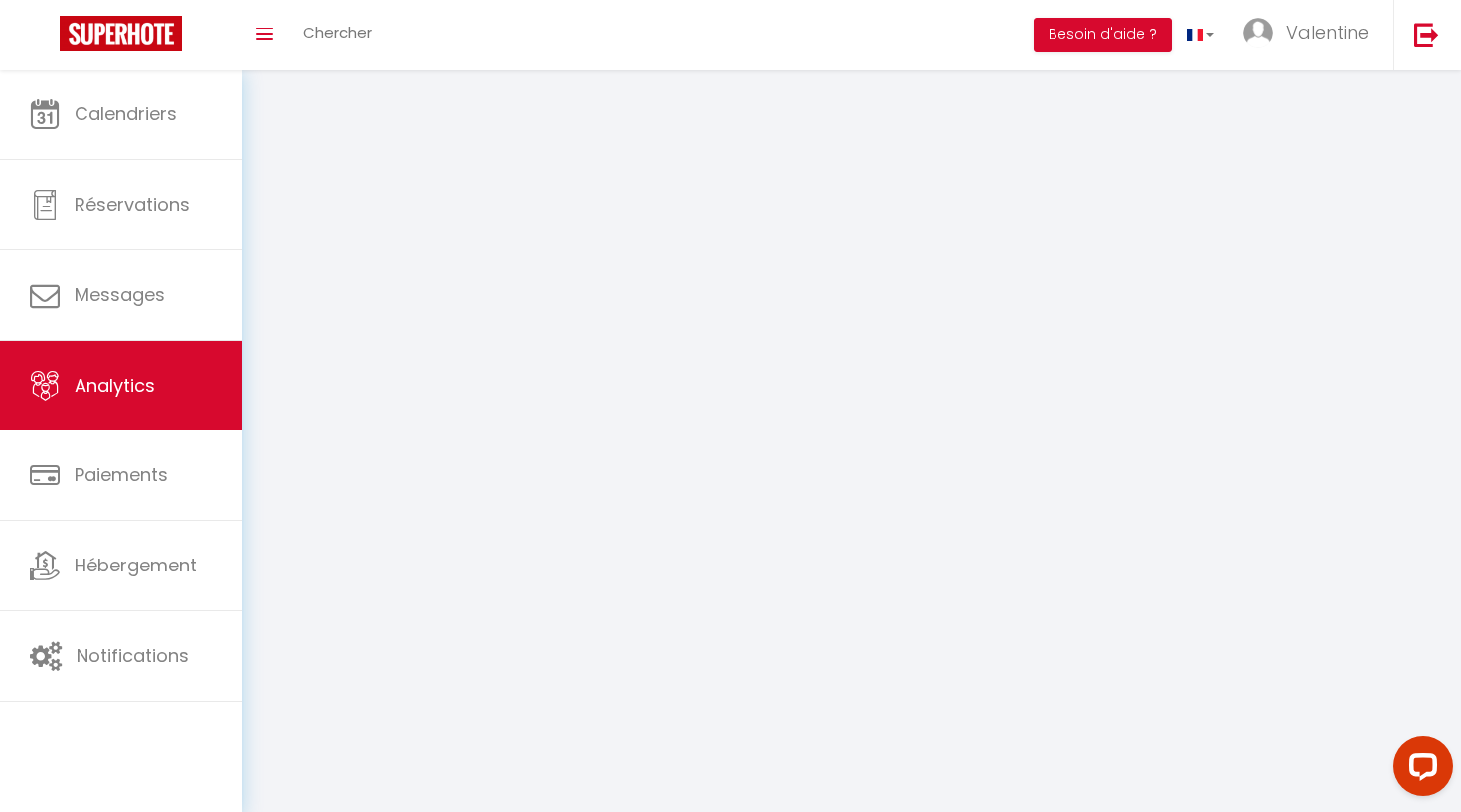 select on "2025" 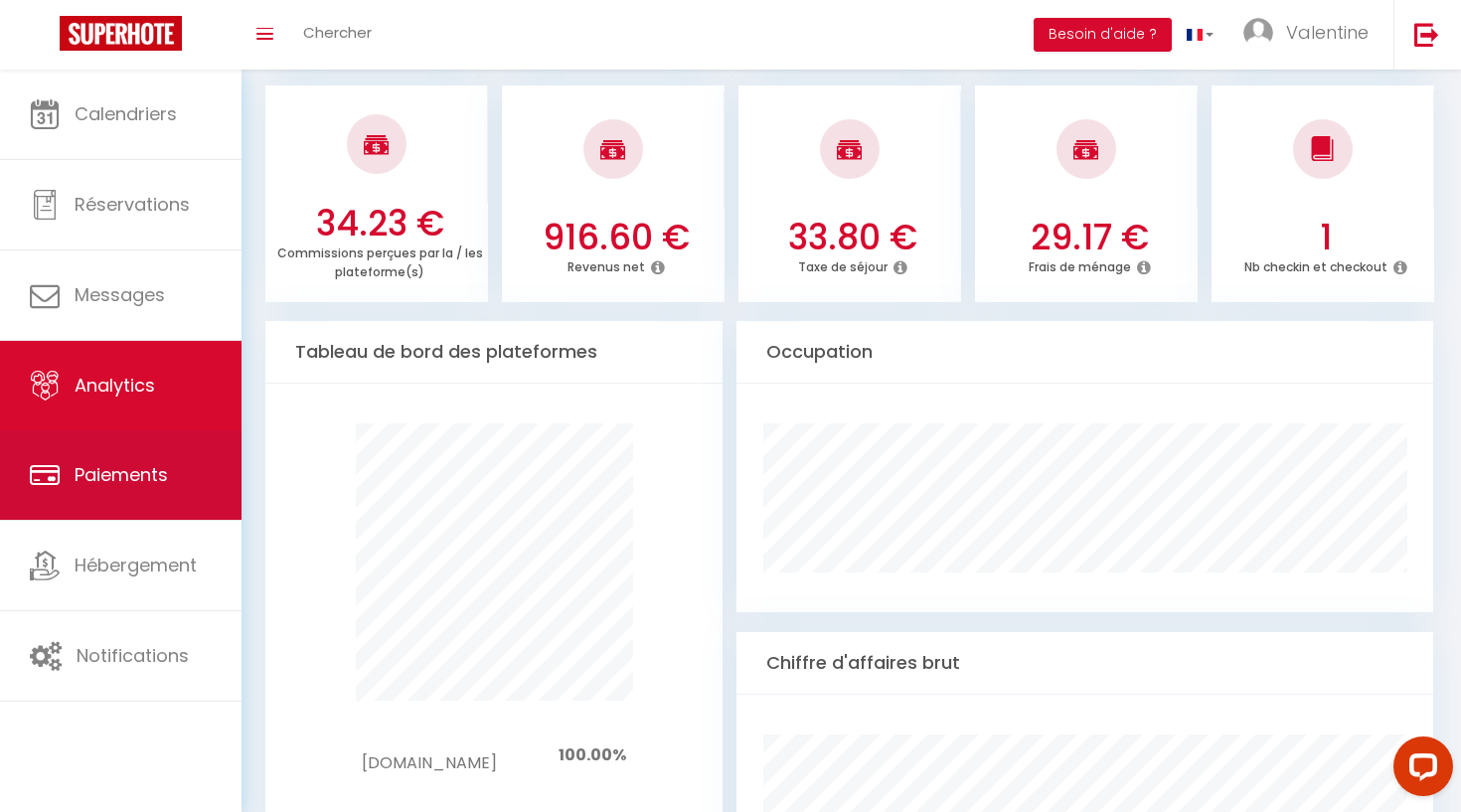 scroll, scrollTop: 796, scrollLeft: 0, axis: vertical 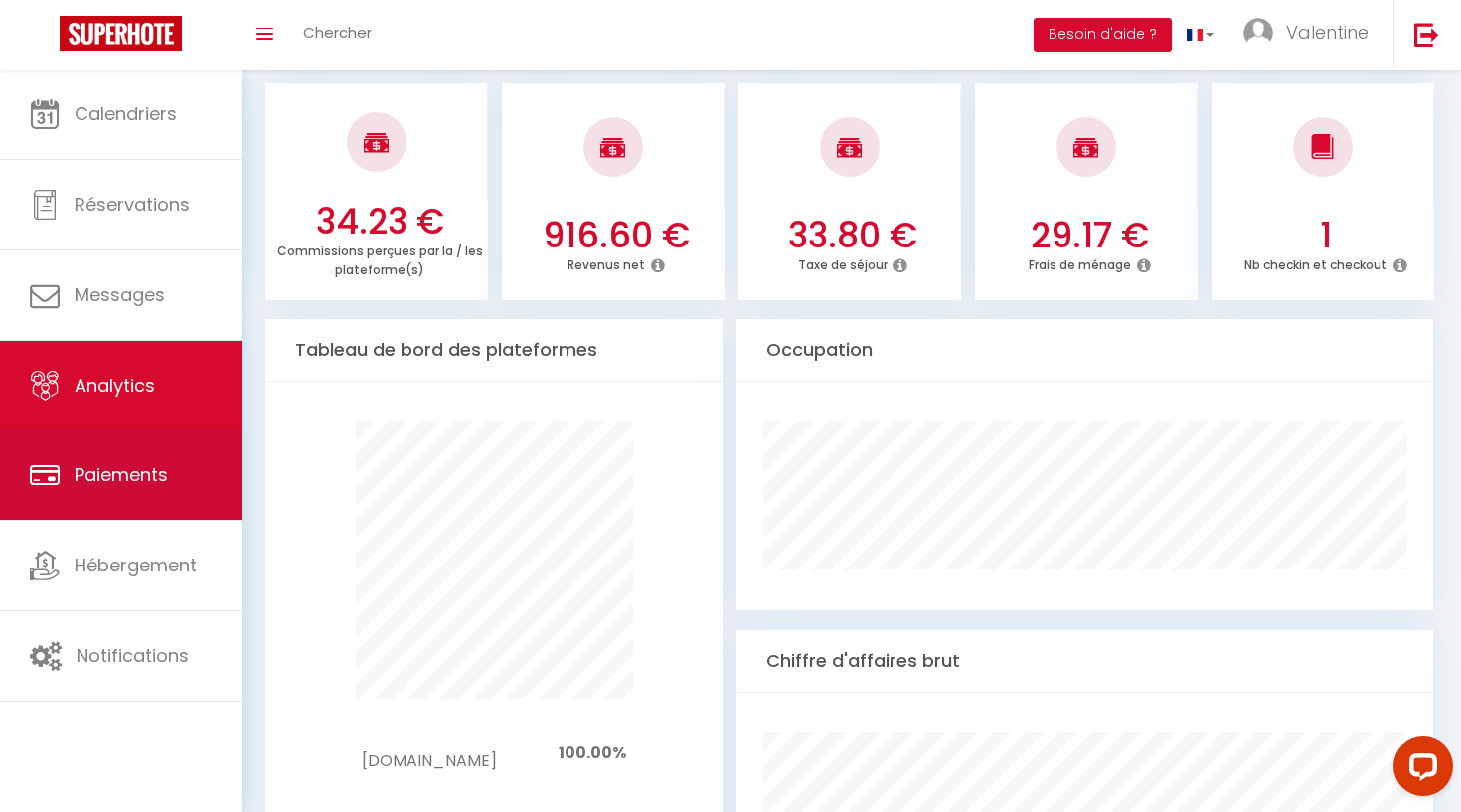 click on "Paiements" at bounding box center (120, 475) 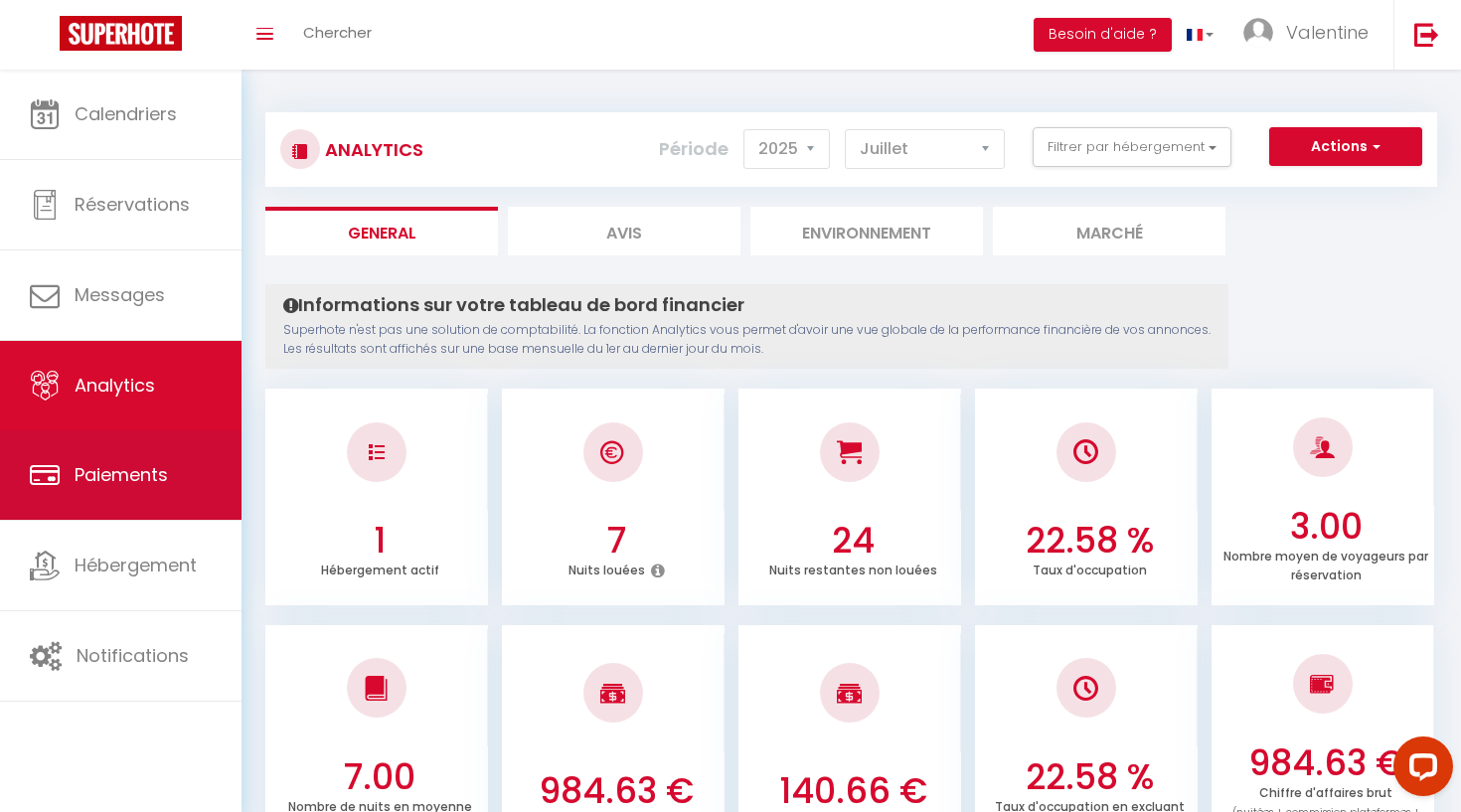 select on "2" 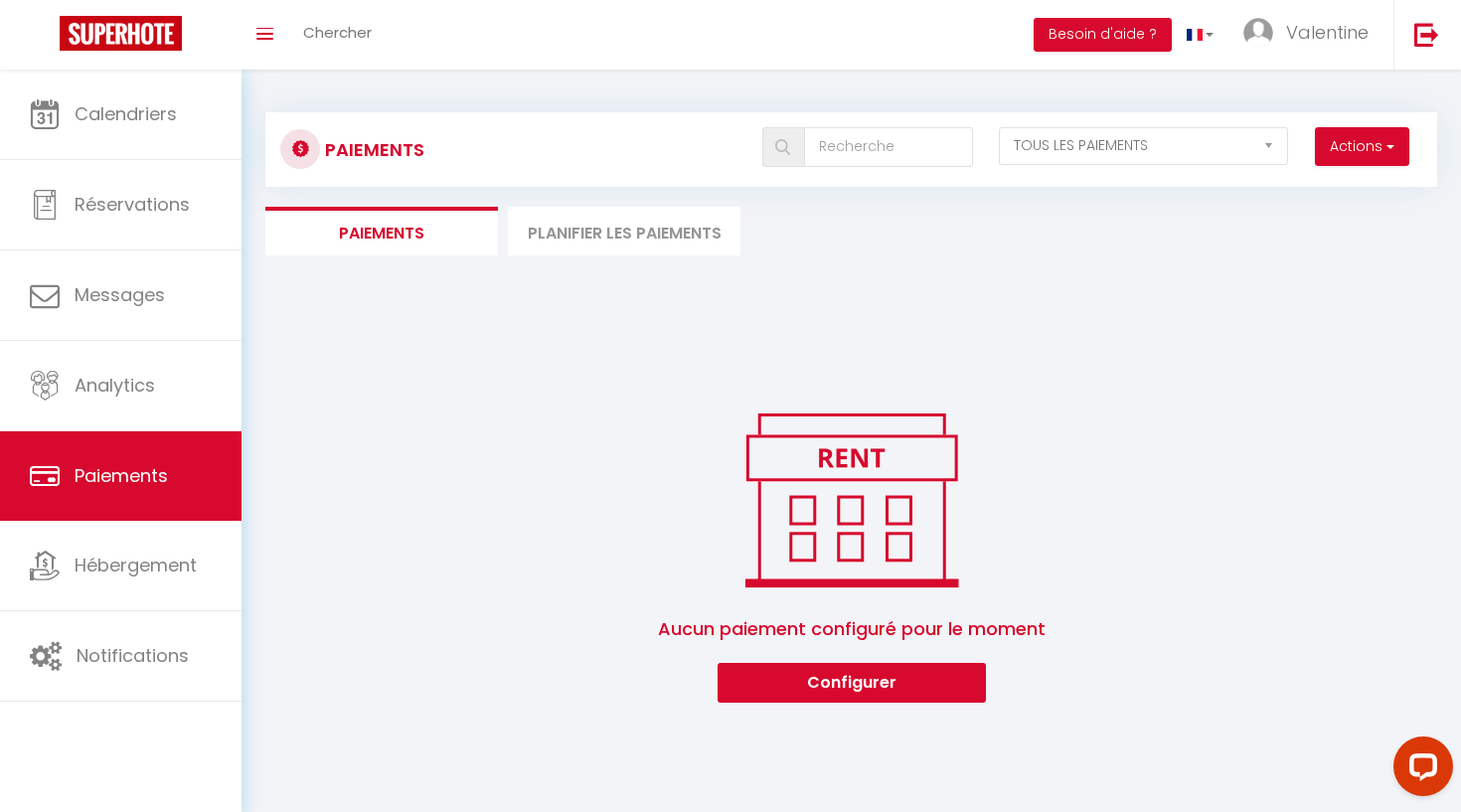 scroll, scrollTop: 0, scrollLeft: 0, axis: both 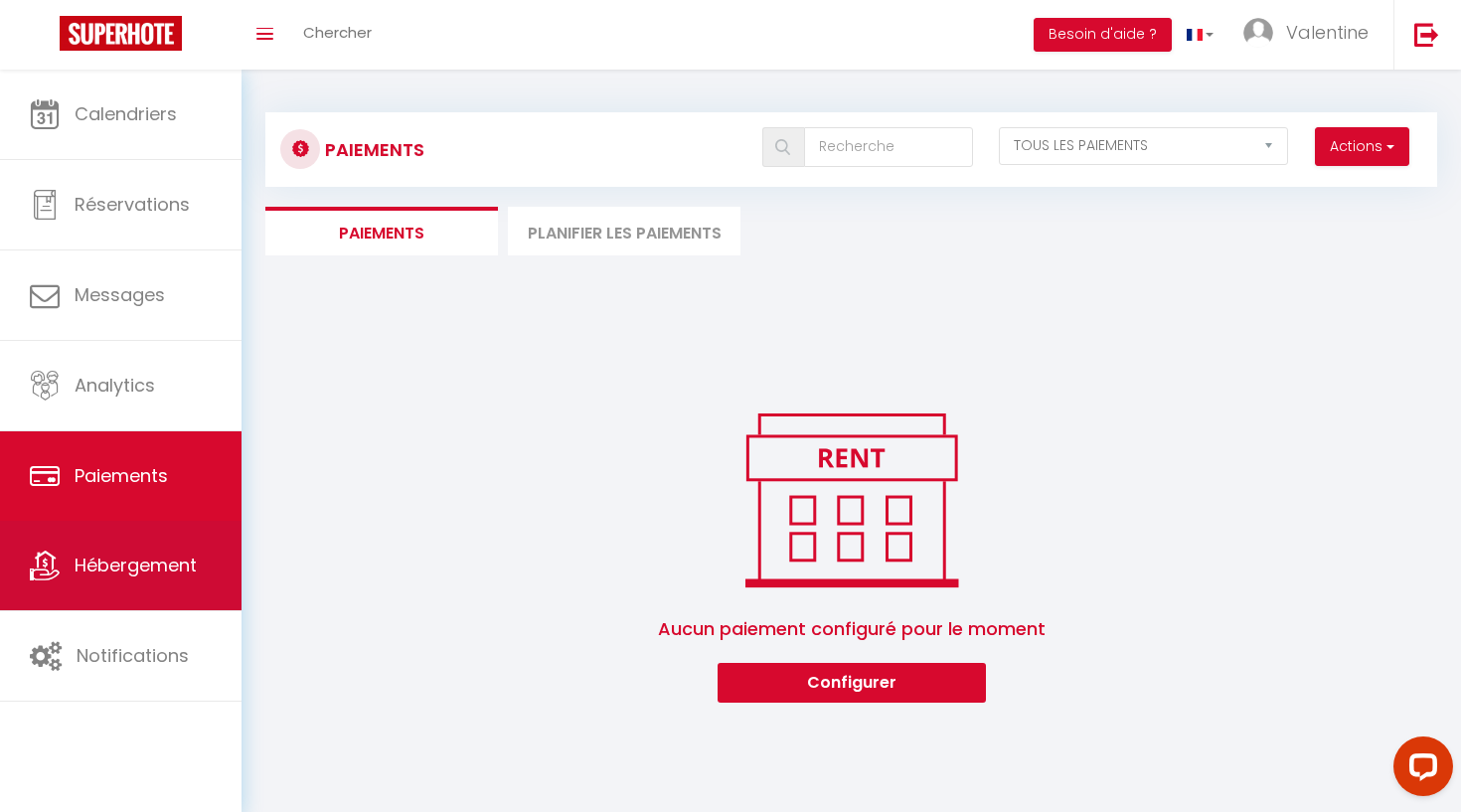 click on "Hébergement" at bounding box center (135, 565) 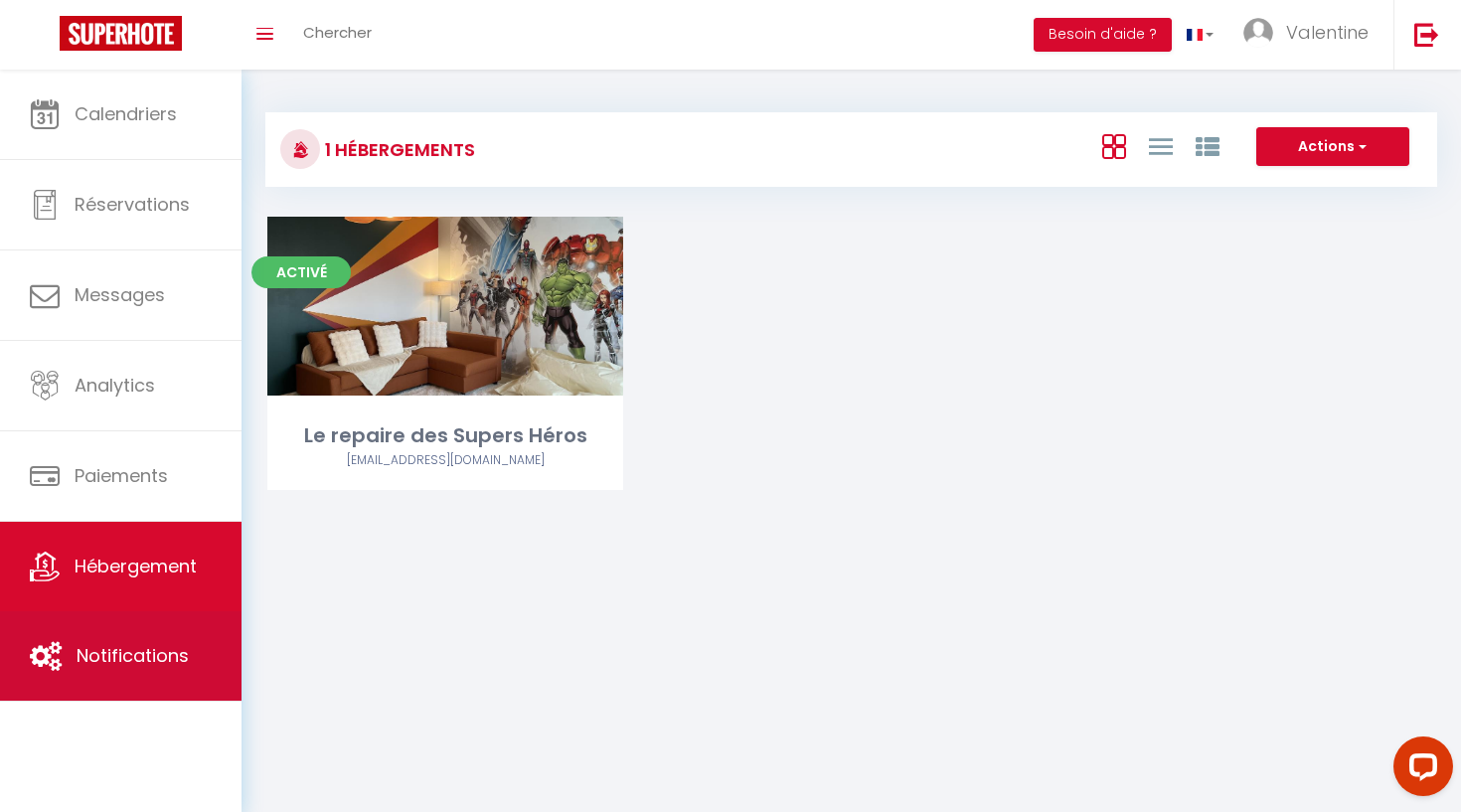 click on "Notifications" at bounding box center [132, 655] 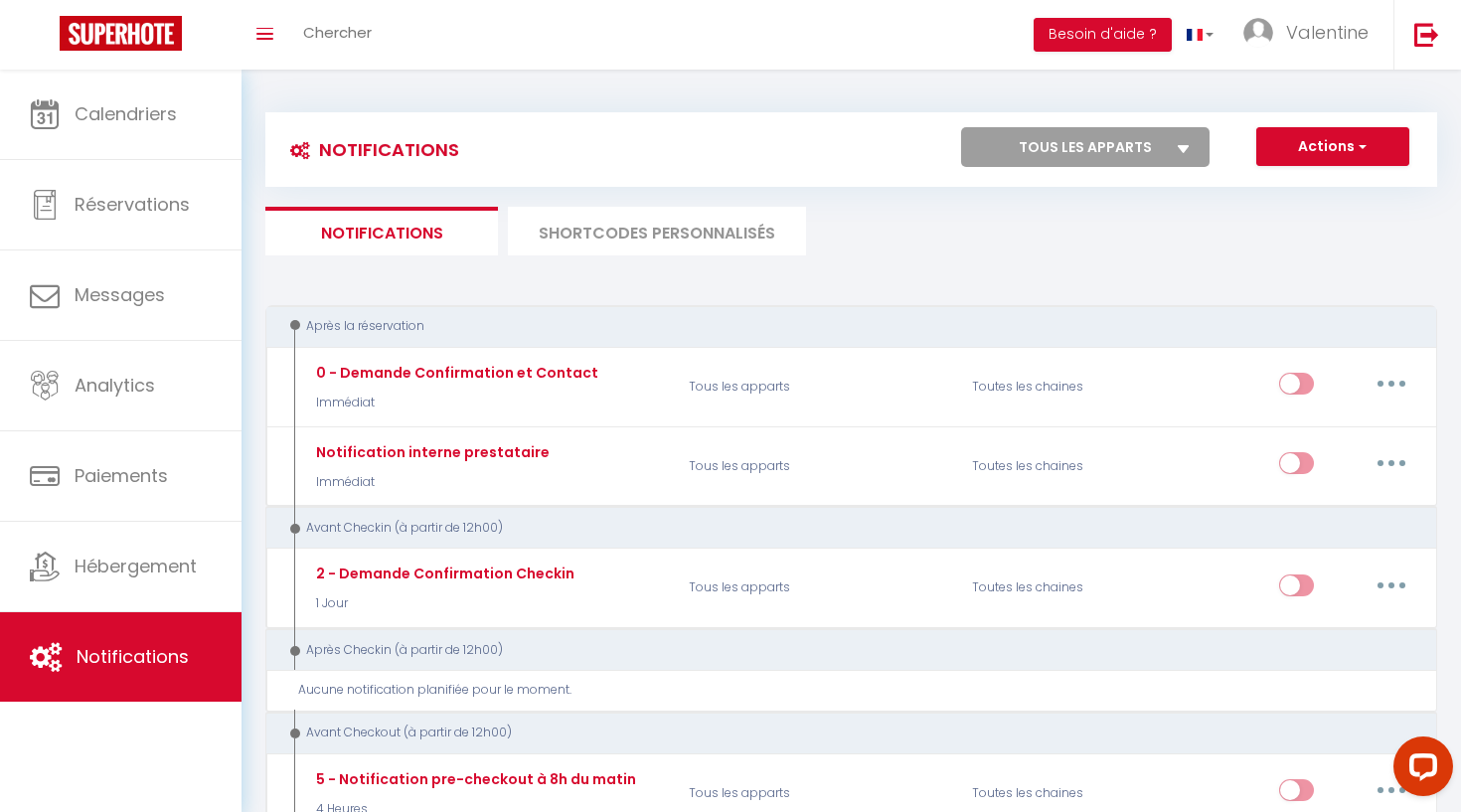 scroll, scrollTop: 0, scrollLeft: 0, axis: both 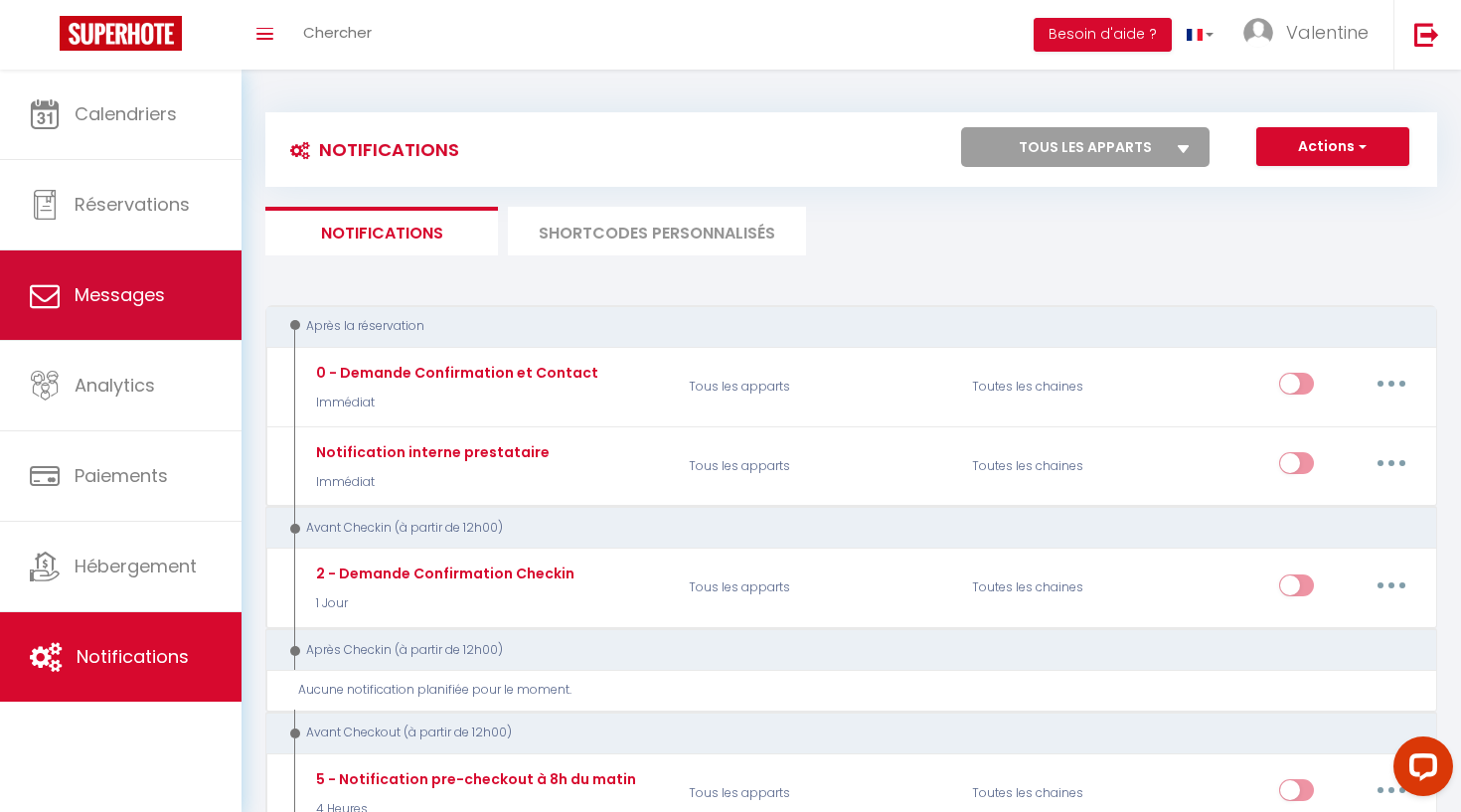 click on "Messages" at bounding box center (119, 294) 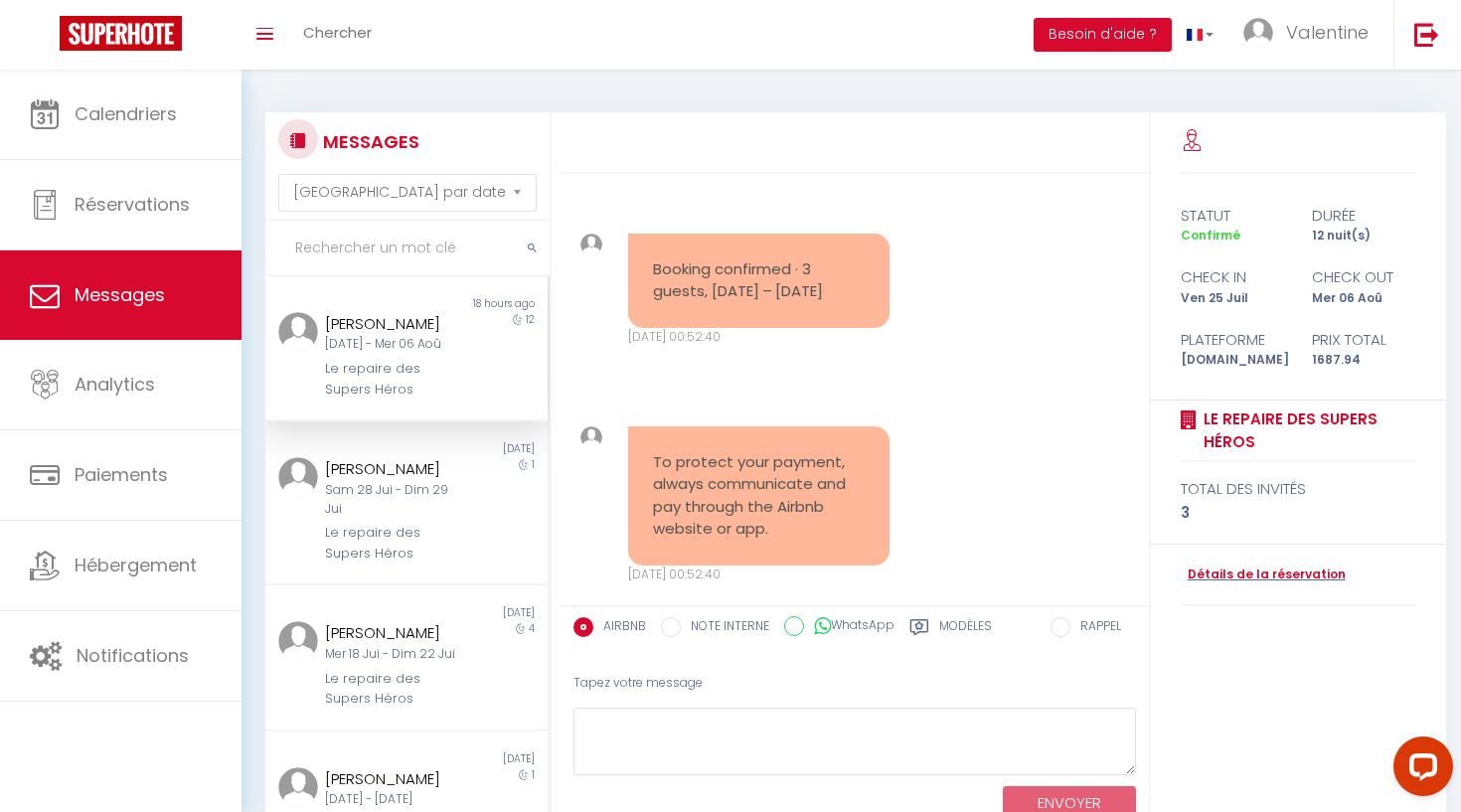 scroll, scrollTop: 0, scrollLeft: 0, axis: both 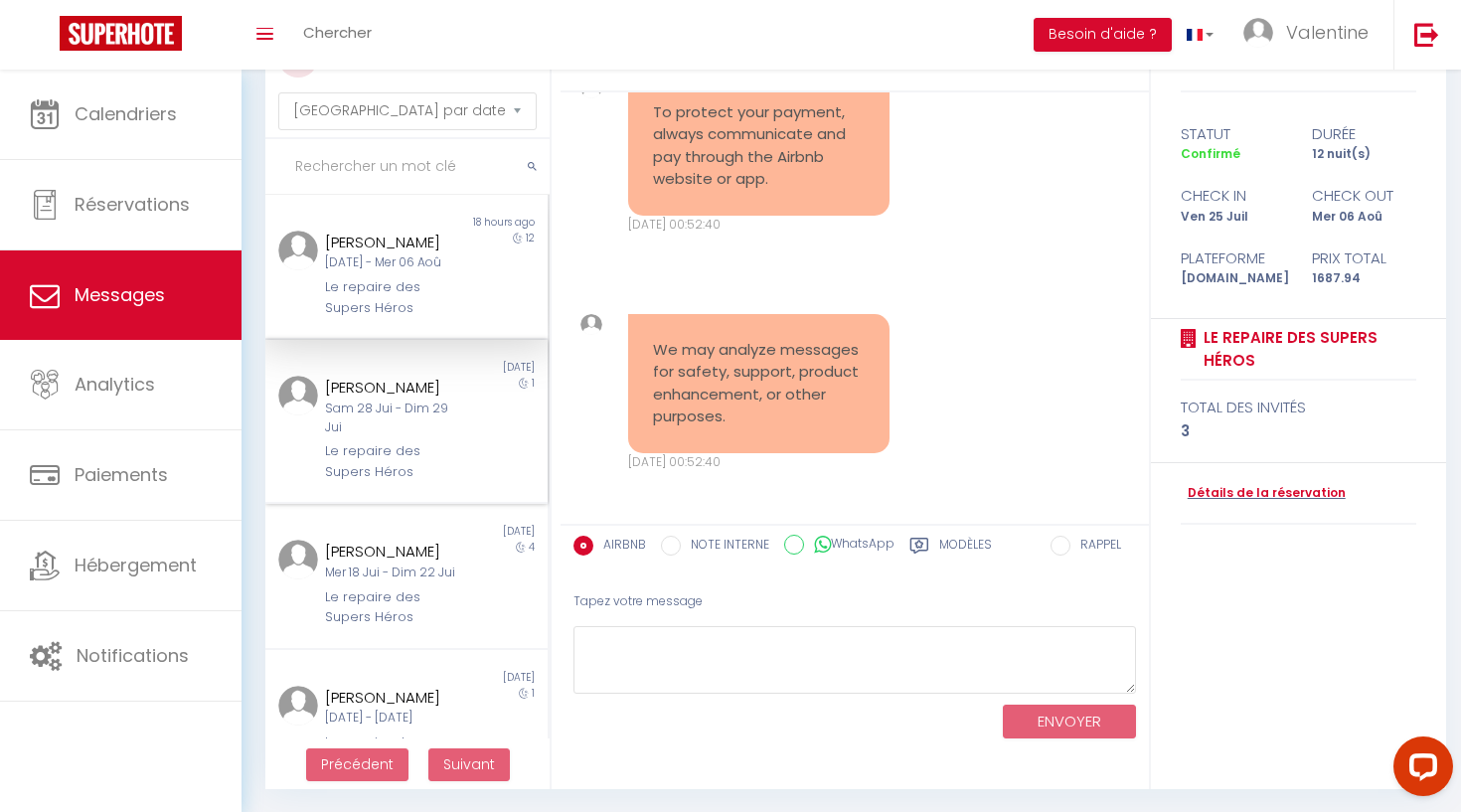 click on "Le repaire des Supers Héros" at bounding box center [395, 461] 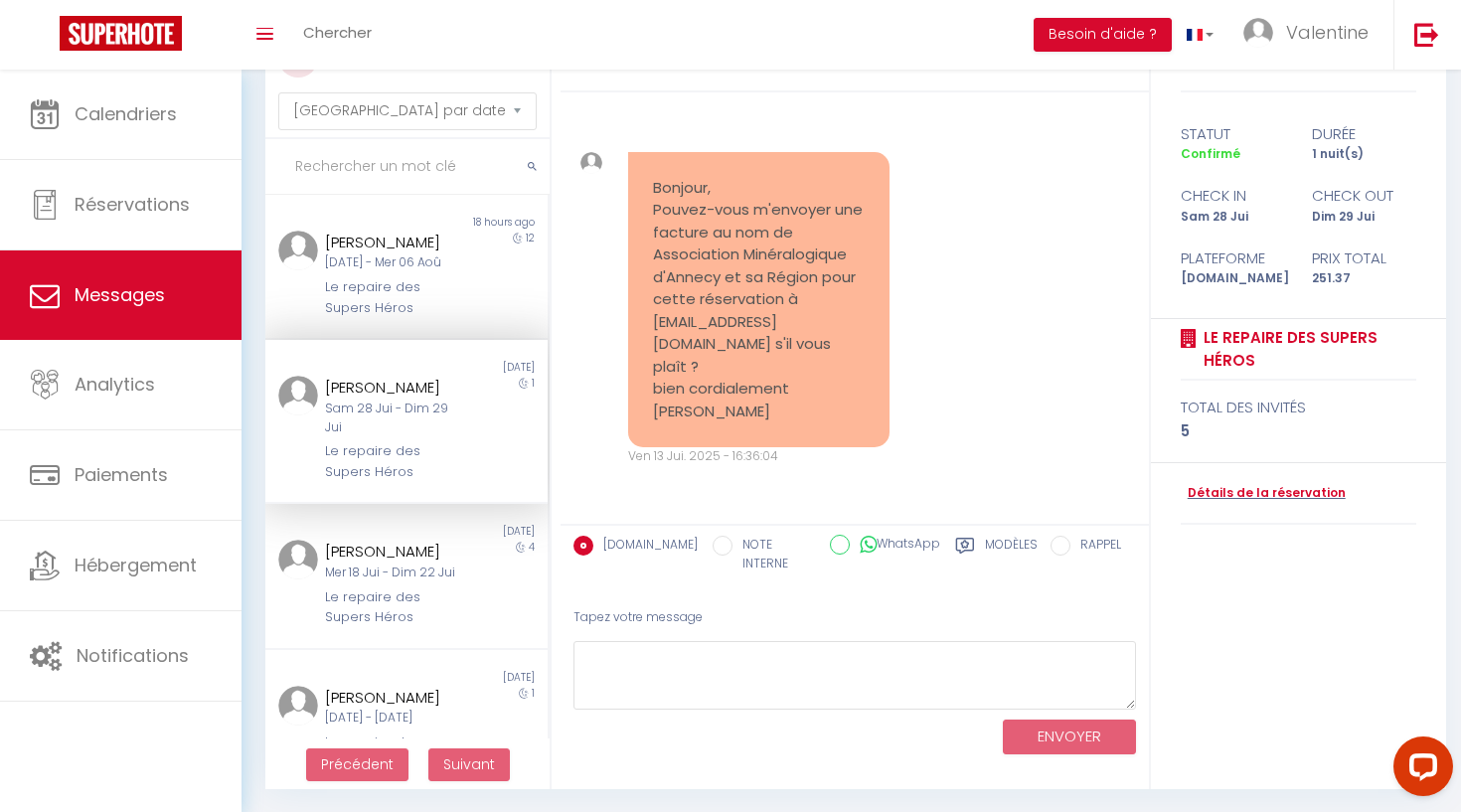 scroll, scrollTop: -2, scrollLeft: 0, axis: vertical 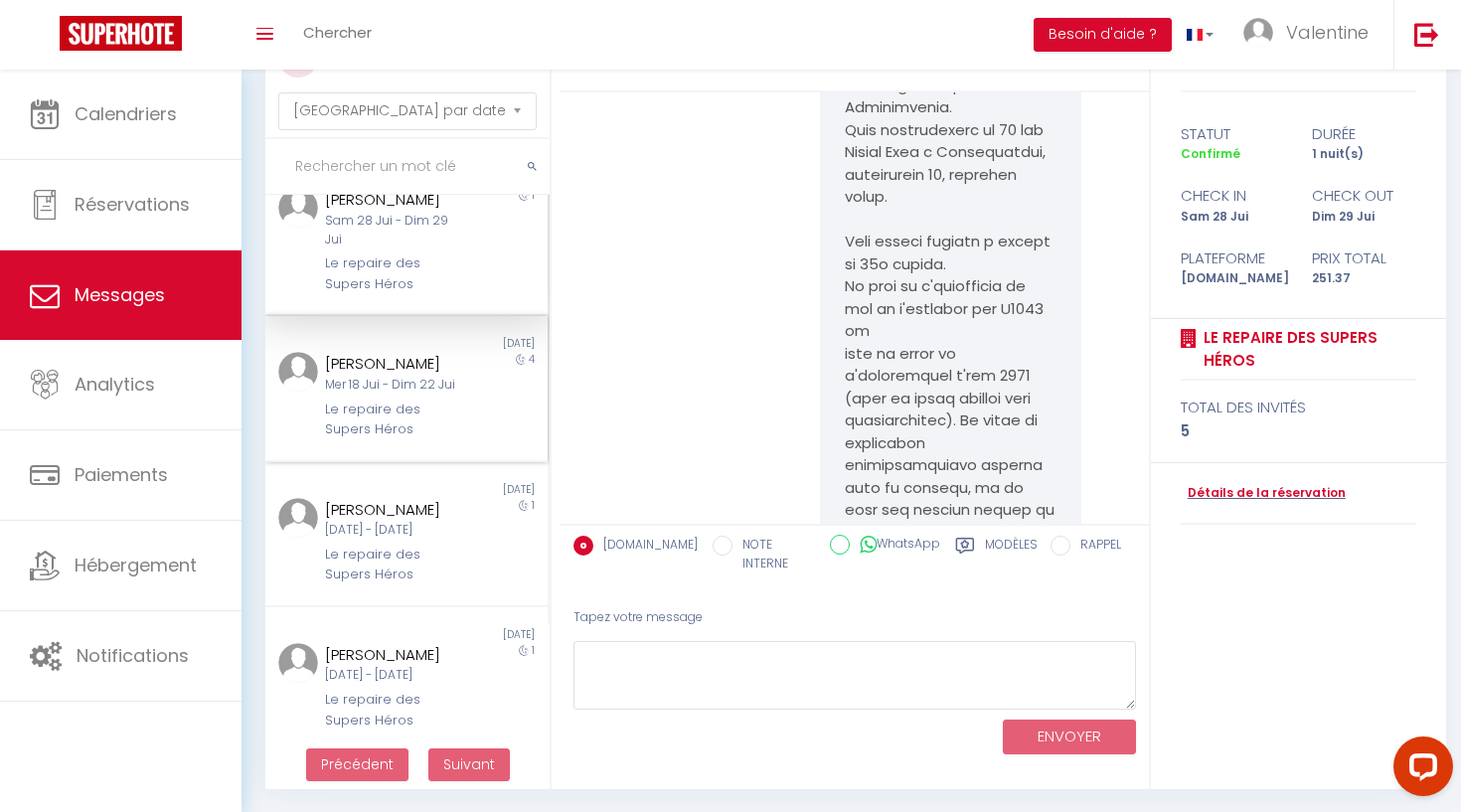 click on "Le repaire des Supers Héros" at bounding box center (395, 419) 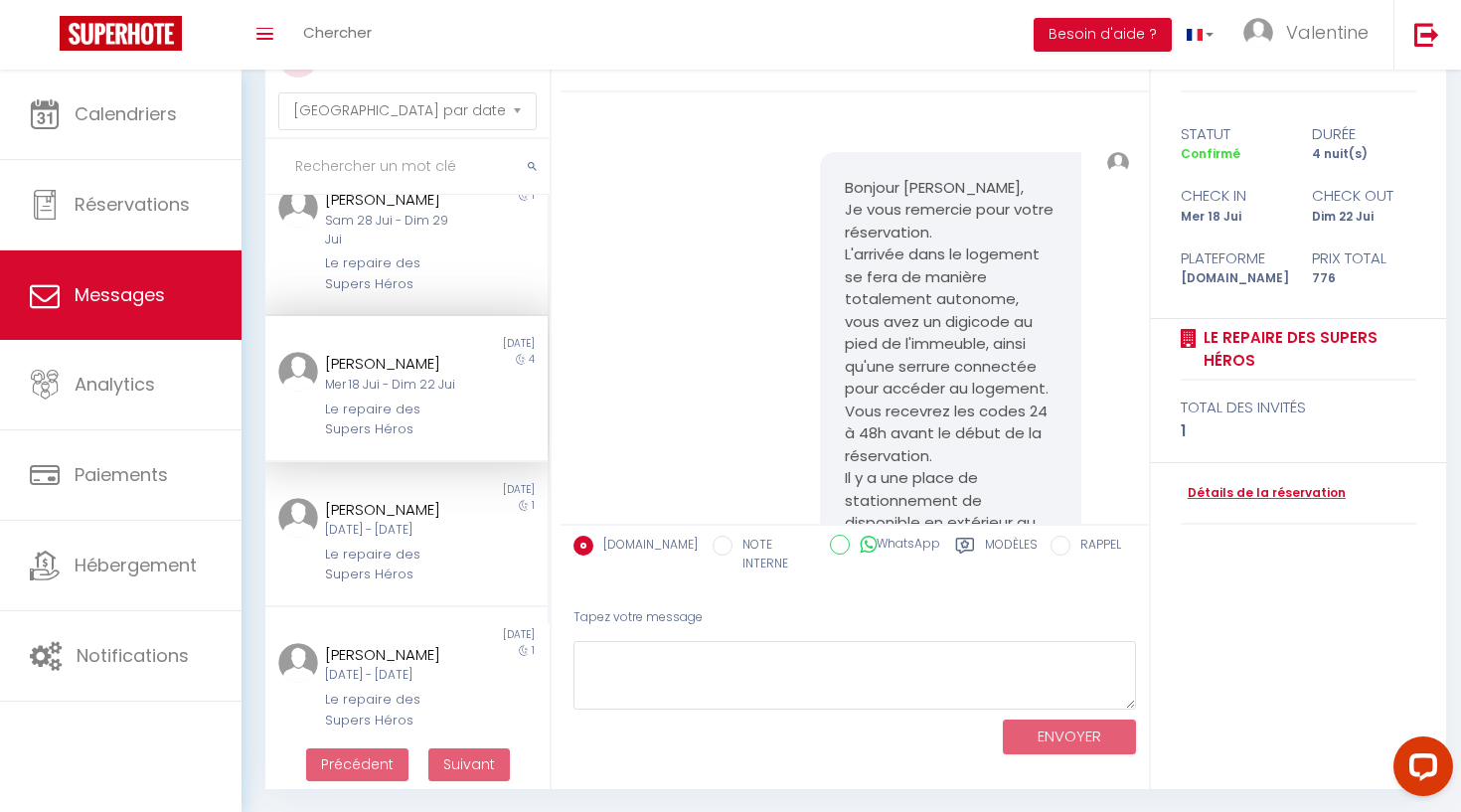 scroll, scrollTop: -1, scrollLeft: 0, axis: vertical 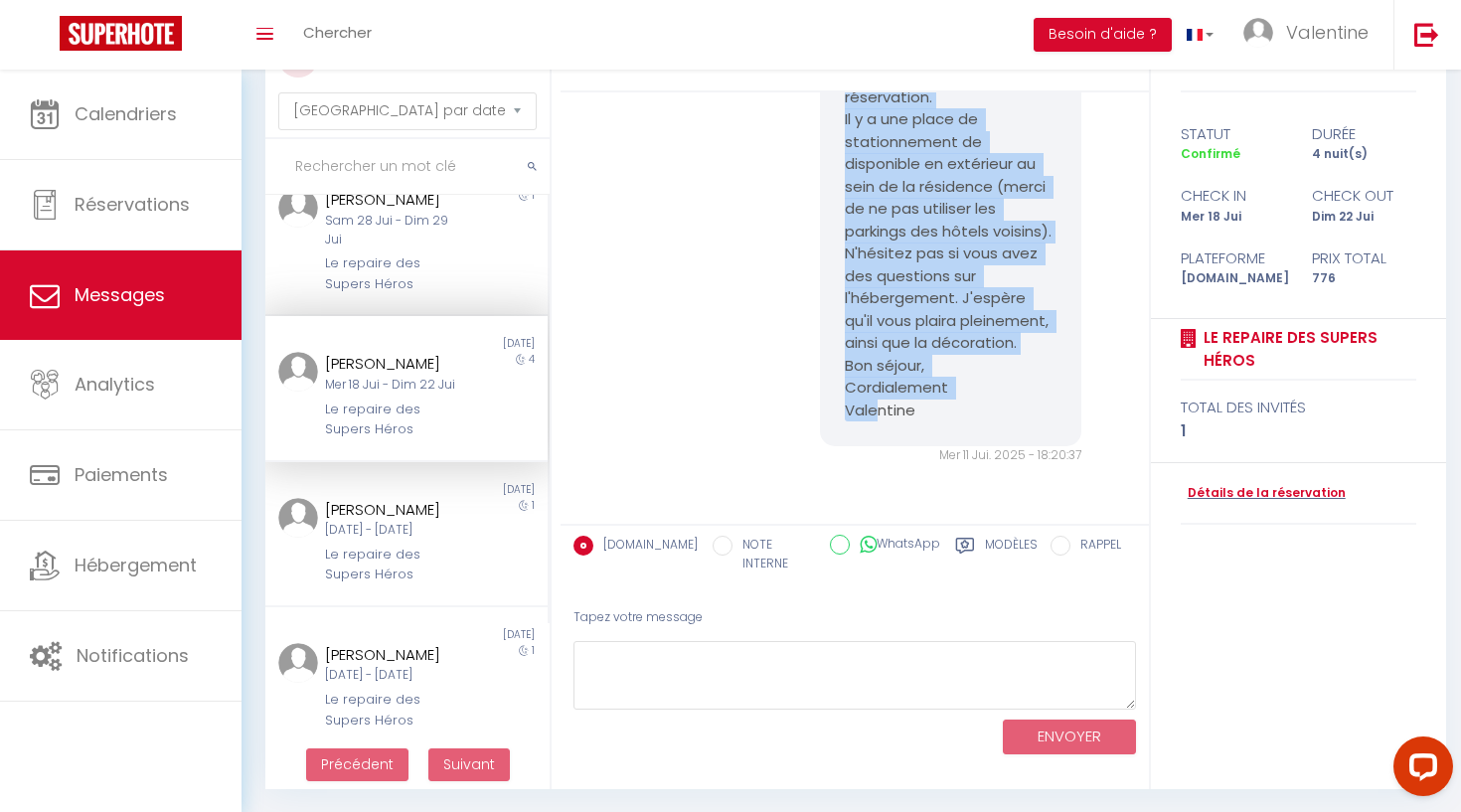 drag, startPoint x: 847, startPoint y: 183, endPoint x: 930, endPoint y: 403, distance: 235.13613 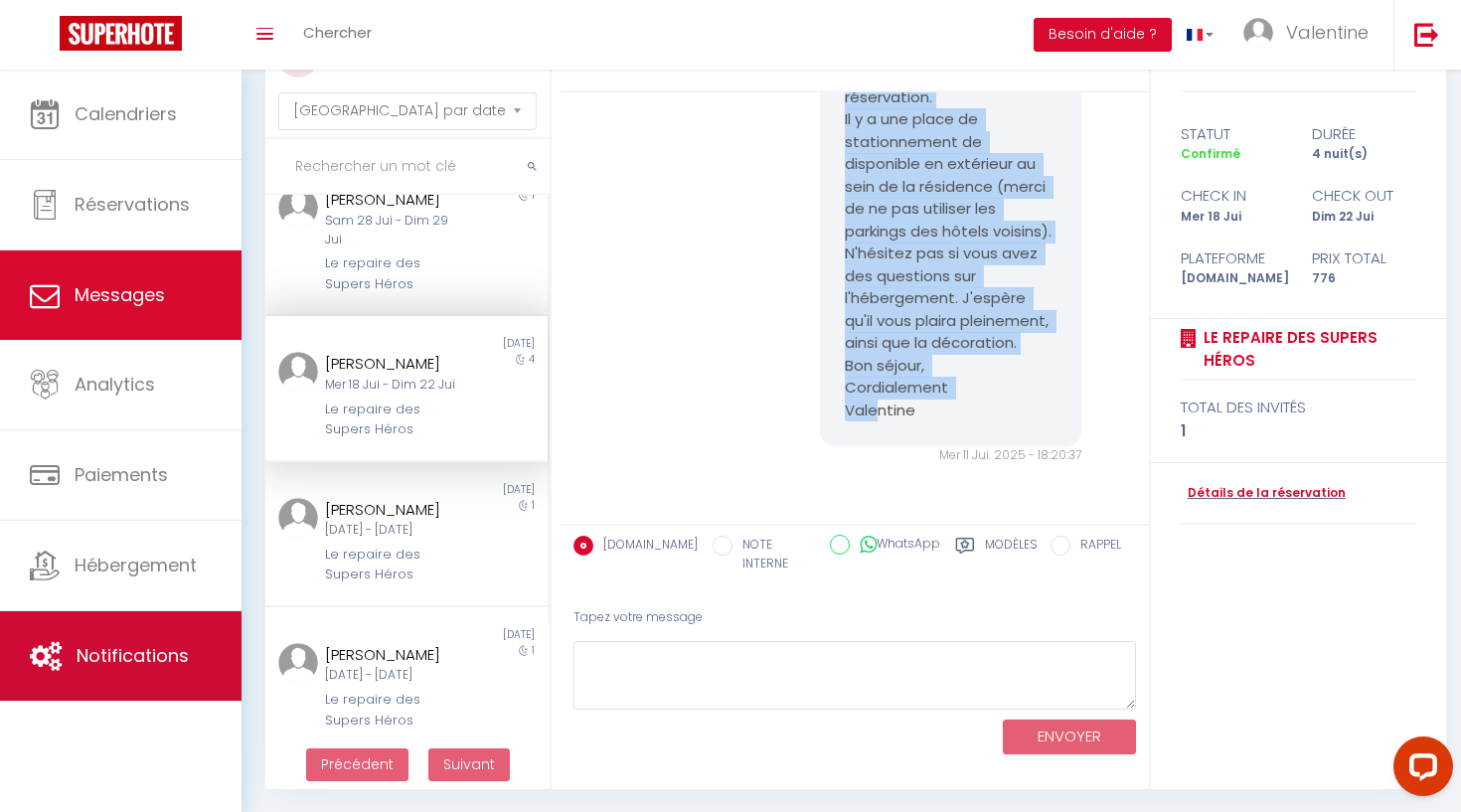 click on "Notifications" at bounding box center [132, 655] 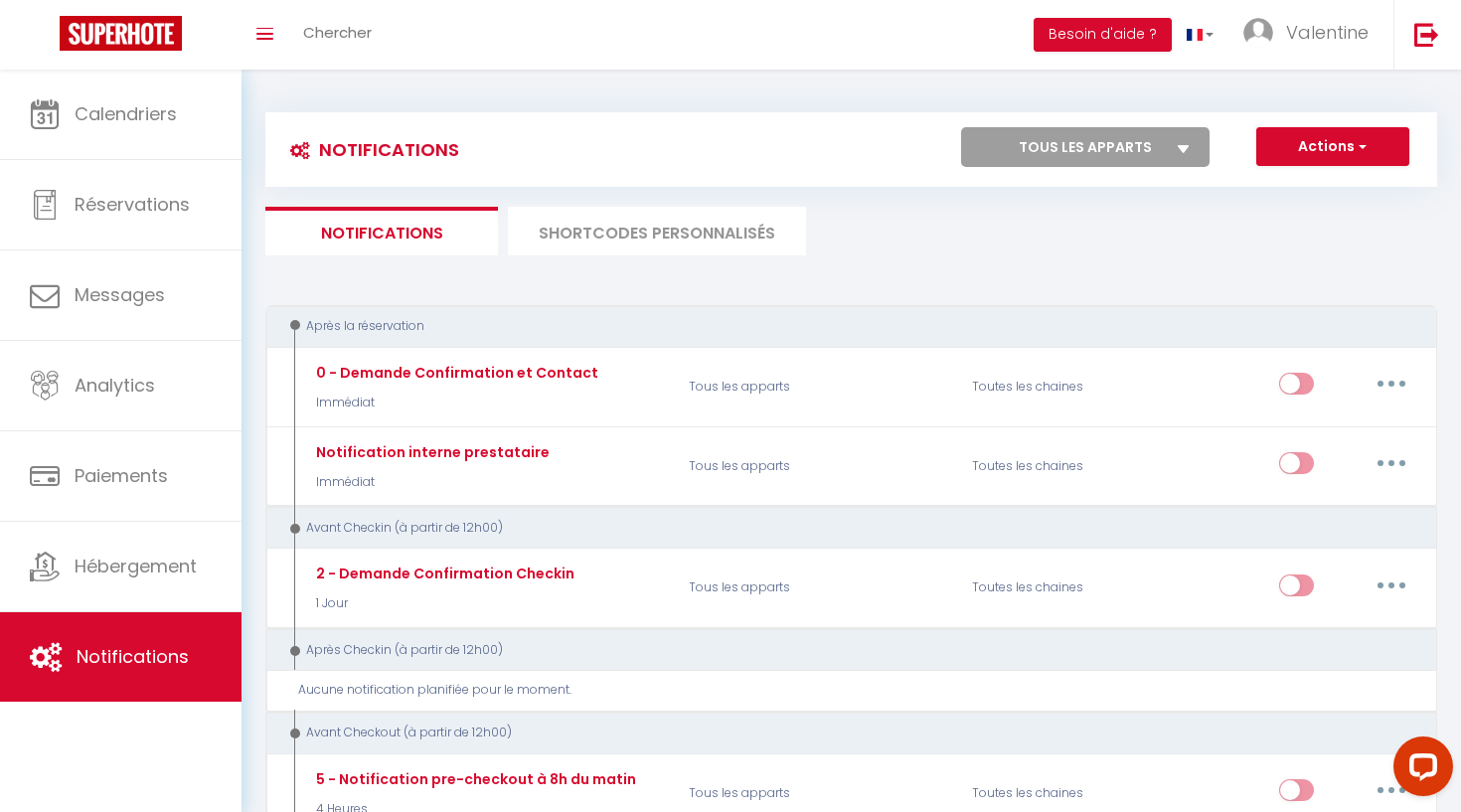 click at bounding box center (1361, 146) 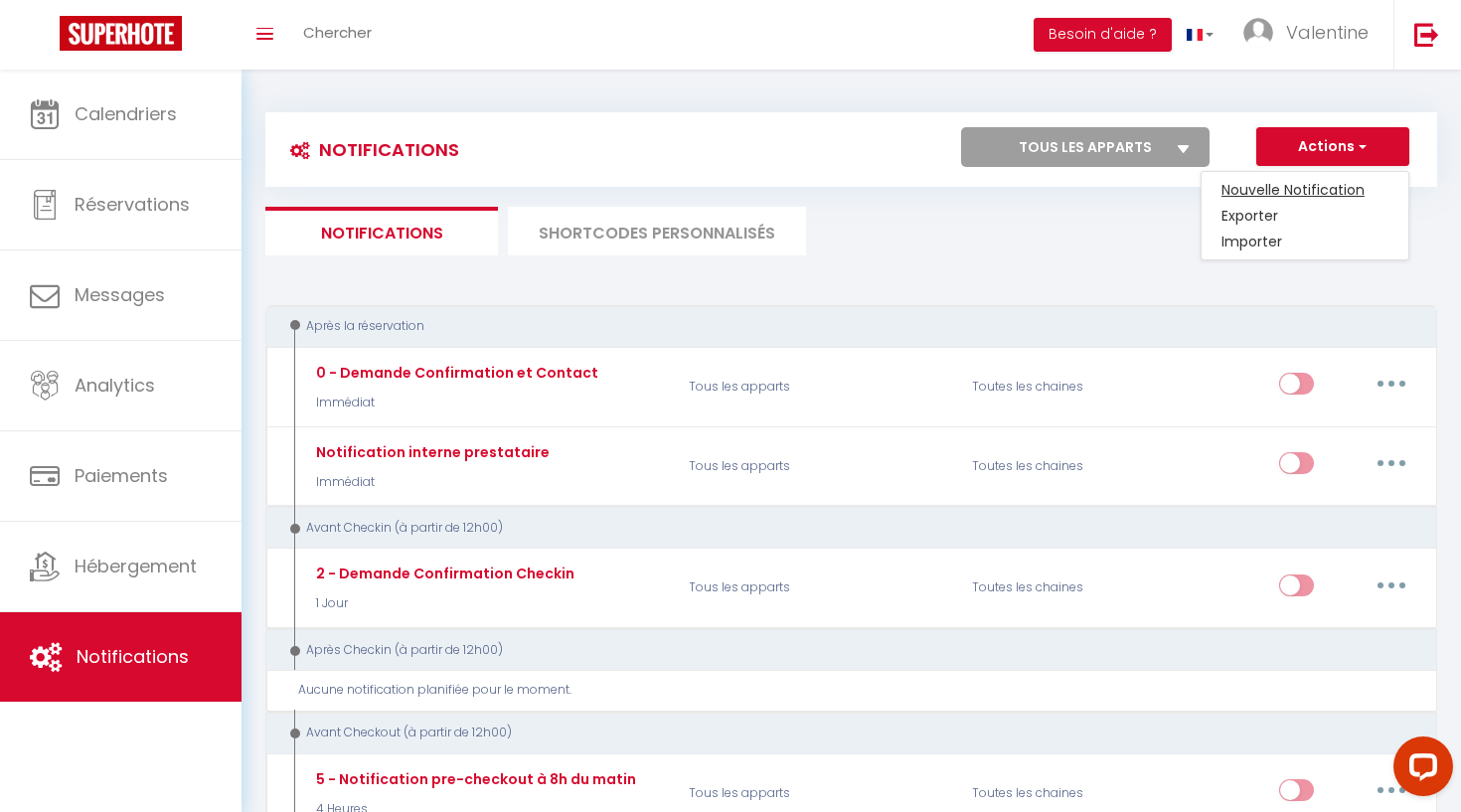 click on "Nouvelle Notification" at bounding box center (1305, 190) 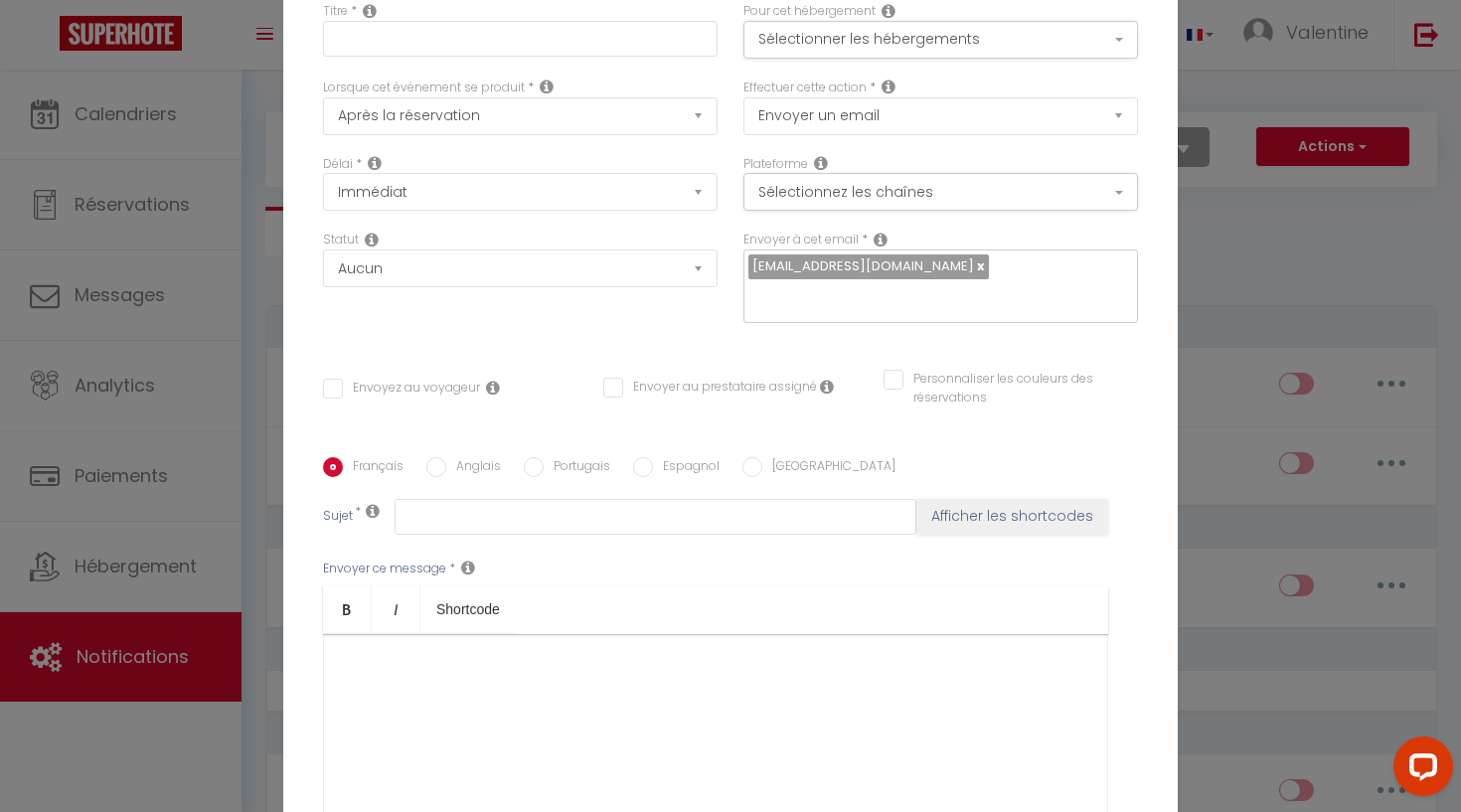 click at bounding box center (716, 733) 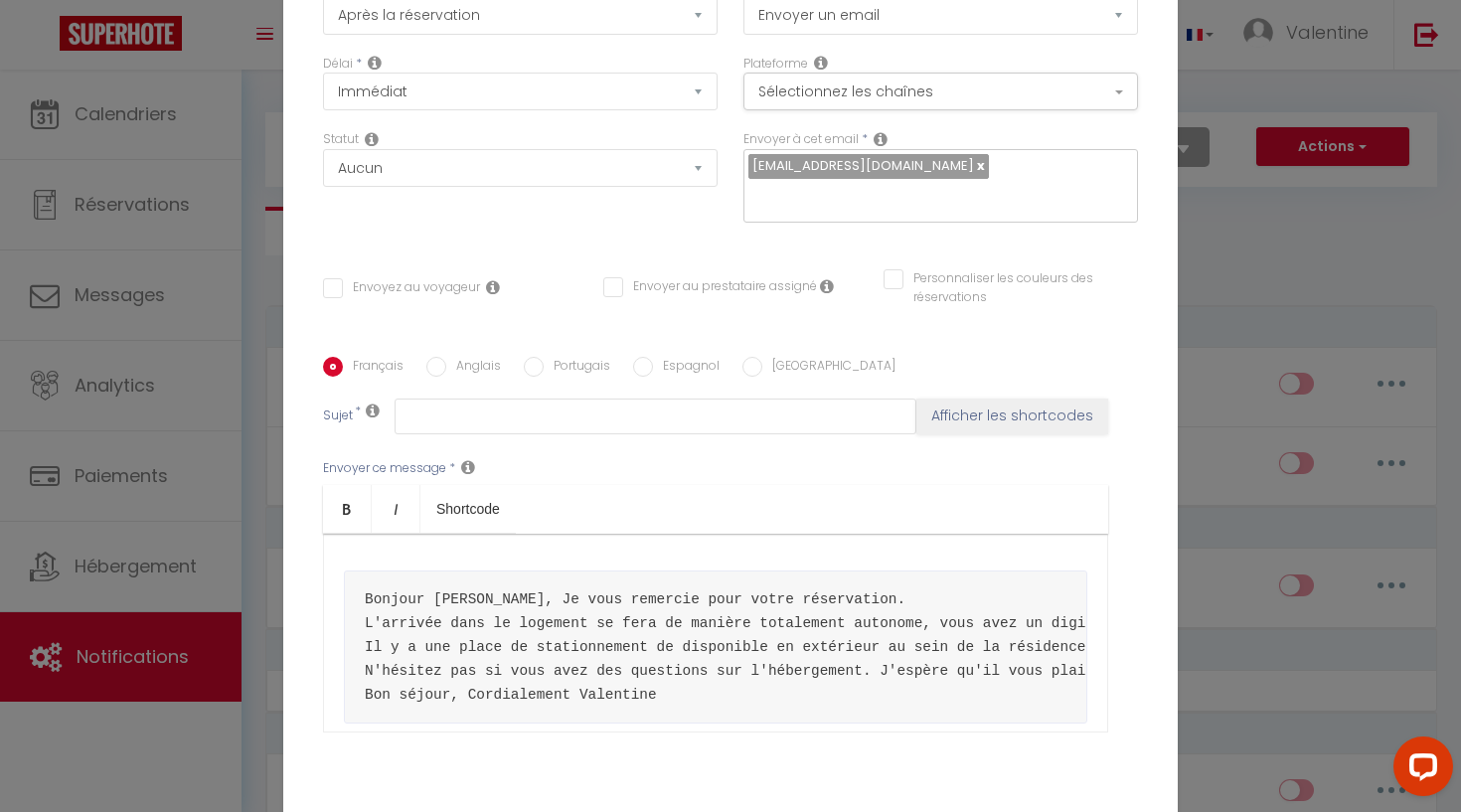 scroll, scrollTop: 104, scrollLeft: 0, axis: vertical 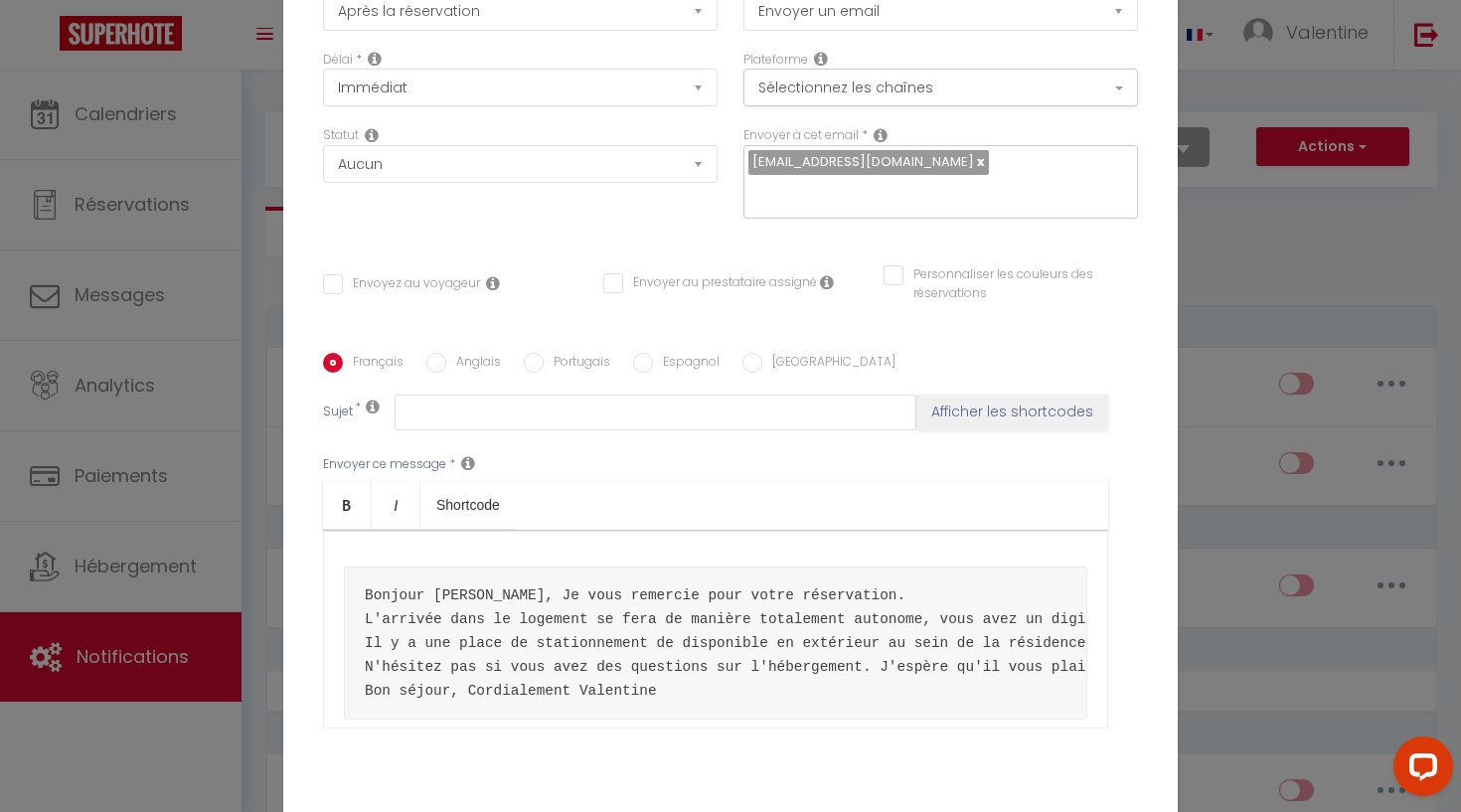 click on "Bonjour Bernhard, Je vous remercie pour votre réservation.
L'arrivée dans le logement se fera de manière totalement autonome, vous avez un digicode au pied de l'immeuble, ainsi qu'une serrure connectée pour accéder au logement. Vous recevrez les codes 24 à 48h avant le début de la réservation.
Il y a une place de stationnement de disponible en extérieur au sein de la résidence (merci de ne pas utiliser les parkings des hôtels voisins).
N'hésitez pas si vous avez des questions sur l'hébergement. J'espère qu'il vous plaira pleinement, ainsi que la décoration.
Bon séjour, Cordialement Valentine" at bounding box center [716, 643] 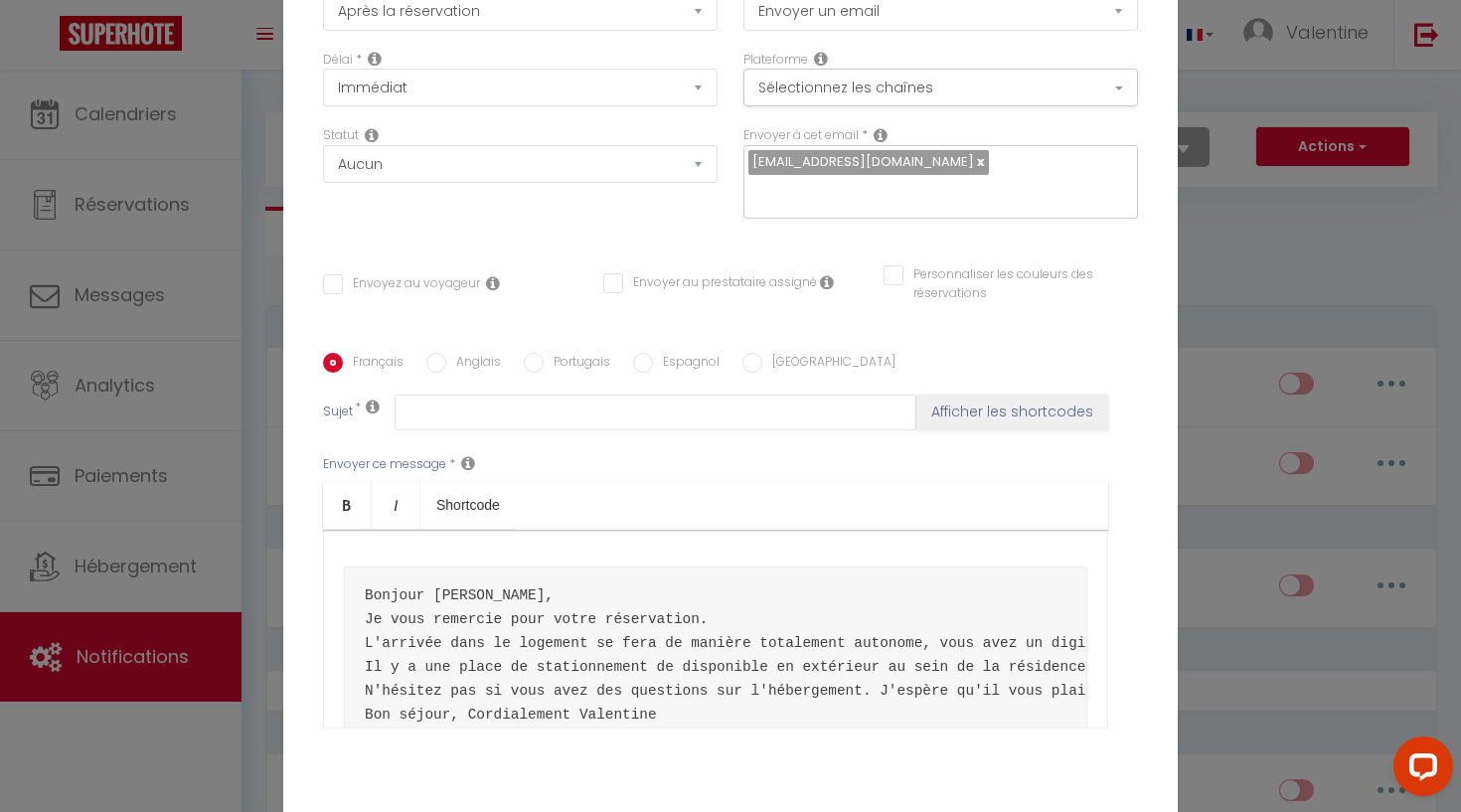 scroll, scrollTop: 0, scrollLeft: 0, axis: both 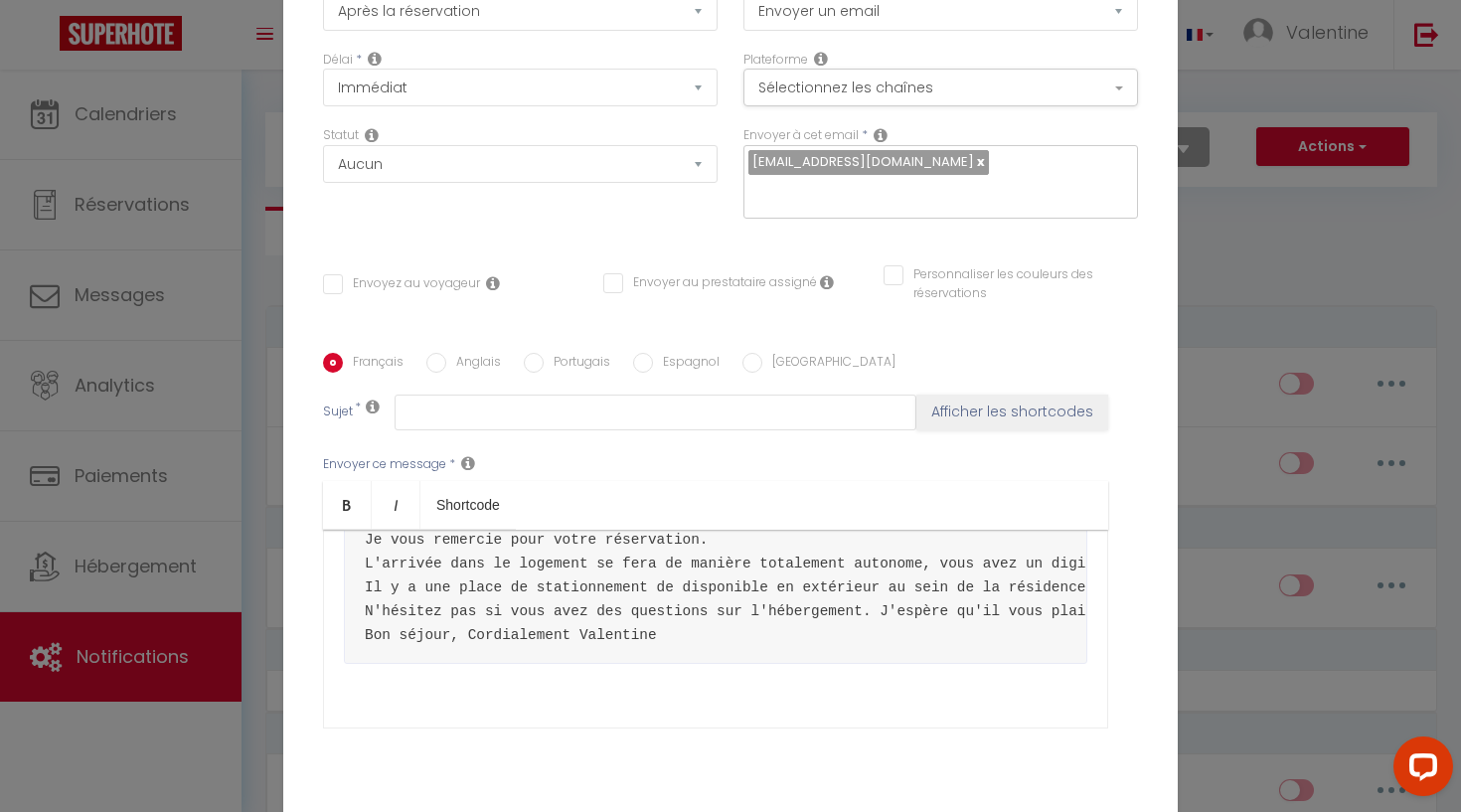 click on "Français     Anglais     Portugais     Espagnol     Italien   Sujet   *       Afficher les shortcodes   Envoyer ce message   *     Bold Italic Shortcode Rich text editor Bonjour Bernhard,
​ Je vous remercie pour votre réservation.
L'arrivée dans le logement se fera de manière totalement autonome, vous avez un digicode au pied de l'immeuble, ainsi qu'une serrure connectée pour accéder au logement. Vous recevrez les codes 24 à 48h avant le début de la réservation.
Il y a une place de stationnement de disponible en extérieur au sein de la résidence (merci de ne pas utiliser les parkings des hôtels voisins).
N'hésitez pas si vous avez des questions sur l'hébergement. J'espère qu'il vous plaira pleinement, ainsi que la décoration.
Bon séjour, Cordialement Valentine ​   Envoyer ce message   *     Afficher les shortcodes" at bounding box center (730, 553) 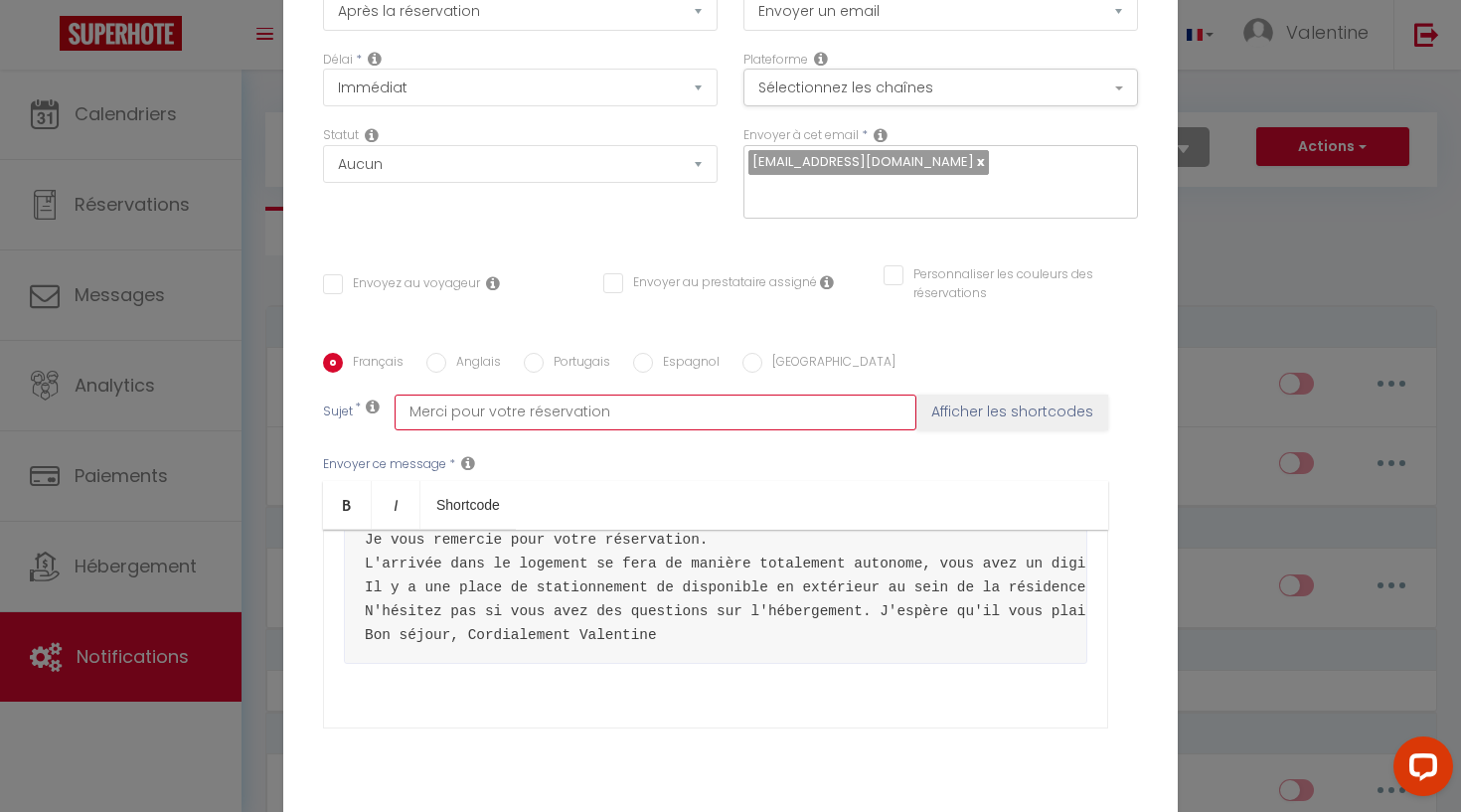 type on "Merci pour votre réservation" 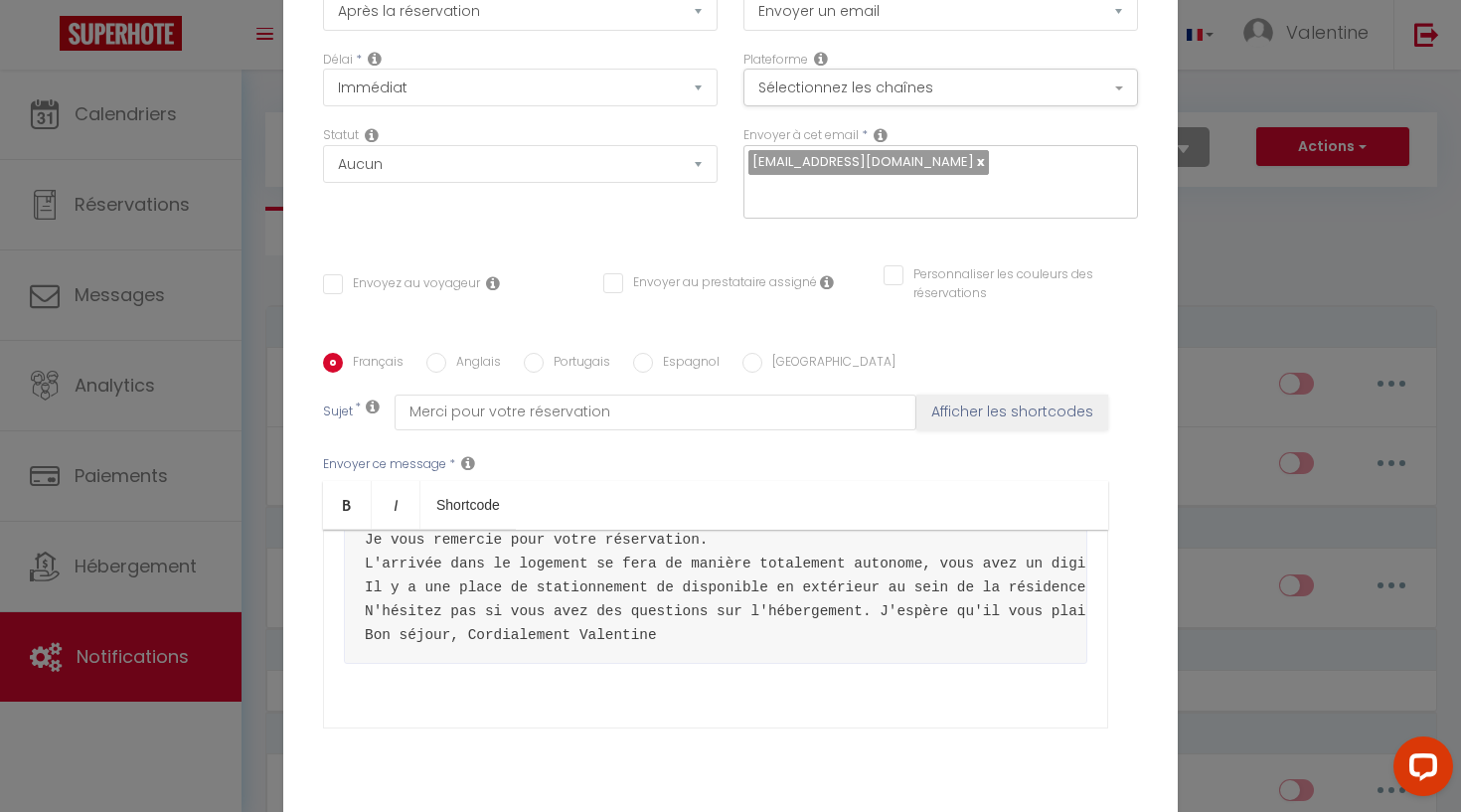 click on "Envoyer ce message   *     Bold Italic Shortcode Rich text editor Bonjour Bernhard,
​ Je vous remercie pour votre réservation.
L'arrivée dans le logement se fera de manière totalement autonome, vous avez un digicode au pied de l'immeuble, ainsi qu'une serrure connectée pour accéder au logement. Vous recevrez les codes 24 à 48h avant le début de la réservation.
Il y a une place de stationnement de disponible en extérieur au sein de la résidence (merci de ne pas utiliser les parkings des hôtels voisins).
N'hésitez pas si vous avez des questions sur l'hébergement. J'espère qu'il vous plaira pleinement, ainsi que la décoration.
Bon séjour, Cordialement Valentine ​" at bounding box center [730, 591] 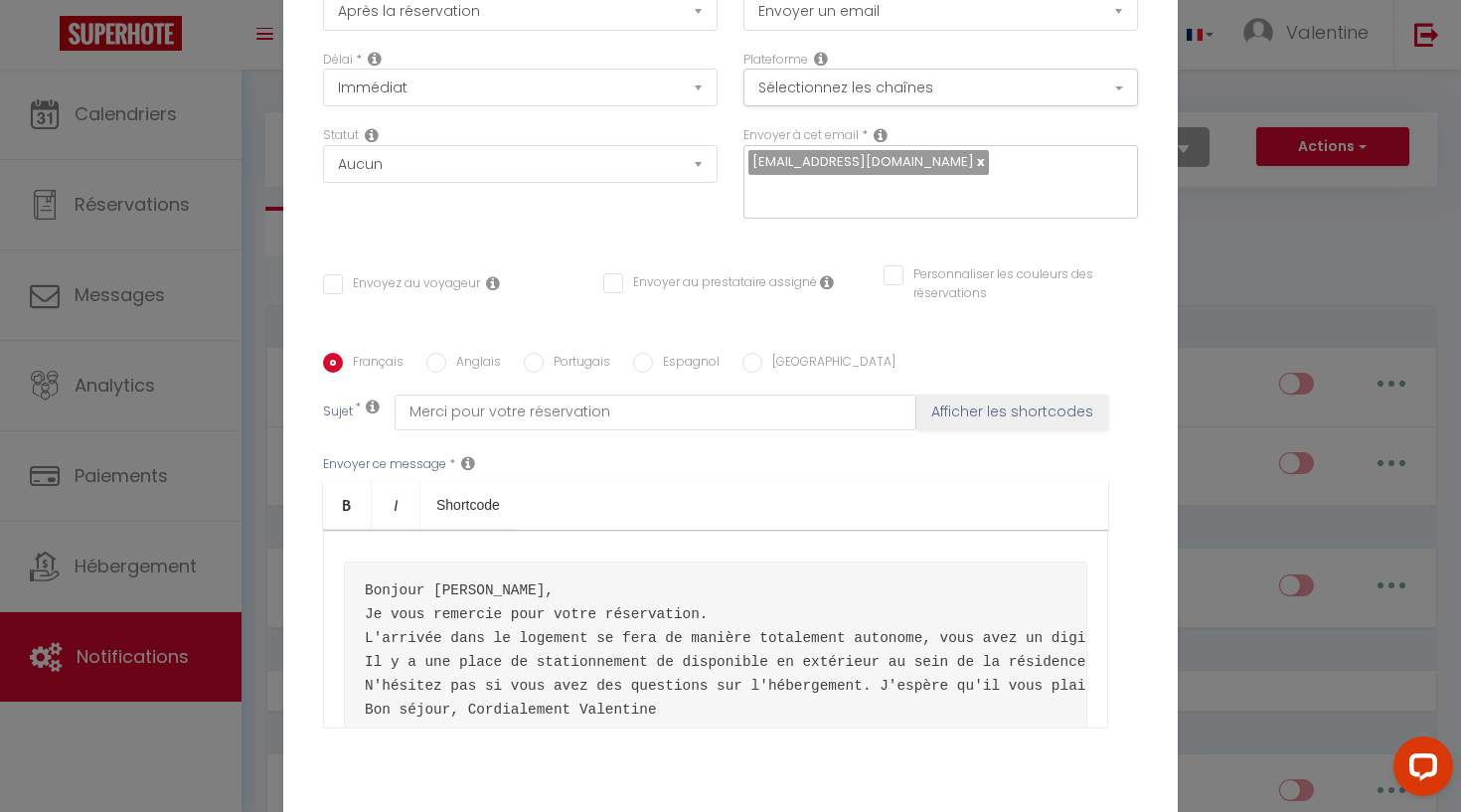 scroll, scrollTop: 1, scrollLeft: 0, axis: vertical 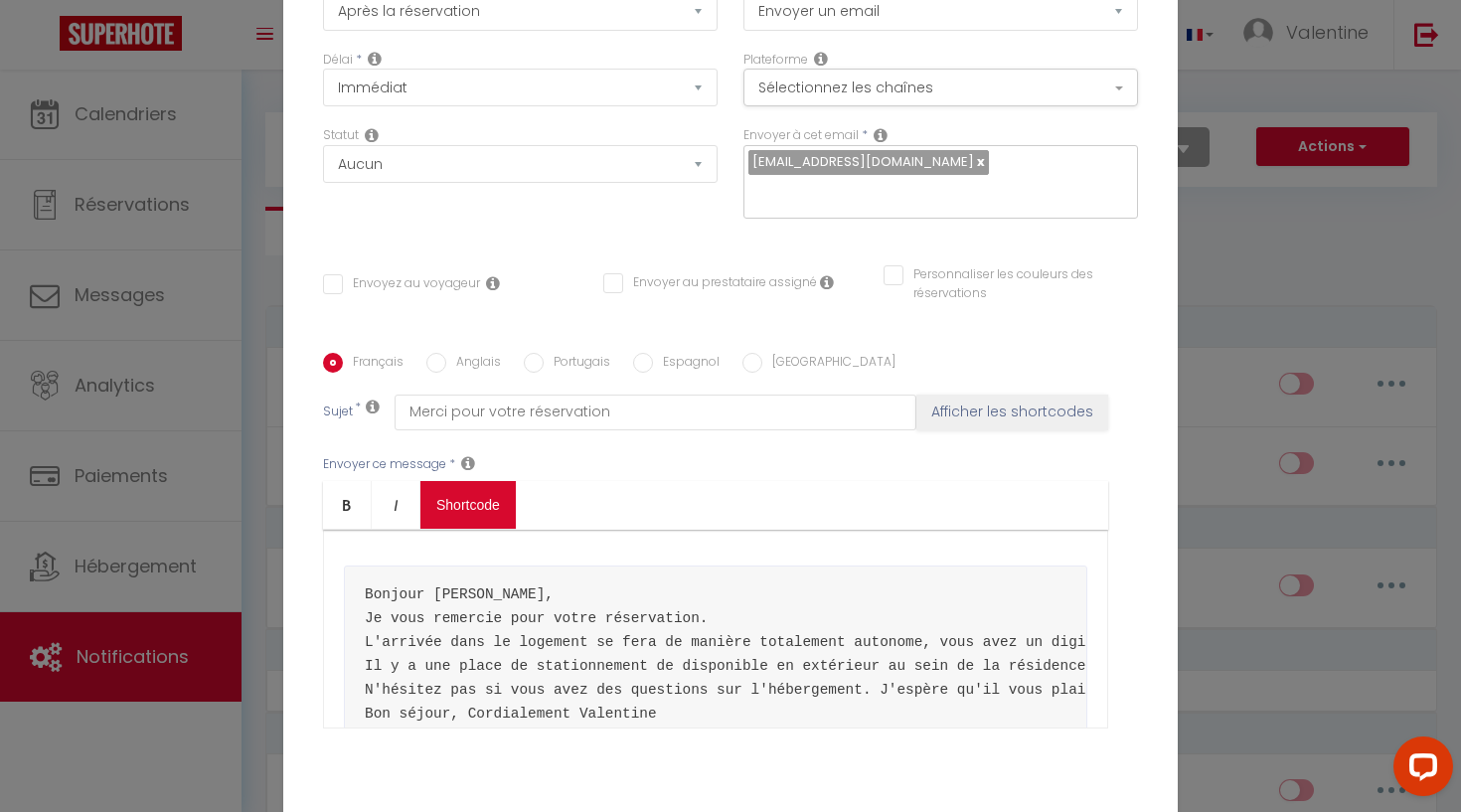 click on "Coaching SuperHote ce soir à 18h00, pour participer:  https://us02web.zoom.us/j/4667554618?pwd=QUhUTnBqenhNTG1HazhBOFJXWjRYUT09   ×     Toggle navigation       Toggle Search     Toggle menubar     Chercher   BUTTON
Besoin d'aide ?
Valentine   Paramètres        Équipe     Résultat de la recherche   Aucun résultat     Calendriers     Réservations     Messages     Analytics      Paiements     Hébergement     Notifications                 Résultat de la recherche   Id   Appart   Voyageur    Checkin   Checkout   Nuits   Pers.   Plateforme   Statut     Résultat de la recherche   Aucun résultat          Notifications
Actions
Nouvelle Notification    Exporter    Importer    Tous les apparts    Le repaire des Supers Héros
Actions
Nouveau shortcode personnalisé    Notifications   SHORTCODES PERSONNALISÉS                Immédiat" at bounding box center [730, 1745] 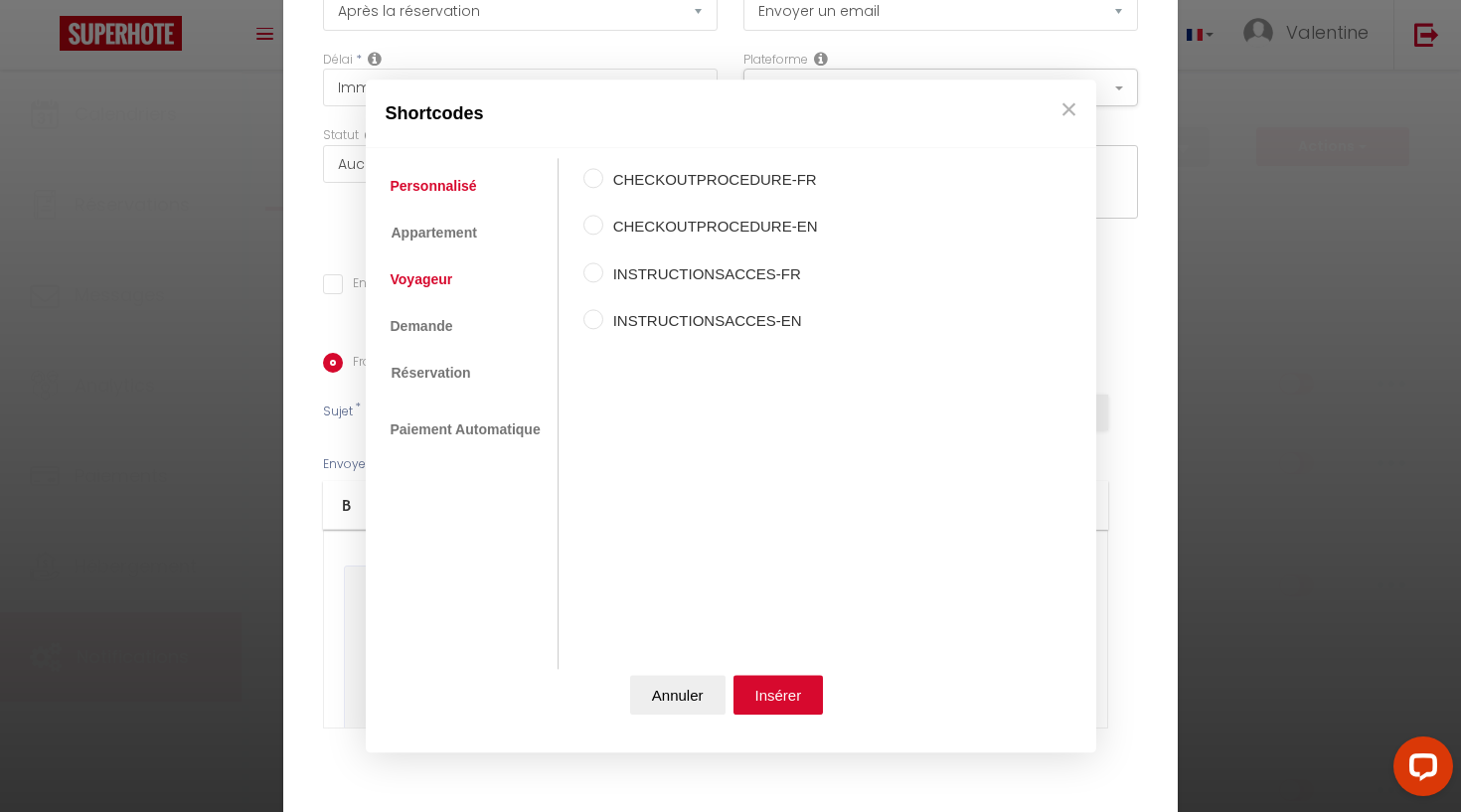 click on "Voyageur" at bounding box center (421, 280) 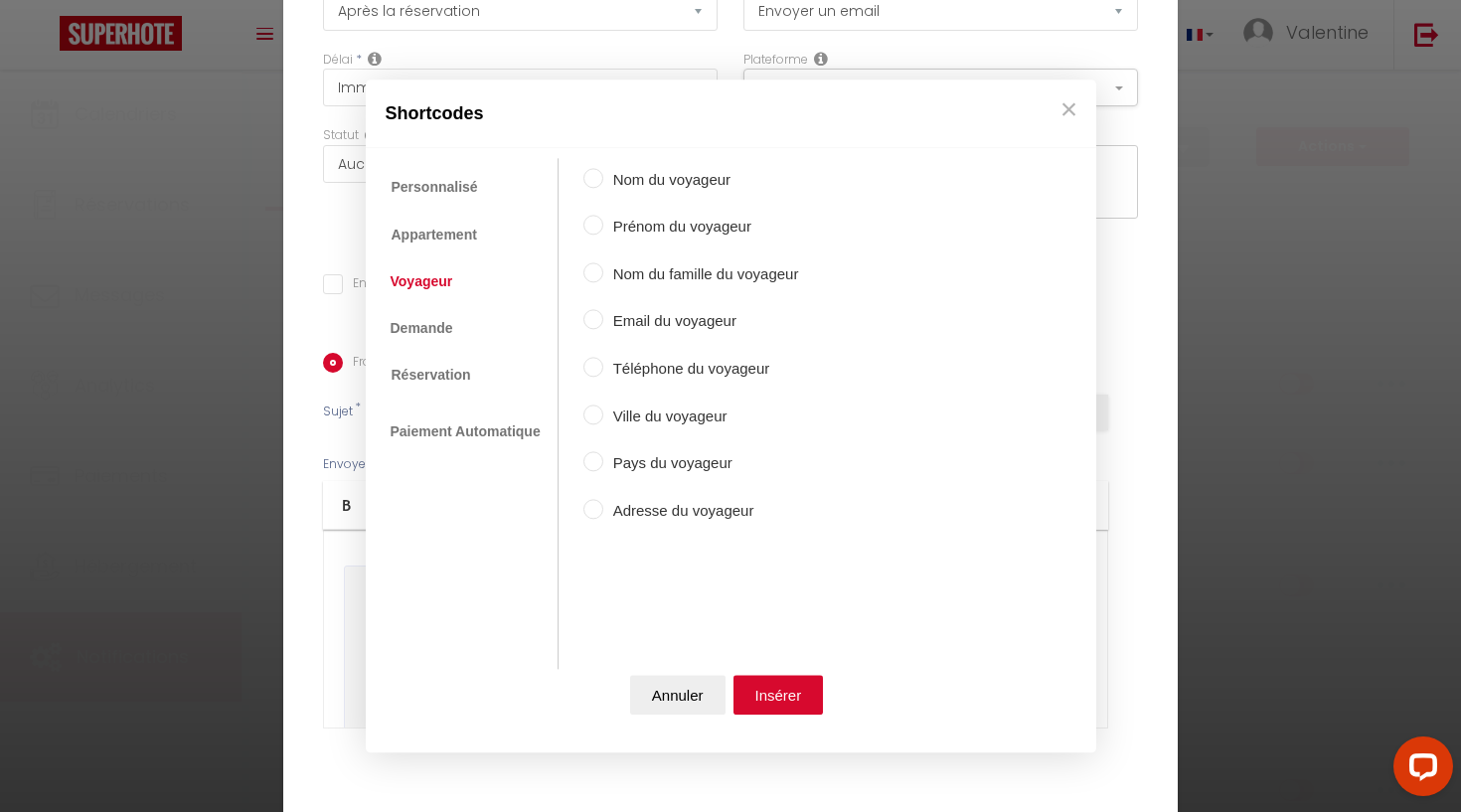 click on "Prénom du voyageur" at bounding box center [593, 226] 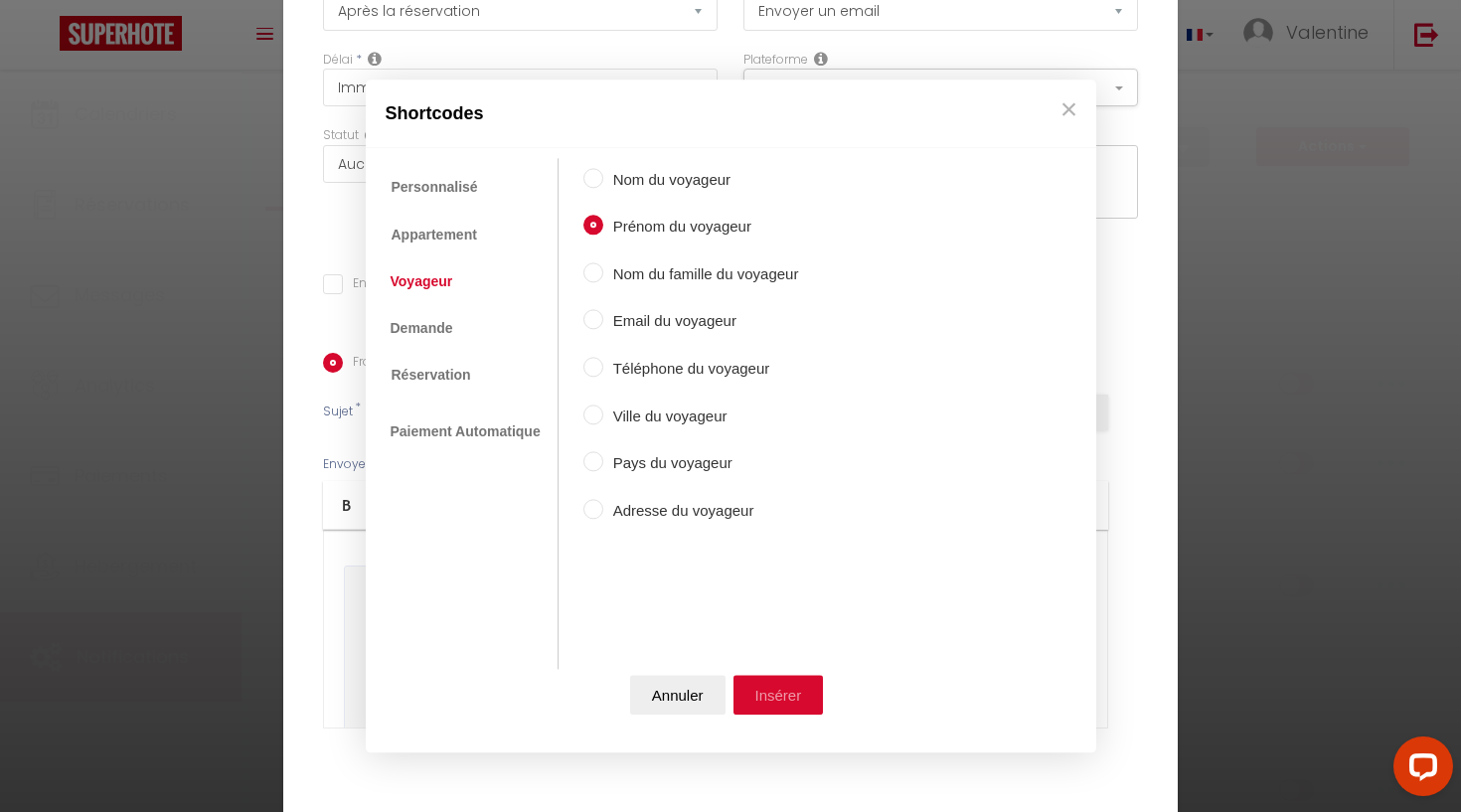 click on "Insérer" at bounding box center (778, 695) 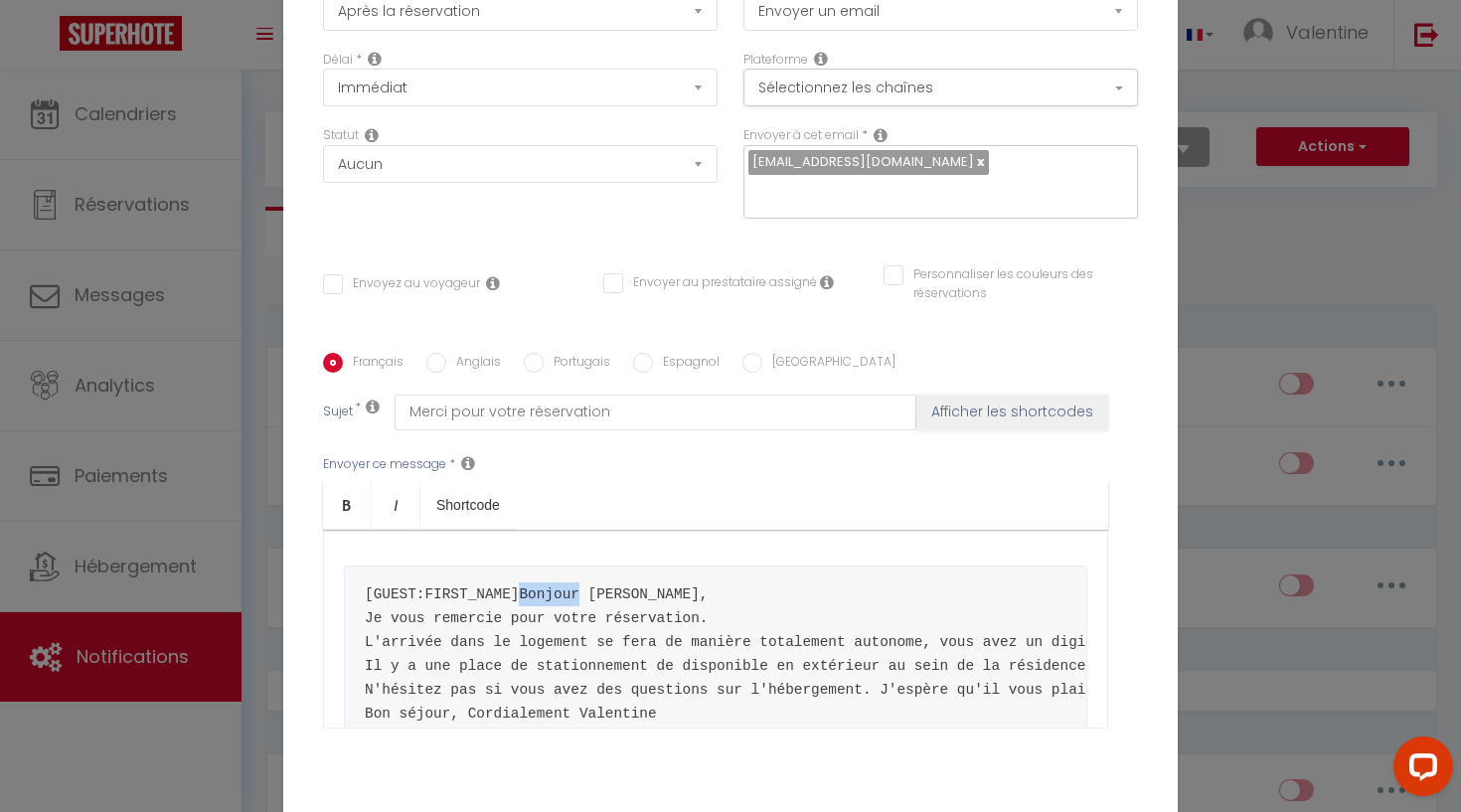 drag, startPoint x: 520, startPoint y: 592, endPoint x: 583, endPoint y: 590, distance: 63.03174 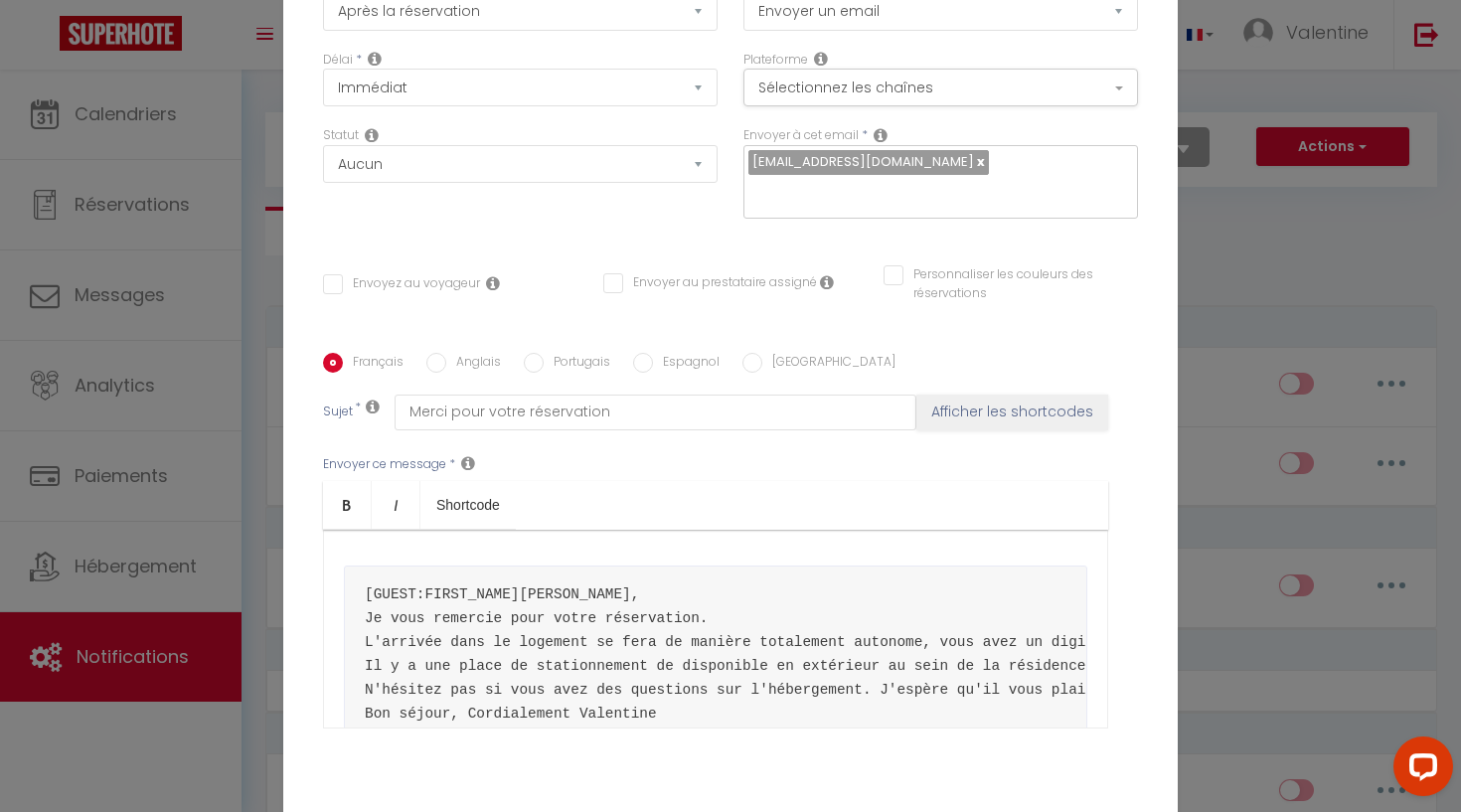 click on "[GUEST:FIRST_NAME] ​  Bernhard,
​ Je vous remercie pour votre réservation.
L'arrivée dans le logement se fera de manière totalement autonome, vous avez un digicode au pied de l'immeuble, ainsi qu'une serrure connectée pour accéder au logement. Vous recevrez les codes 24 à 48h avant le début de la réservation.
Il y a une place de stationnement de disponible en extérieur au sein de la résidence (merci de ne pas utiliser les parkings des hôtels voisins).
N'hésitez pas si vous avez des questions sur l'hébergement. J'espère qu'il vous plaira pleinement, ainsi que la décoration.
Bon séjour, Cordialement Valentine" at bounding box center (716, 654) 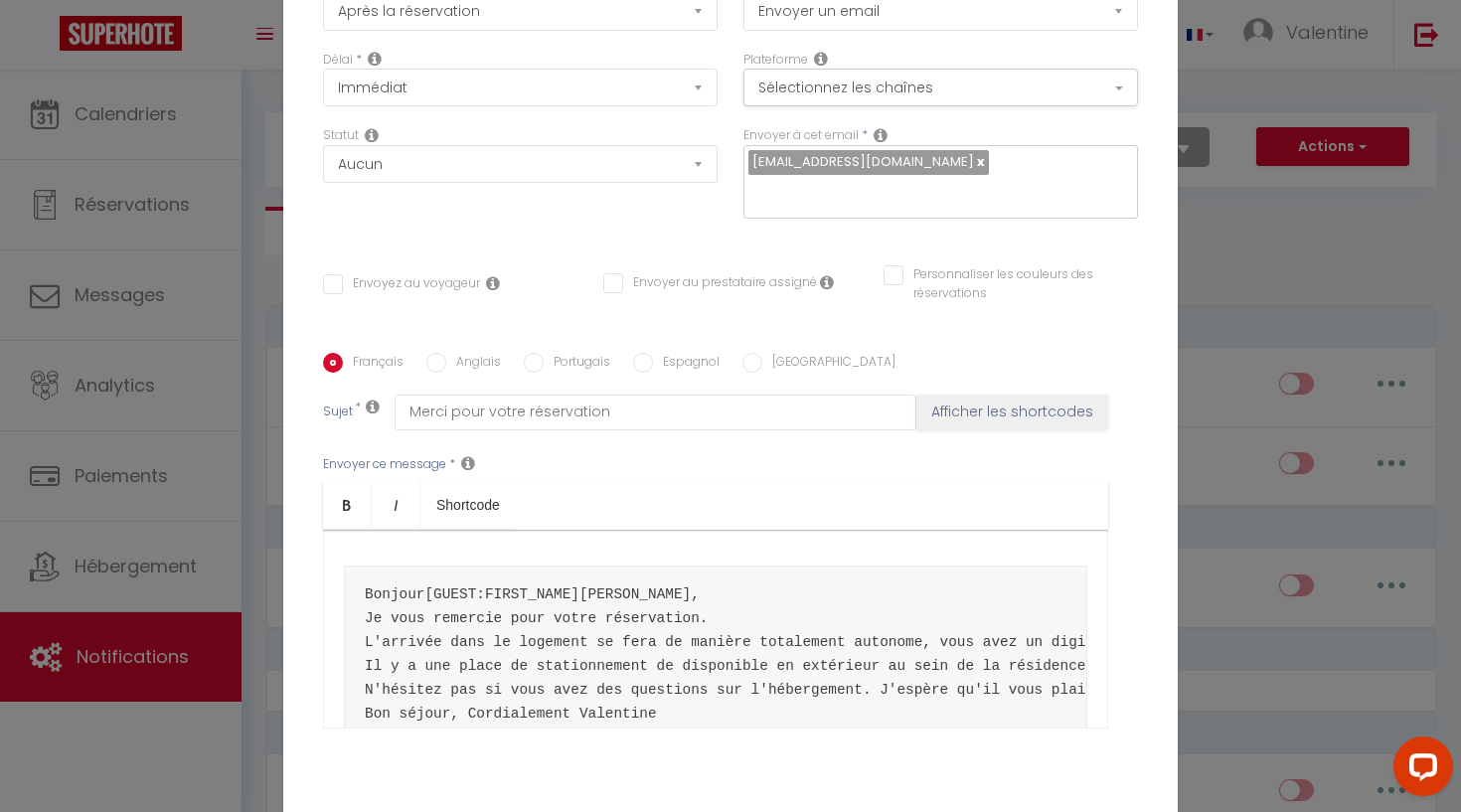 click on "Bonjour [GUEST:FIRST_NAME] ​  Bernhard,
​ Je vous remercie pour votre réservation.
L'arrivée dans le logement se fera de manière totalement autonome, vous avez un digicode au pied de l'immeuble, ainsi qu'une serrure connectée pour accéder au logement. Vous recevrez les codes 24 à 48h avant le début de la réservation.
Il y a une place de stationnement de disponible en extérieur au sein de la résidence (merci de ne pas utiliser les parkings des hôtels voisins).
N'hésitez pas si vous avez des questions sur l'hébergement. J'espère qu'il vous plaira pleinement, ainsi que la décoration.
Bon séjour, Cordialement Valentine" at bounding box center (716, 654) 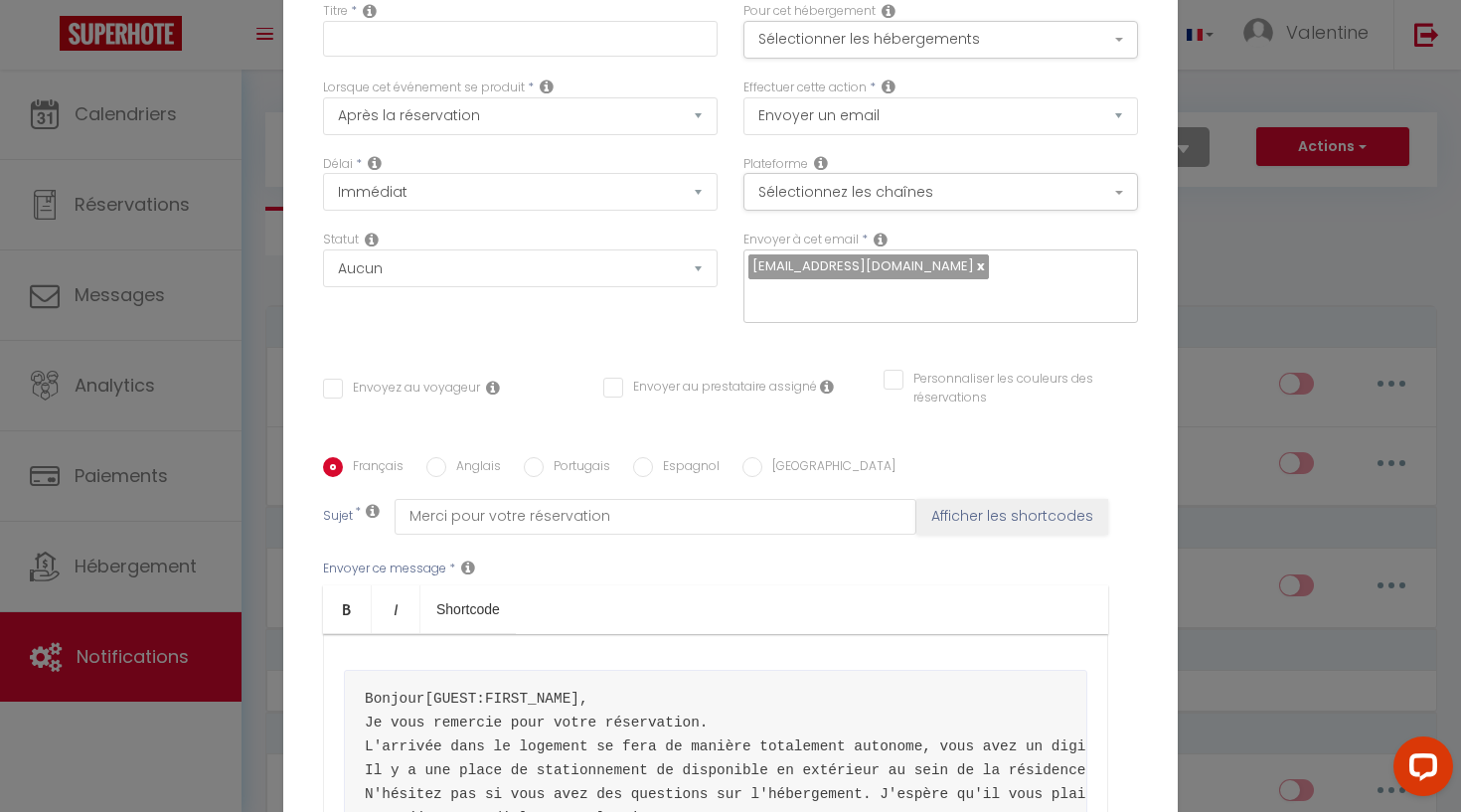 scroll, scrollTop: 0, scrollLeft: 0, axis: both 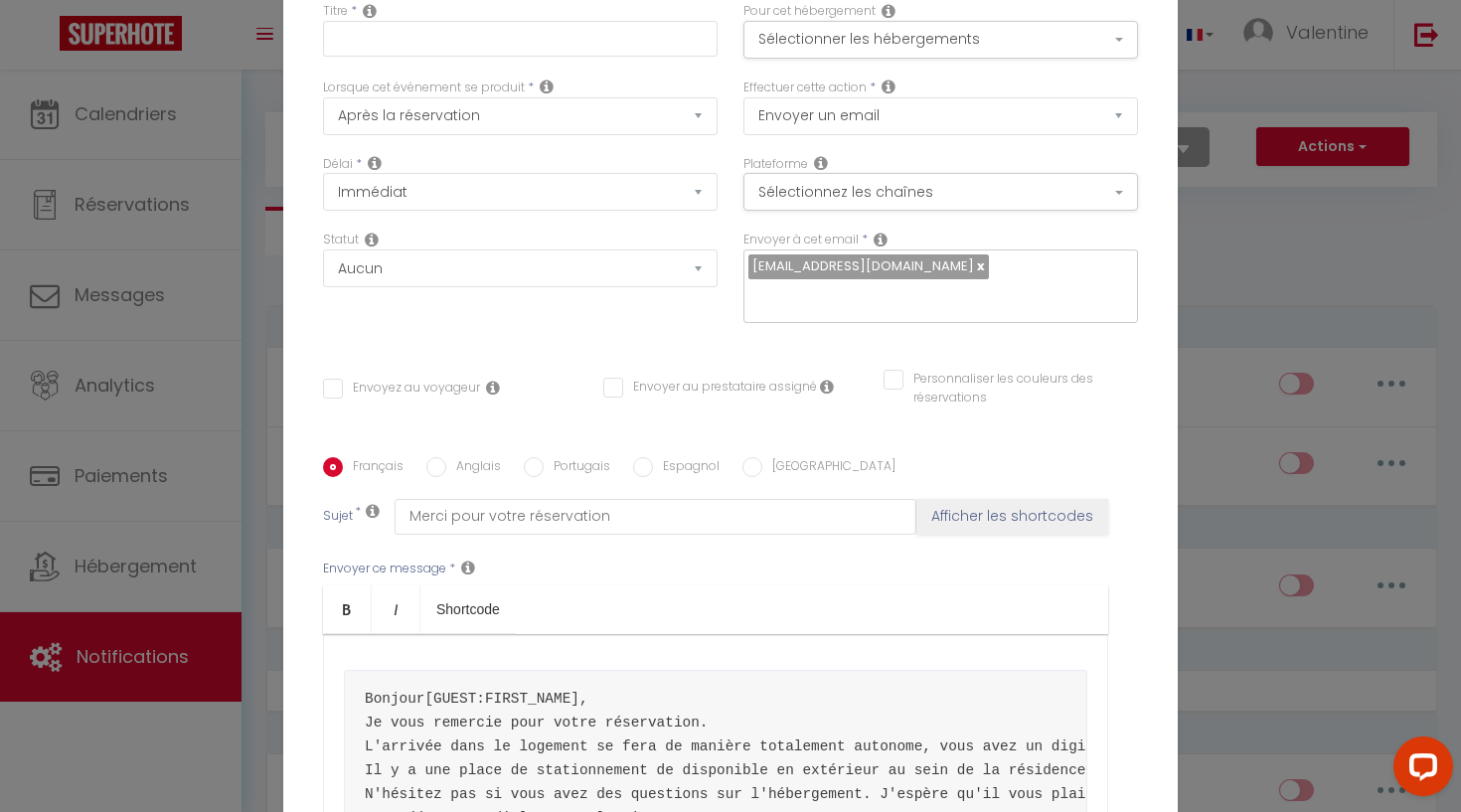 click on "Statut     Aucun   Si la réservation est payée   Si réservation non payée   Si la caution a été prise   Si caution non payée" at bounding box center [520, 286] 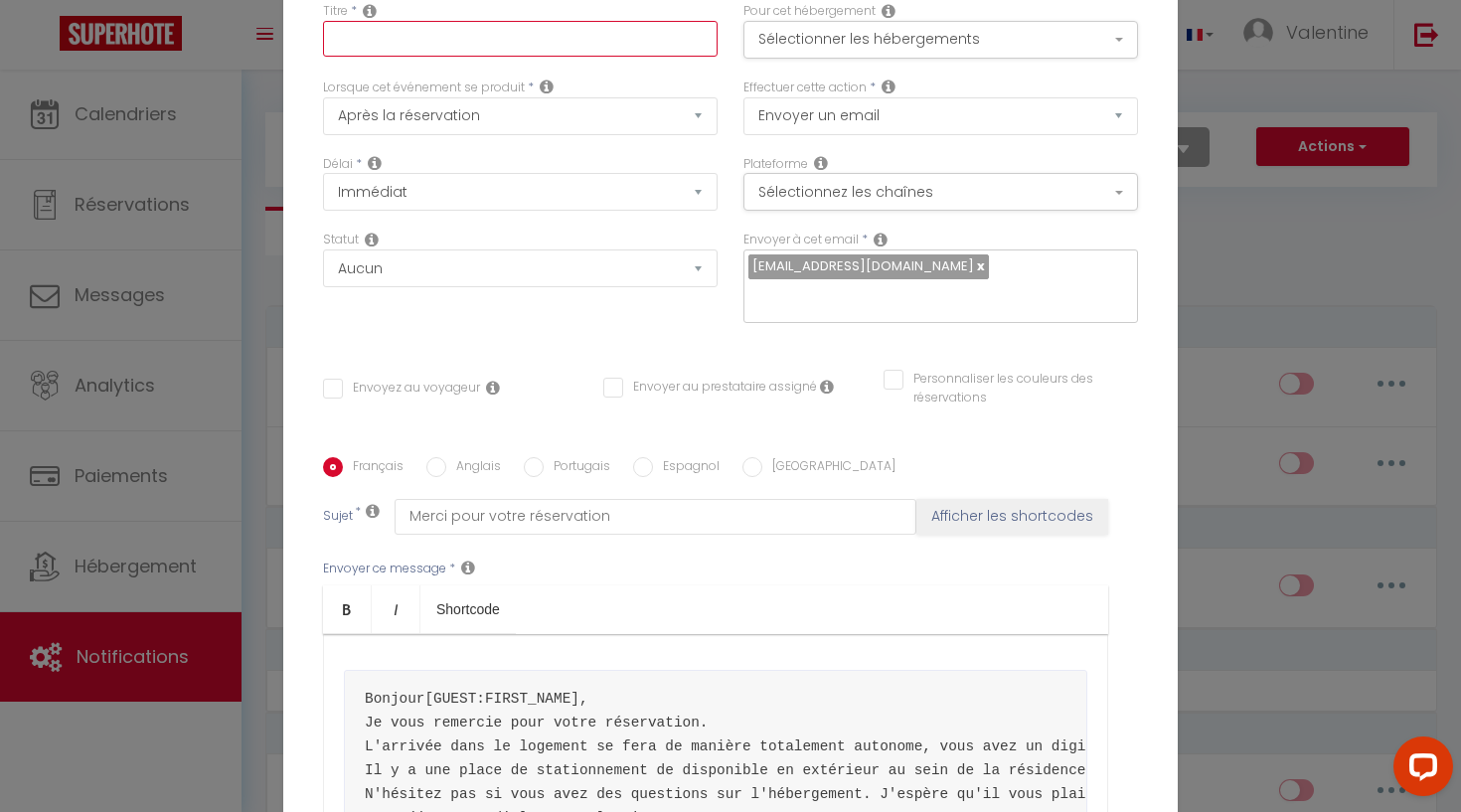 click at bounding box center [520, 39] 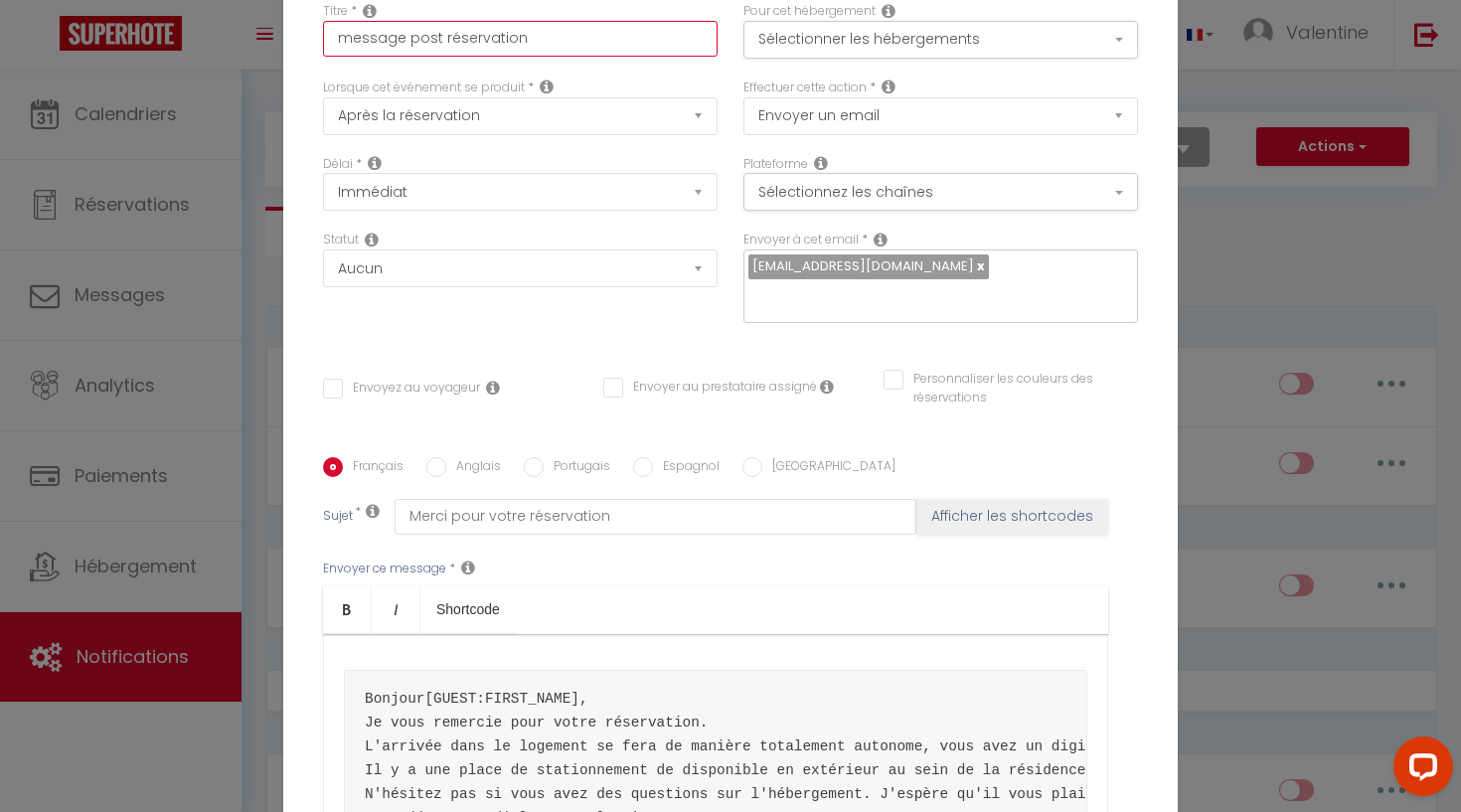 type on "message post réservation" 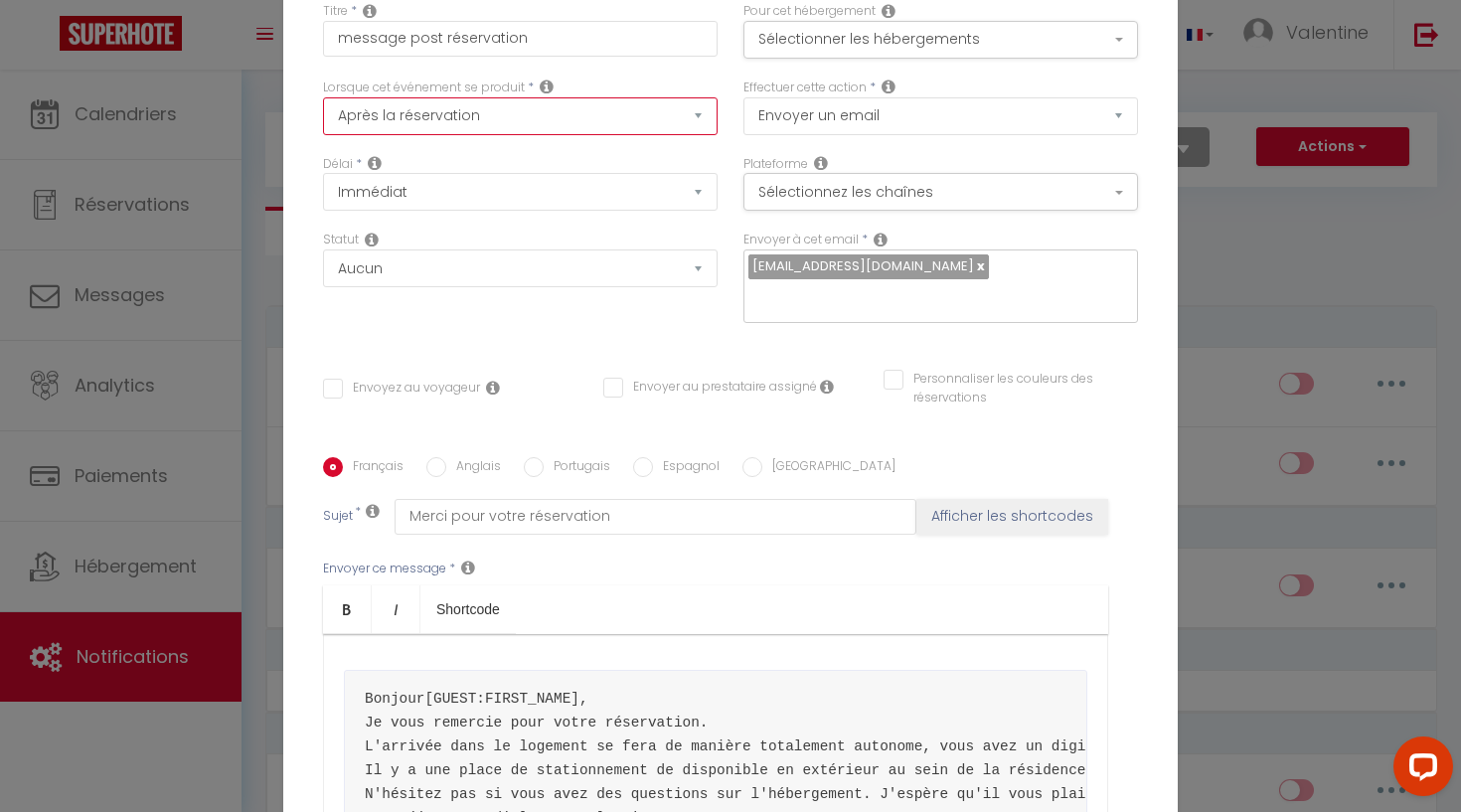 click on "Après la réservation   Avant Checkin (à partir de 12h00)   Après Checkin (à partir de 12h00)   Avant Checkout (à partir de 12h00)   Après Checkout (à partir de 12h00)   Température   Co2   Bruit sonore   Après visualisation lien paiement   Après Paiement Lien KO   Après Caution Lien KO   Après Paiement Automatique KO   Après Caution Automatique KO   Après Visualisation du Contrat   Après Signature du Contrat   Paiement OK   Après soumission formulaire bienvenue   Aprés annulation réservation   Après remboursement automatique   Date spécifique   Après Assignation   Après Désassignation   Après soumission online checkin   Caution OK" at bounding box center (520, 116) 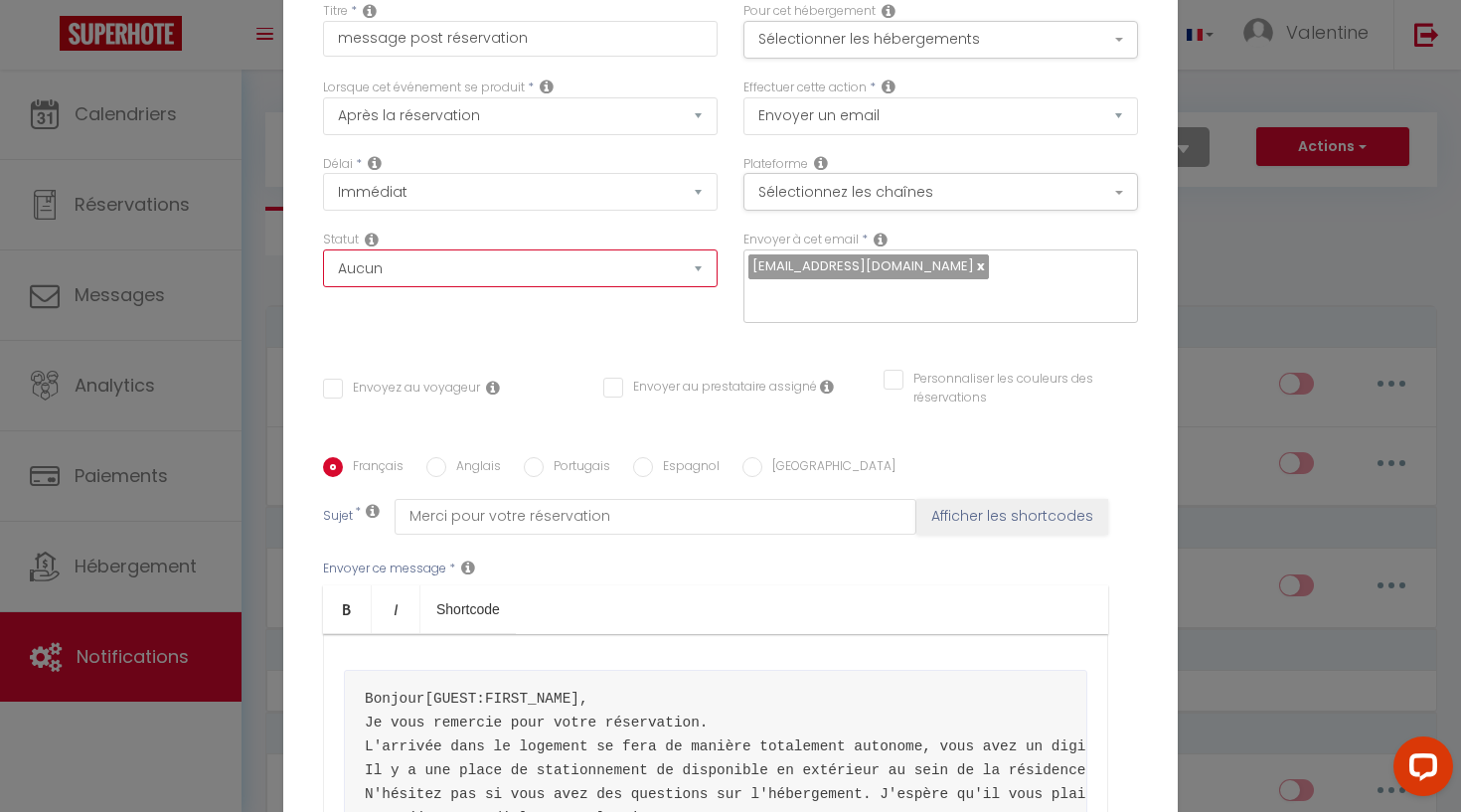 click on "Aucun   Si la réservation est payée   Si réservation non payée   Si la caution a été prise   Si caution non payée" at bounding box center [520, 268] 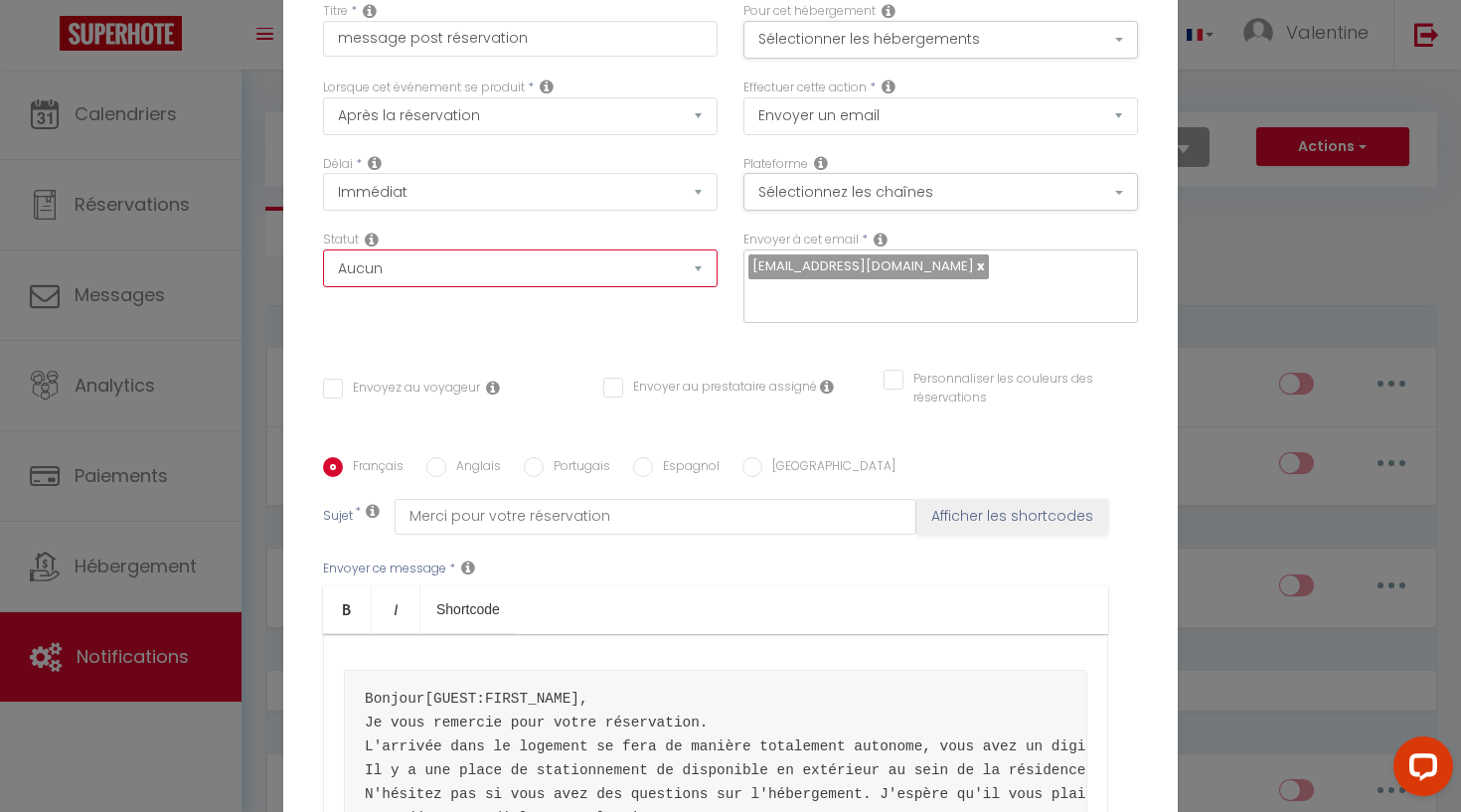 select on "if_booking_is_paid" 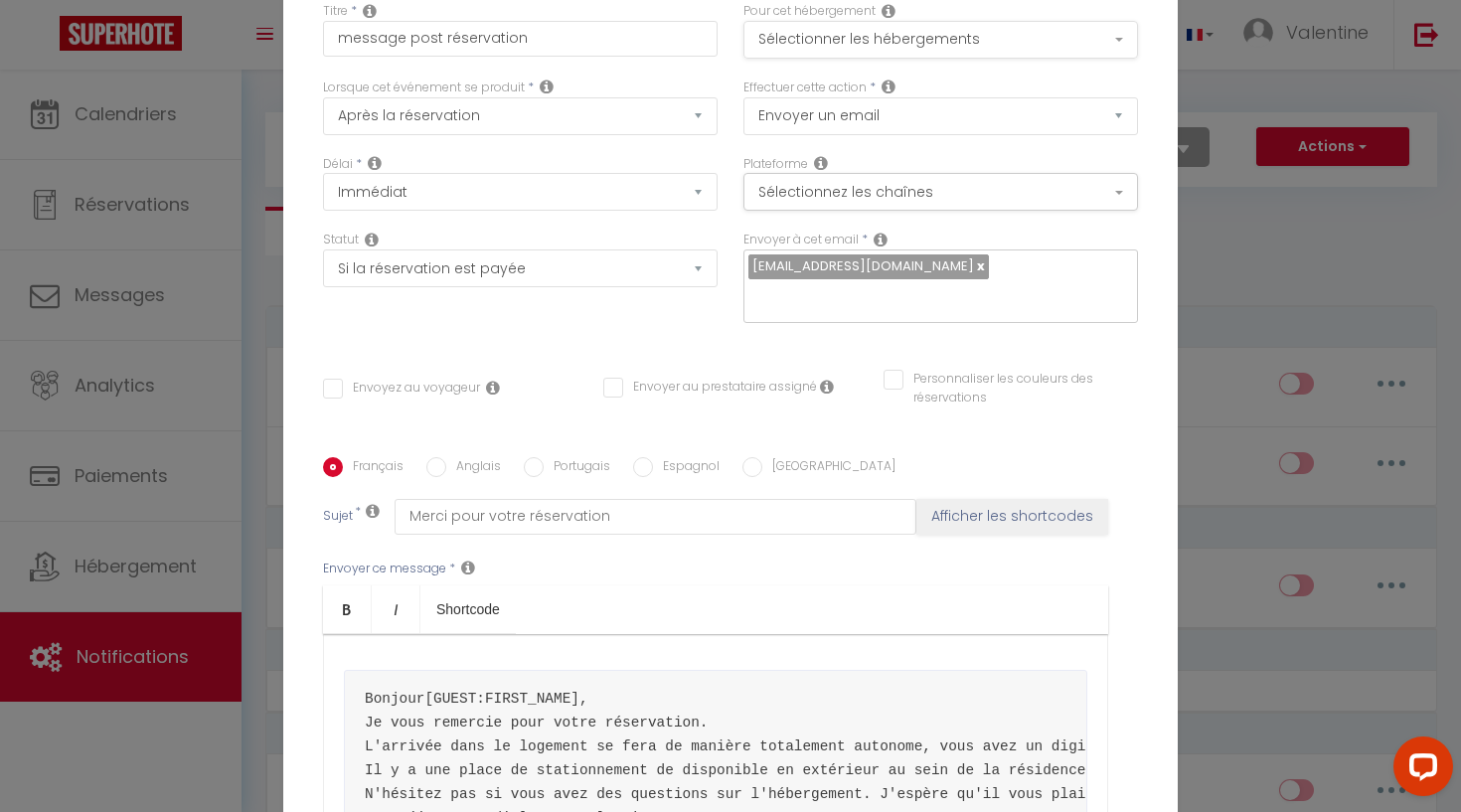 click on "Sélectionner les hébergements" at bounding box center (940, 40) 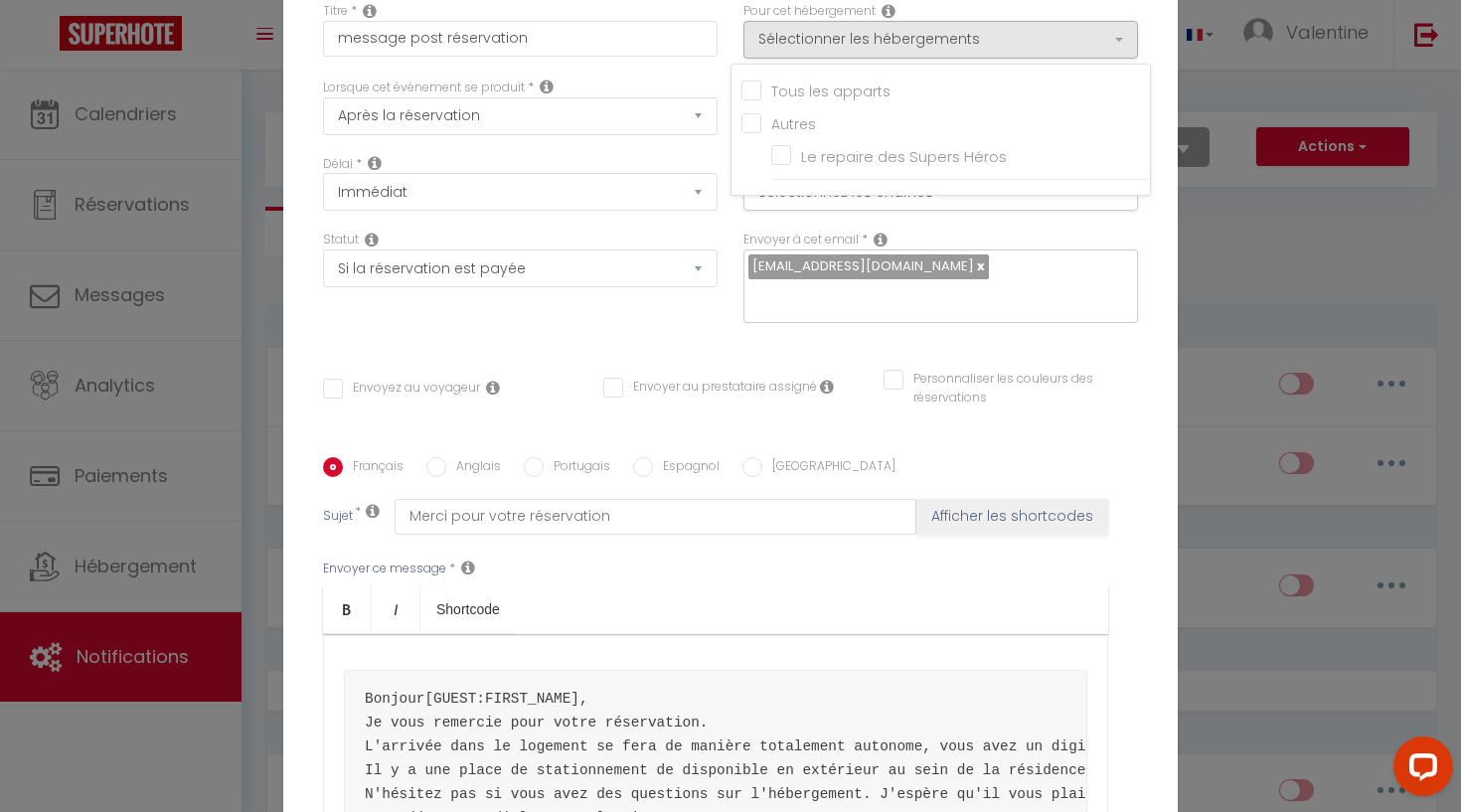 click on "Tous les apparts" at bounding box center (945, 89) 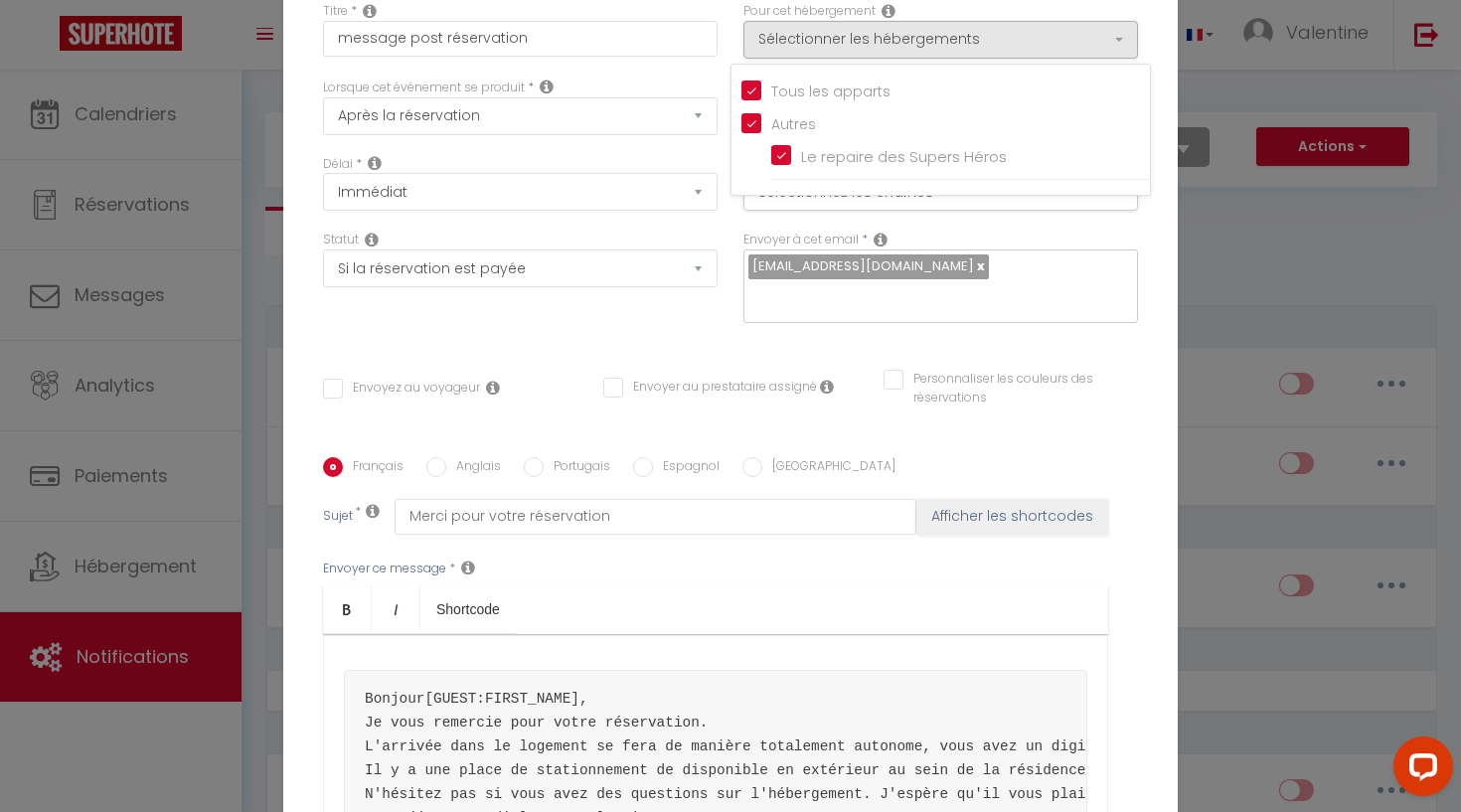 checkbox on "true" 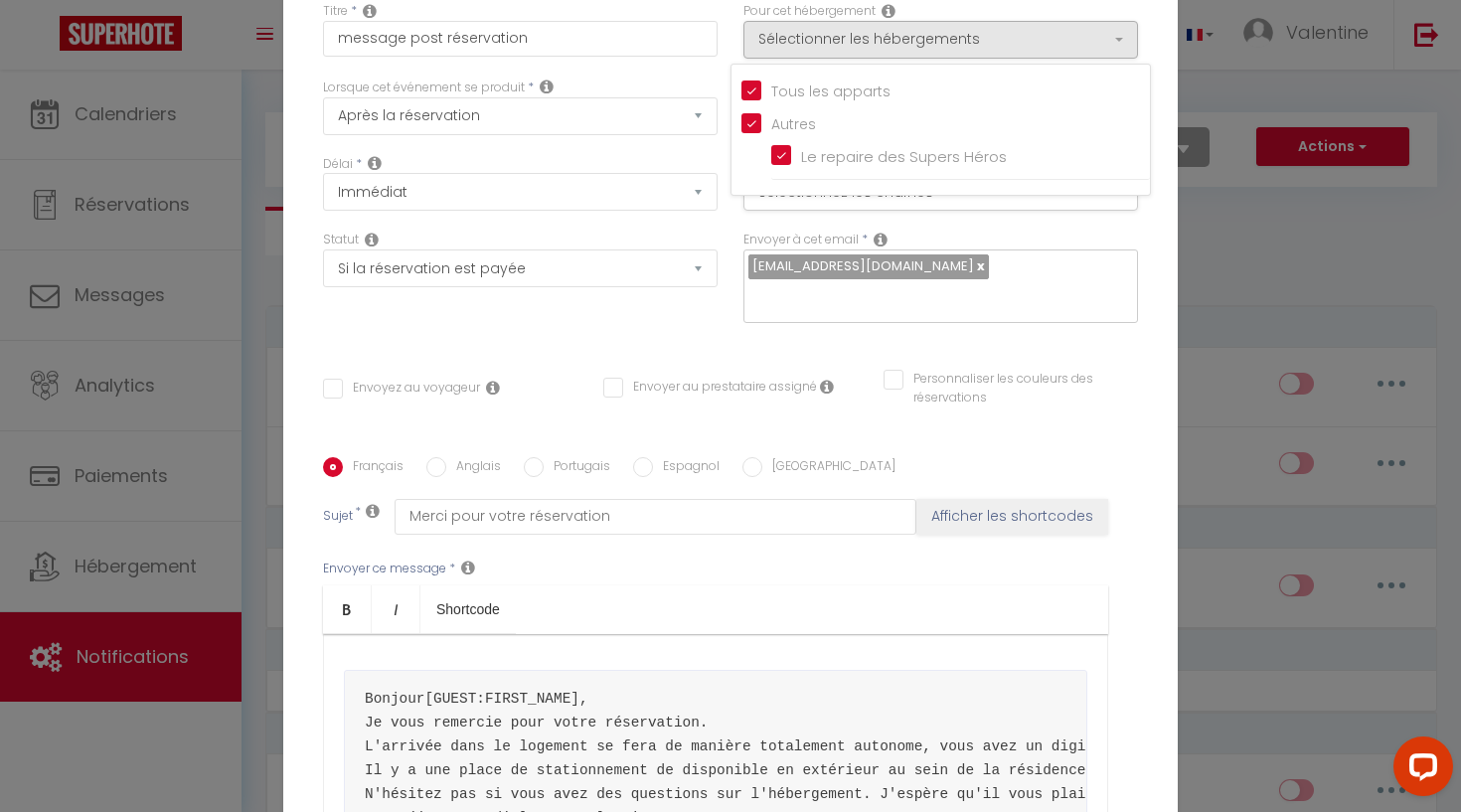 click on "Pour cet hébergement
Sélectionner les hébergements
Tous les apparts
Autres
Le repaire des Supers Héros" at bounding box center (940, 40) 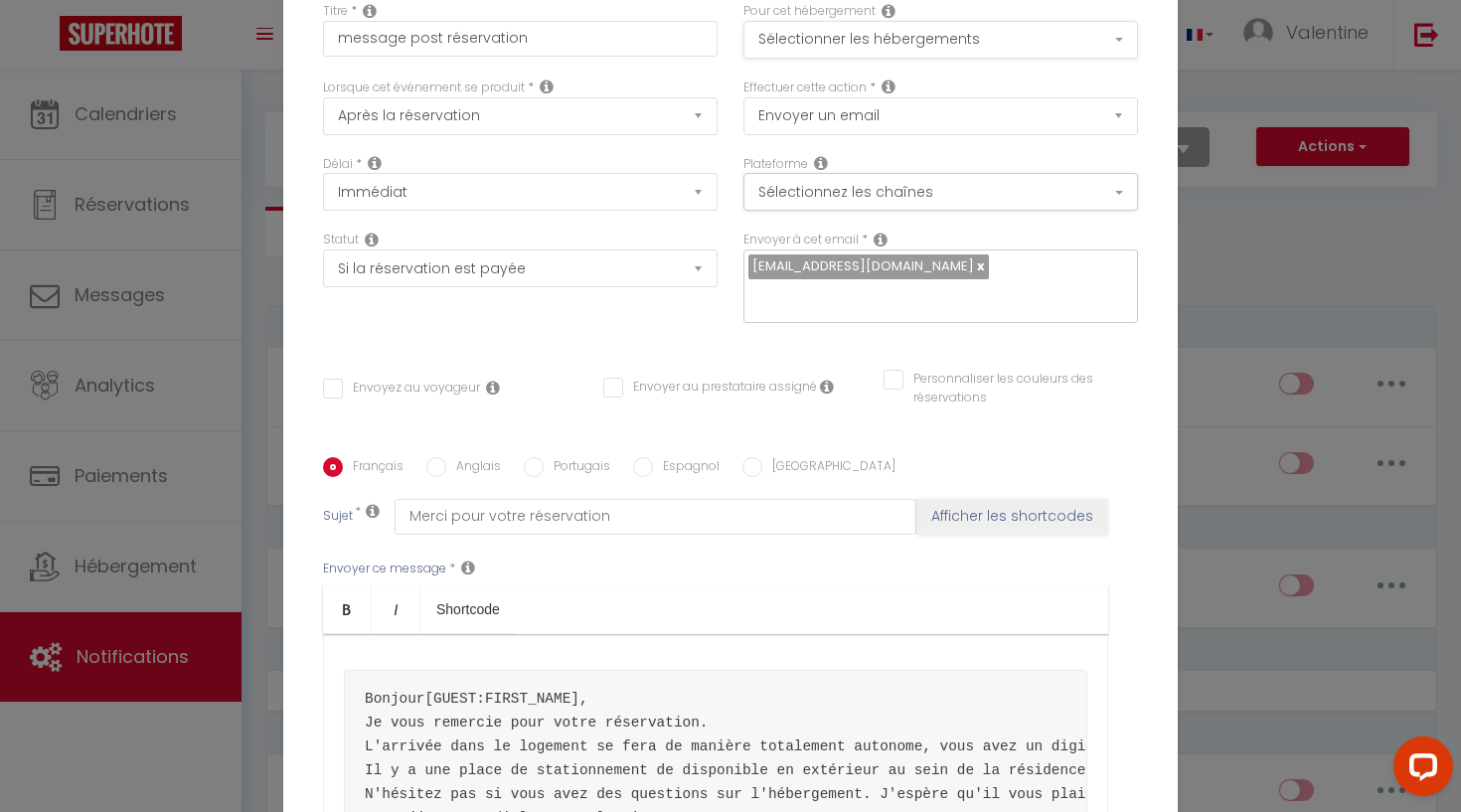 click on "Sélectionner les hébergements" at bounding box center (940, 40) 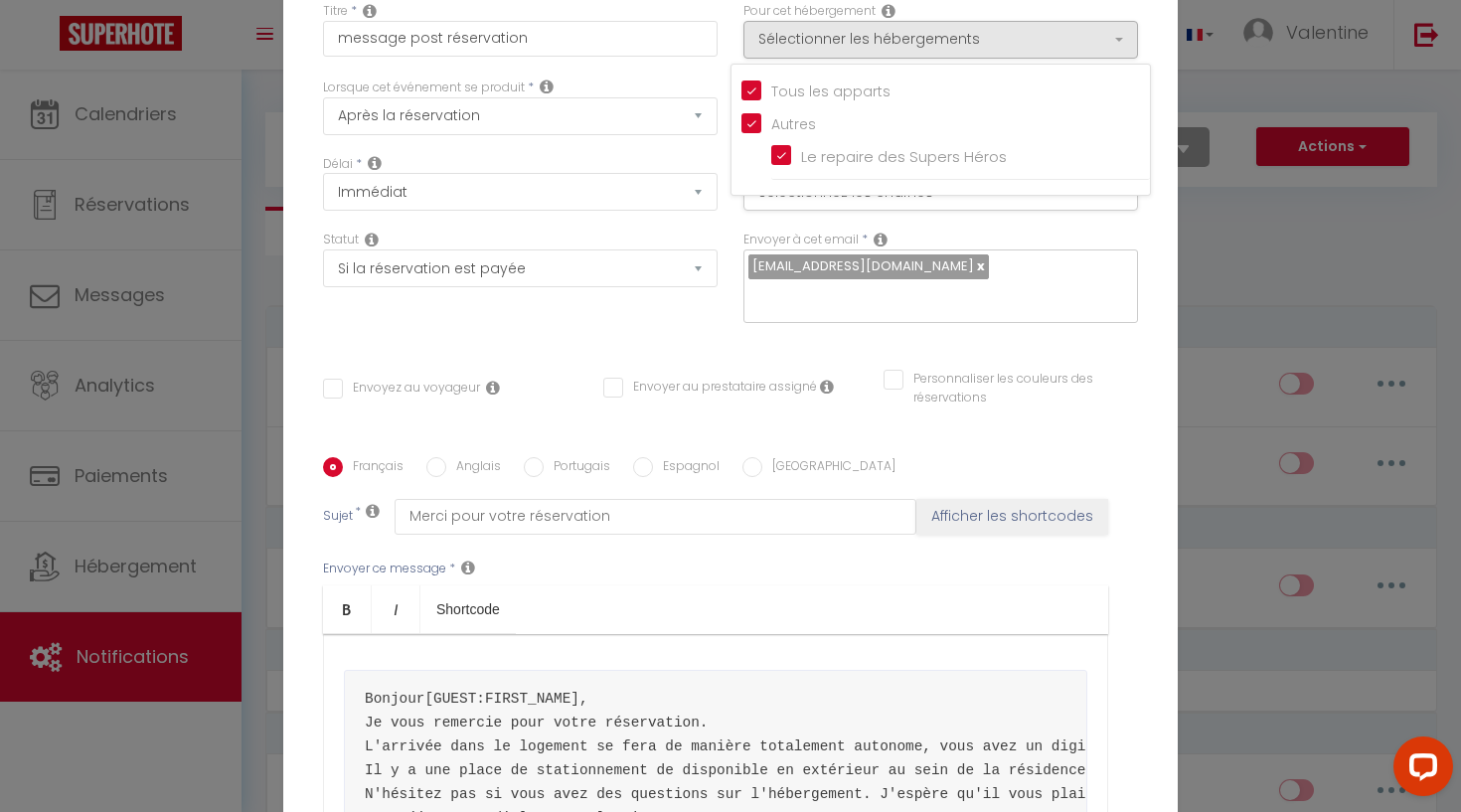 click on "Tous les apparts" at bounding box center [945, 89] 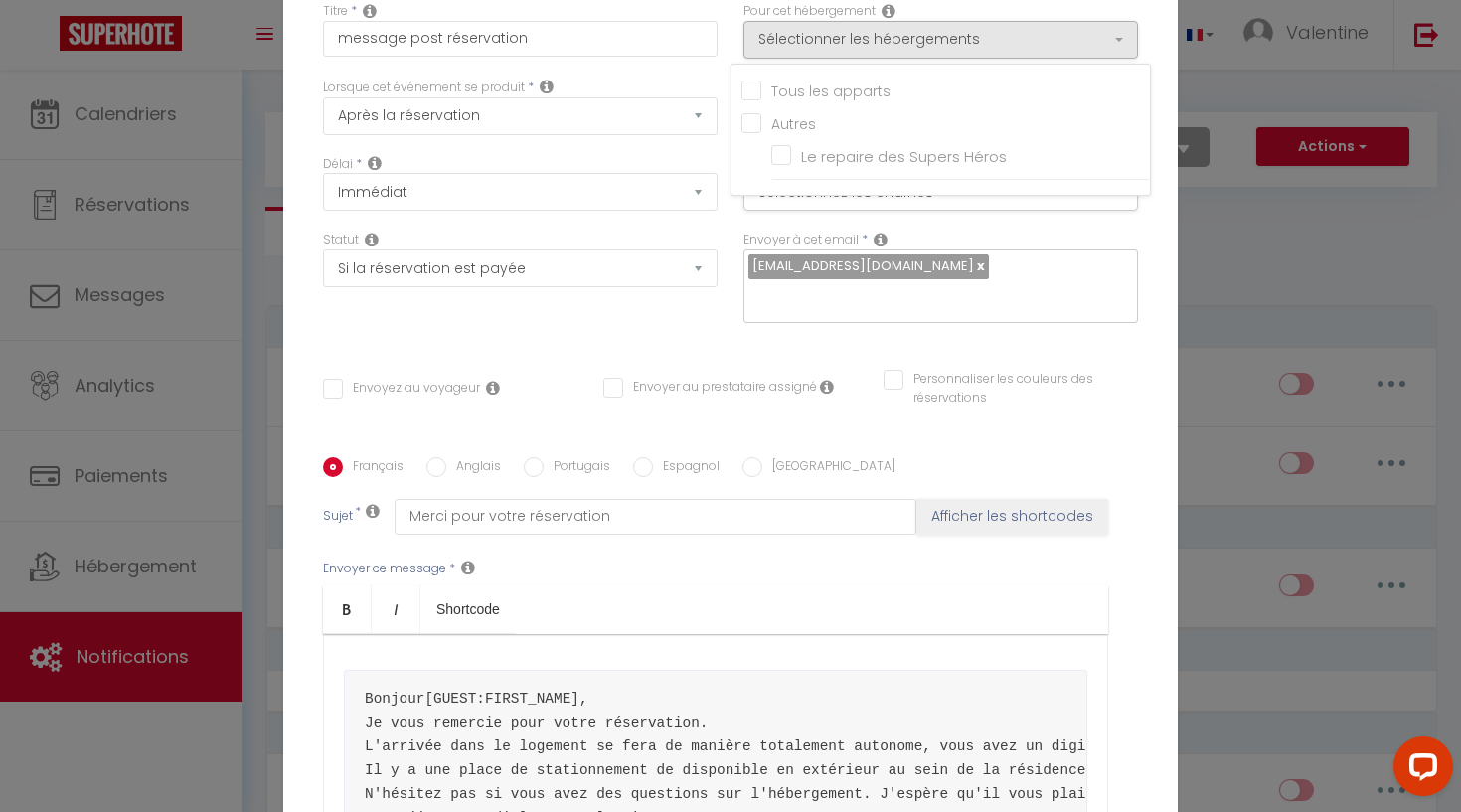 checkbox on "false" 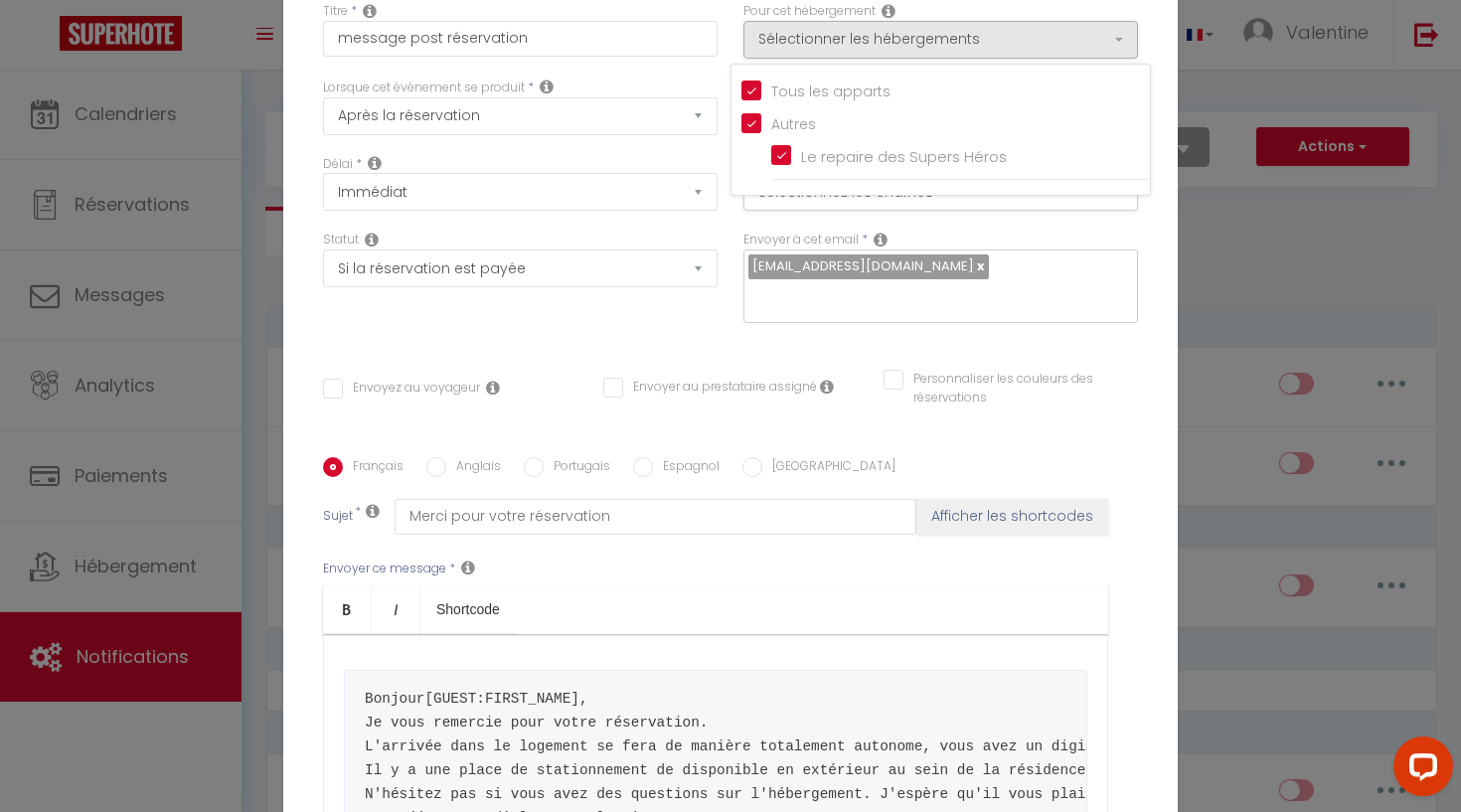 checkbox on "true" 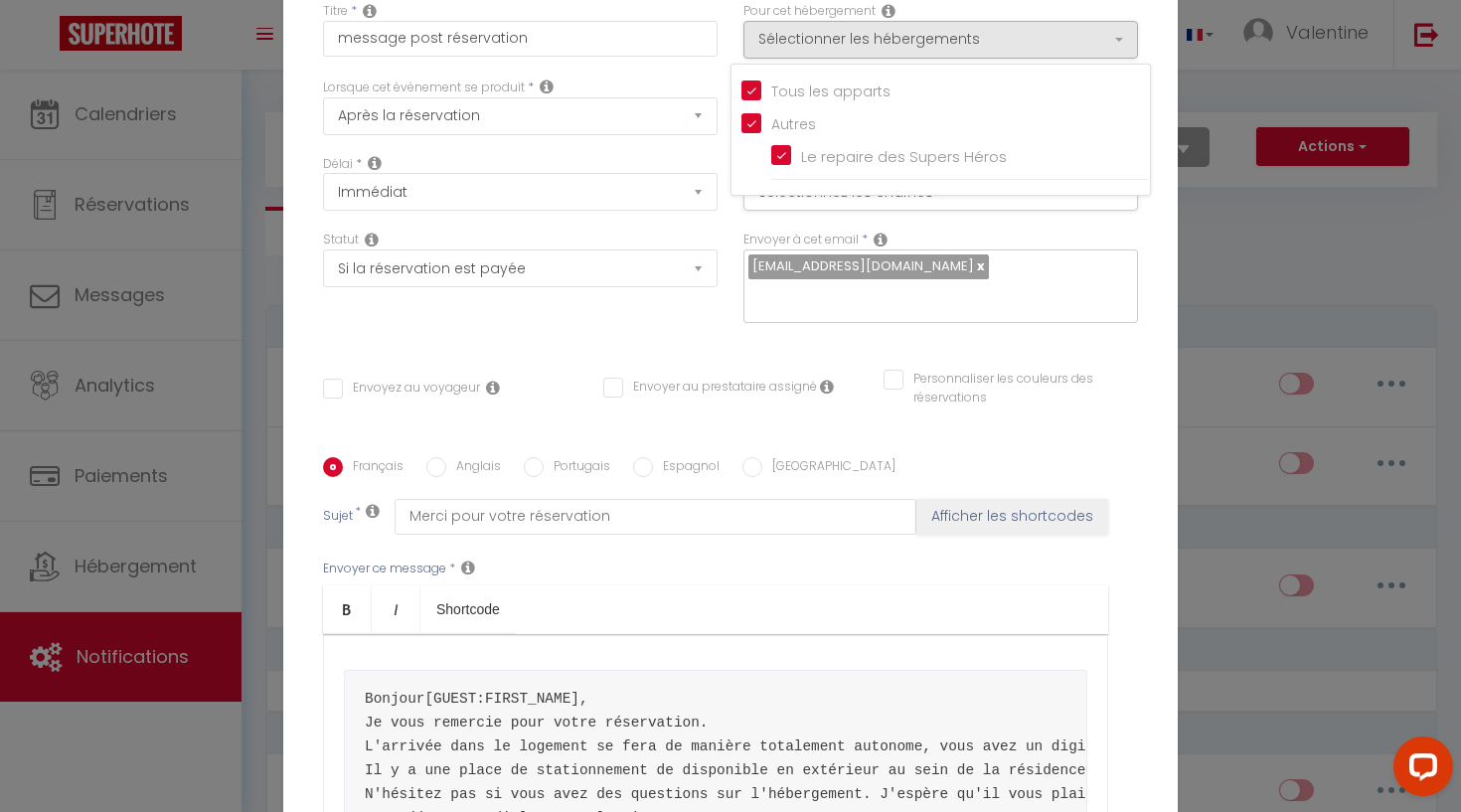 click on "Lorsque cet événement se produit   *      Après la réservation   Avant Checkin (à partir de 12h00)   Après Checkin (à partir de 12h00)   Avant Checkout (à partir de 12h00)   Après Checkout (à partir de 12h00)   Température   Co2   Bruit sonore   Après visualisation lien paiement   Après Paiement Lien KO   Après Caution Lien KO   Après Paiement Automatique KO   Après Caution Automatique KO   Après Visualisation du Contrat   Après Signature du Contrat   Paiement OK   Après soumission formulaire bienvenue   Aprés annulation réservation   Après remboursement automatique   Date spécifique   Après Assignation   Après Désassignation   Après soumission online checkin   Caution OK" at bounding box center [520, 106] 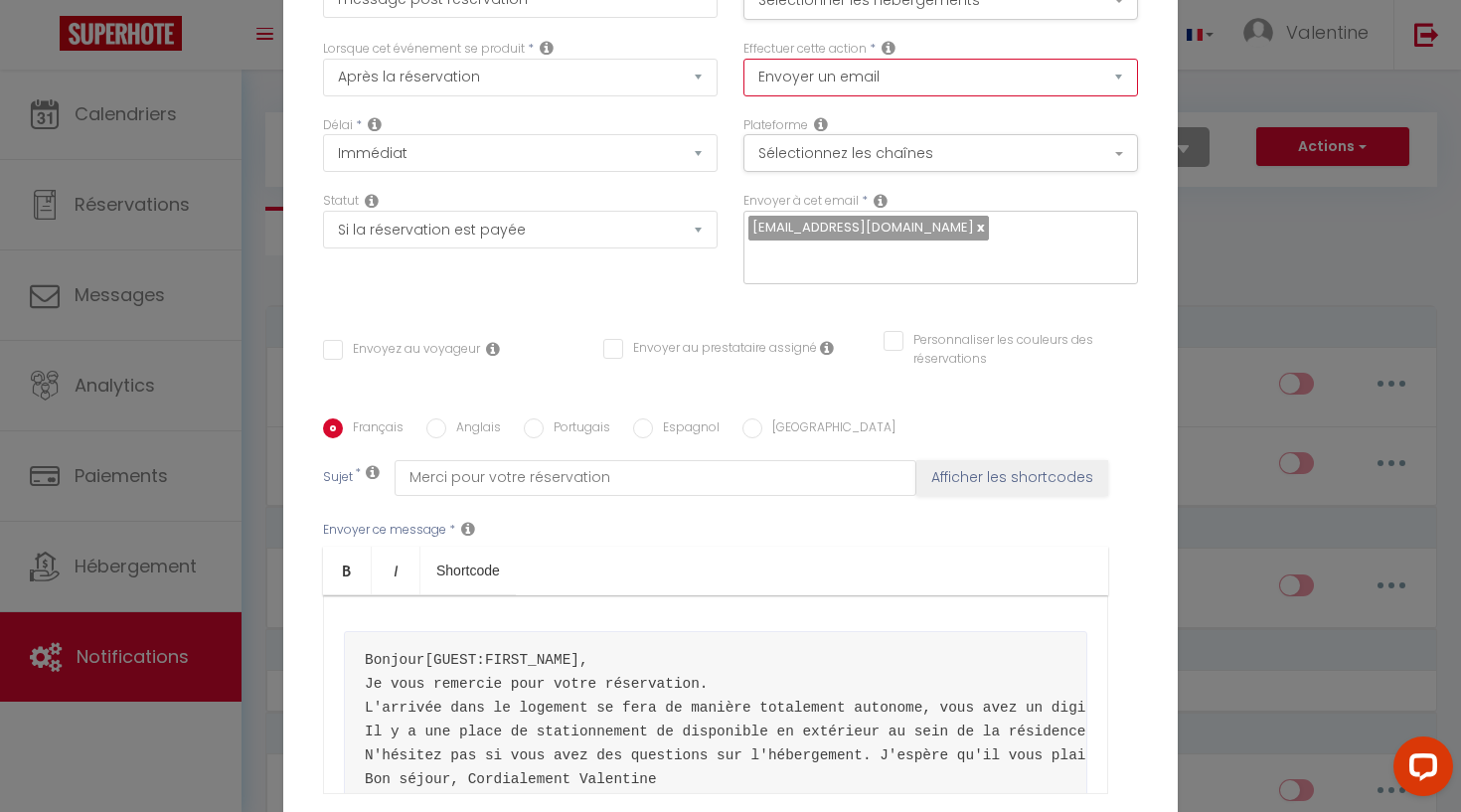 scroll, scrollTop: 41, scrollLeft: 0, axis: vertical 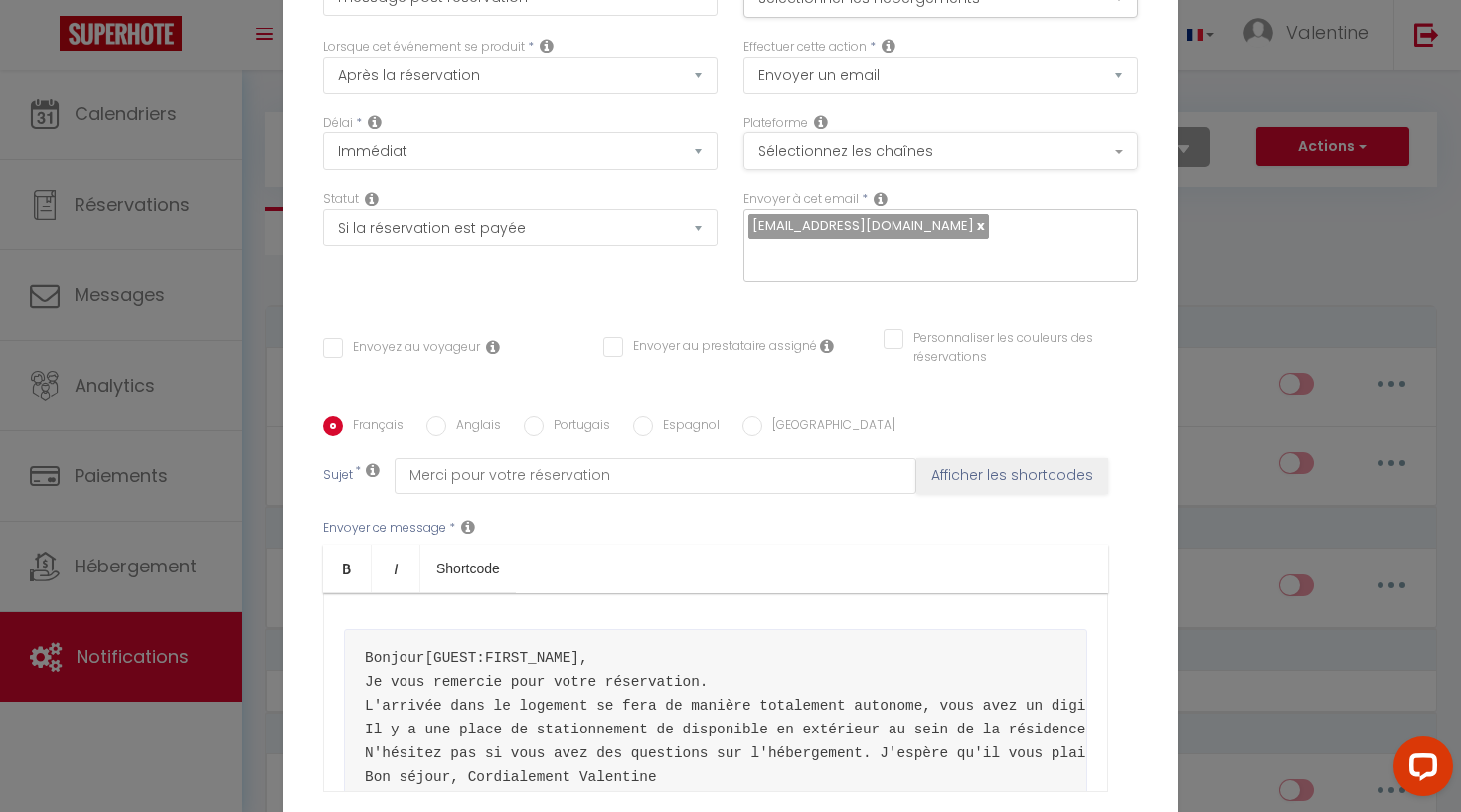 click on "Sélectionnez les chaînes" at bounding box center [940, 151] 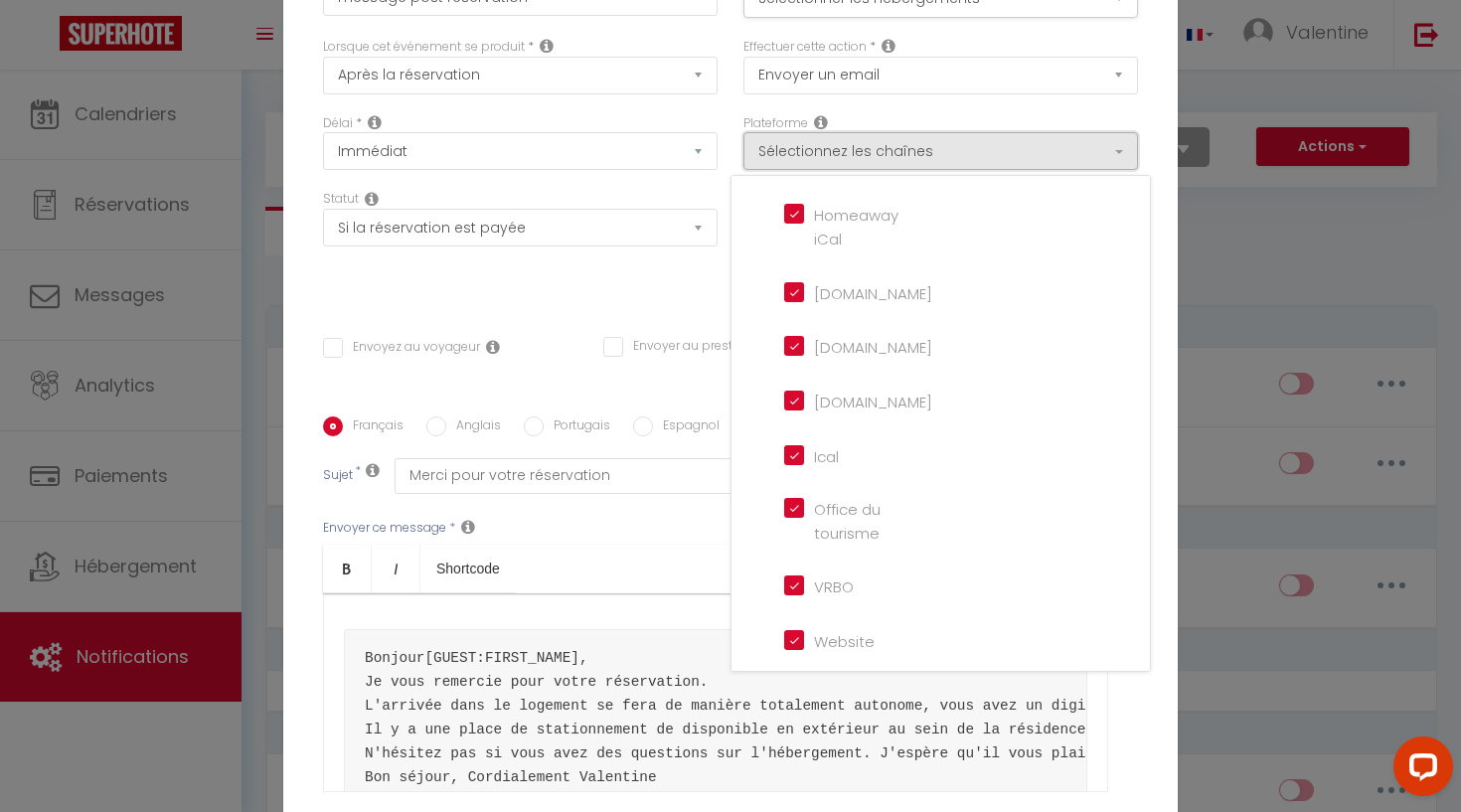 scroll, scrollTop: 454, scrollLeft: 0, axis: vertical 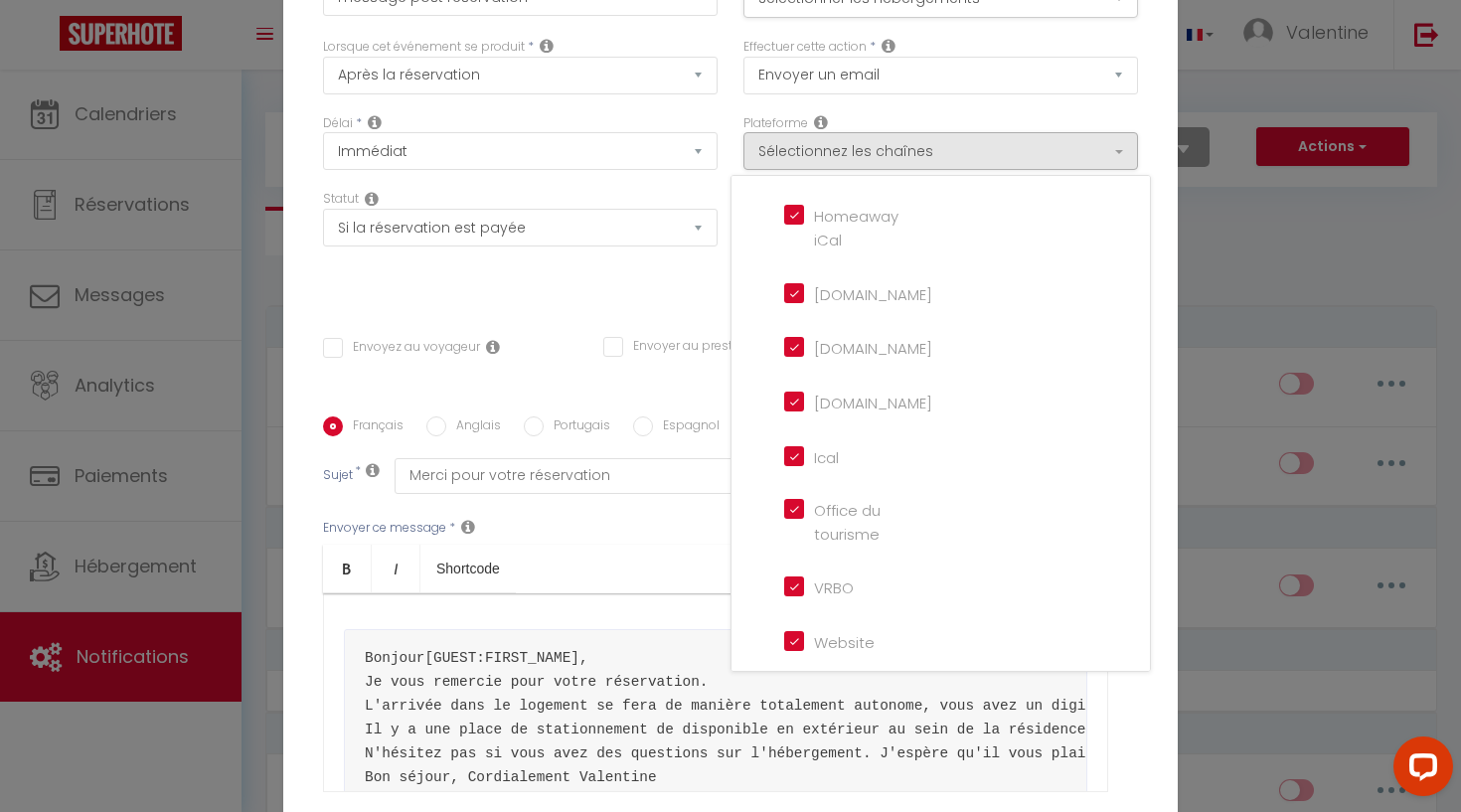 click on "Plateforme
Sélectionnez les chaînes
Toutes les chaines     Direct   Airbnb.com   Booking.com   Chalet montagne   Expedia   Gite de France   Homeaway   Homeaway iCal   Homeaway.com   Hotels.com   Housetrip.com   Ical   Office du tourisme   VRBO   Website" at bounding box center [940, 142] 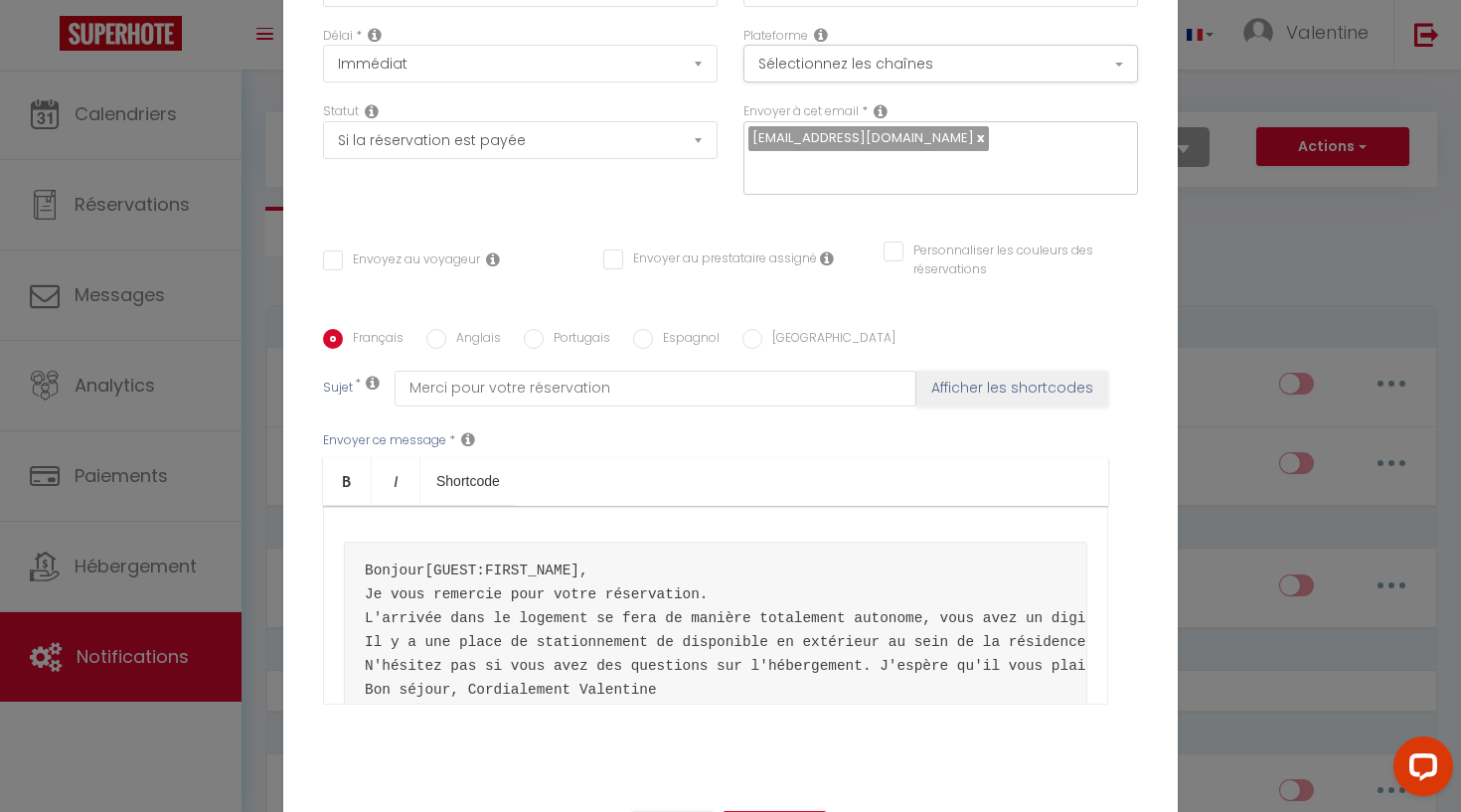 scroll, scrollTop: 132, scrollLeft: 0, axis: vertical 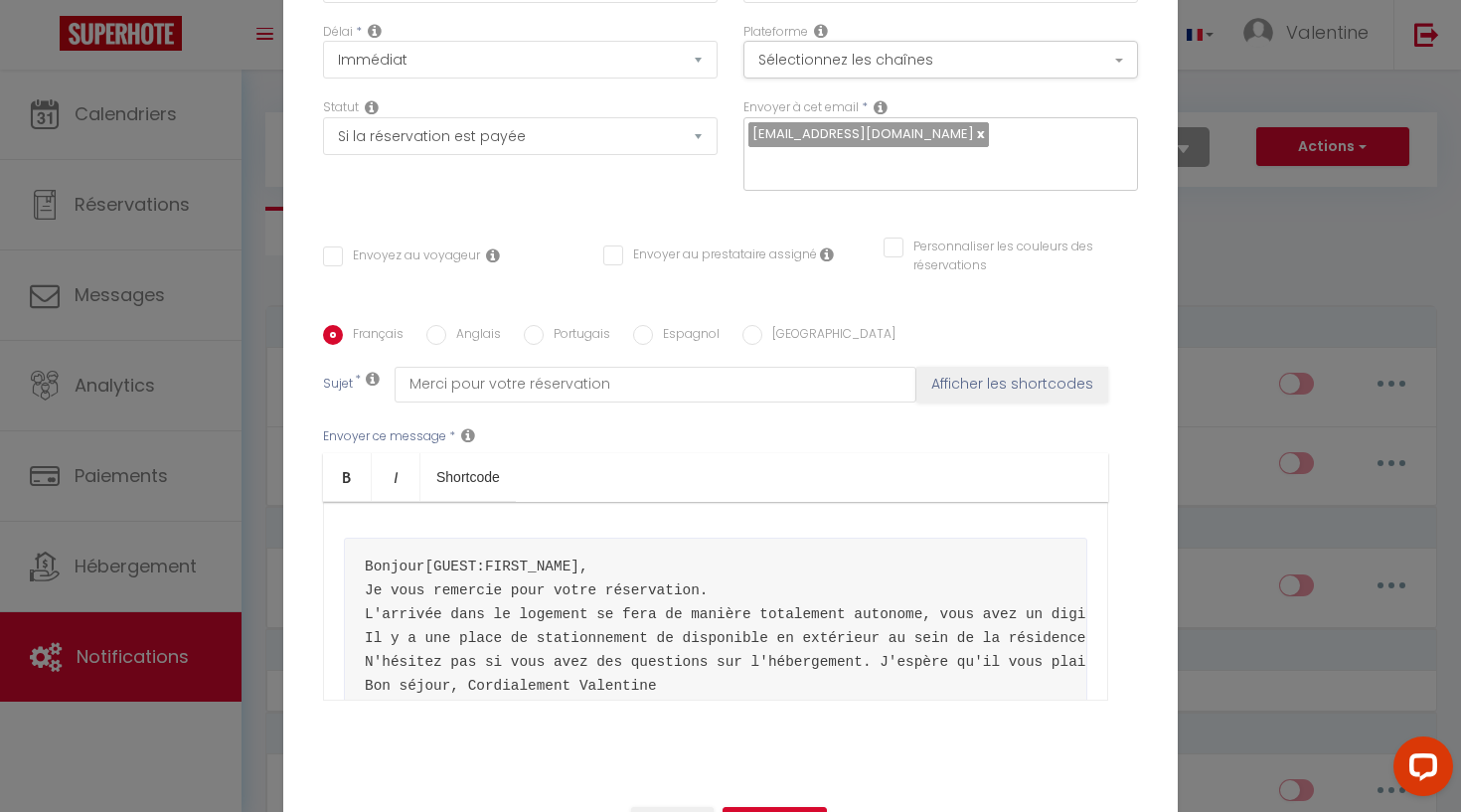 click on "Envoyez au voyageur" at bounding box center [402, 256] 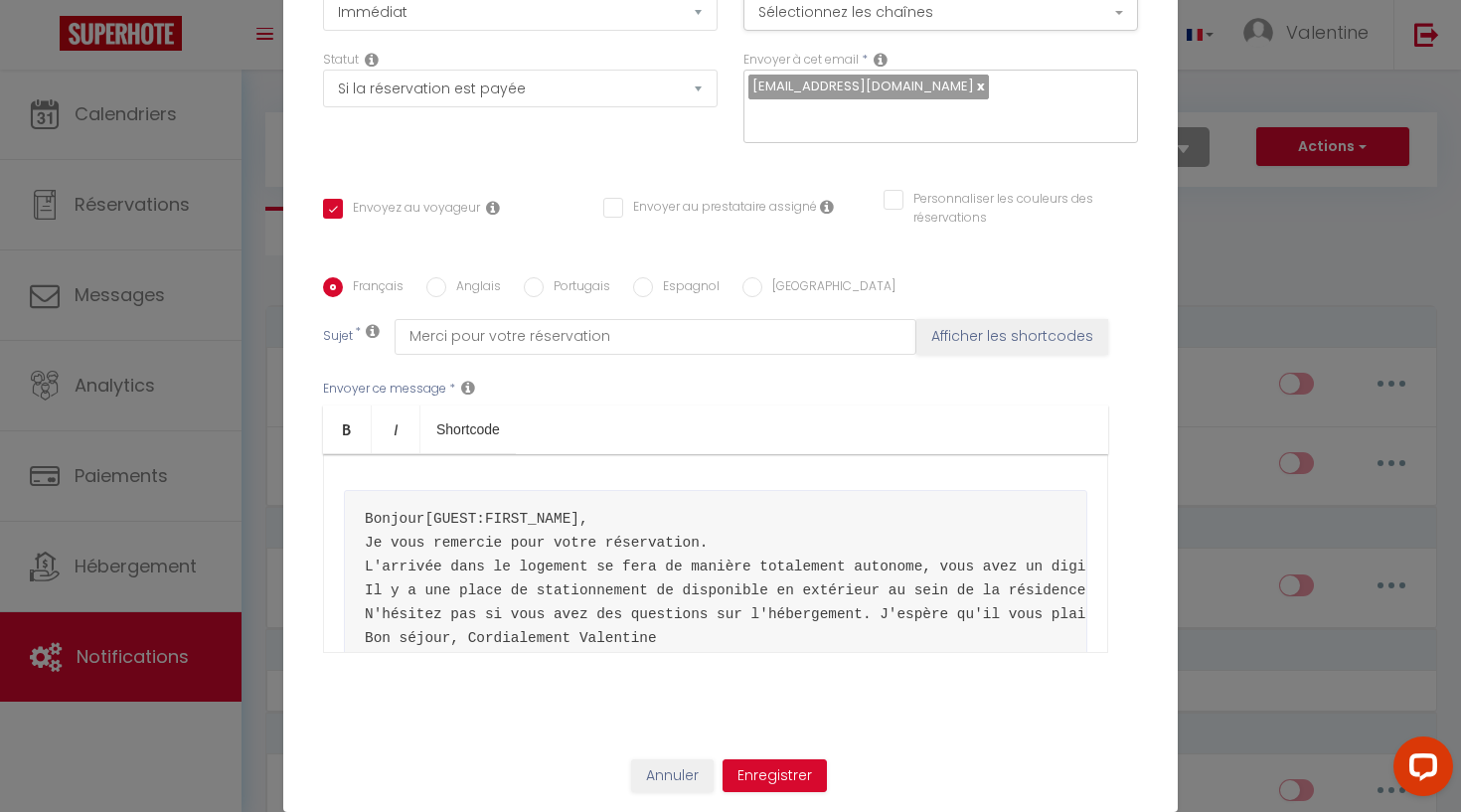 scroll, scrollTop: 180, scrollLeft: 0, axis: vertical 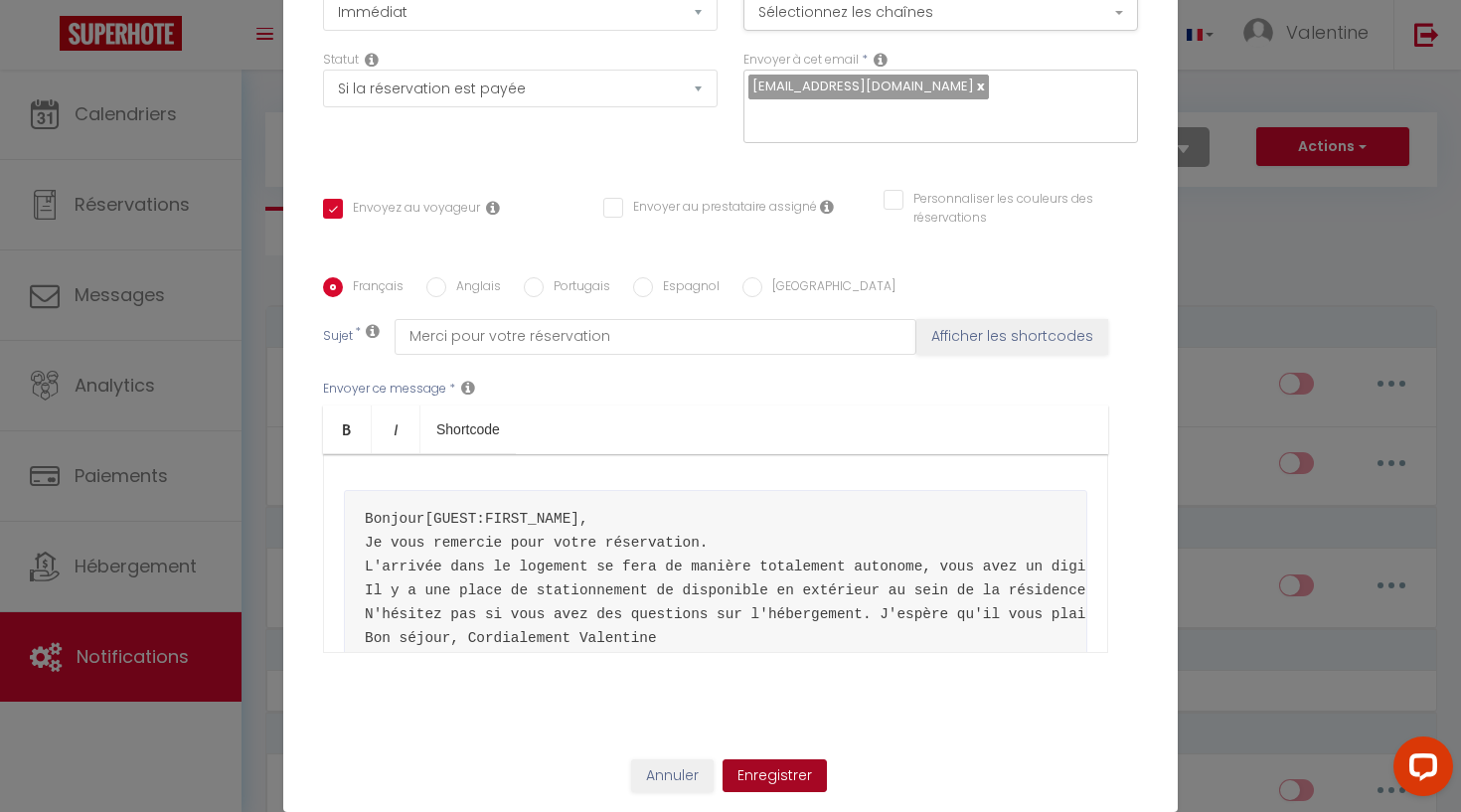 click on "Enregistrer" at bounding box center (774, 776) 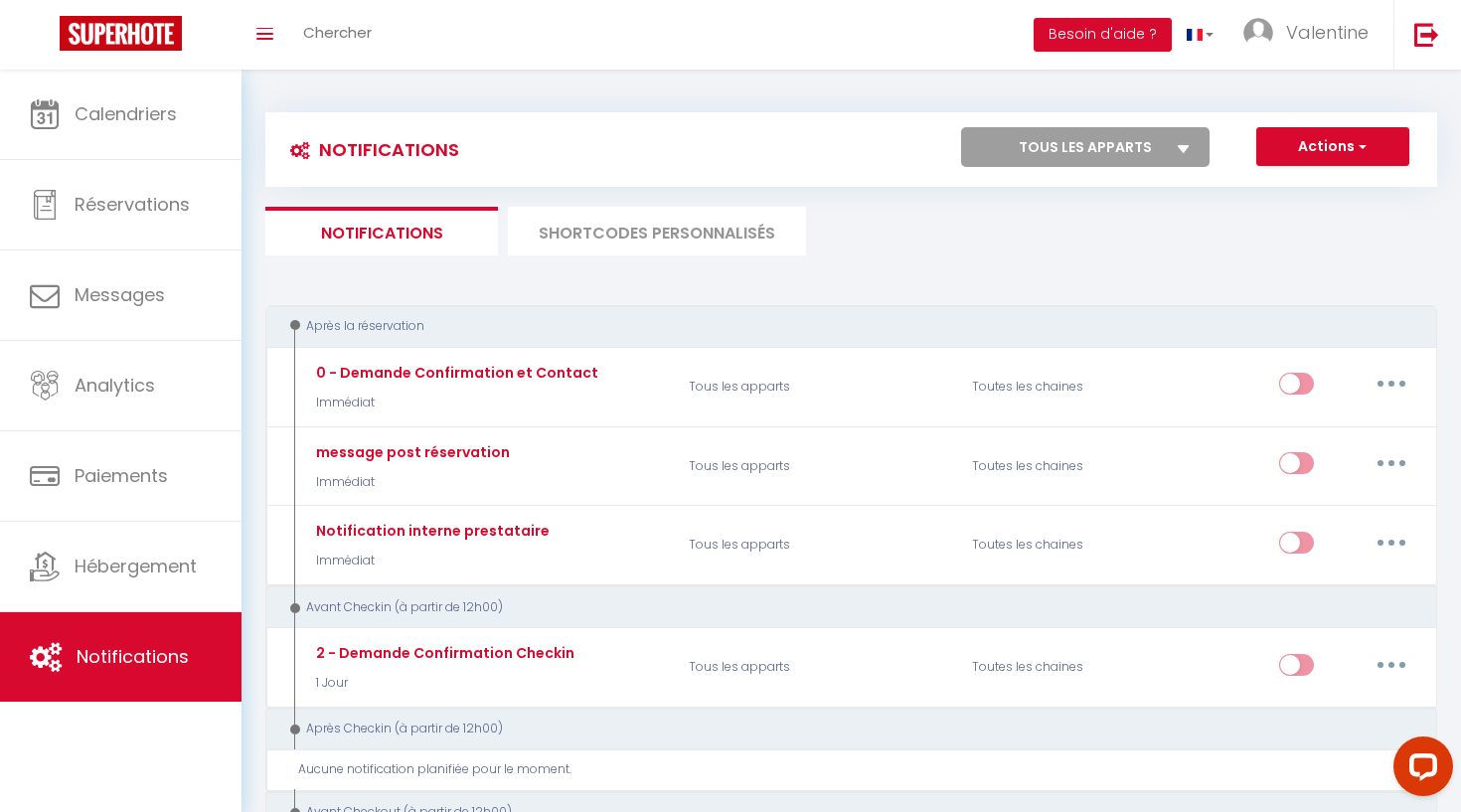 scroll, scrollTop: 0, scrollLeft: 0, axis: both 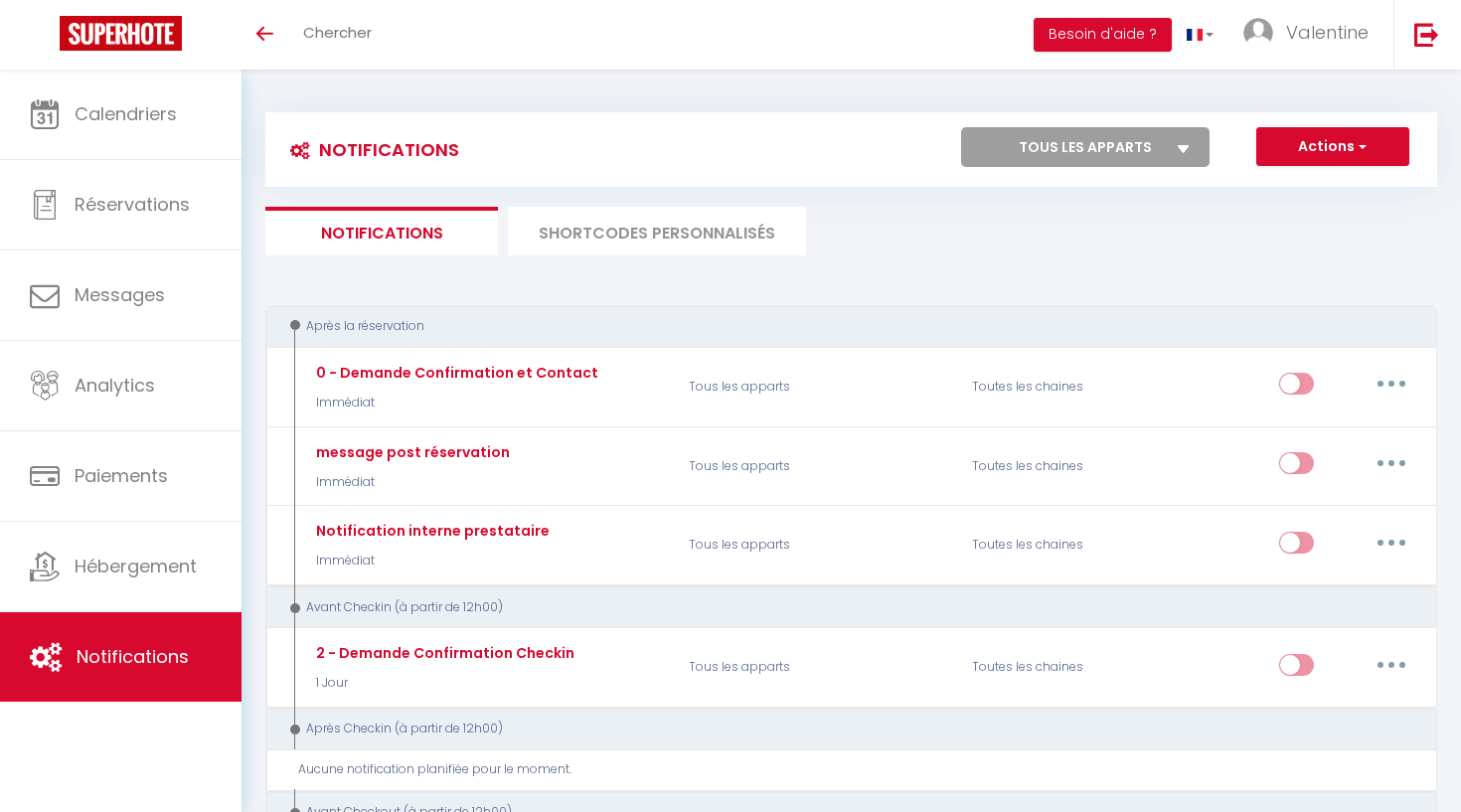select 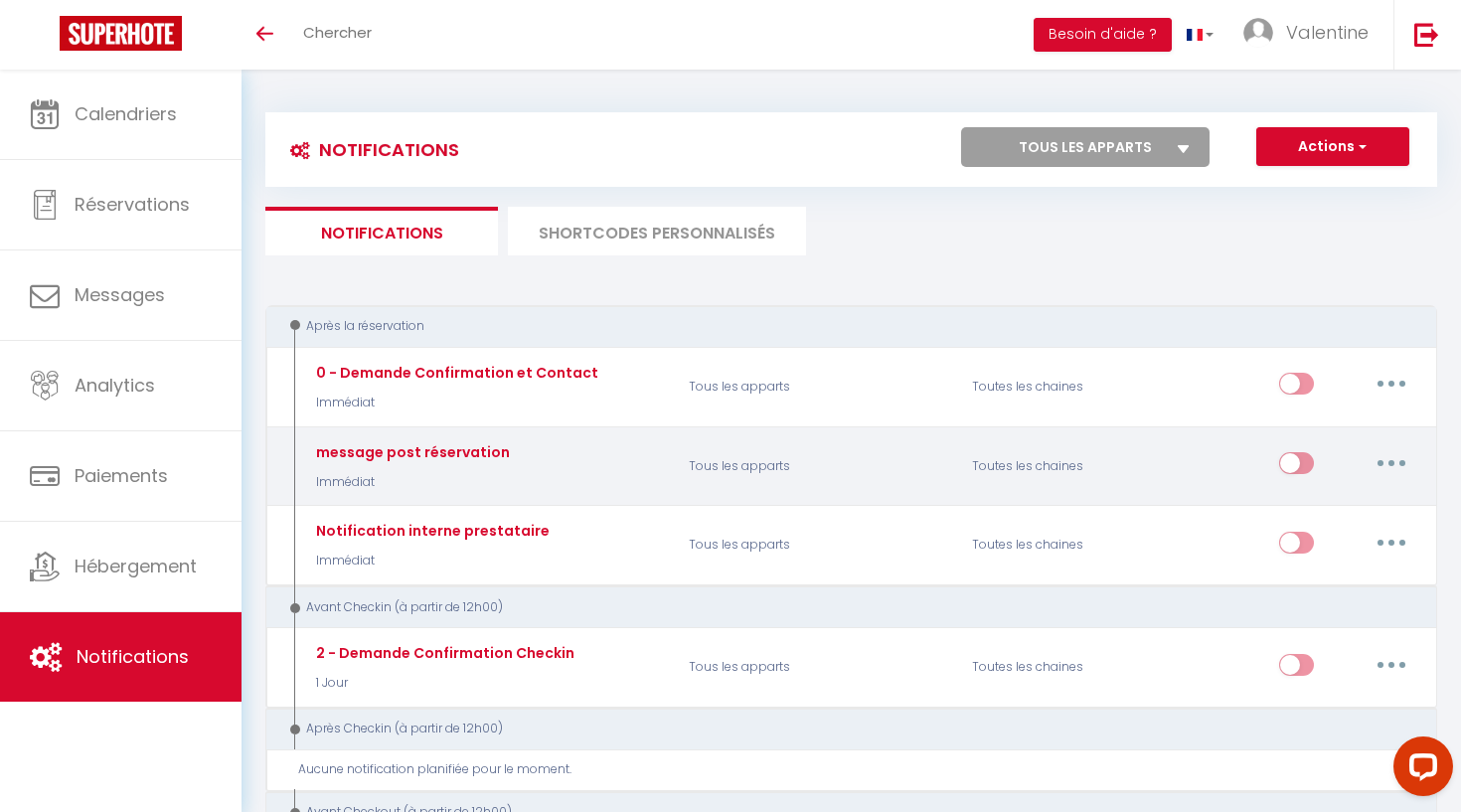 scroll, scrollTop: 0, scrollLeft: 0, axis: both 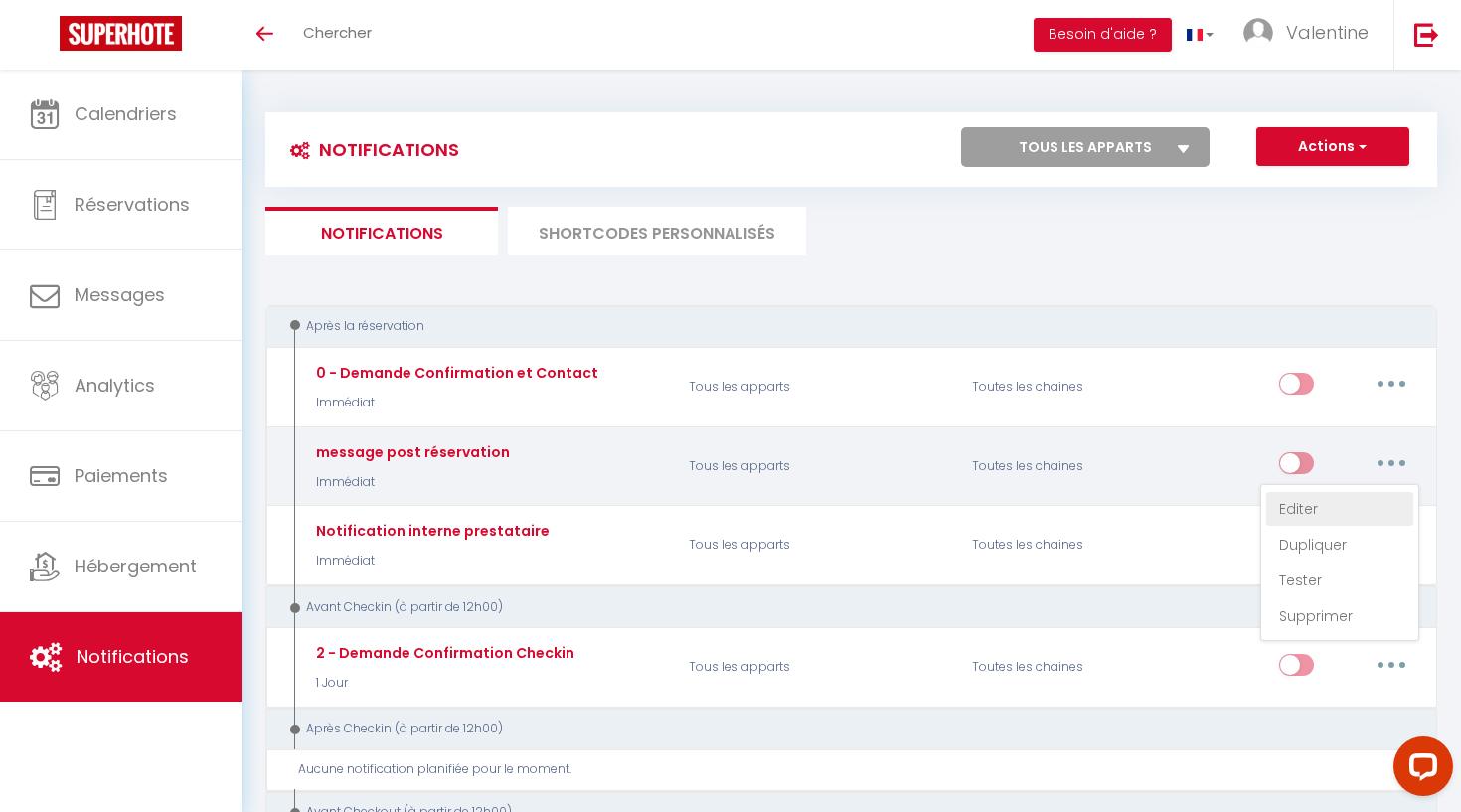 click on "Editer" at bounding box center (1340, 509) 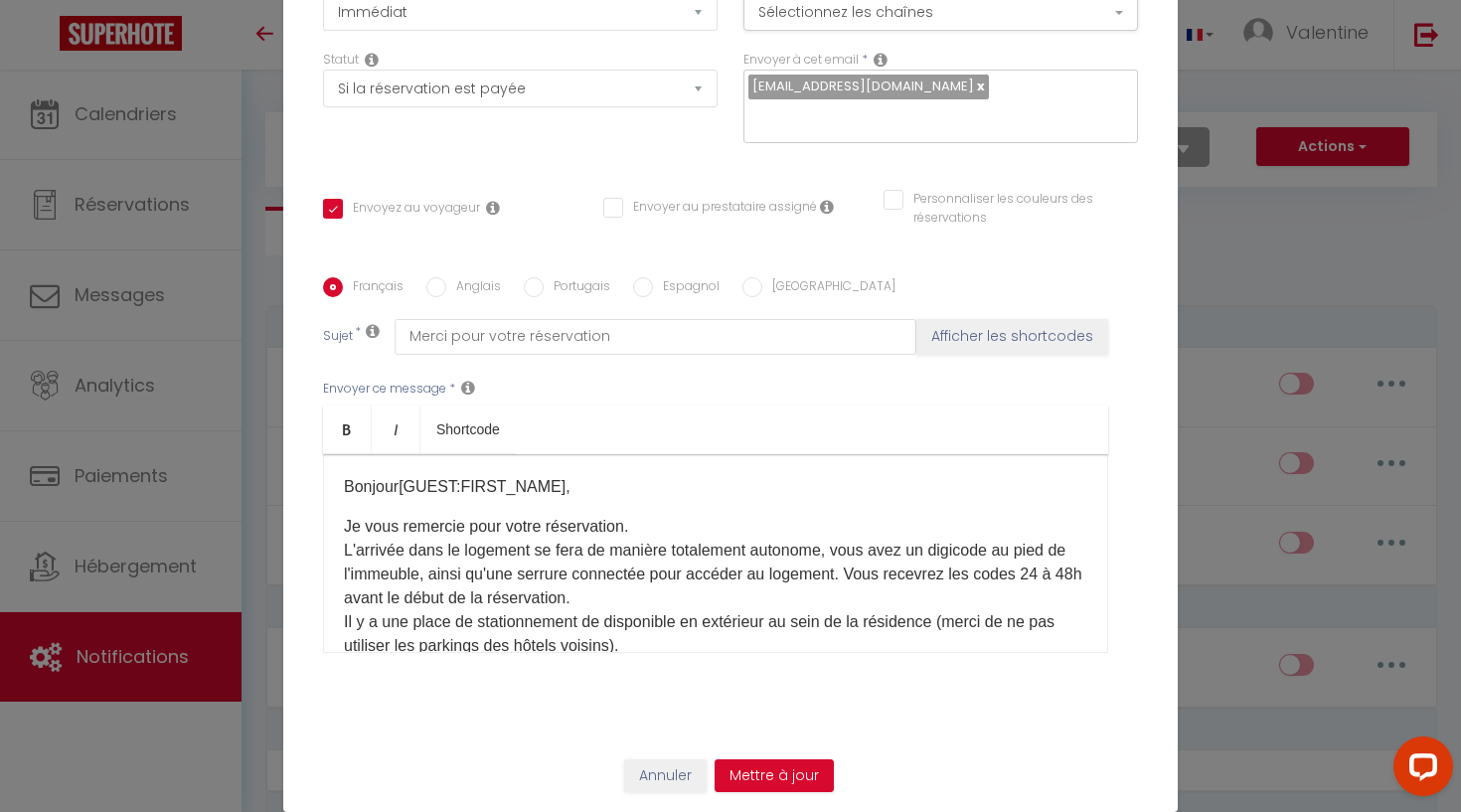 scroll, scrollTop: 180, scrollLeft: 0, axis: vertical 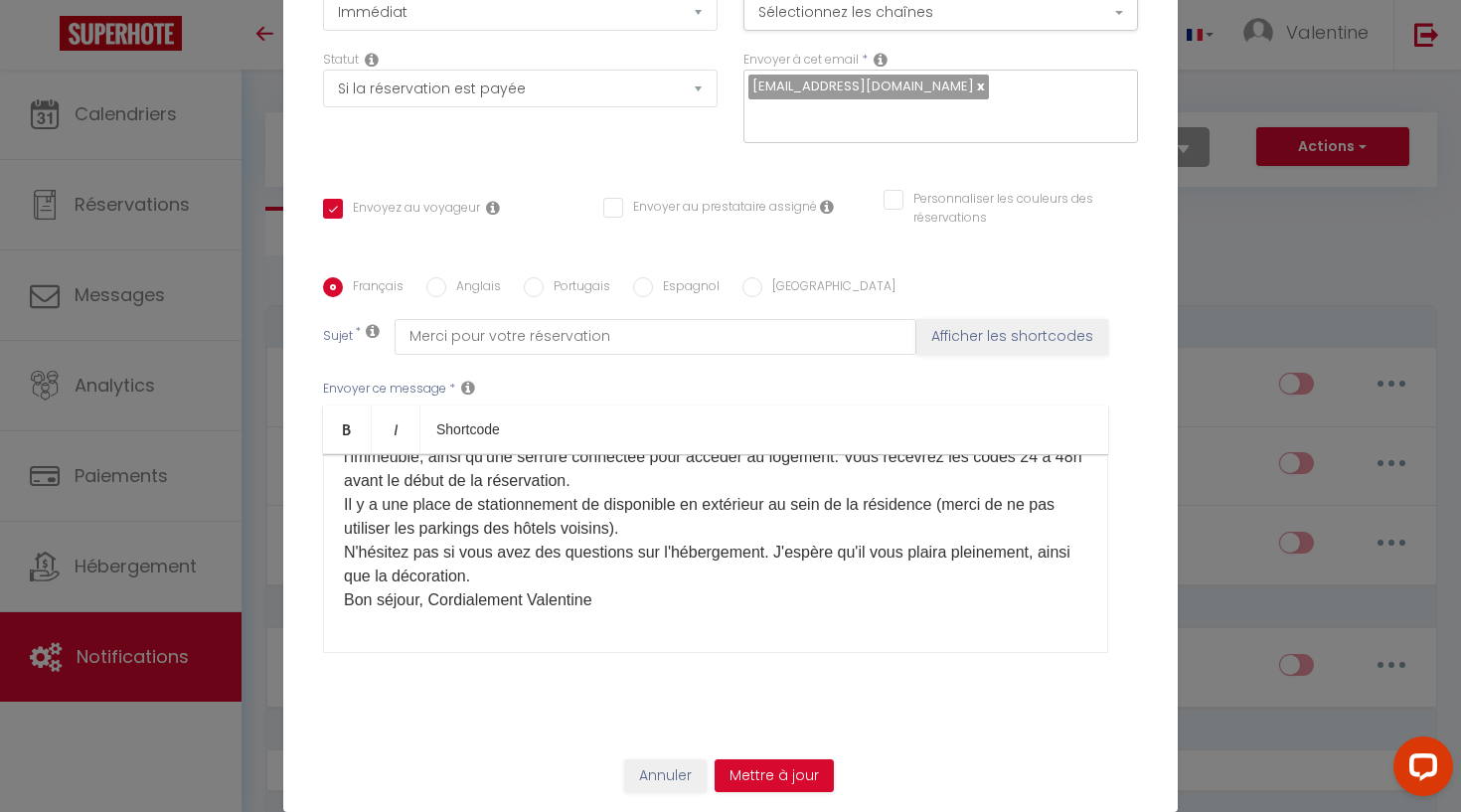 click on "​Je vous remercie pour votre réservation. L'arrivée dans le logement se fera de manière totalement autonome, vous avez un digicode au pied de l'immeuble, ainsi qu'une serrure connectée pour accéder au logement. Vous recevrez les codes 24 à 48h avant le début de la réservation. Il y a une place de stationnement de disponible en extérieur au sein de la résidence (merci de ne pas utiliser les parkings des hôtels voisins). N'hésitez pas si vous avez des questions sur l'hébergement. J'espère qu'il vous plaira pleinement, ainsi que la décoration. Bon séjour, Cordialement Valentine" at bounding box center (716, 505) 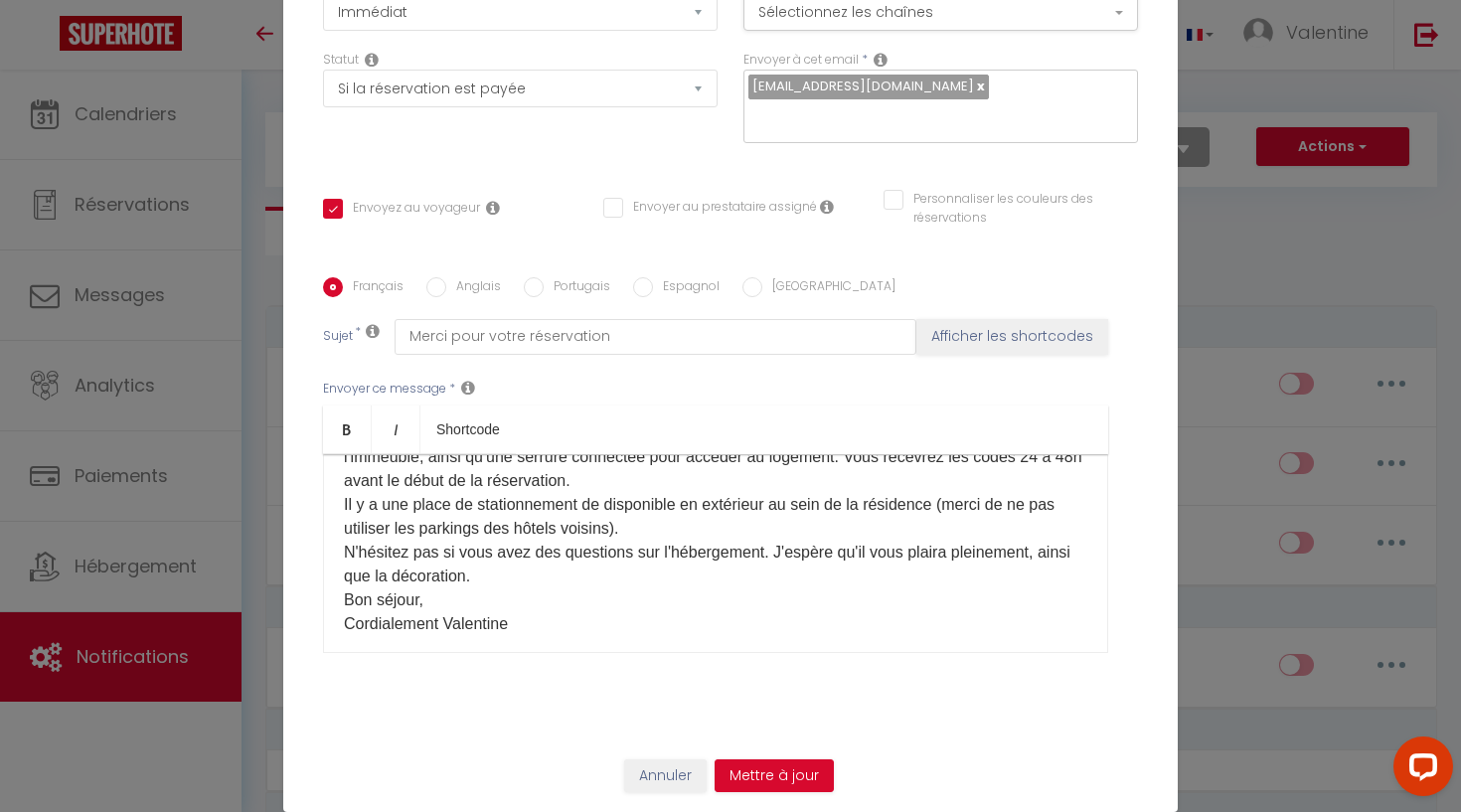 click on "​Je vous remercie pour votre réservation. L'arrivée dans le logement se fera de manière totalement autonome, vous avez un digicode au pied de l'immeuble, ainsi qu'une serrure connectée pour accéder au logement. Vous recevrez les codes 24 à 48h avant le début de la réservation. Il y a une place de stationnement de disponible en extérieur au sein de la résidence (merci de ne pas utiliser les parkings des hôtels voisins). N'hésitez pas si vous avez des questions sur l'hébergement. J'espère qu'il vous plaira pleinement, ainsi que la décoration. Bon séjour,  Cordialement Valentine" at bounding box center (716, 517) 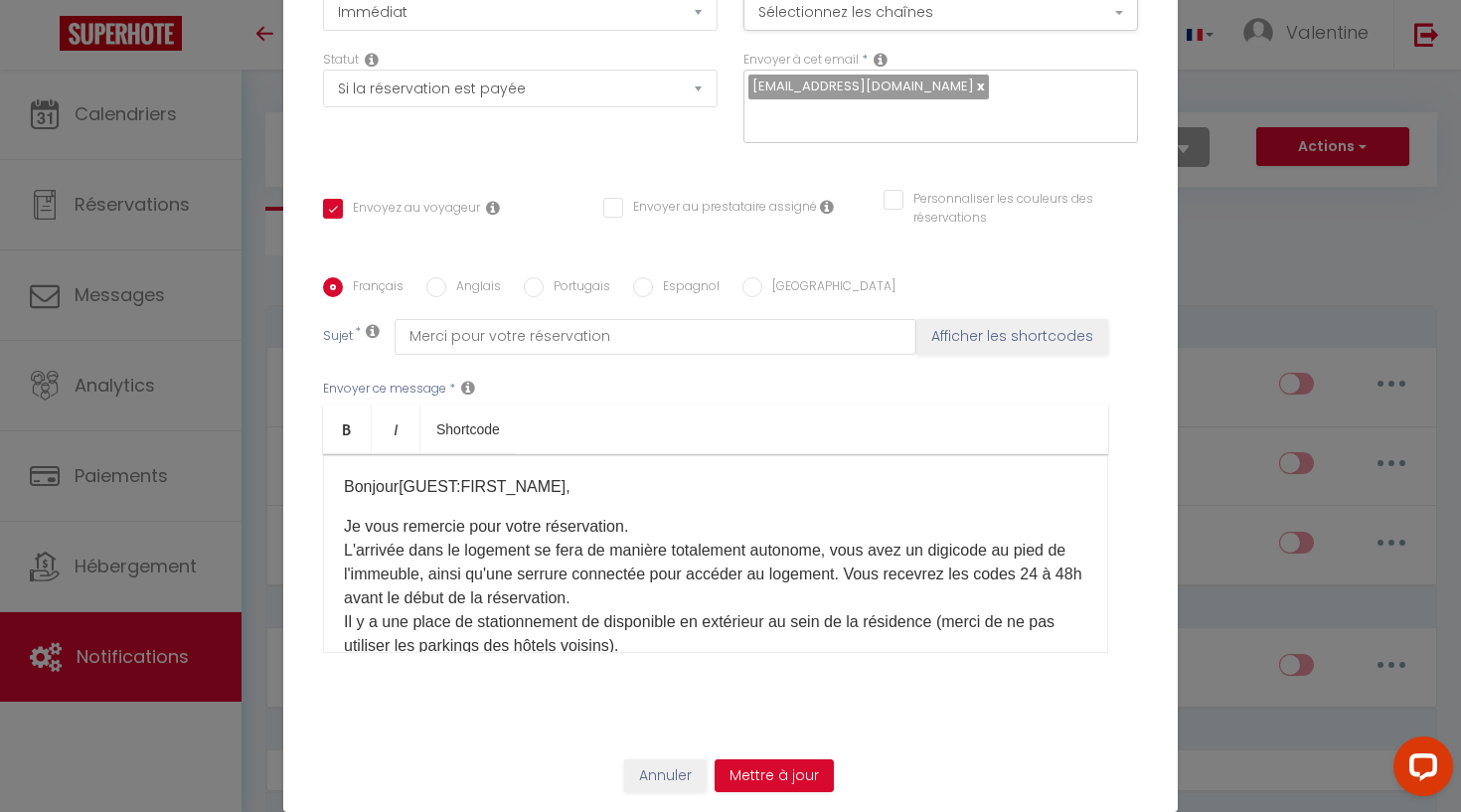 scroll, scrollTop: 0, scrollLeft: 0, axis: both 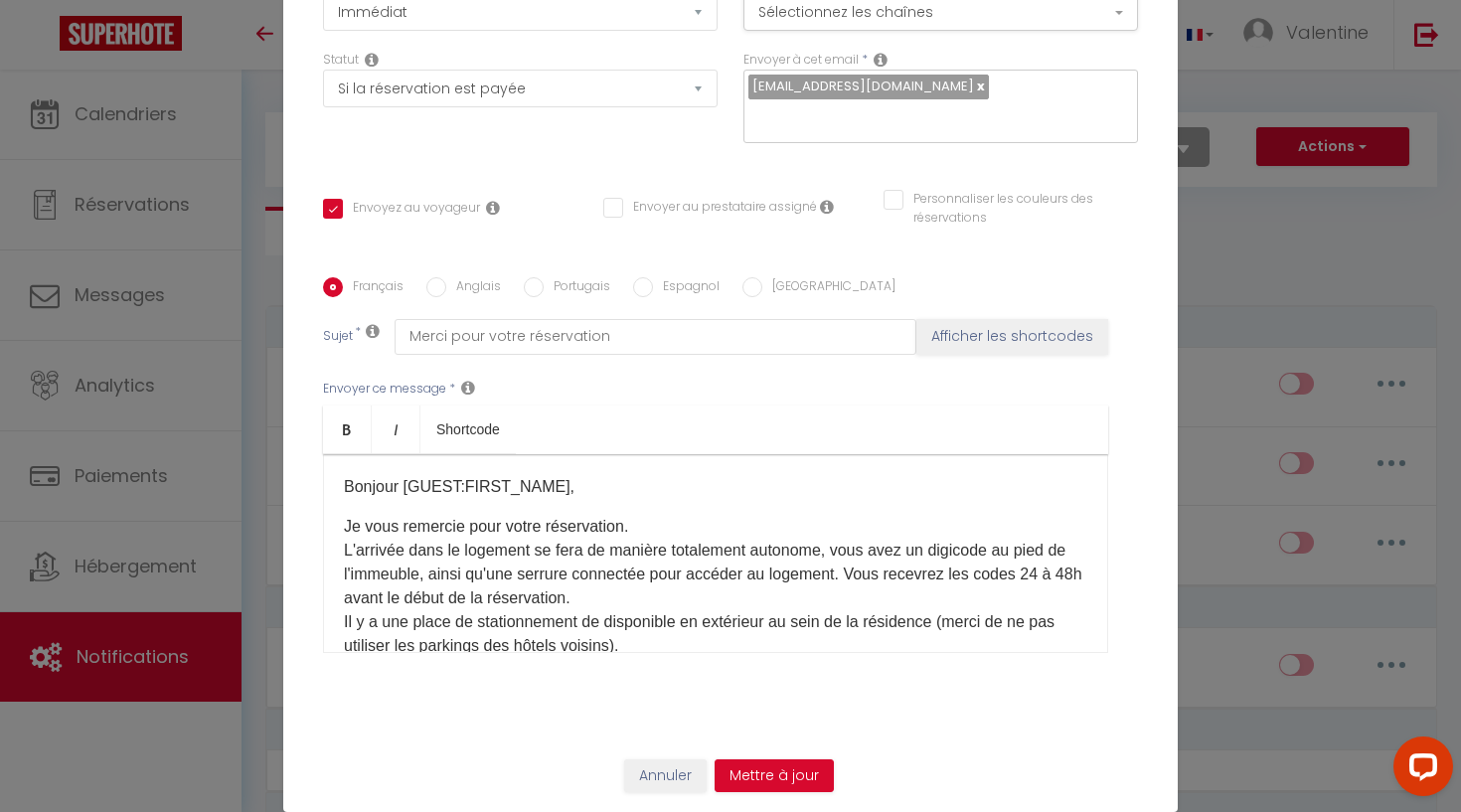 click on "​Je vous remercie pour votre réservation. L'arrivée dans le logement se fera de manière totalement autonome, vous avez un digicode au pied de l'immeuble, ainsi qu'une serrure connectée pour accéder au logement. Vous recevrez les codes 24 à 48h avant le début de la réservation. Il y a une place de stationnement de disponible en extérieur au sein de la résidence (merci de ne pas utiliser les parkings des hôtels voisins). N'hésitez pas si vous avez des questions sur l'hébergement. J'espère qu'il vous plaira pleinement, ainsi que la décoration. Bon séjour,  Cordialement  Valentine" at bounding box center (716, 646) 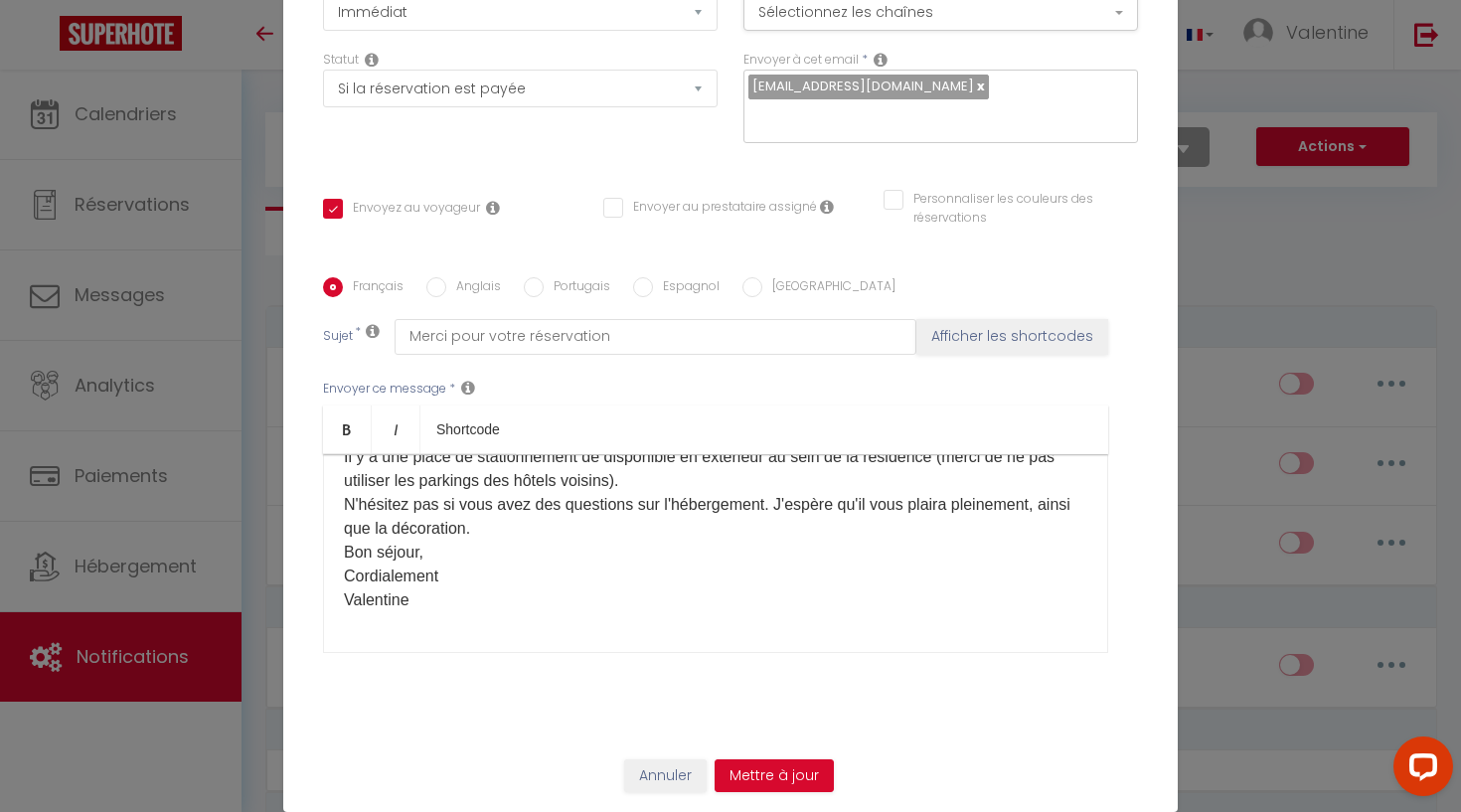 scroll, scrollTop: 165, scrollLeft: 0, axis: vertical 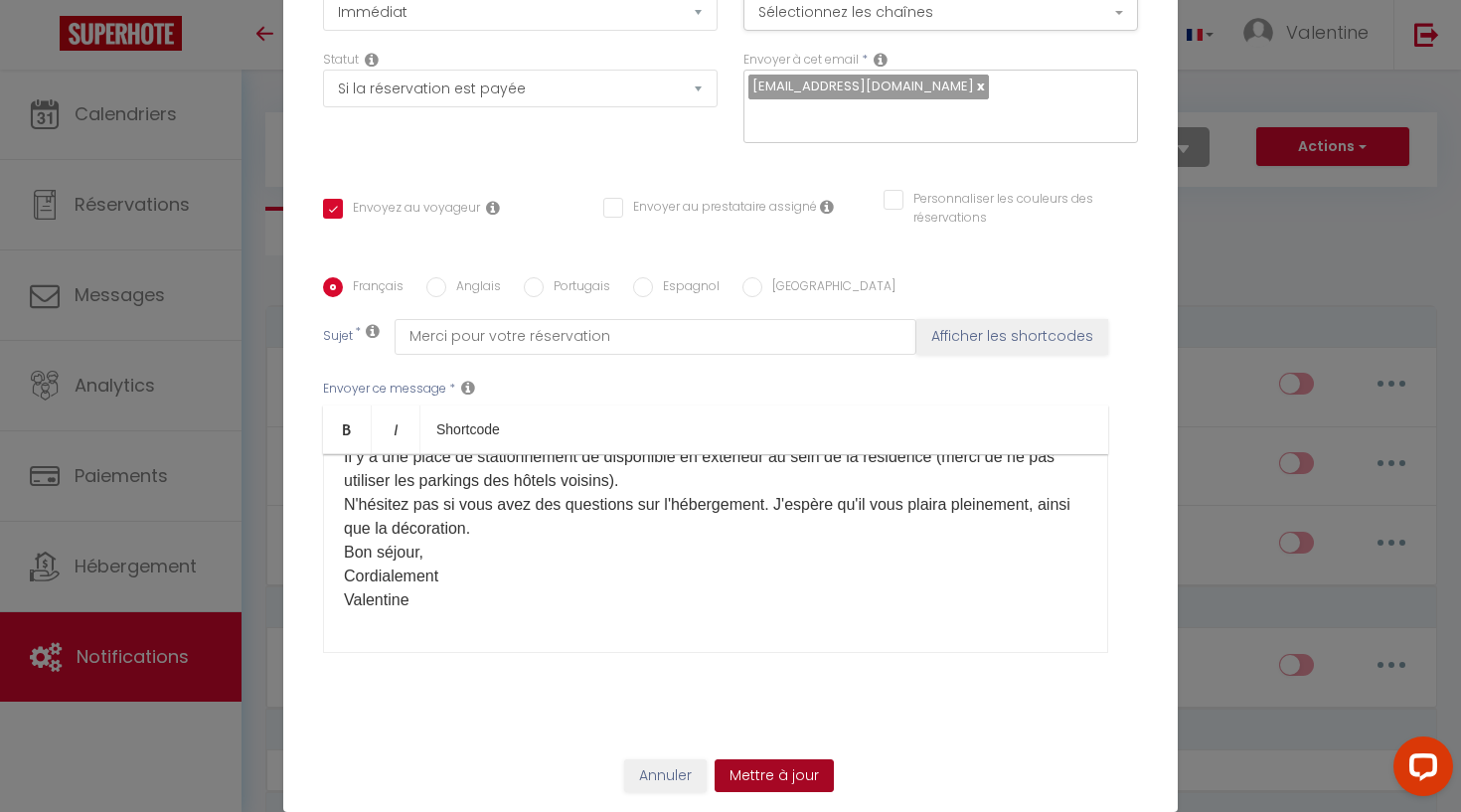 click on "Mettre à jour" at bounding box center (774, 776) 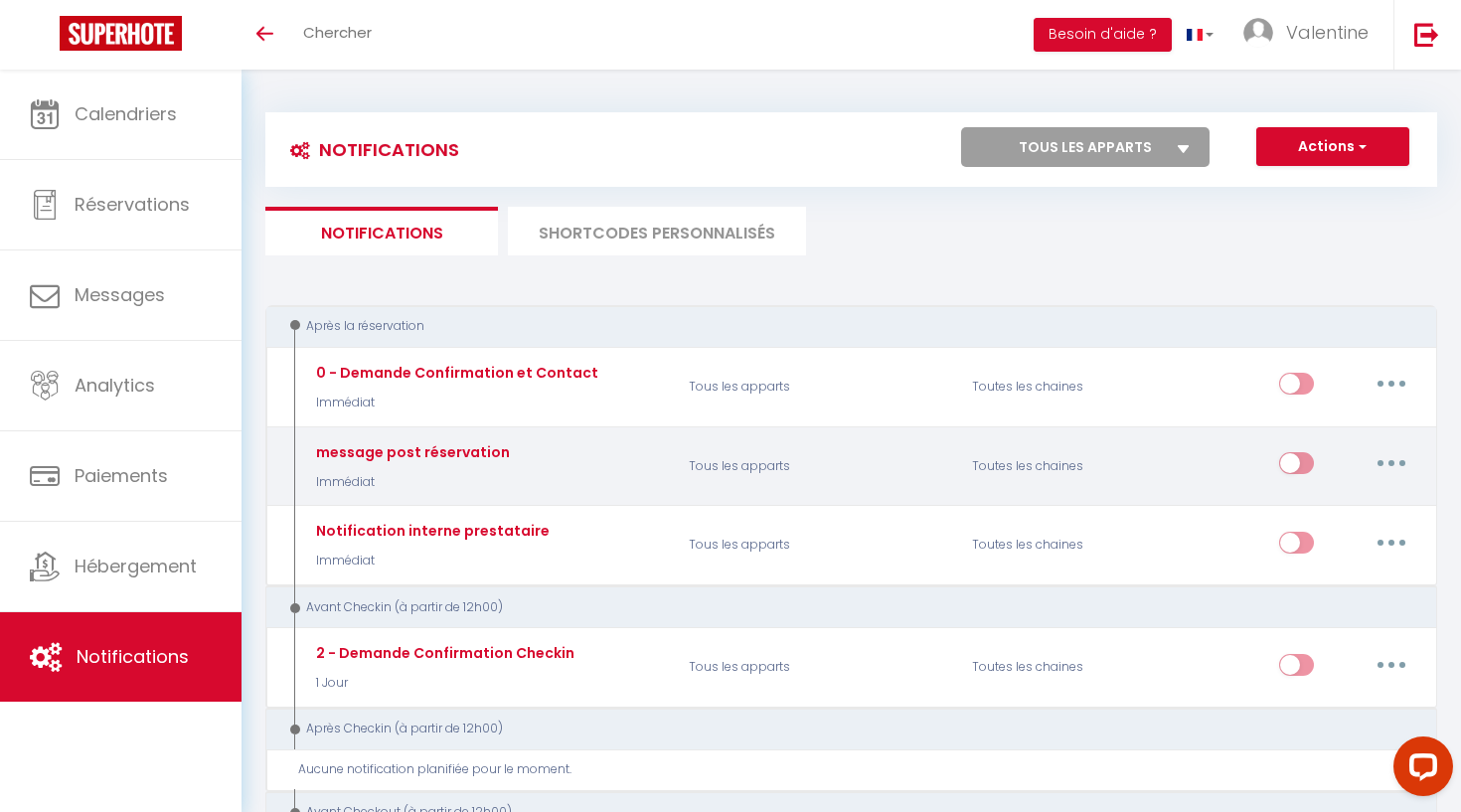 scroll, scrollTop: 0, scrollLeft: 0, axis: both 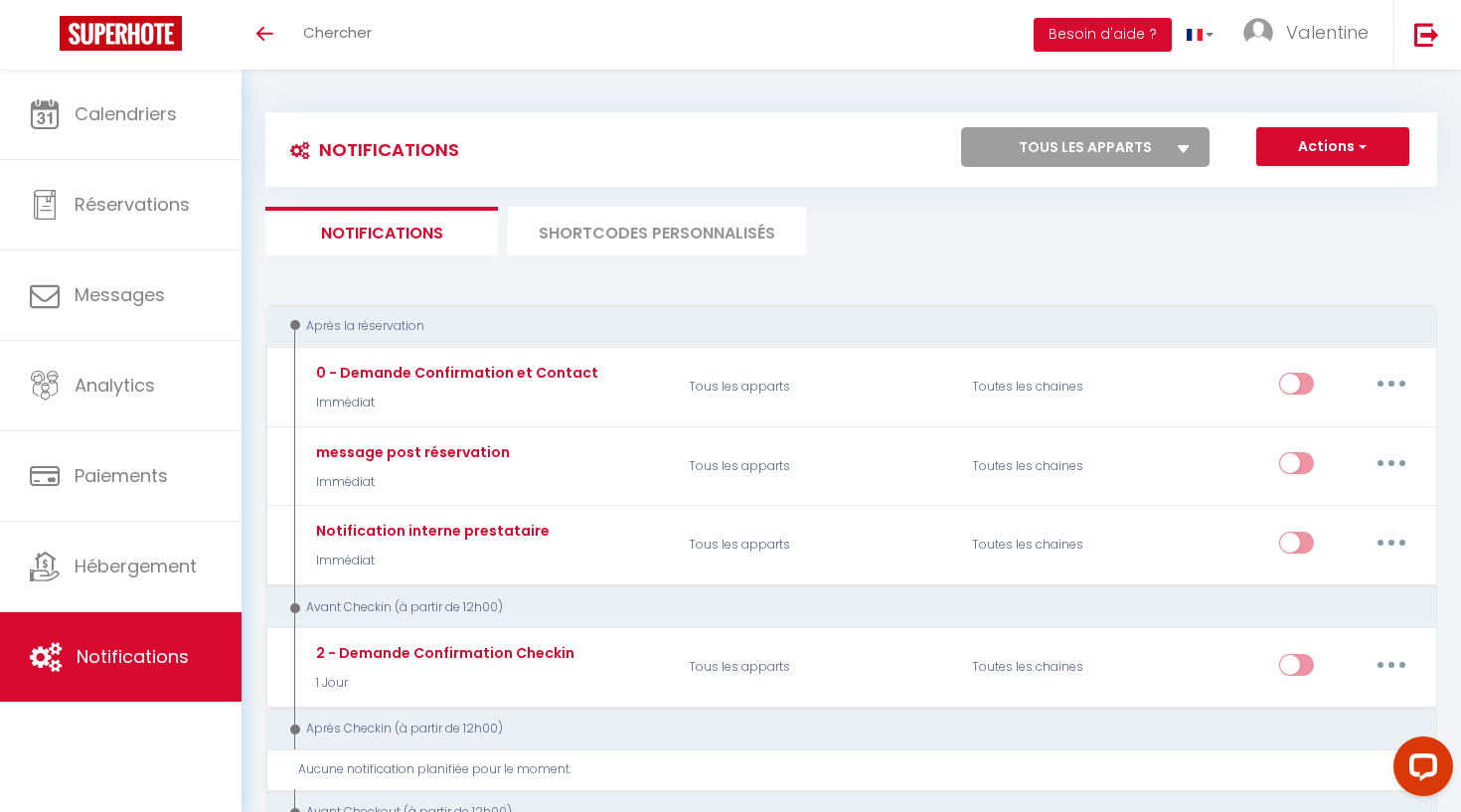 click on "Actions" at bounding box center [1333, 147] 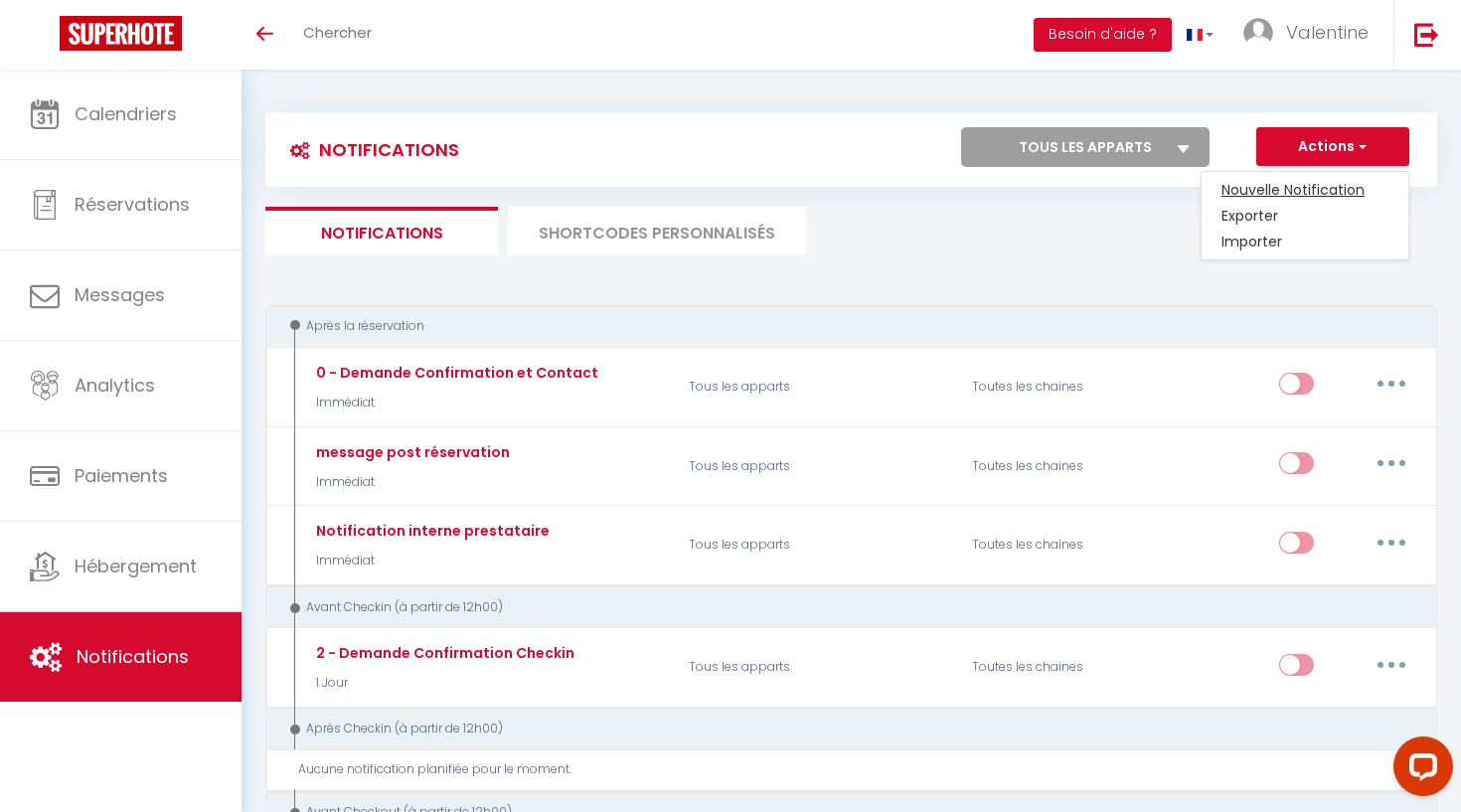 click on "Nouvelle Notification" at bounding box center (1305, 190) 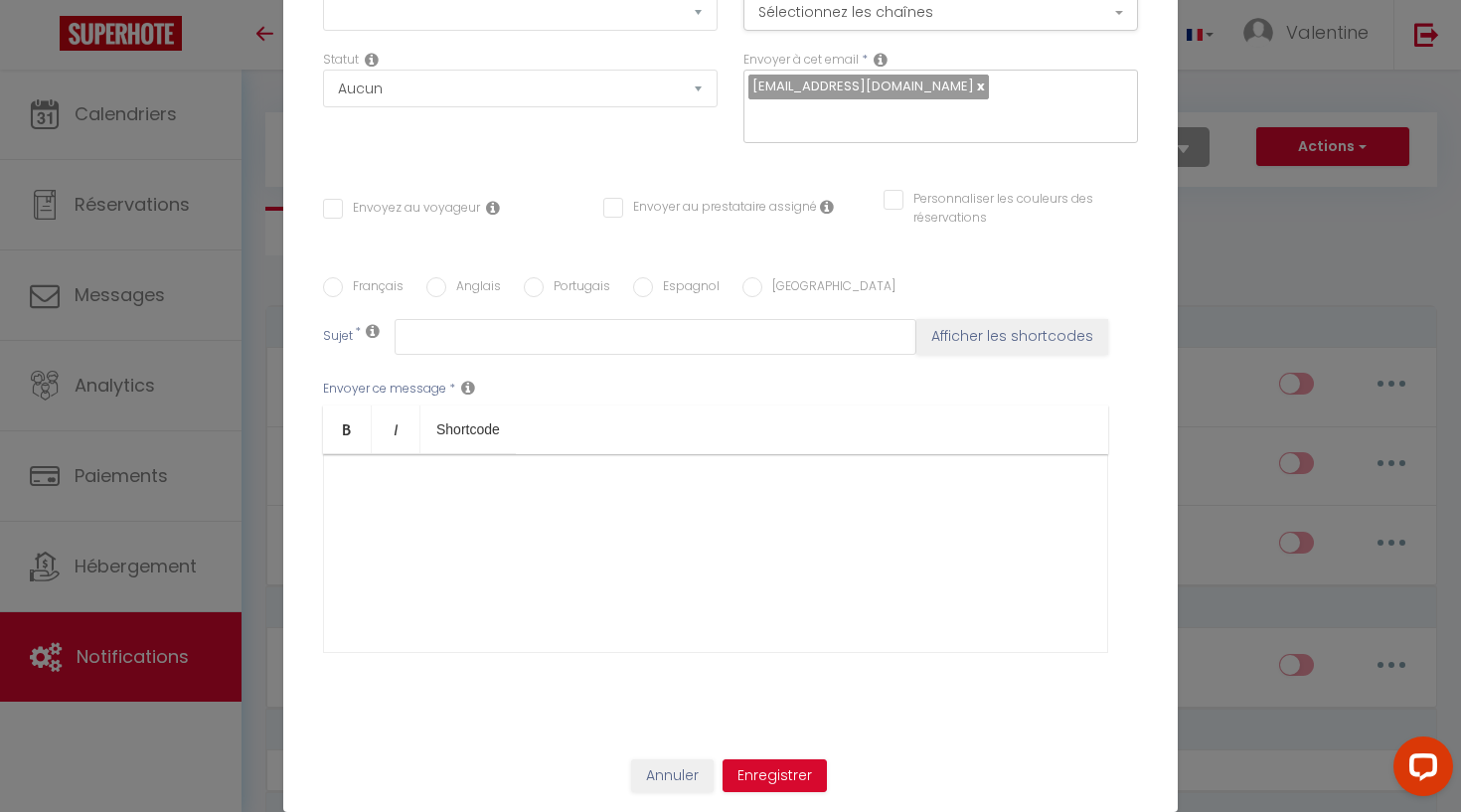 select on "Immédiat" 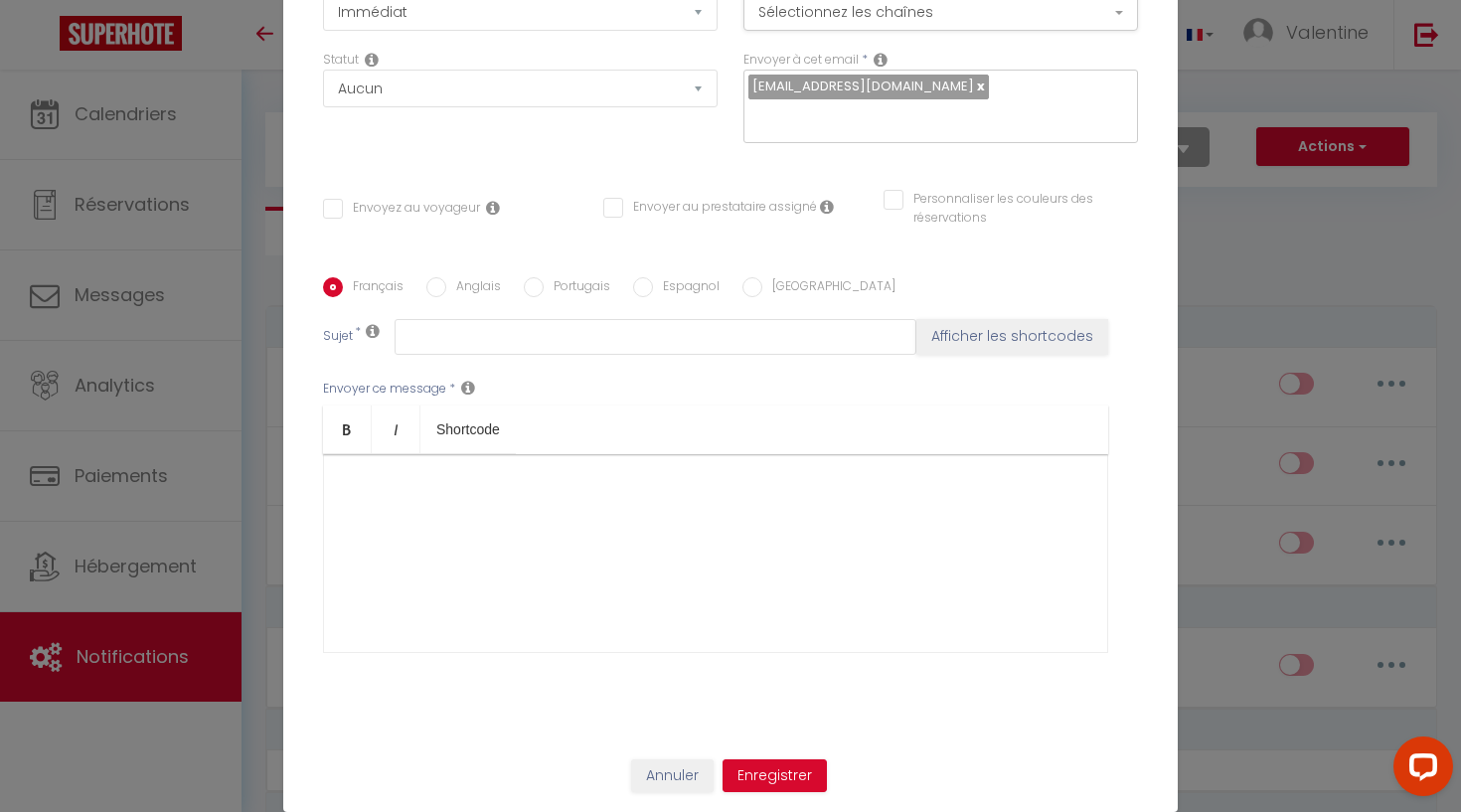 scroll, scrollTop: 0, scrollLeft: 0, axis: both 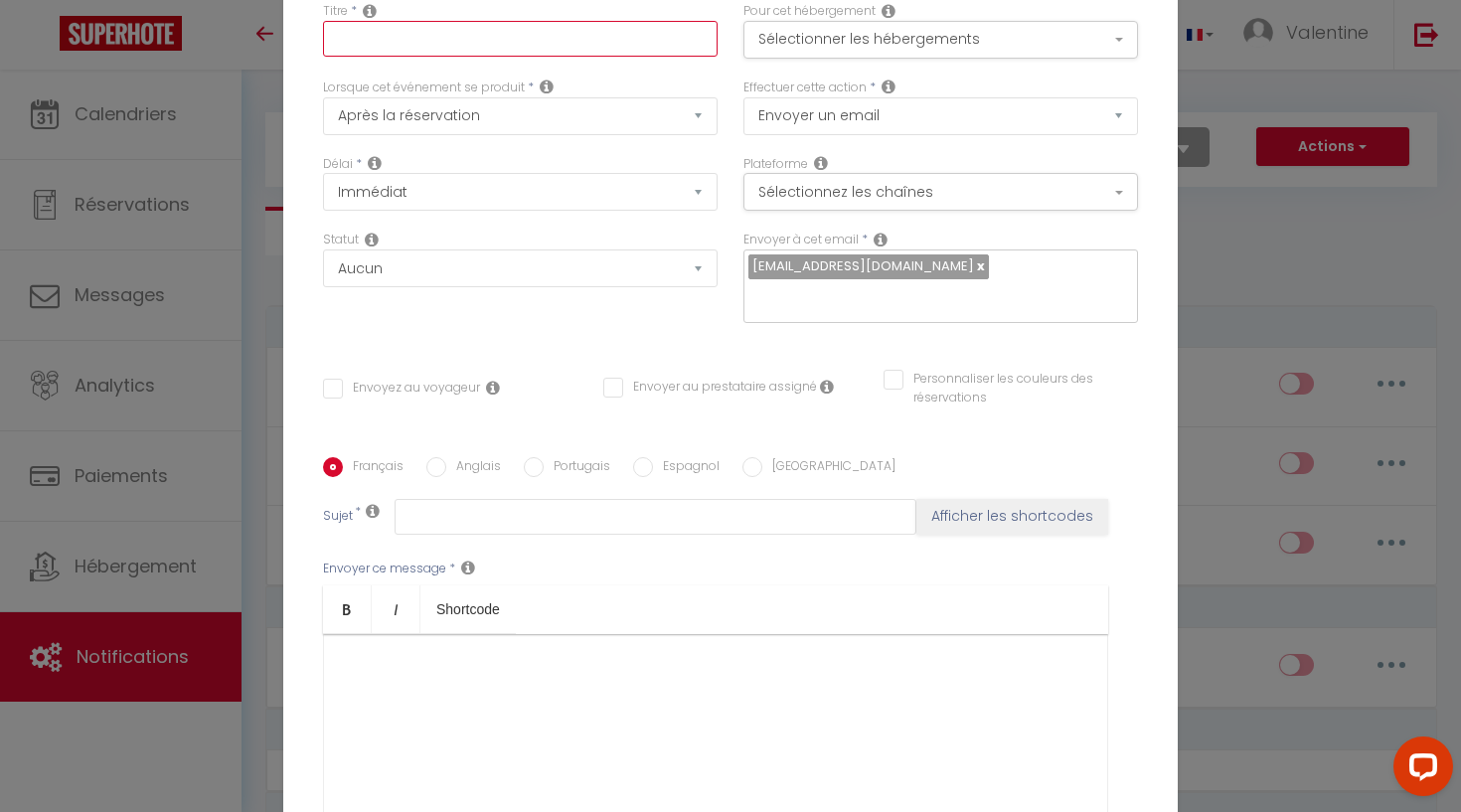 click at bounding box center (520, 39) 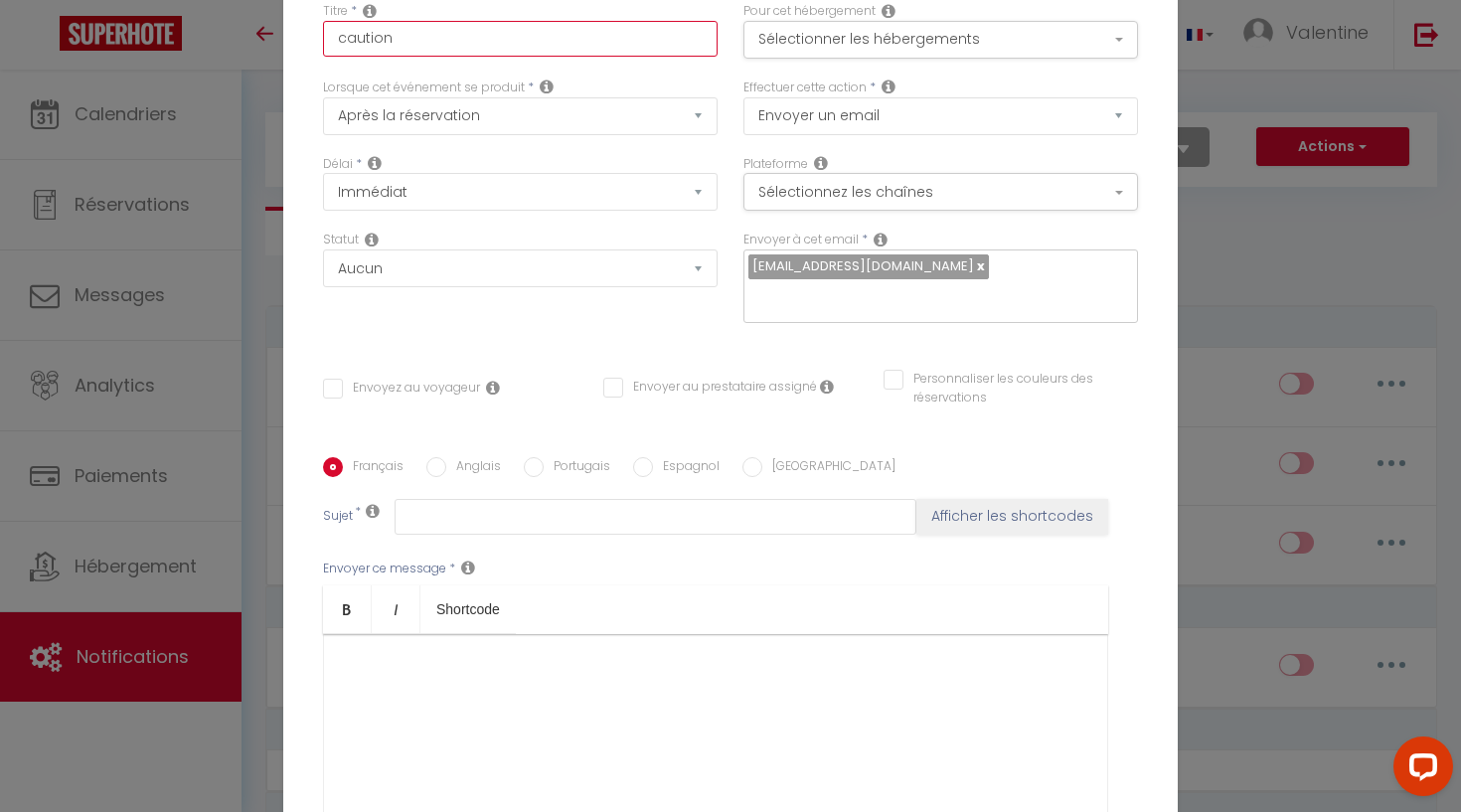 type on "caution" 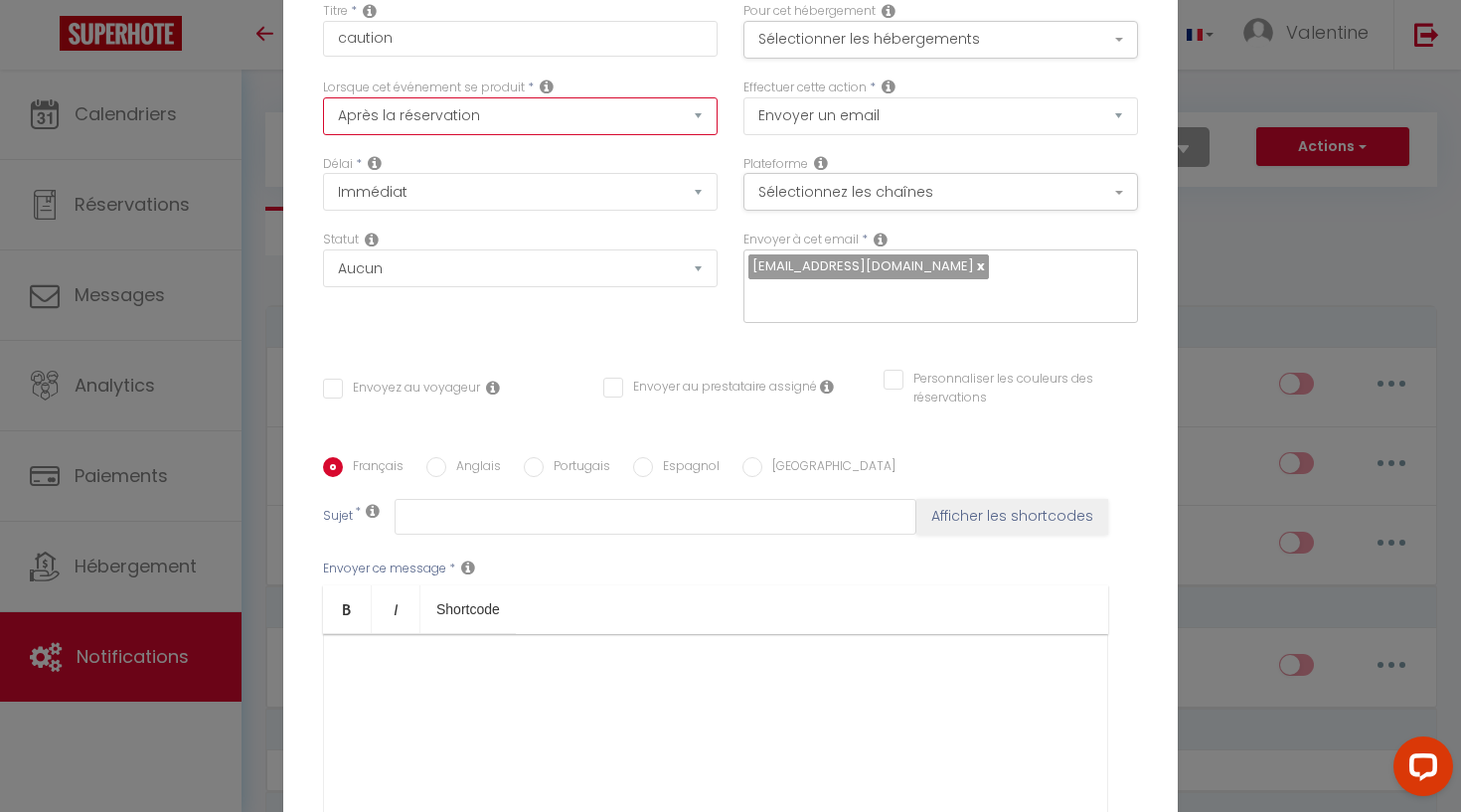 click on "Après la réservation   Avant Checkin (à partir de 12h00)   Après Checkin (à partir de 12h00)   Avant Checkout (à partir de 12h00)   Après Checkout (à partir de 12h00)   Température   Co2   Bruit sonore   Après visualisation lien paiement   Après Paiement Lien KO   Après Caution Lien KO   Après Paiement Automatique KO   Après Caution Automatique KO   Après Visualisation du Contrat   Après Signature du Contrat   Paiement OK   Après soumission formulaire bienvenue   Aprés annulation réservation   Après remboursement automatique   Date spécifique   Après Assignation   Après Désassignation   Après soumission online checkin   Caution OK" at bounding box center [520, 116] 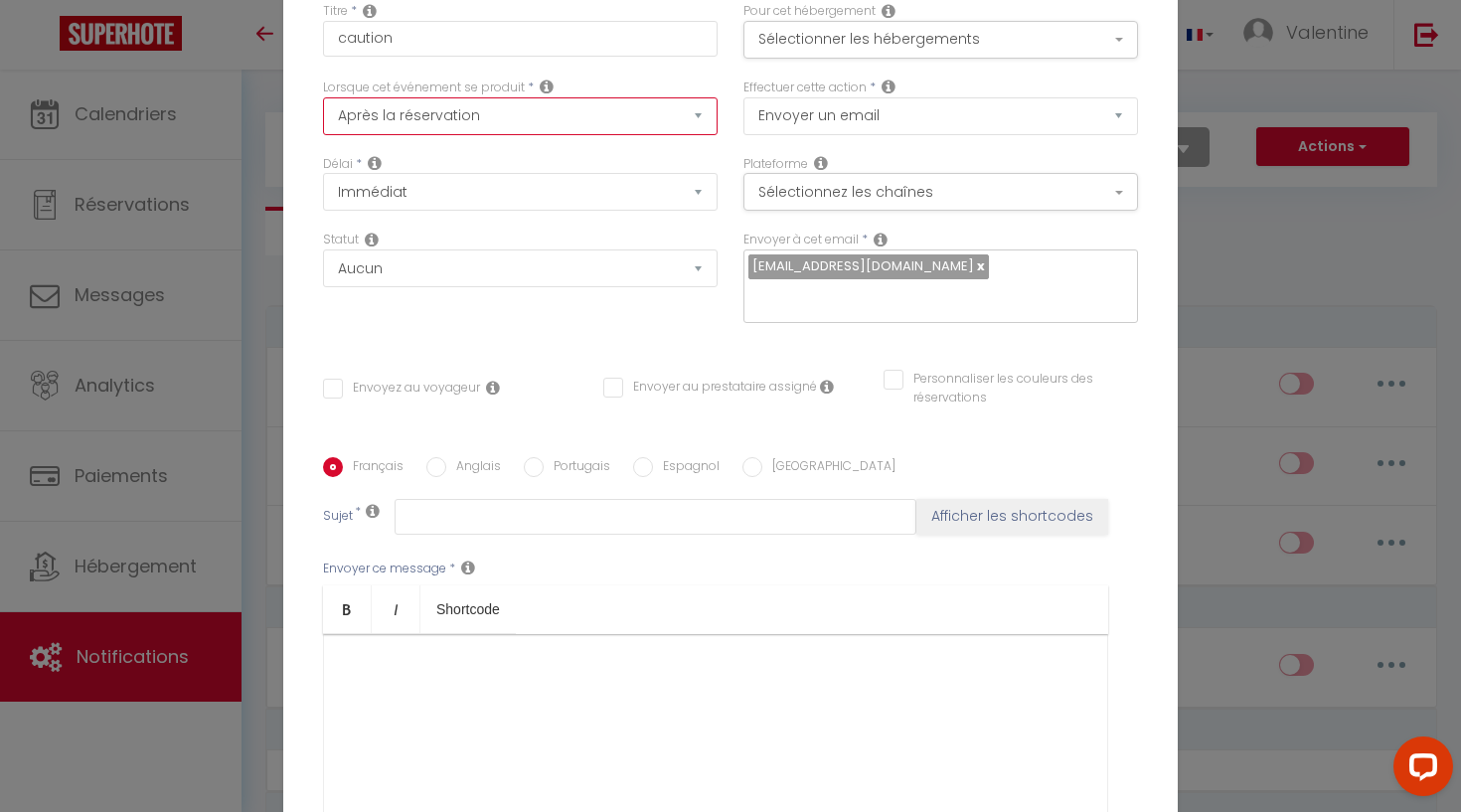 select on "2" 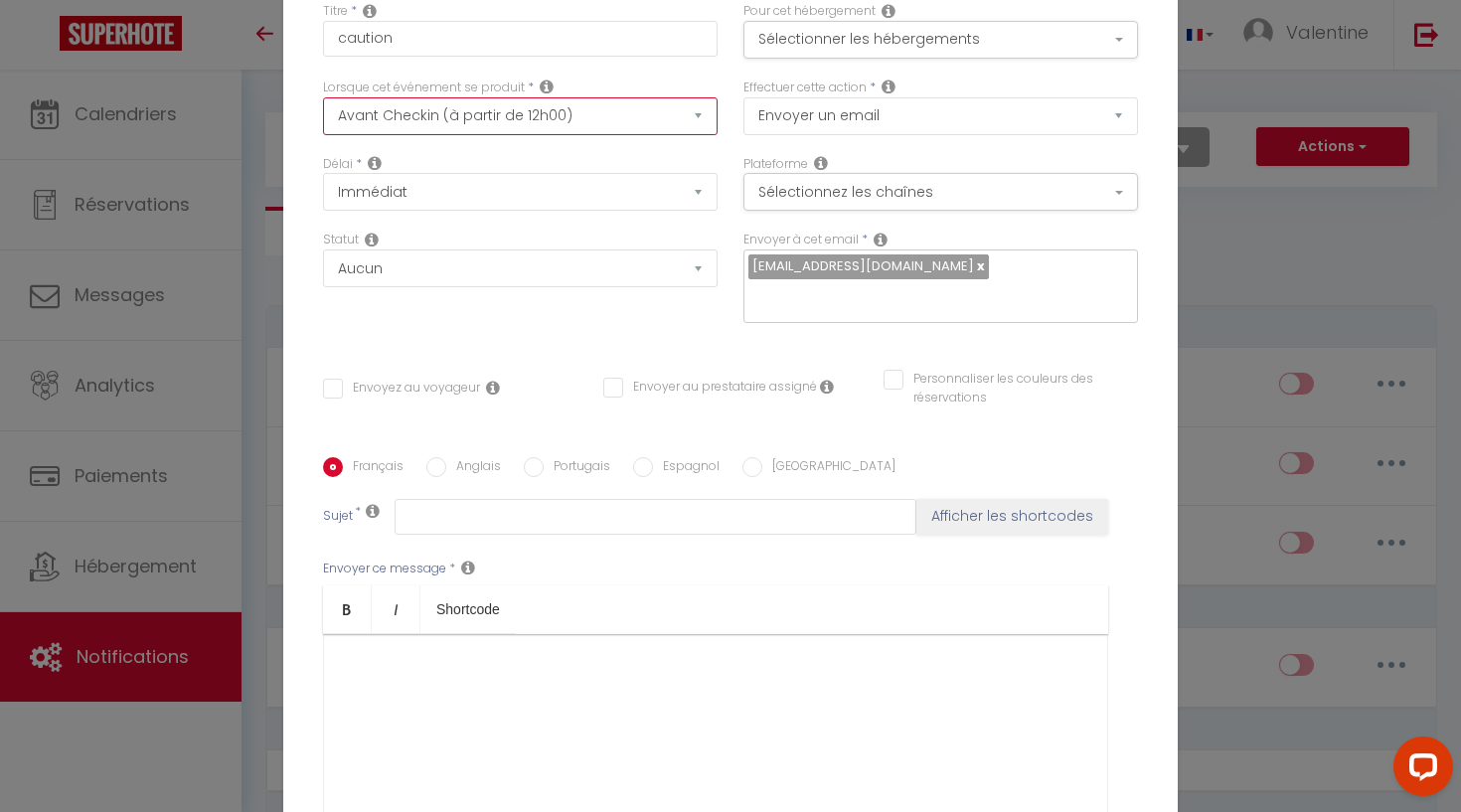 checkbox on "false" 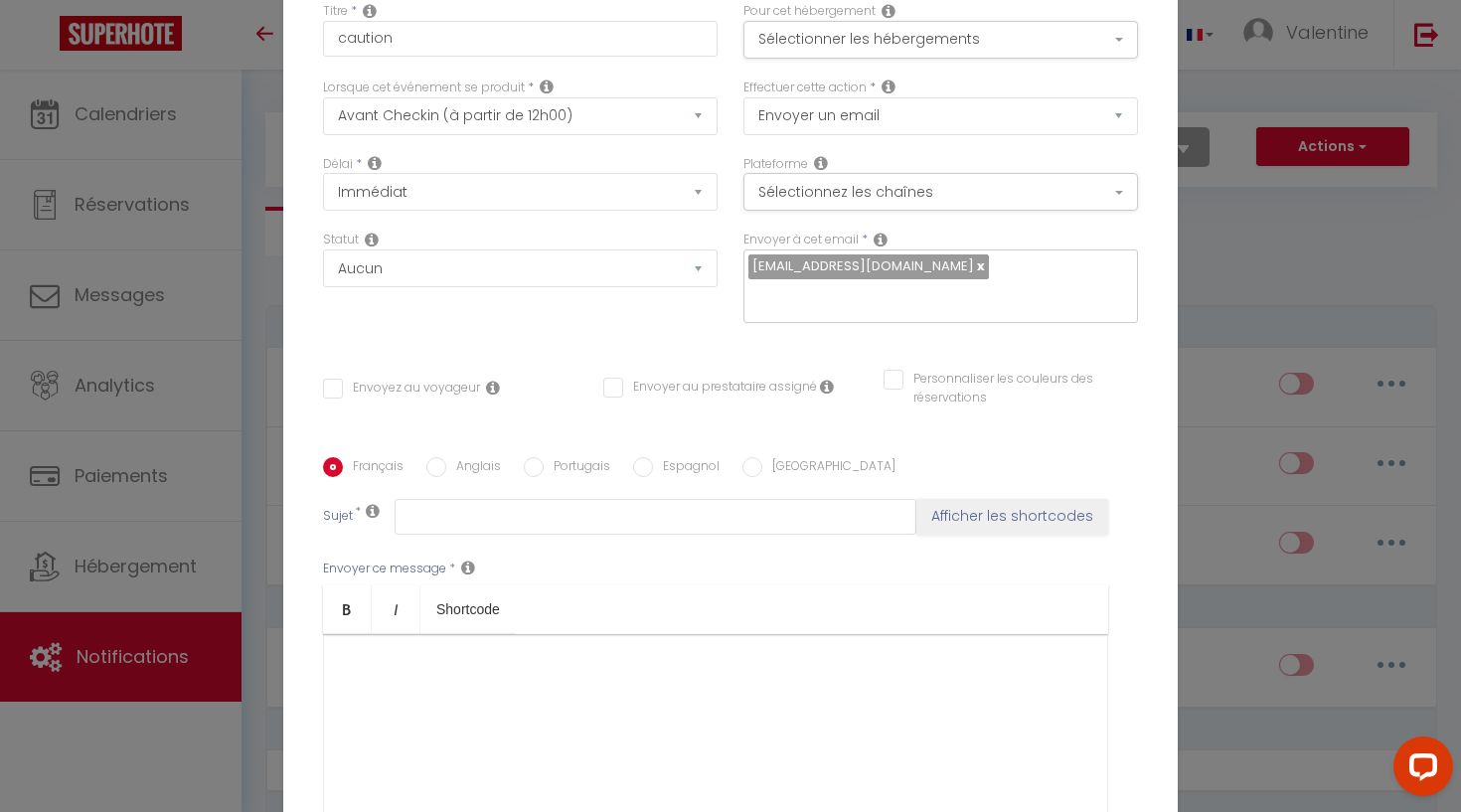 click on "Lorsque cet événement se produit   *      Après la réservation   Avant Checkin (à partir de 12h00)   Après Checkin (à partir de 12h00)   Avant Checkout (à partir de 12h00)   Après Checkout (à partir de 12h00)   Température   Co2   Bruit sonore   Après visualisation lien paiement   Après Paiement Lien KO   Après Caution Lien KO   Après Paiement Automatique KO   Après Caution Automatique KO   Après Visualisation du Contrat   Après Signature du Contrat   Paiement OK   Après soumission formulaire bienvenue   Aprés annulation réservation   Après remboursement automatique   Date spécifique   Après Assignation   Après Désassignation   Après soumission online checkin   Caution OK" at bounding box center [520, 116] 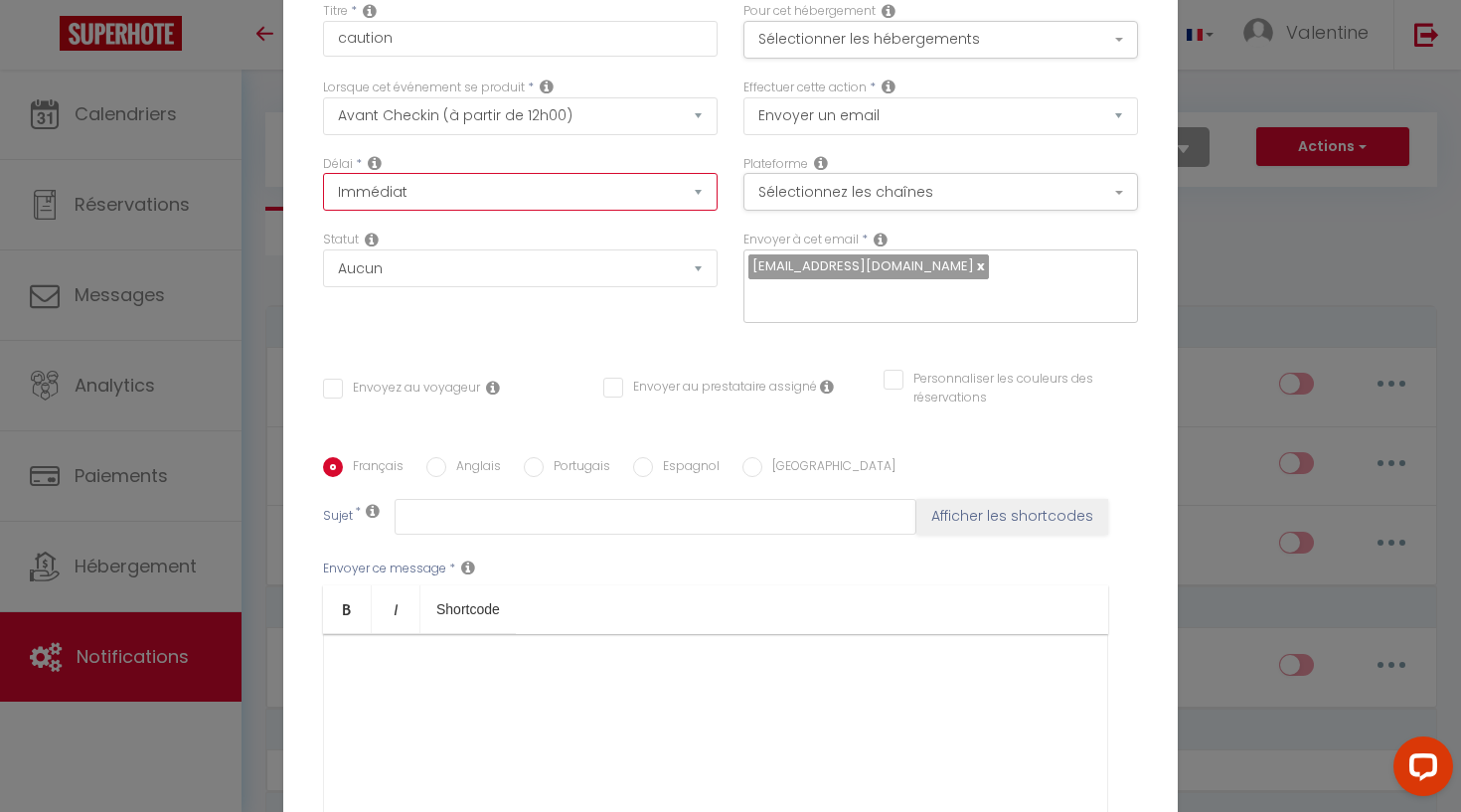 click on "Immédiat - 10 Minutes - 1 Heure - 2 Heures - 3 Heures - 4 Heures - 5 Heures - 6 Heures - 7 Heures - 8 Heures - 9 Heures - 10 Heures - 11 Heures - 12 Heures - 13 Heures - 14 Heures - 15 Heures - 16 Heures - 17 Heures - 18 Heures - 19 Heures - 20 Heures - 21 Heures - 22 Heures - 23 Heures   - 1 Jour - 2 Jours - 3 Jours - 4 Jours - 5 Jours - 6 Jours - 7 Jours - 8 Jours - 9 Jours - 10 Jours - 11 Jours - 12 Jours - 13 Jours - 14 Jours - 15 Jours - 16 Jours - 17 Jours - 18 Jours - 19 Jours - 20 Jours - 21 Jours - 22 Jours - 23 Jours - 24 Jours - 25 Jours - 26 Jours - 27 Jours - 28 Jours - 29 Jours - 30 Jours - 31 Jours - 32 Jours - 33 Jours - 34 Jours - 35 Jours - 36 Jours - 37 Jours - 38 Jours - 39 Jours - 40 Jours - 41 Jours - 42 Jours - 43 Jours - 44 Jours - 45 Jours - 46 Jours - 47 Jours - 48 Jours - 49 Jours - 50 Jours - 51 Jours - 52 Jours - 53 Jours - 54 Jours - 55 Jours - 56 Jours - 57 Jours - 58 Jours - 59 Jours - 60 Jours - 61 Jours - 62 Jours - 63 Jours - 64 Jours - 65 Jours - 66 Jours - 67 Jours" at bounding box center (520, 192) 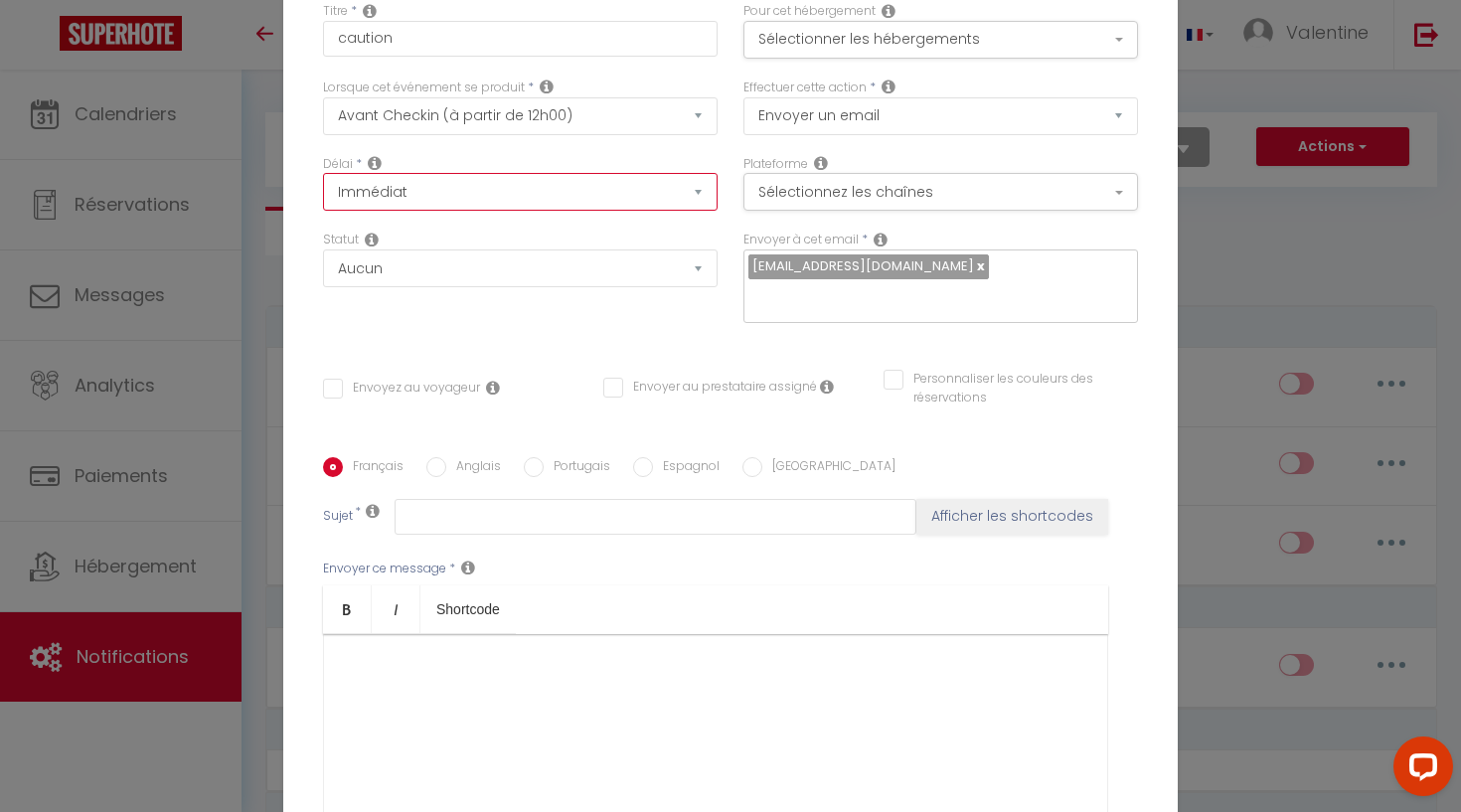 select on "1 Jour" 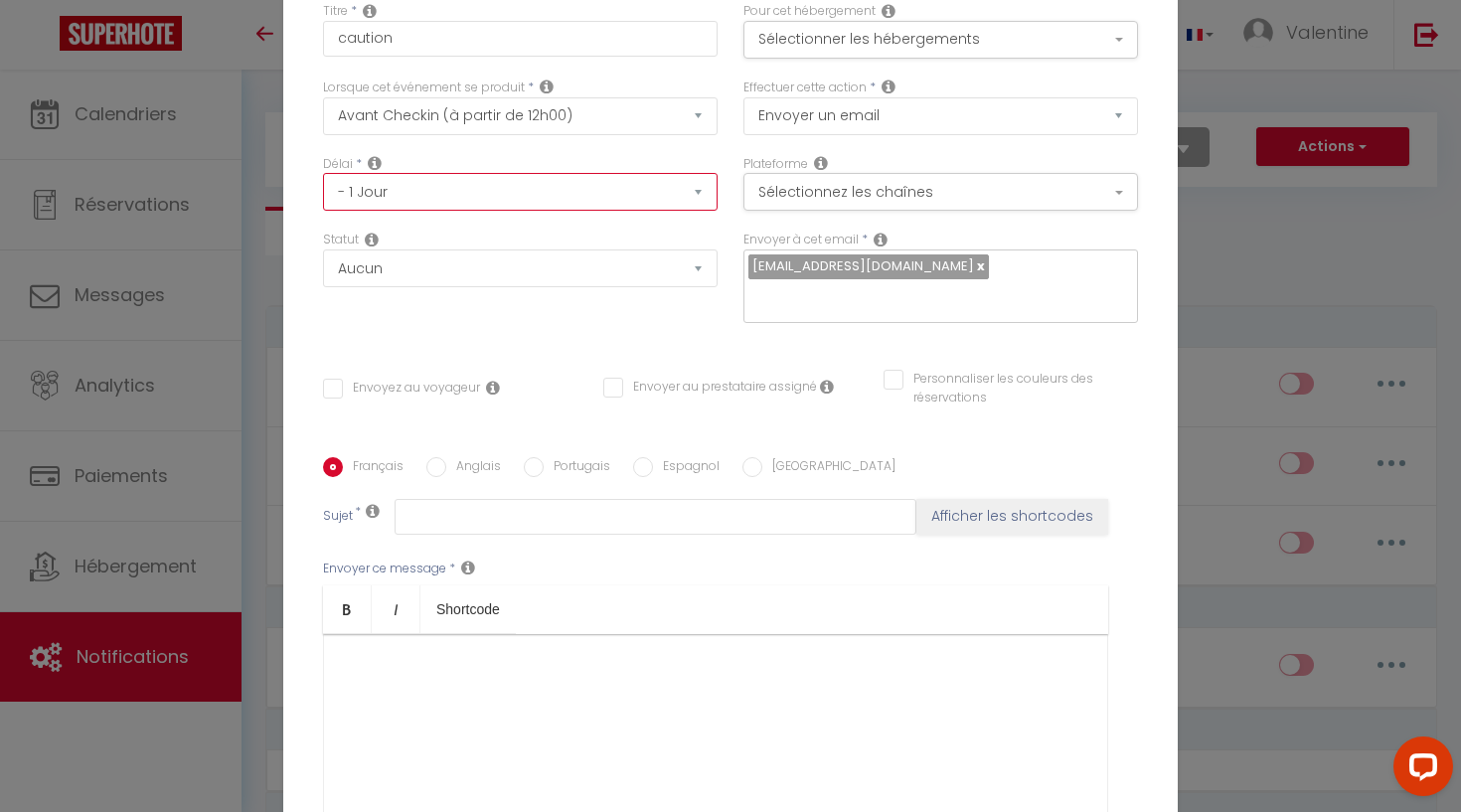 checkbox on "false" 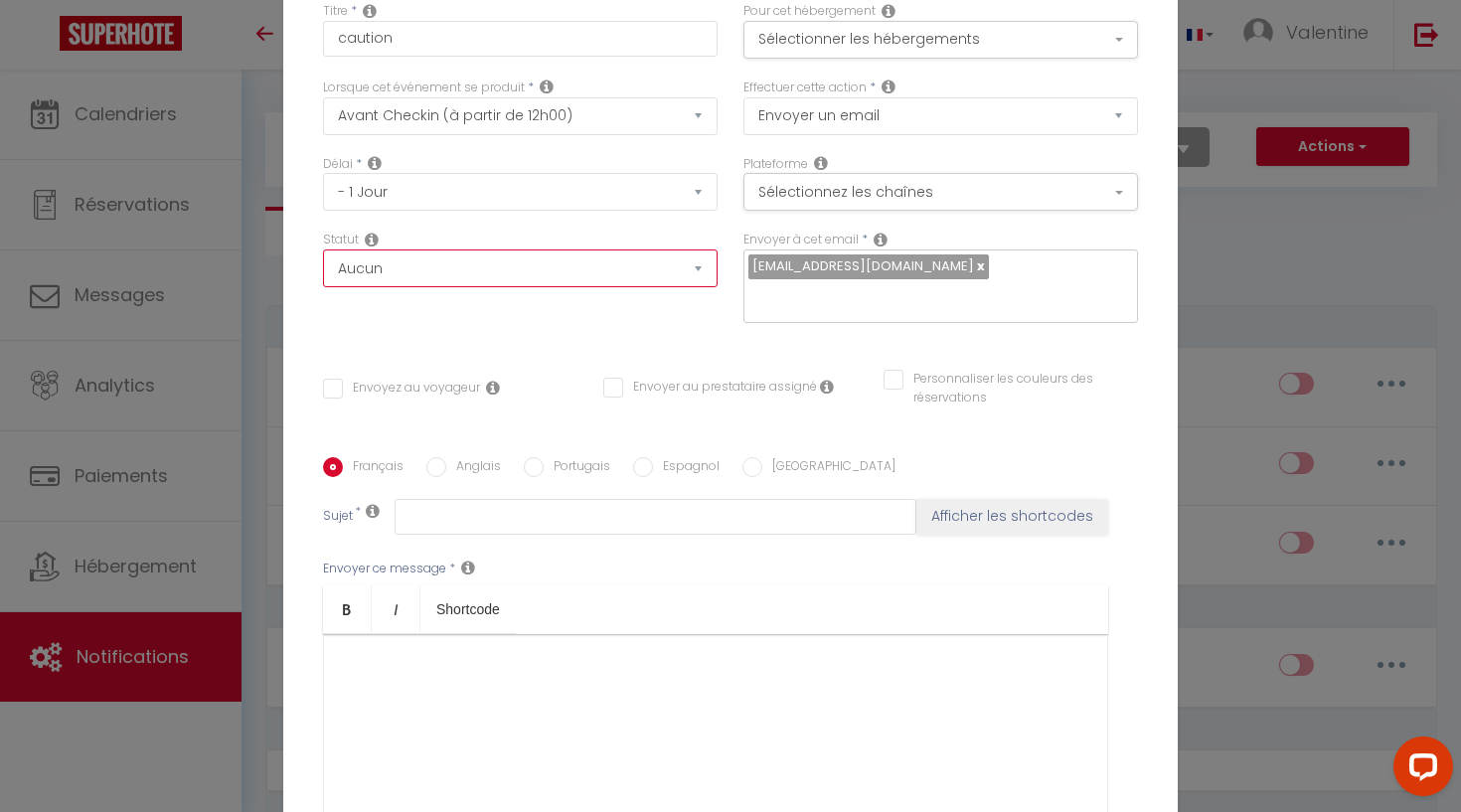 click on "Aucun   Si la réservation est payée   Si réservation non payée   Si la caution a été prise   Si caution non payée" at bounding box center [520, 268] 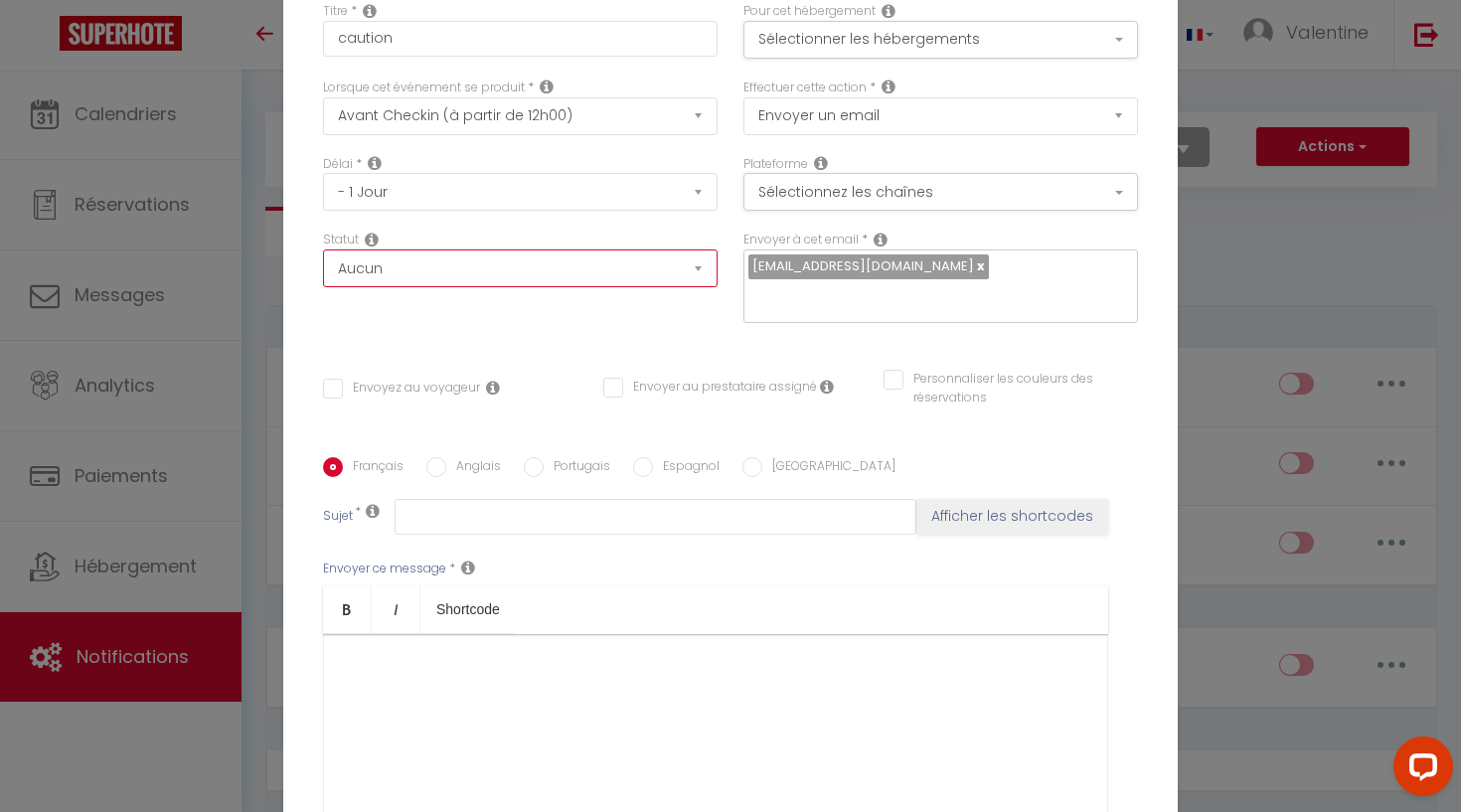 select on "if_booking_is_paid" 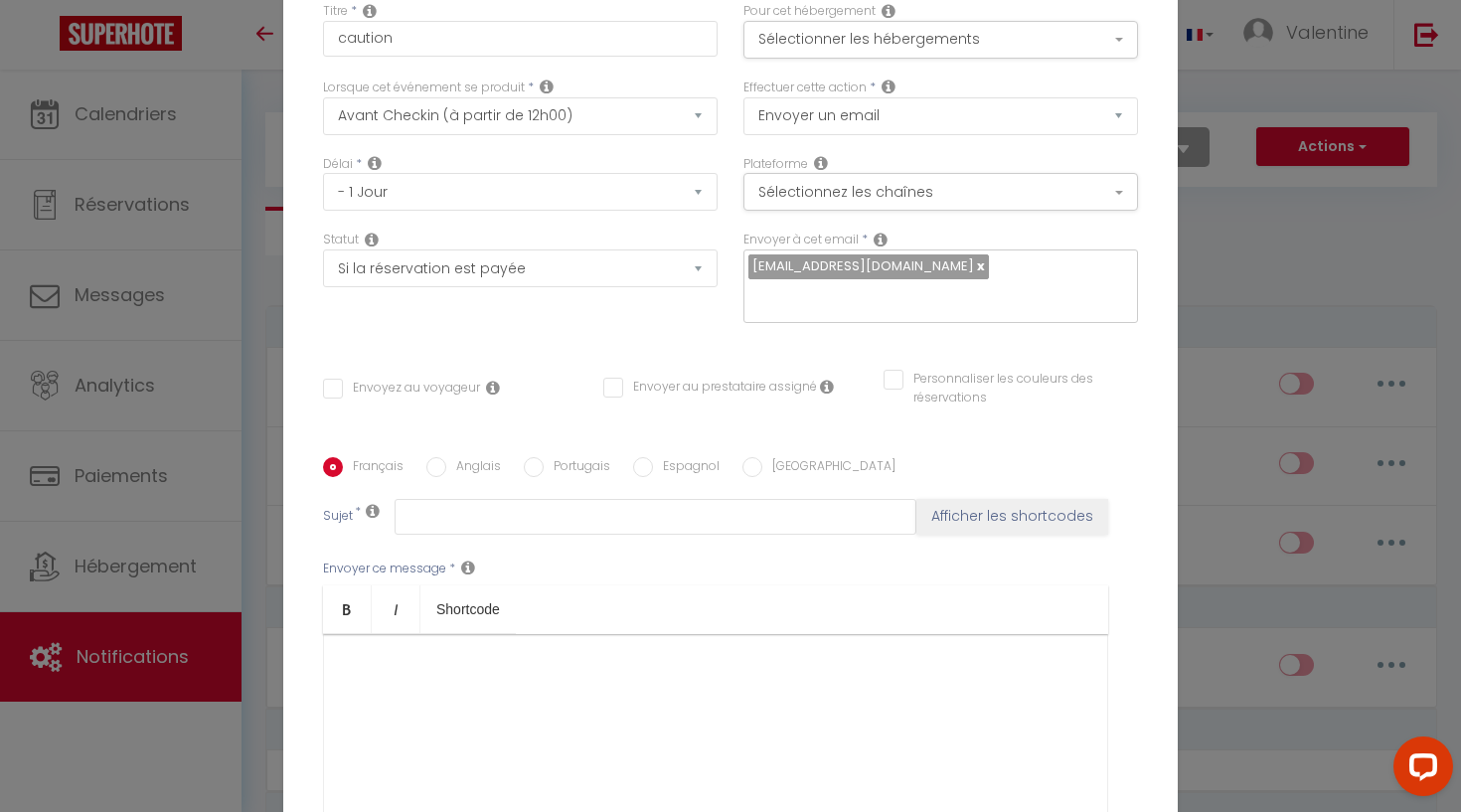 click on "Statut     Aucun   Si la réservation est payée   Si réservation non payée   Si la caution a été prise   Si caution non payée" at bounding box center (520, 286) 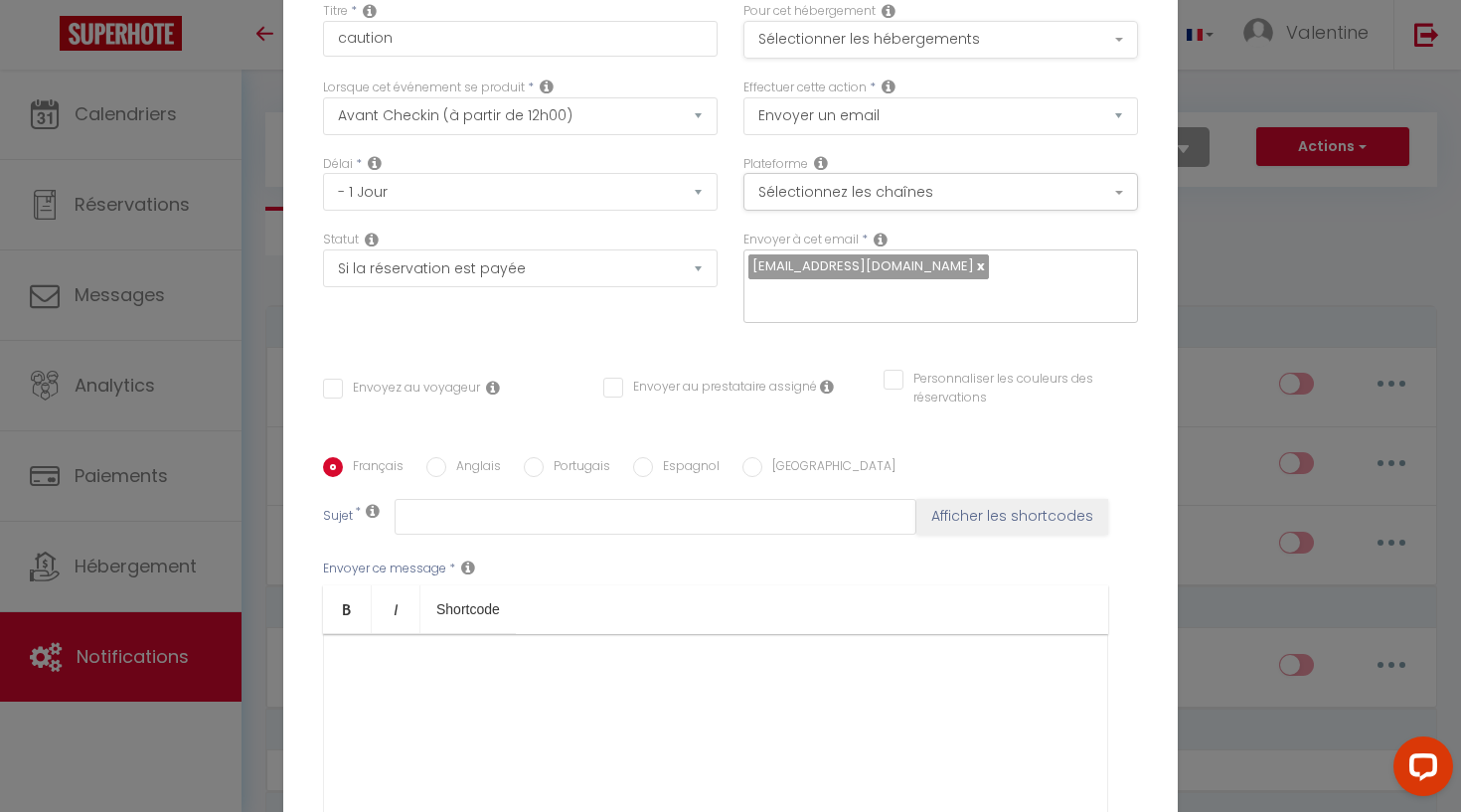 click on "Sélectionner les hébergements" at bounding box center [940, 40] 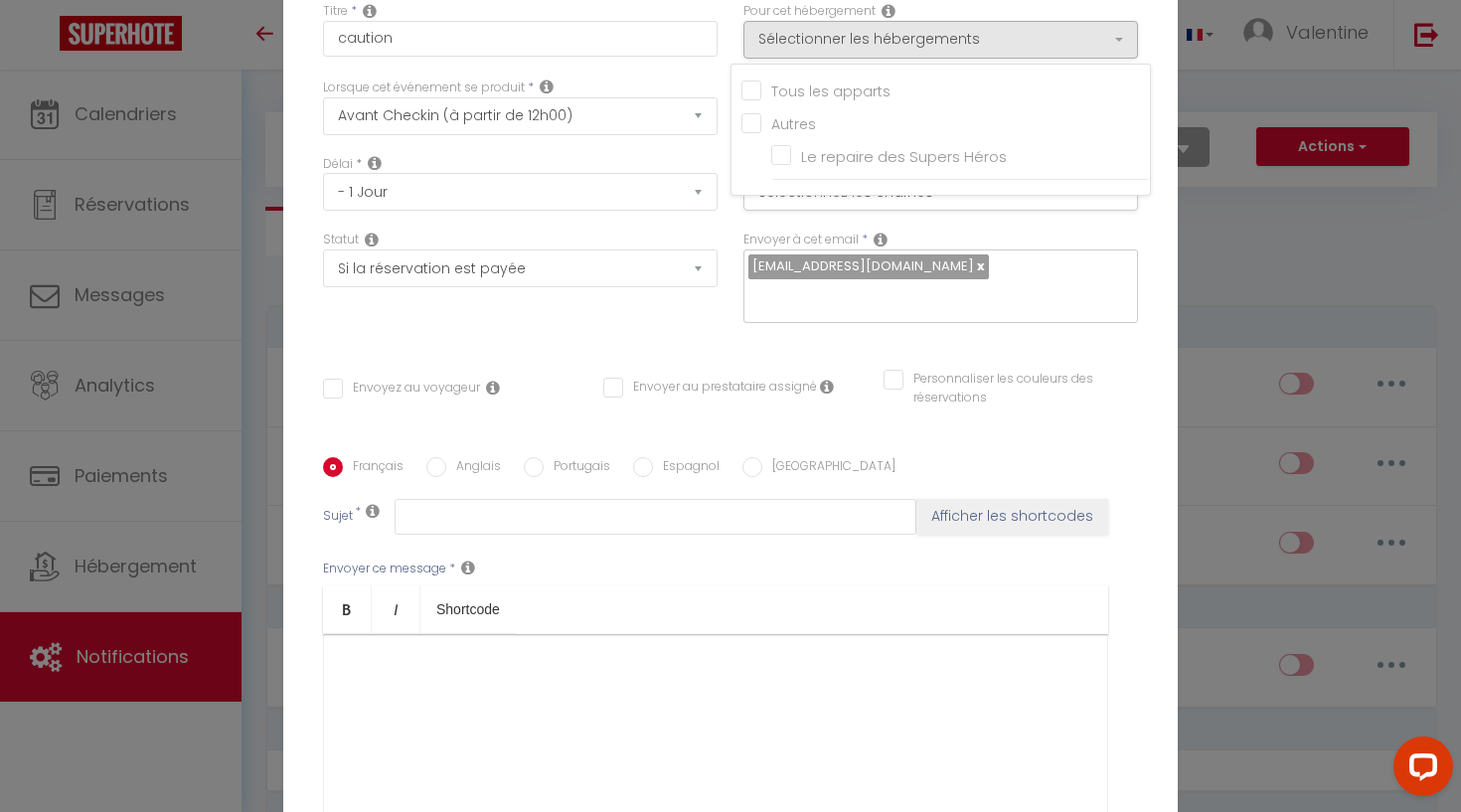 click on "Tous les apparts" at bounding box center [945, 89] 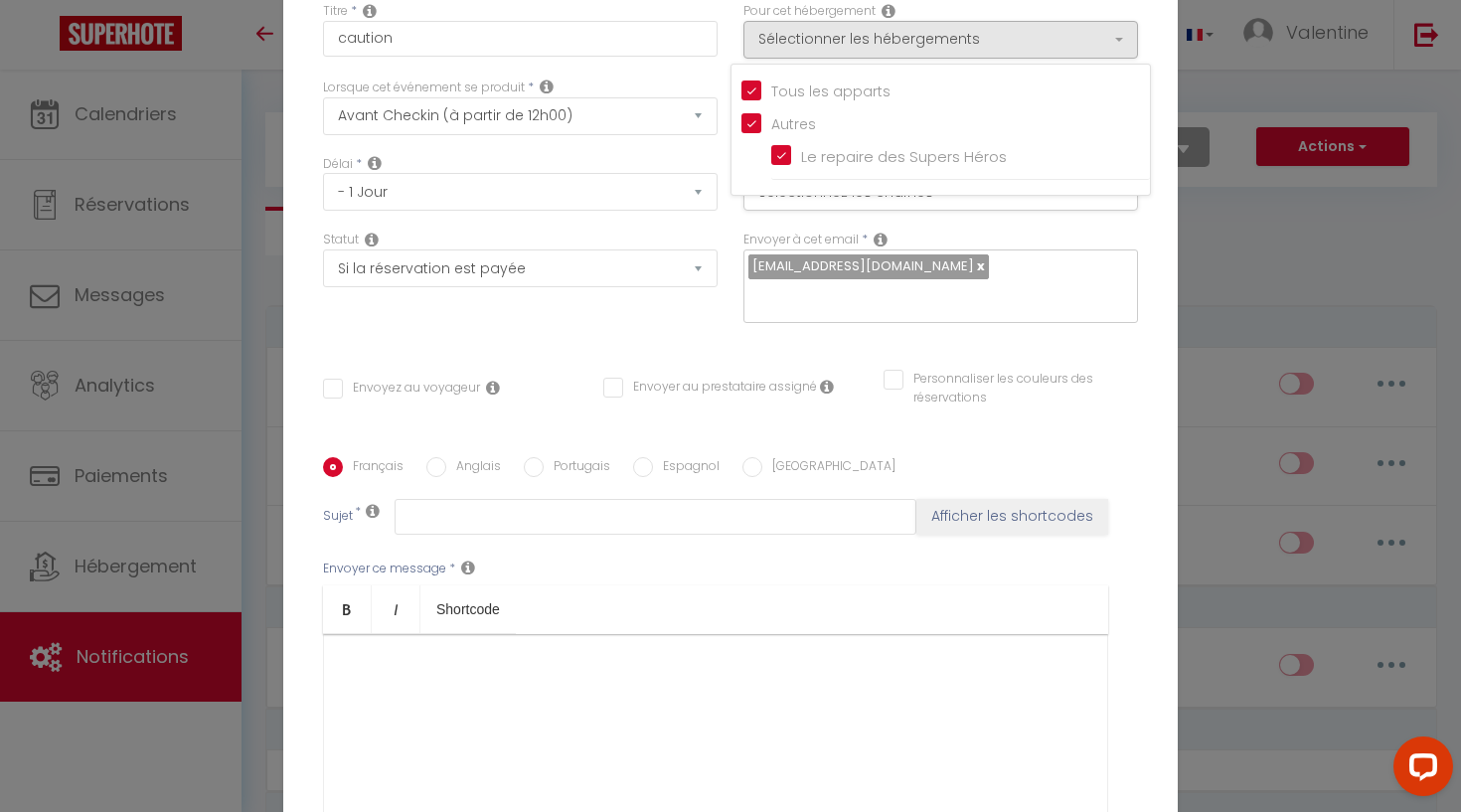 checkbox on "true" 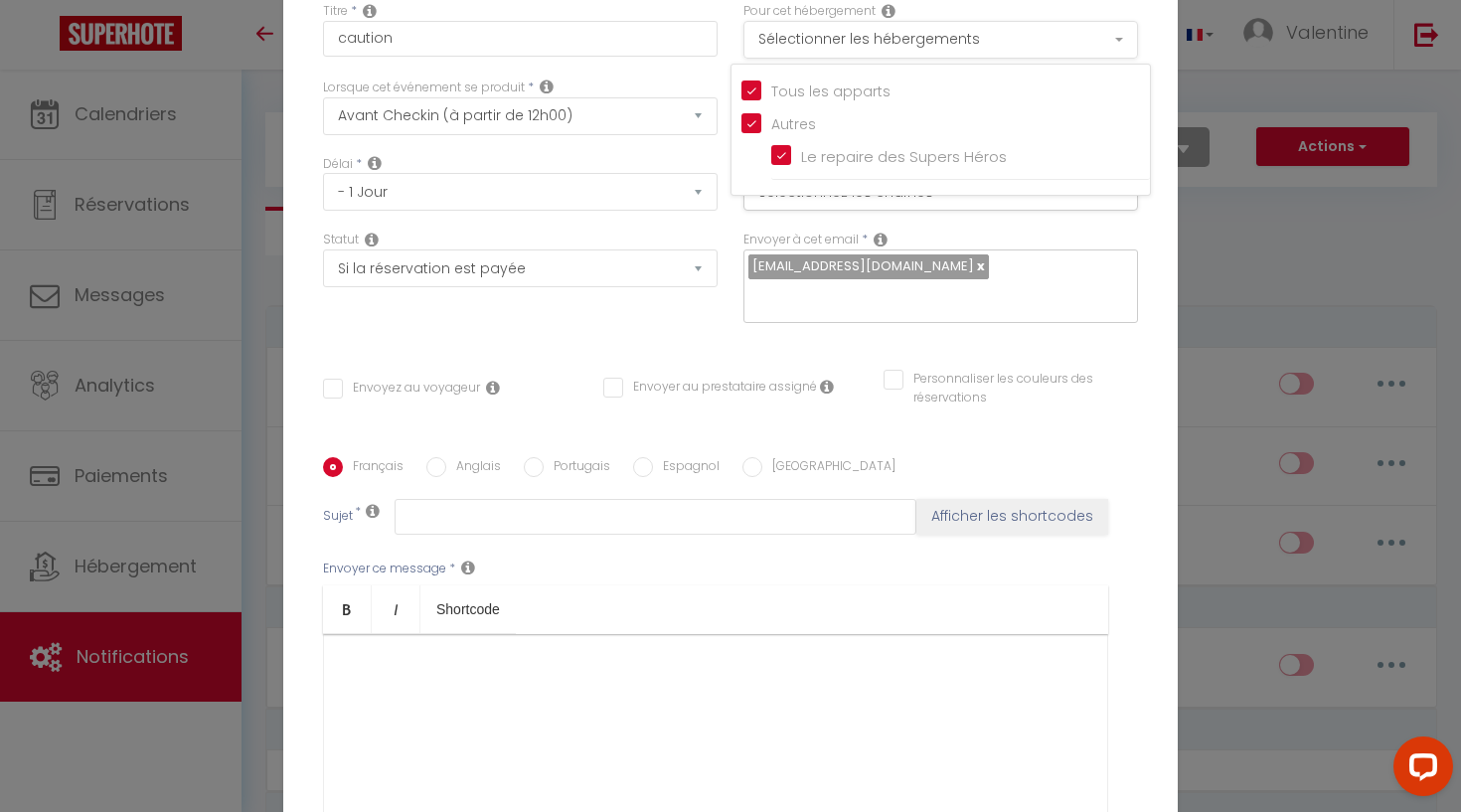 click on "Sélectionner les hébergements" at bounding box center (940, 40) 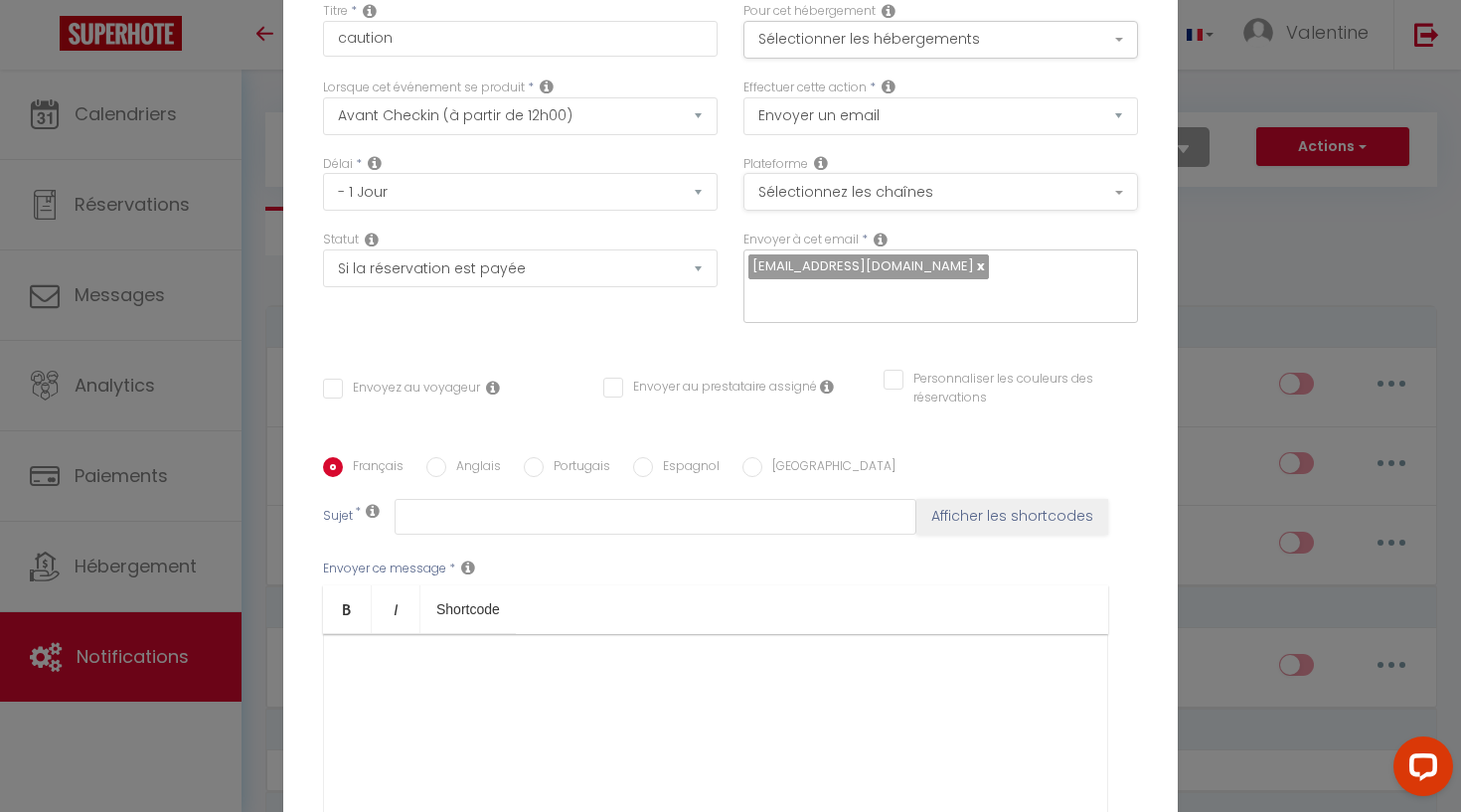 click on "Sélectionnez les chaînes" at bounding box center [940, 192] 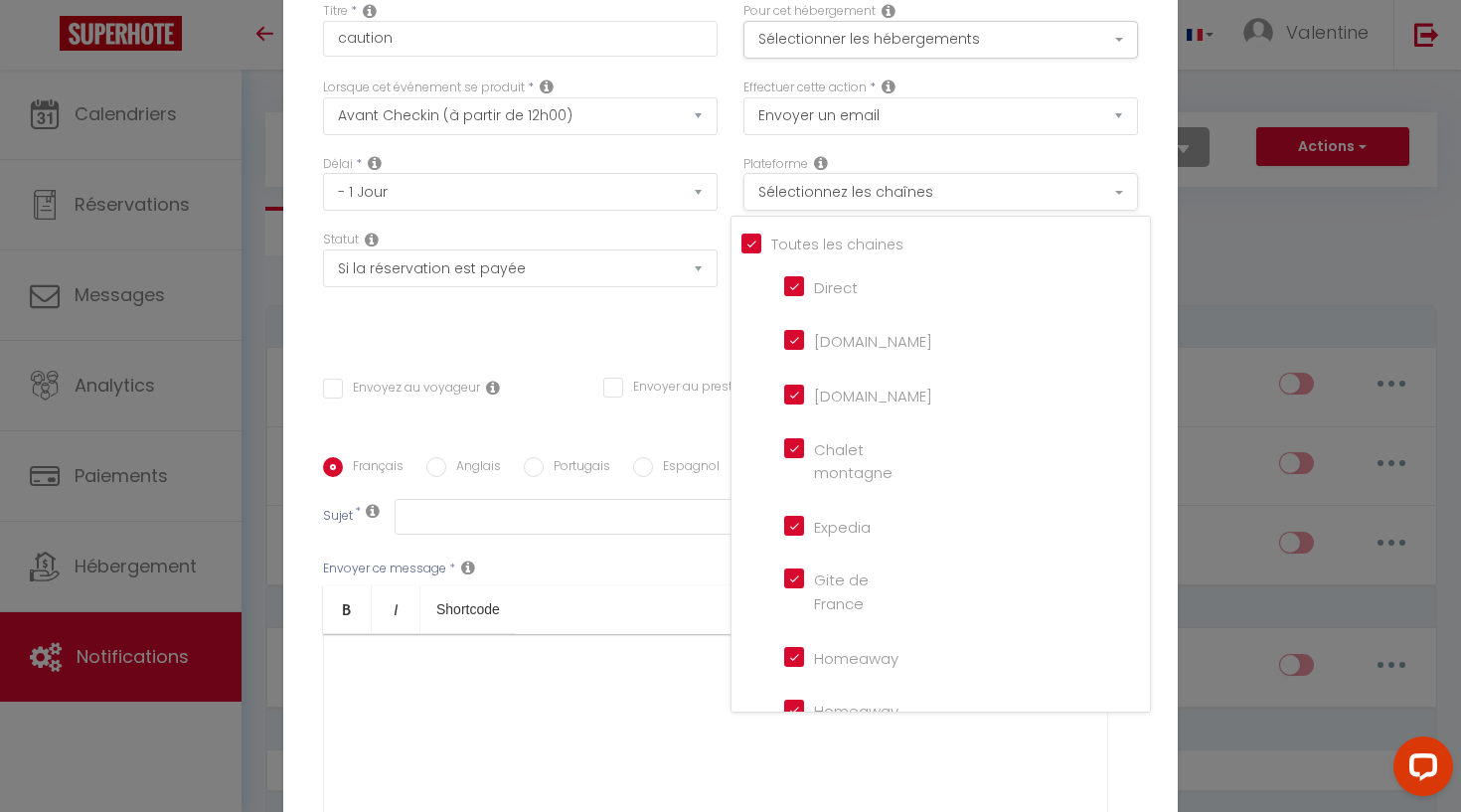 click on "Sélectionnez les chaînes" at bounding box center (940, 192) 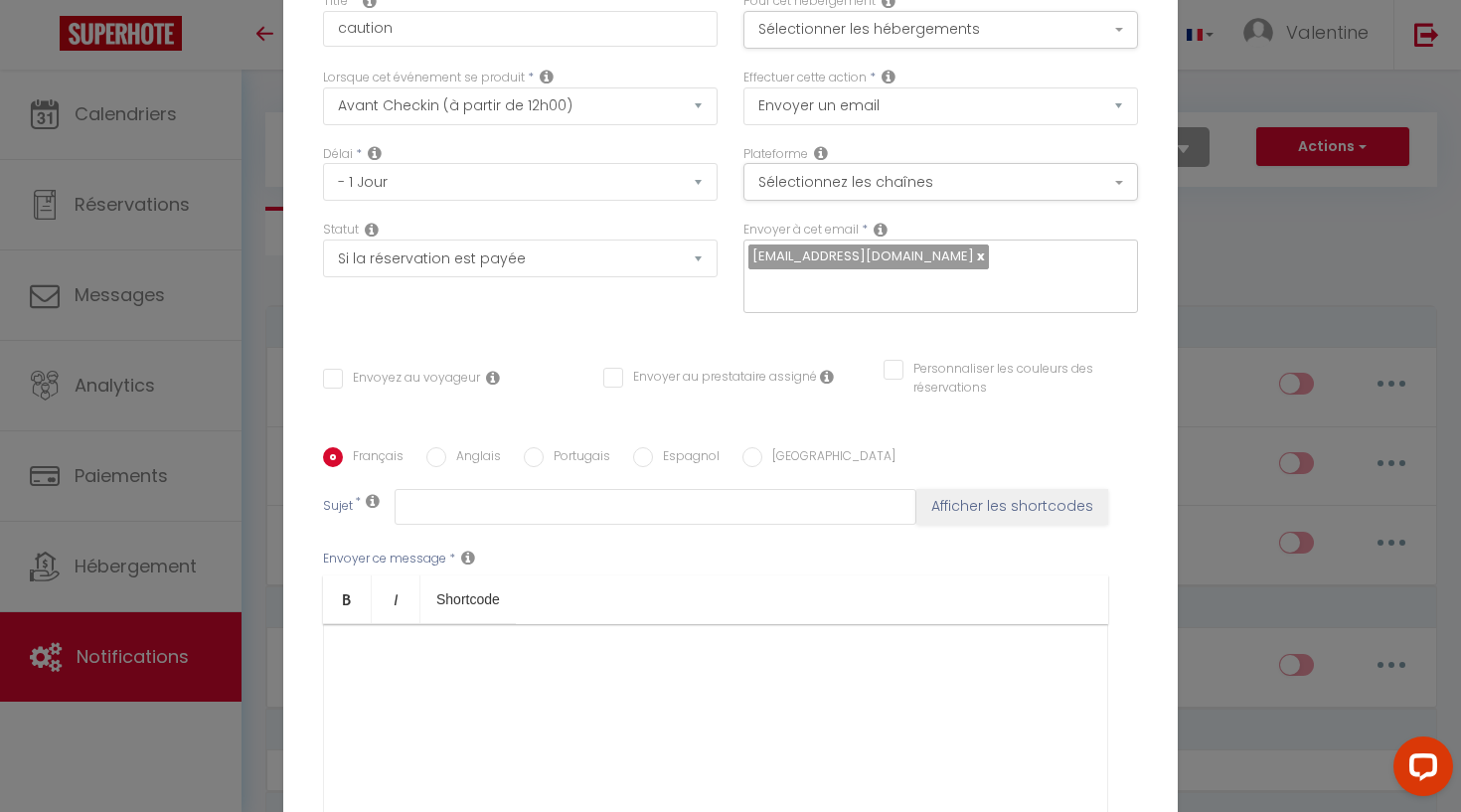 scroll, scrollTop: 7, scrollLeft: 0, axis: vertical 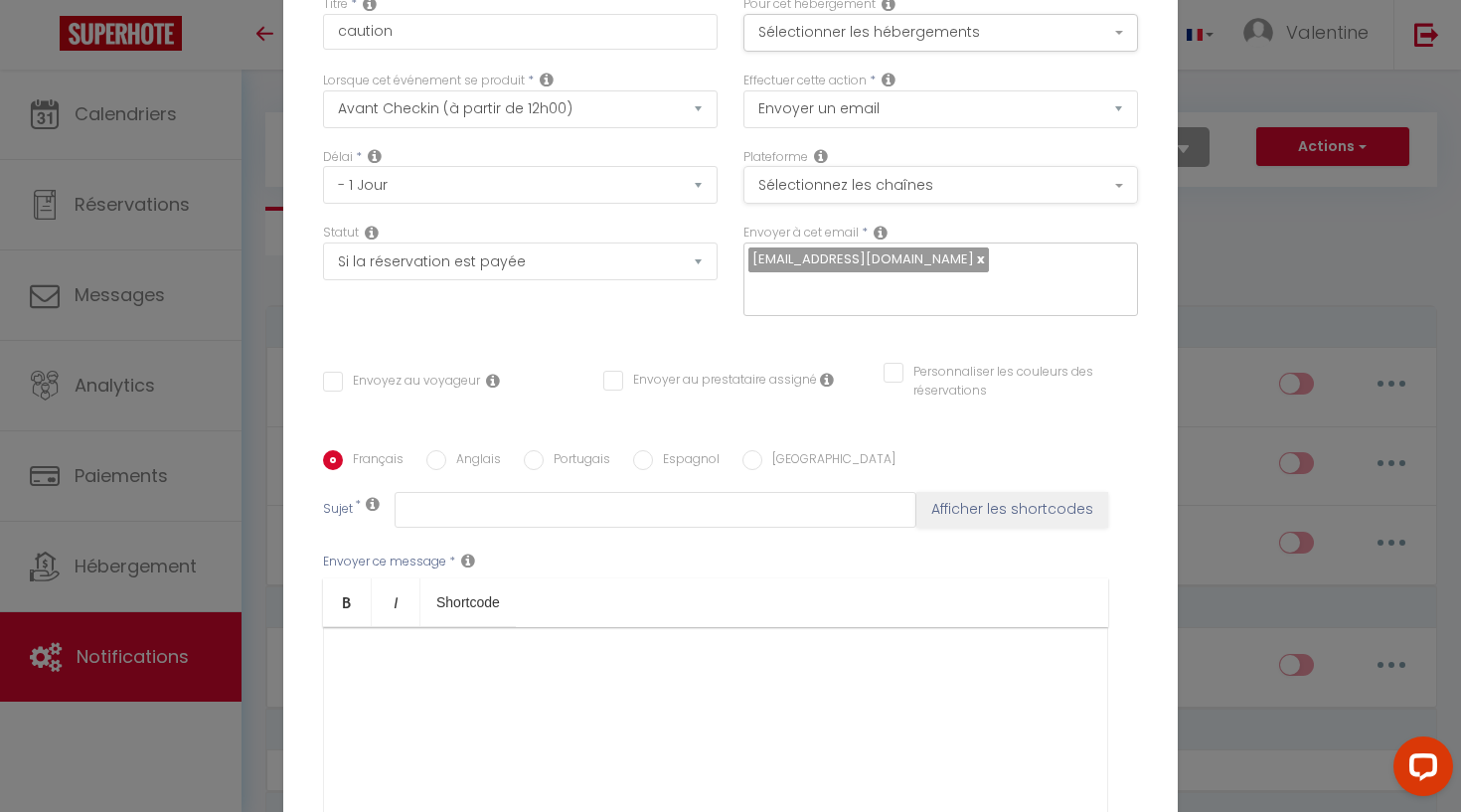 click on "Sélectionnez les chaînes" at bounding box center [940, 185] 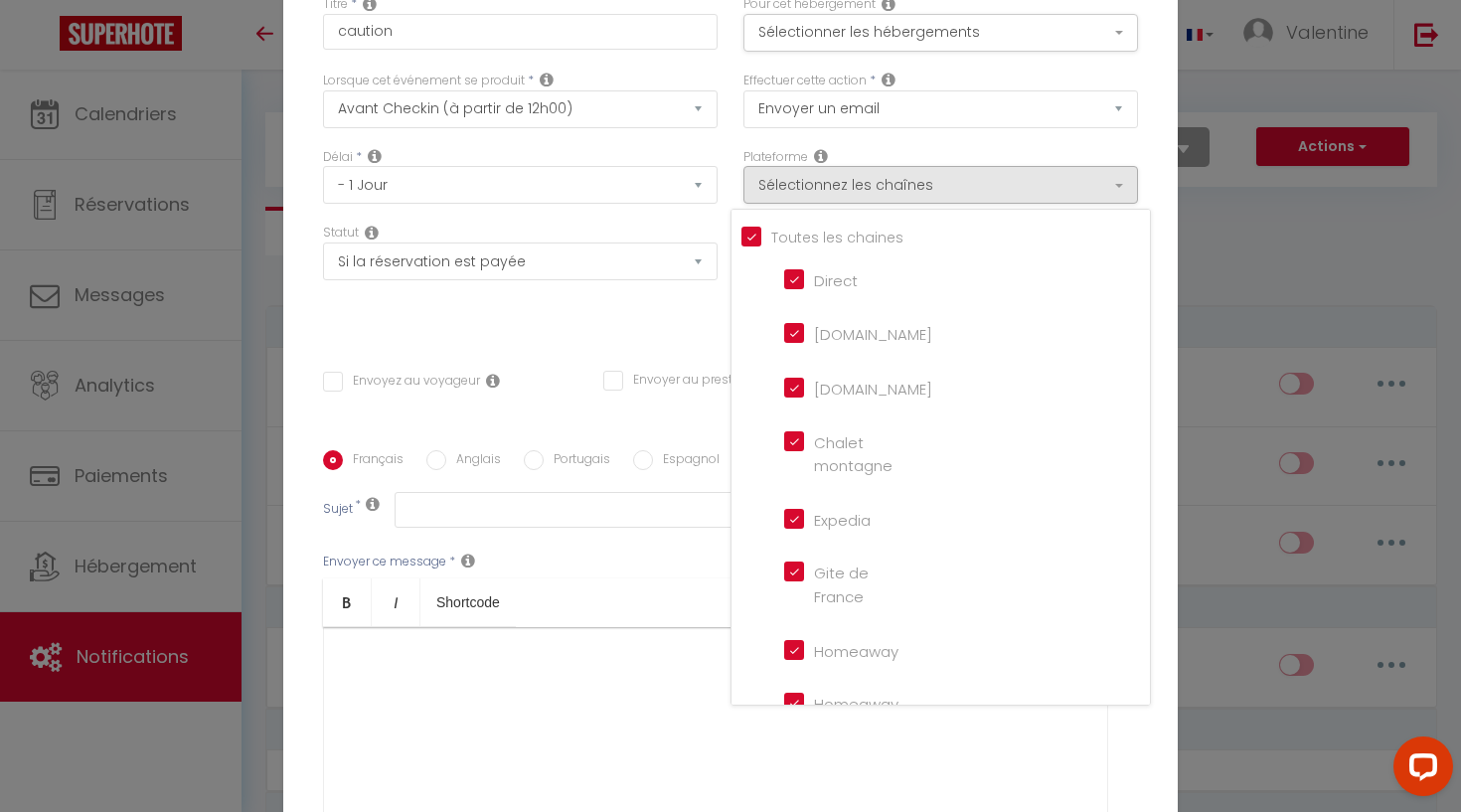 click on "Airbnb.com" at bounding box center [841, 332] 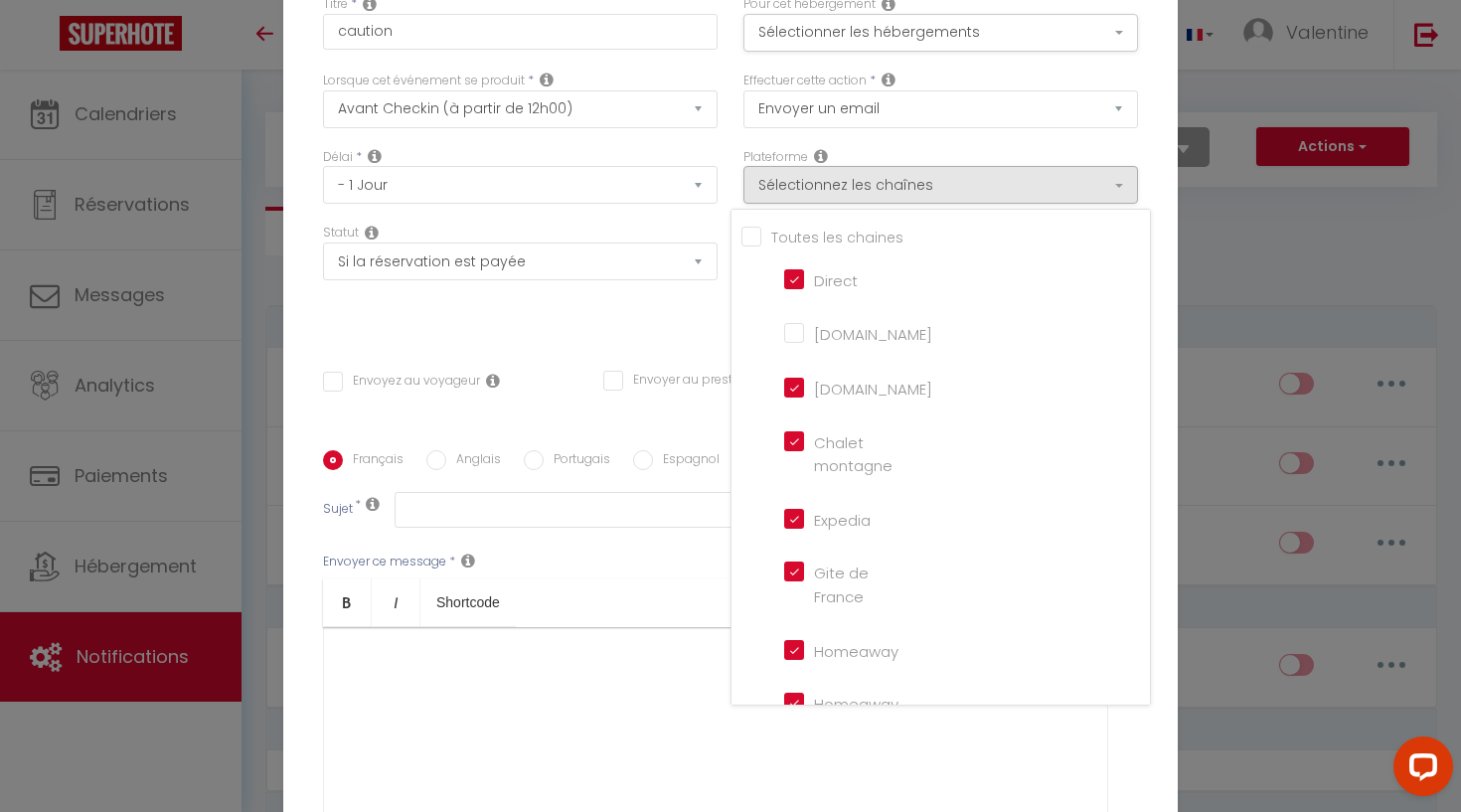 checkbox on "false" 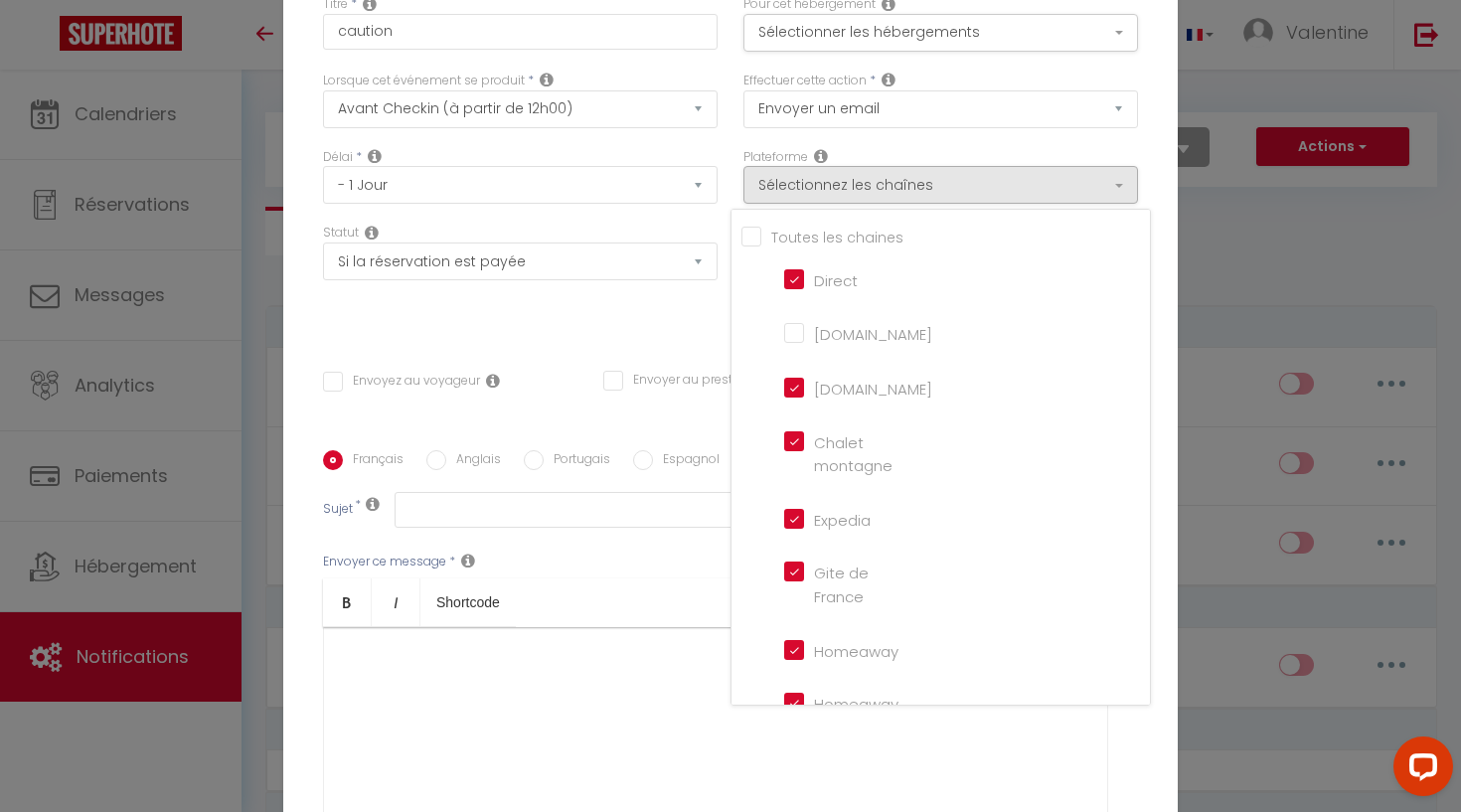 scroll, scrollTop: 0, scrollLeft: 0, axis: both 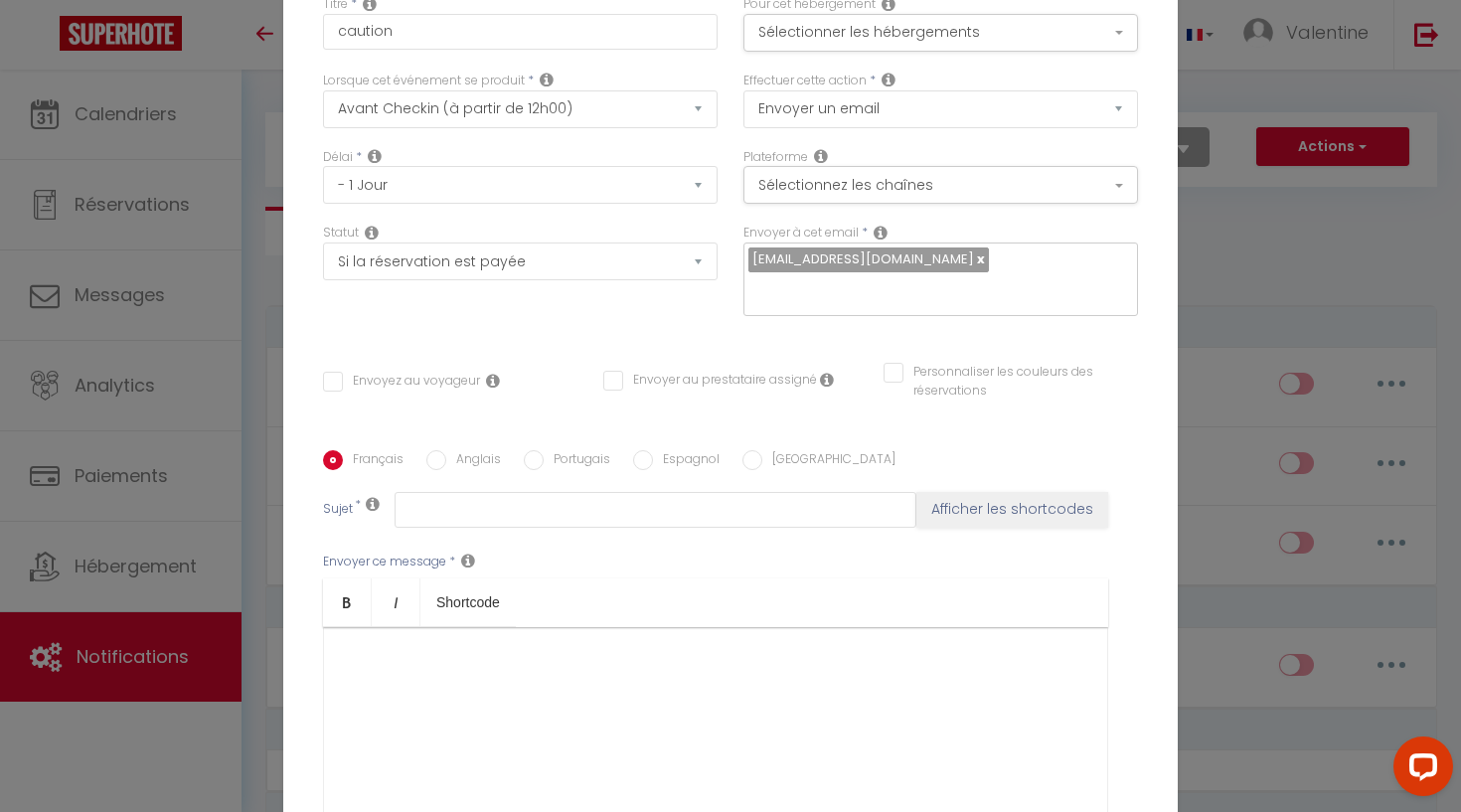 click on "Envoyez au voyageur" at bounding box center [450, 391] 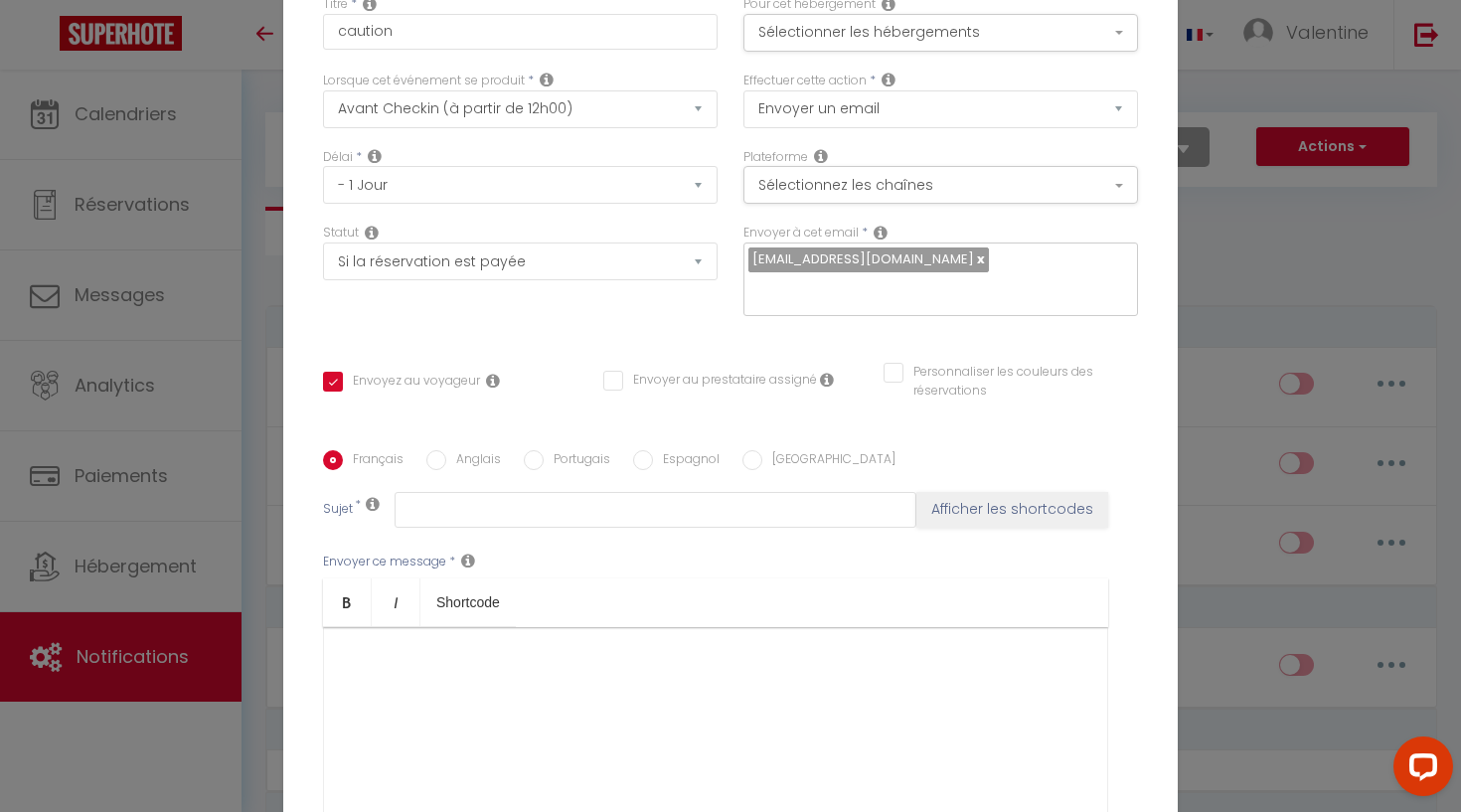 checkbox on "false" 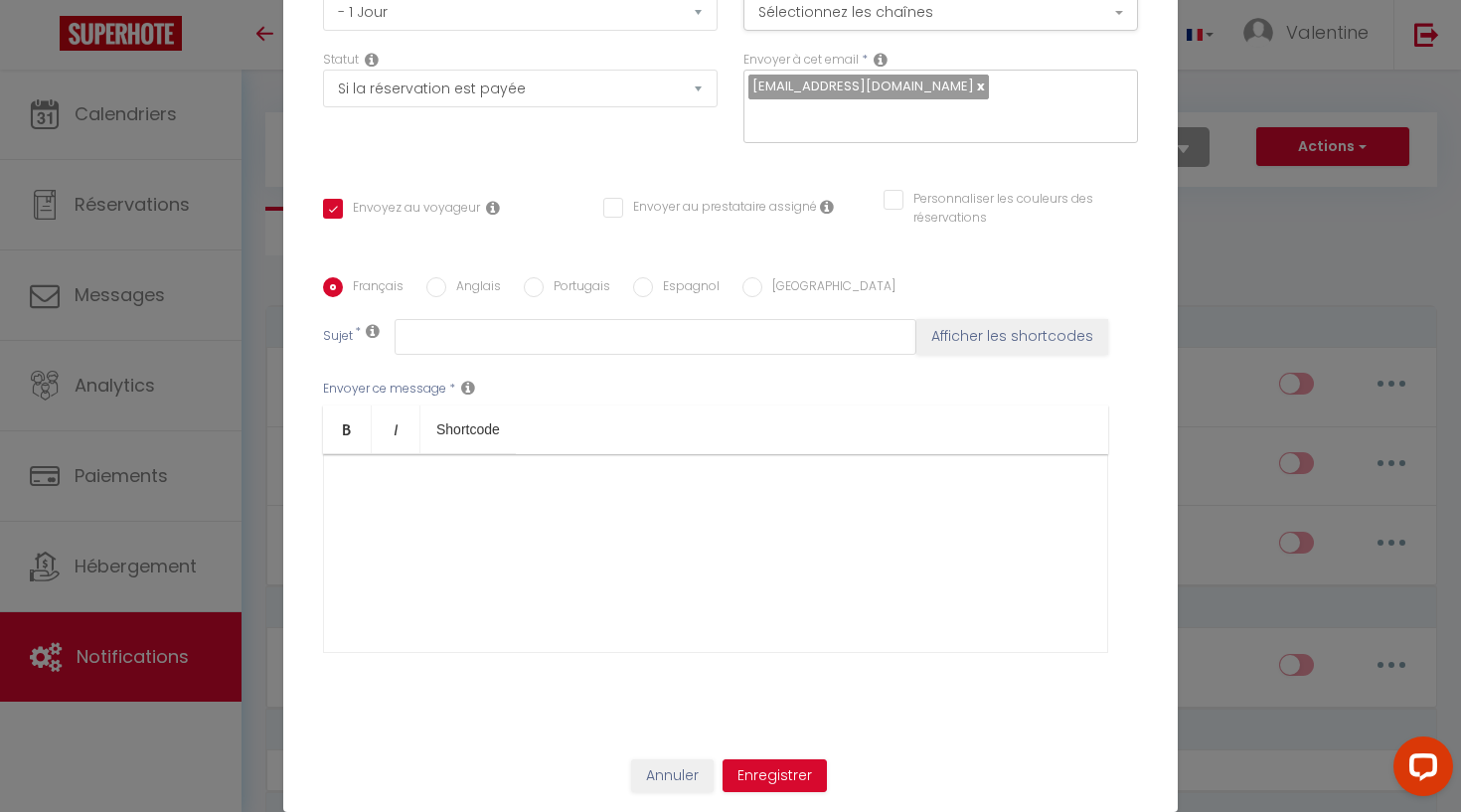 scroll, scrollTop: 180, scrollLeft: 0, axis: vertical 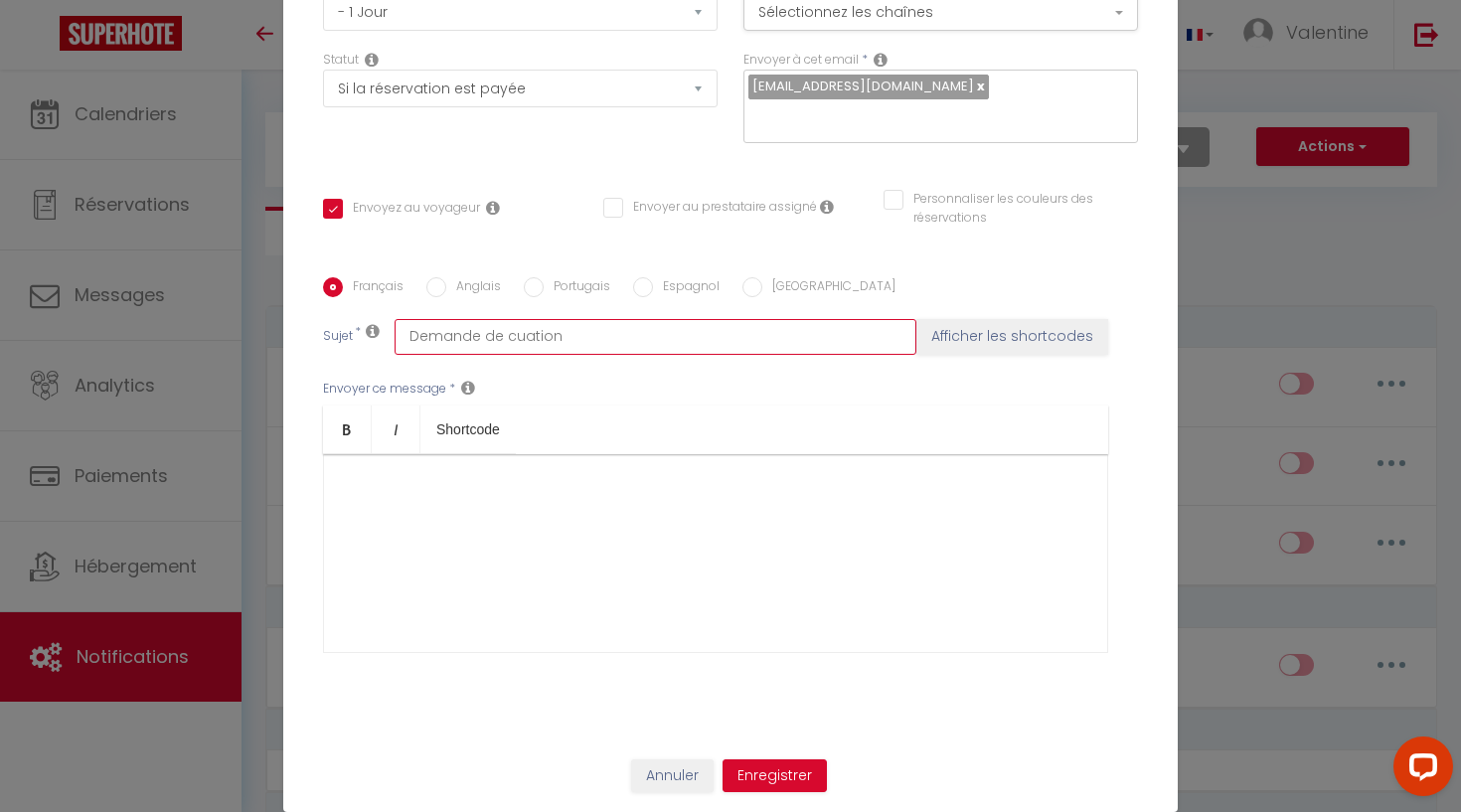type on "Demande de cuation" 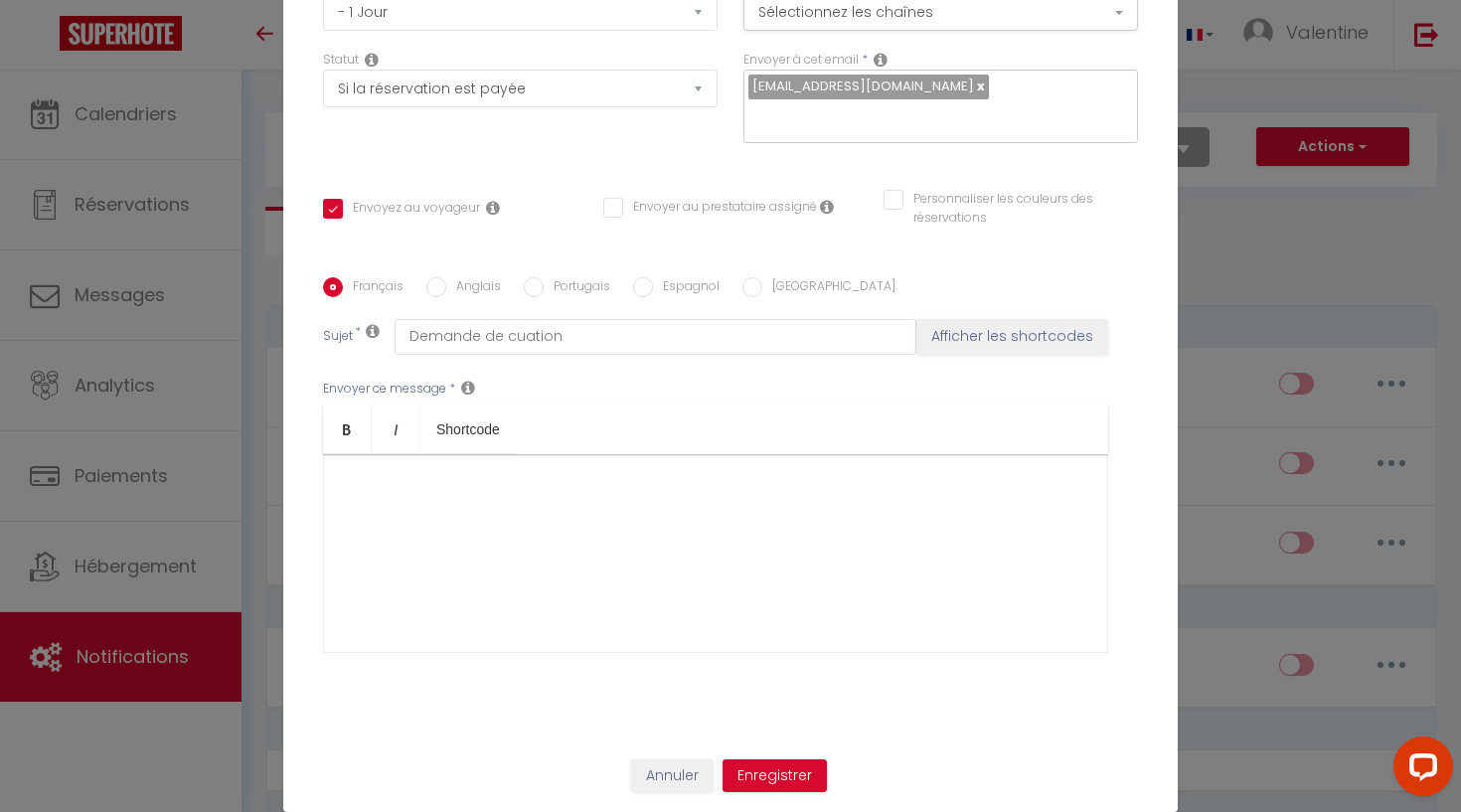 click at bounding box center (716, 554) 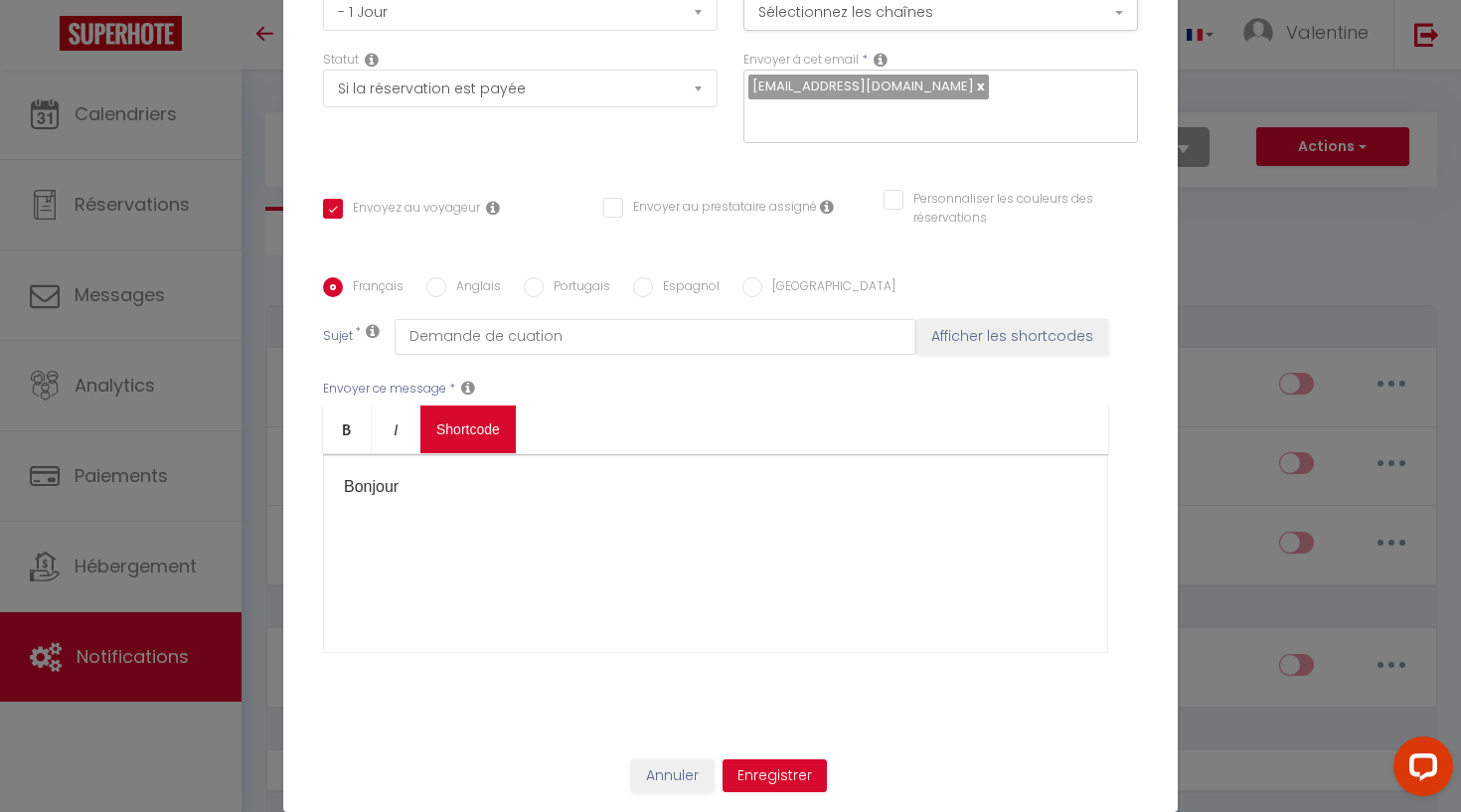 click on "Coaching SuperHote ce soir à 18h00, pour participer:  https://us02web.zoom.us/j/4667554618?pwd=QUhUTnBqenhNTG1HazhBOFJXWjRYUT09   ×     Toggle navigation       Toggle Search     Toggle menubar     Chercher   BUTTON
Besoin d'aide ?
Valentine   Paramètres        Équipe     Résultat de la recherche   Aucun résultat     Calendriers     Réservations     Messages     Analytics      Paiements     Hébergement     Notifications                 Résultat de la recherche   Id   Appart   Voyageur    Checkin   Checkout   Nuits   Pers.   Plateforme   Statut     Résultat de la recherche   Aucun résultat          Notifications
Actions
Nouvelle Notification    Exporter    Importer    Tous les apparts    Le repaire des Supers Héros
Actions
Nouveau shortcode personnalisé    Notifications   SHORTCODES PERSONNALISÉS                Immédiat" at bounding box center (730, 1785) 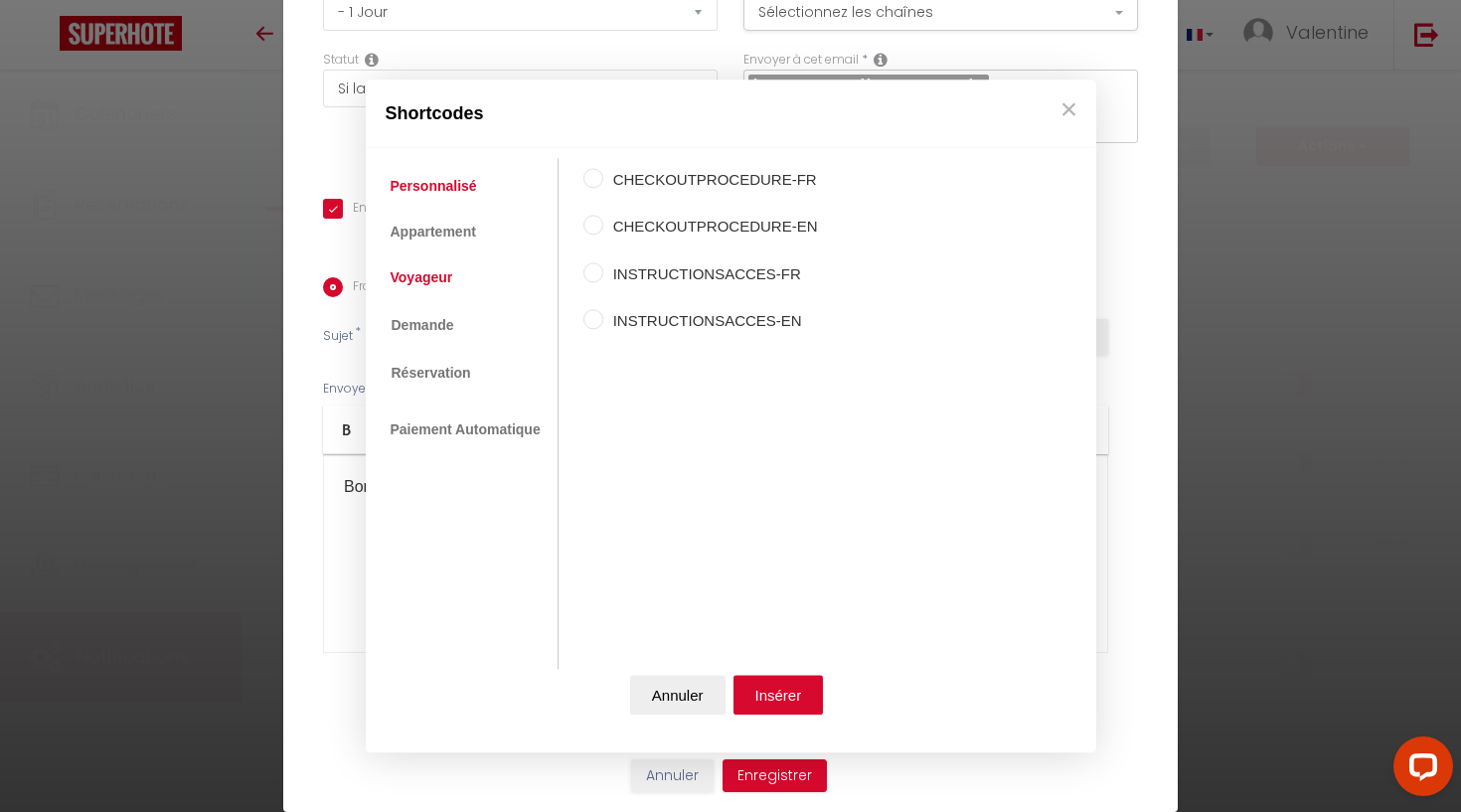 click on "Voyageur" at bounding box center (421, 278) 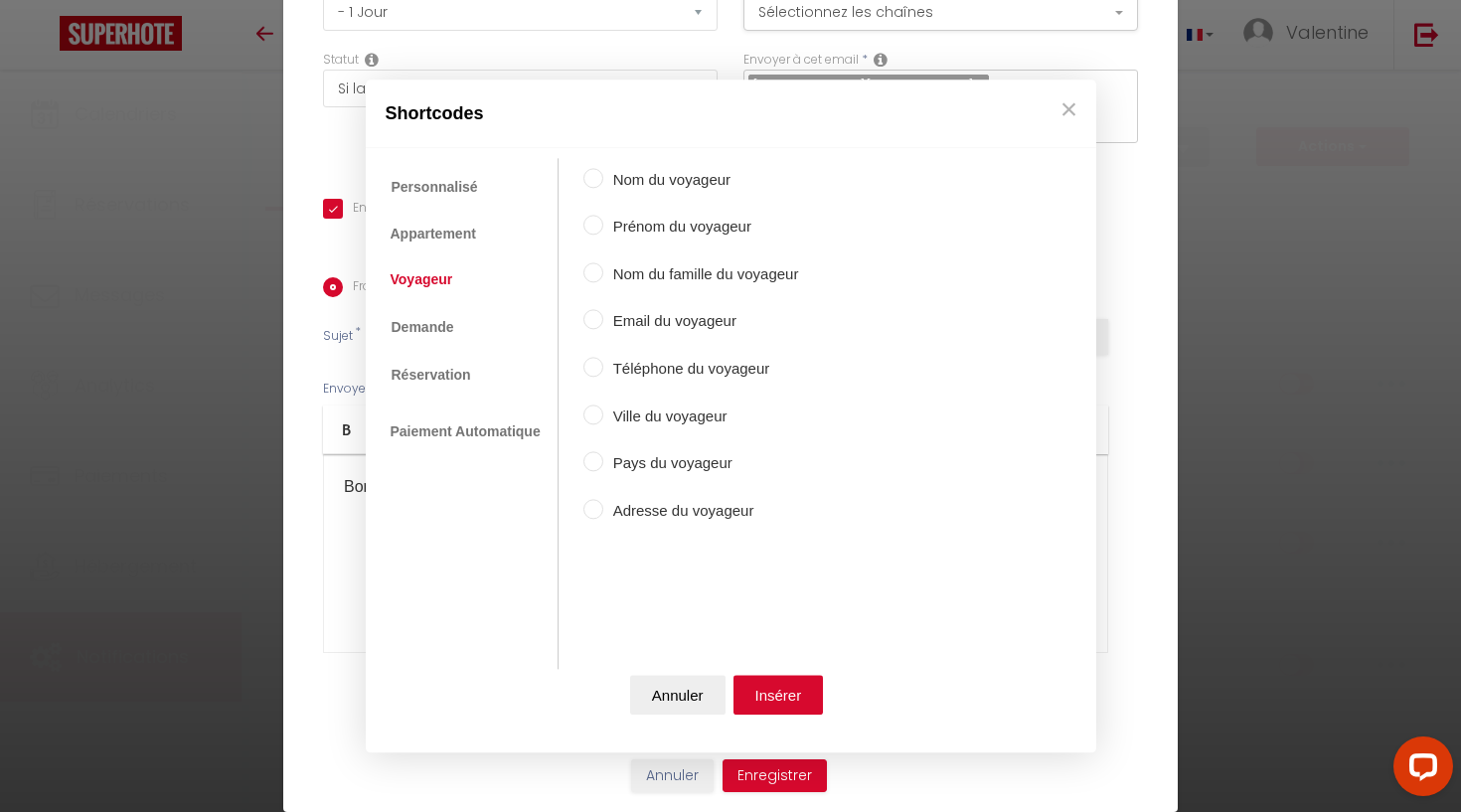 click on "Prénom du voyageur" at bounding box center [593, 226] 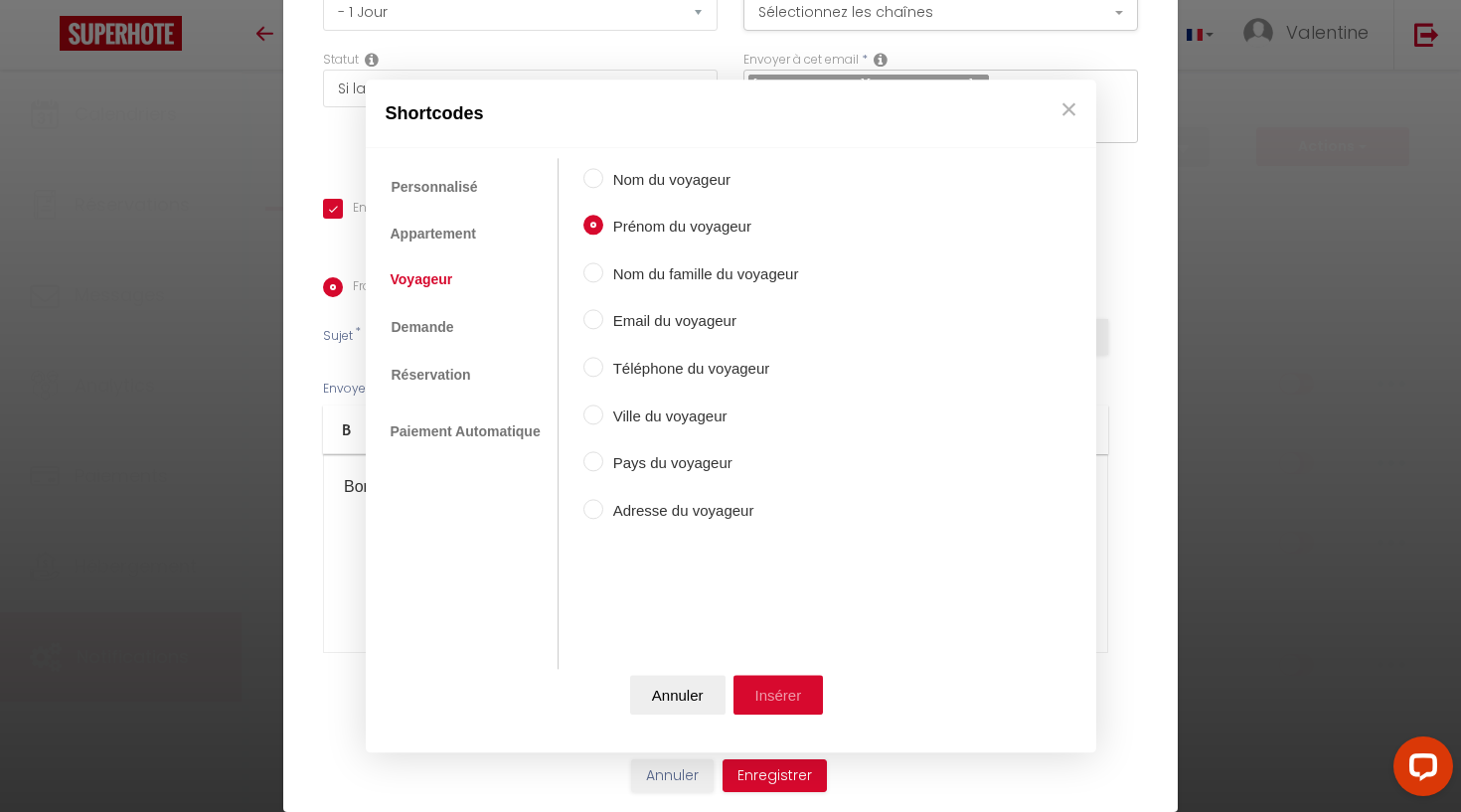 click on "Insérer" at bounding box center (778, 695) 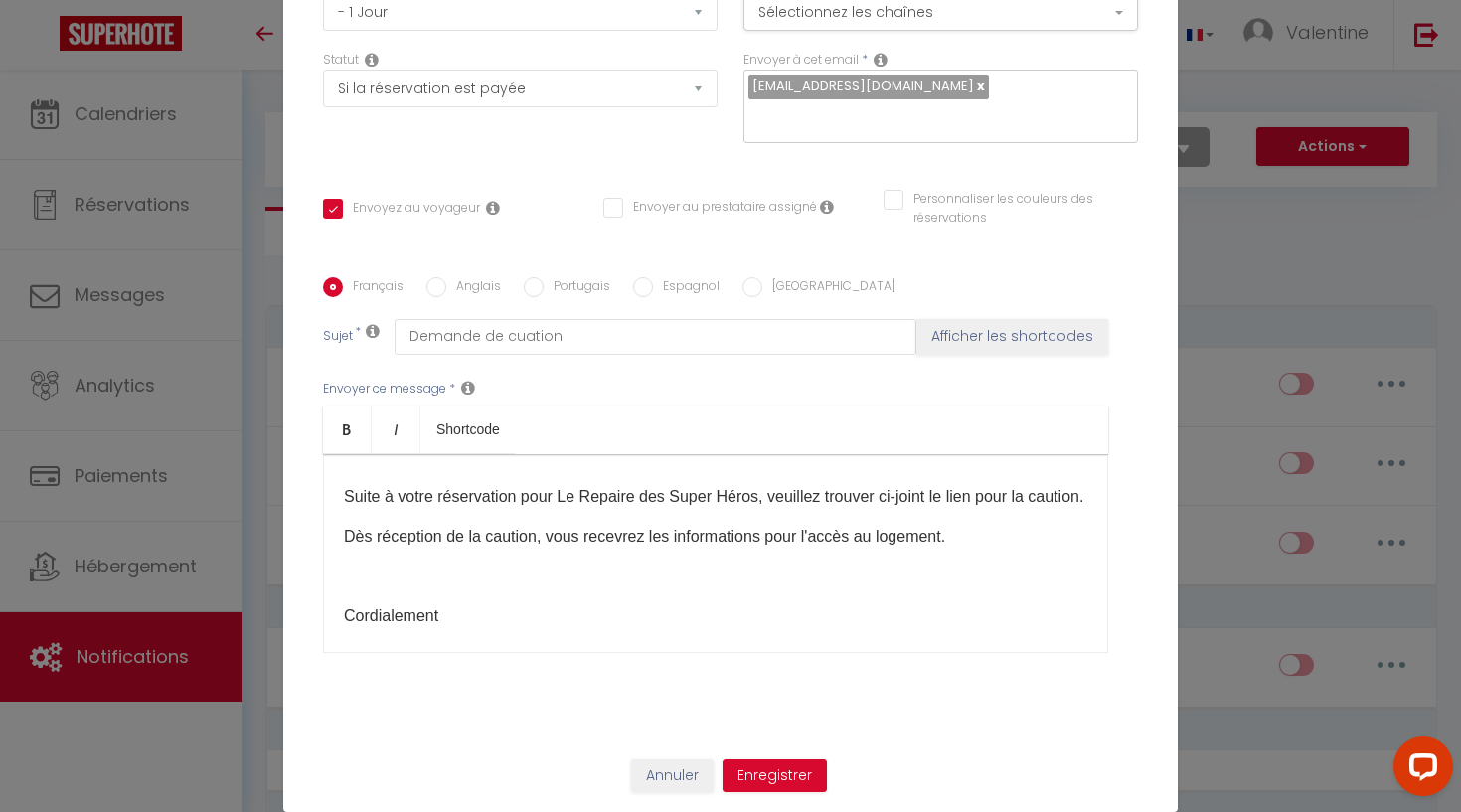 scroll, scrollTop: 149, scrollLeft: 0, axis: vertical 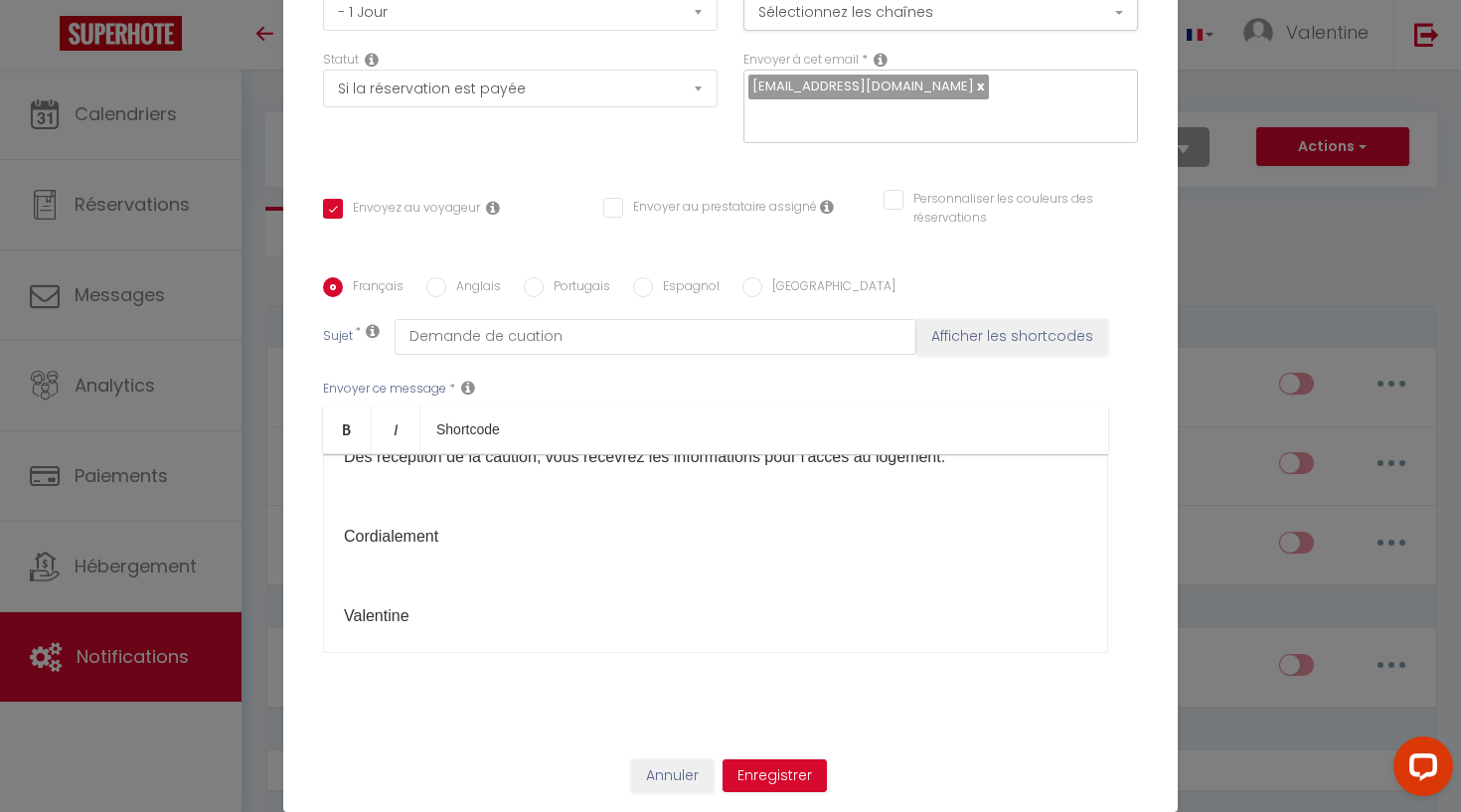 click on "Bonjour  [GUEST:FIRST_NAME] Suite à votre réservation pour Le Repaire des Super Héros, veuillez trouver ci-joint le lien pour la caution. Dès réception de la caution, vous recevrez les informations pour l'accès au logement. Cordialement  Valentine ​" at bounding box center [716, 554] 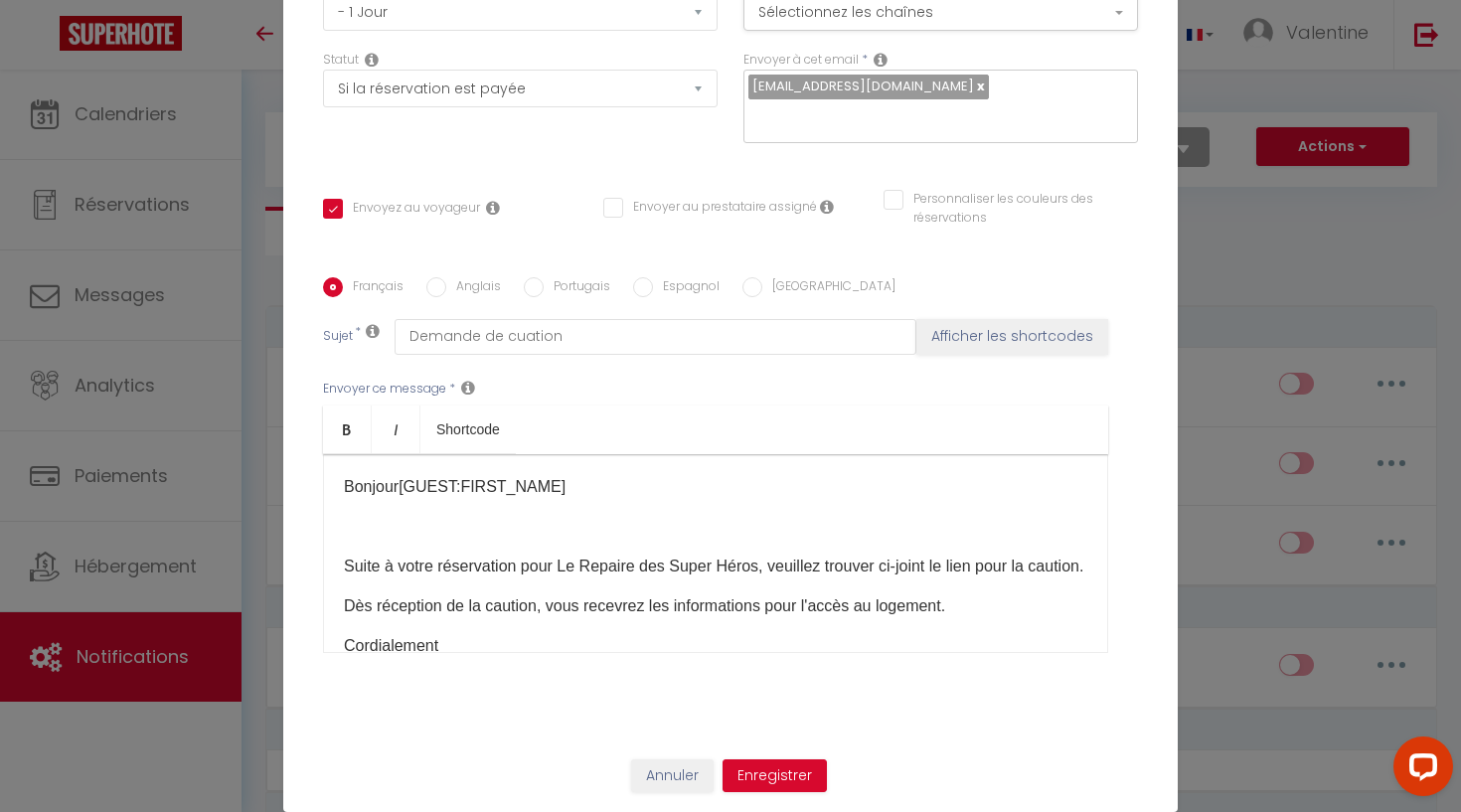 scroll, scrollTop: 0, scrollLeft: 0, axis: both 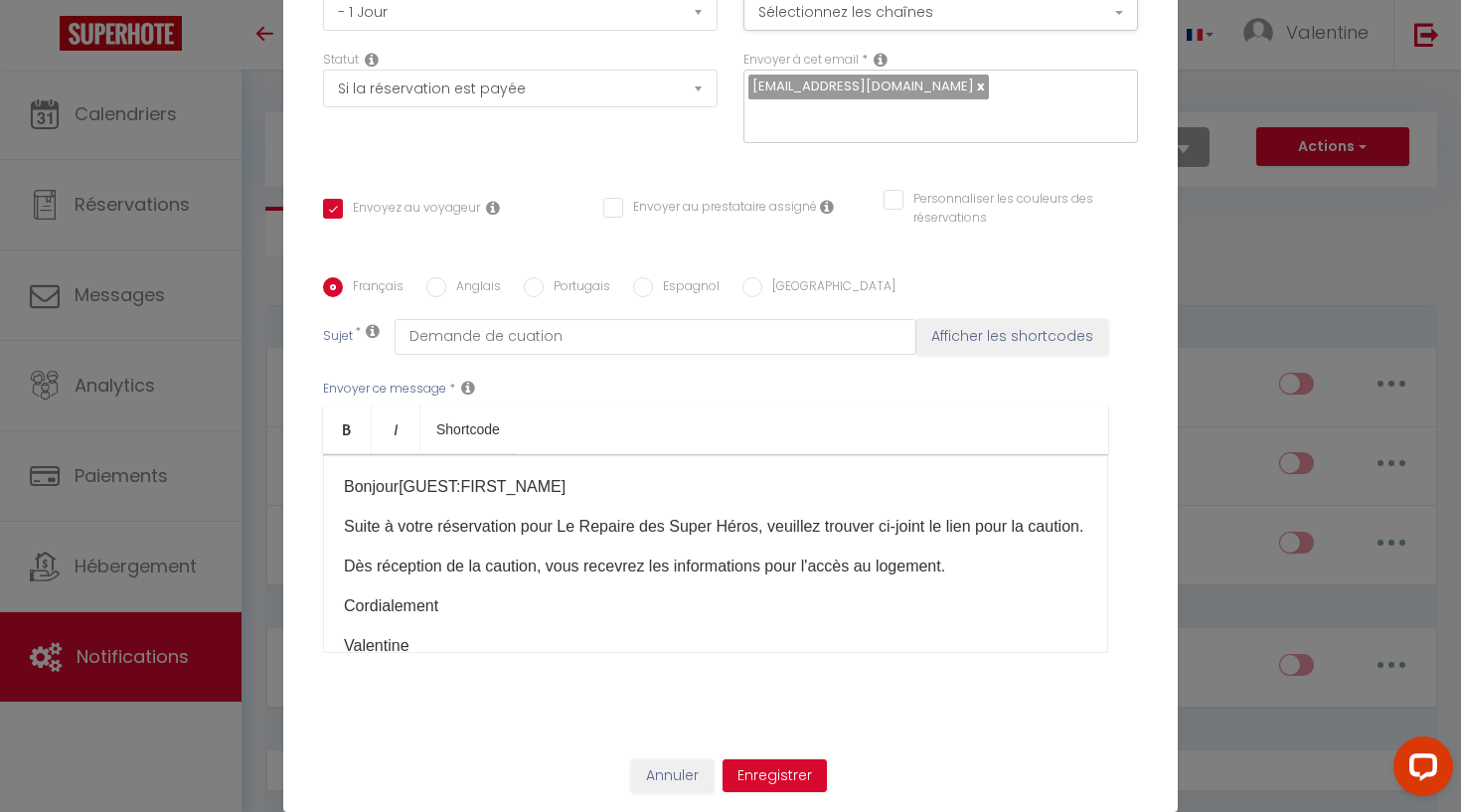 click on "Suite à votre réservation pour Le Repaire des Super Héros, veuillez trouver ci-joint le lien pour la caution." at bounding box center [716, 527] 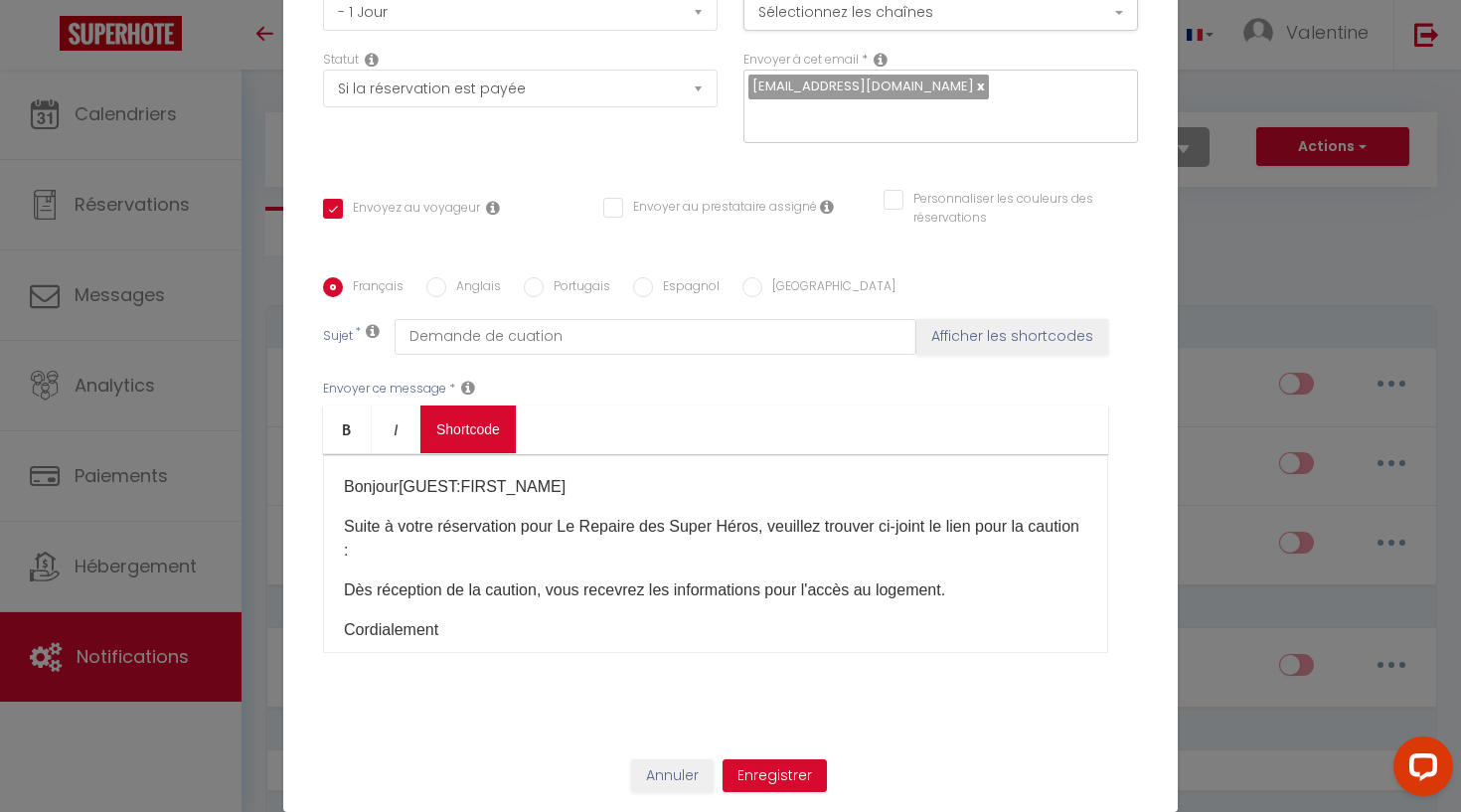 click on "Coaching SuperHote ce soir à 18h00, pour participer:  https://us02web.zoom.us/j/4667554618?pwd=QUhUTnBqenhNTG1HazhBOFJXWjRYUT09   ×     Toggle navigation       Toggle Search     Toggle menubar     Chercher   BUTTON
Besoin d'aide ?
Valentine   Paramètres        Équipe     Résultat de la recherche   Aucun résultat     Calendriers     Réservations     Messages     Analytics      Paiements     Hébergement     Notifications                 Résultat de la recherche   Id   Appart   Voyageur    Checkin   Checkout   Nuits   Pers.   Plateforme   Statut     Résultat de la recherche   Aucun résultat          Notifications
Actions
Nouvelle Notification    Exporter    Importer    Tous les apparts    Le repaire des Supers Héros
Actions
Nouveau shortcode personnalisé    Notifications   SHORTCODES PERSONNALISÉS                Immédiat" at bounding box center (730, 1785) 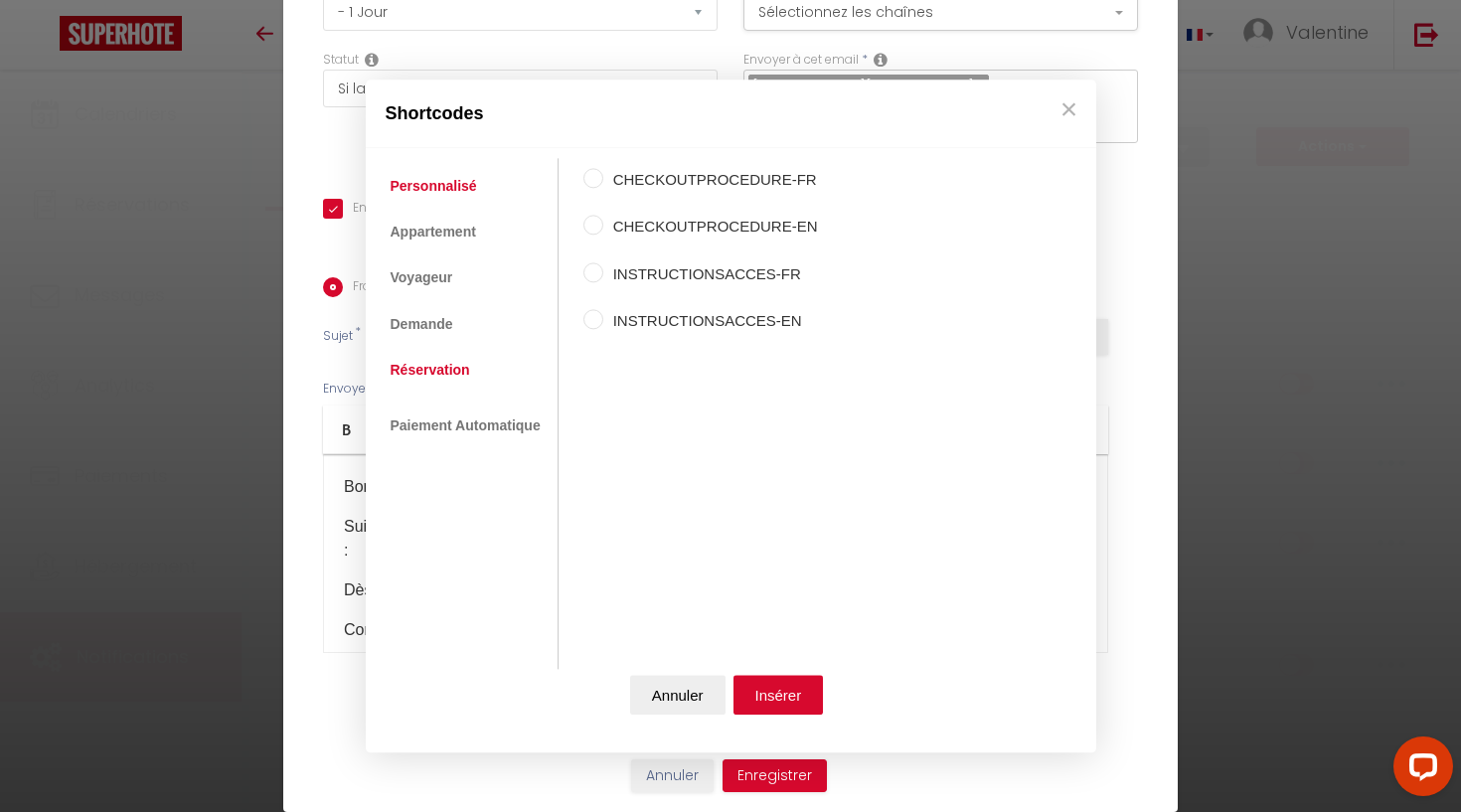 click on "Réservation" at bounding box center [430, 370] 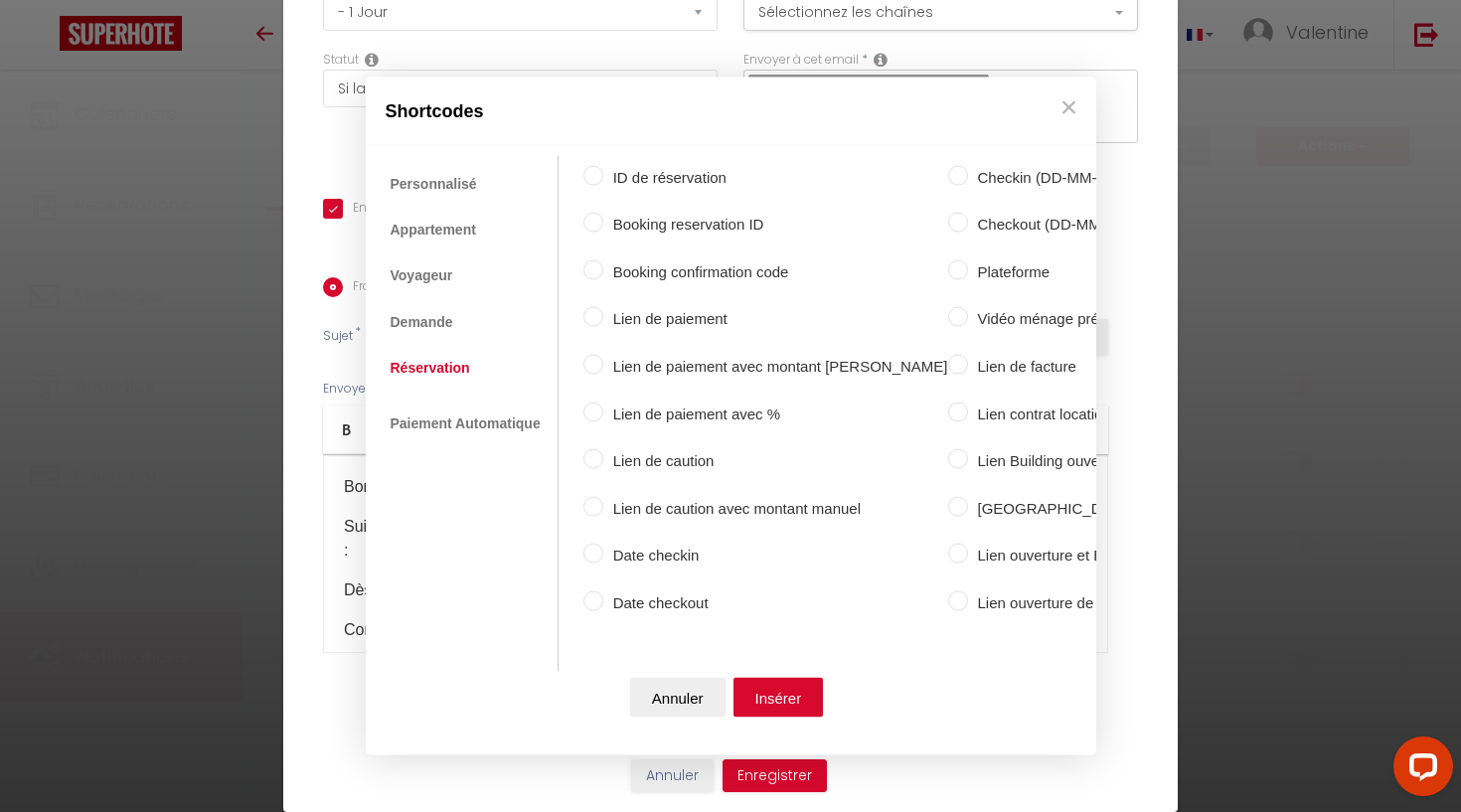 click on "Lien de caution" at bounding box center [775, 461] 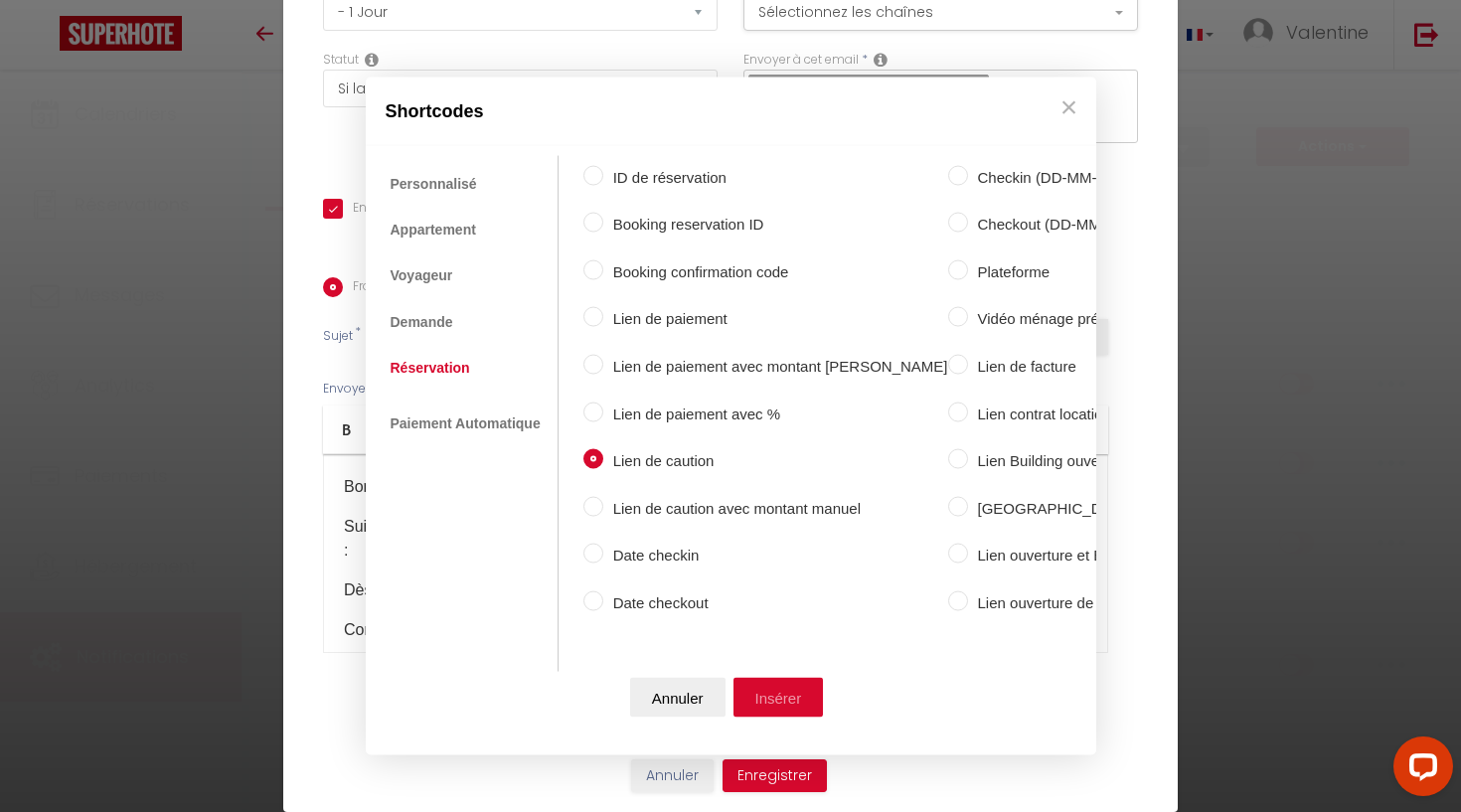 click on "Insérer" at bounding box center [778, 698] 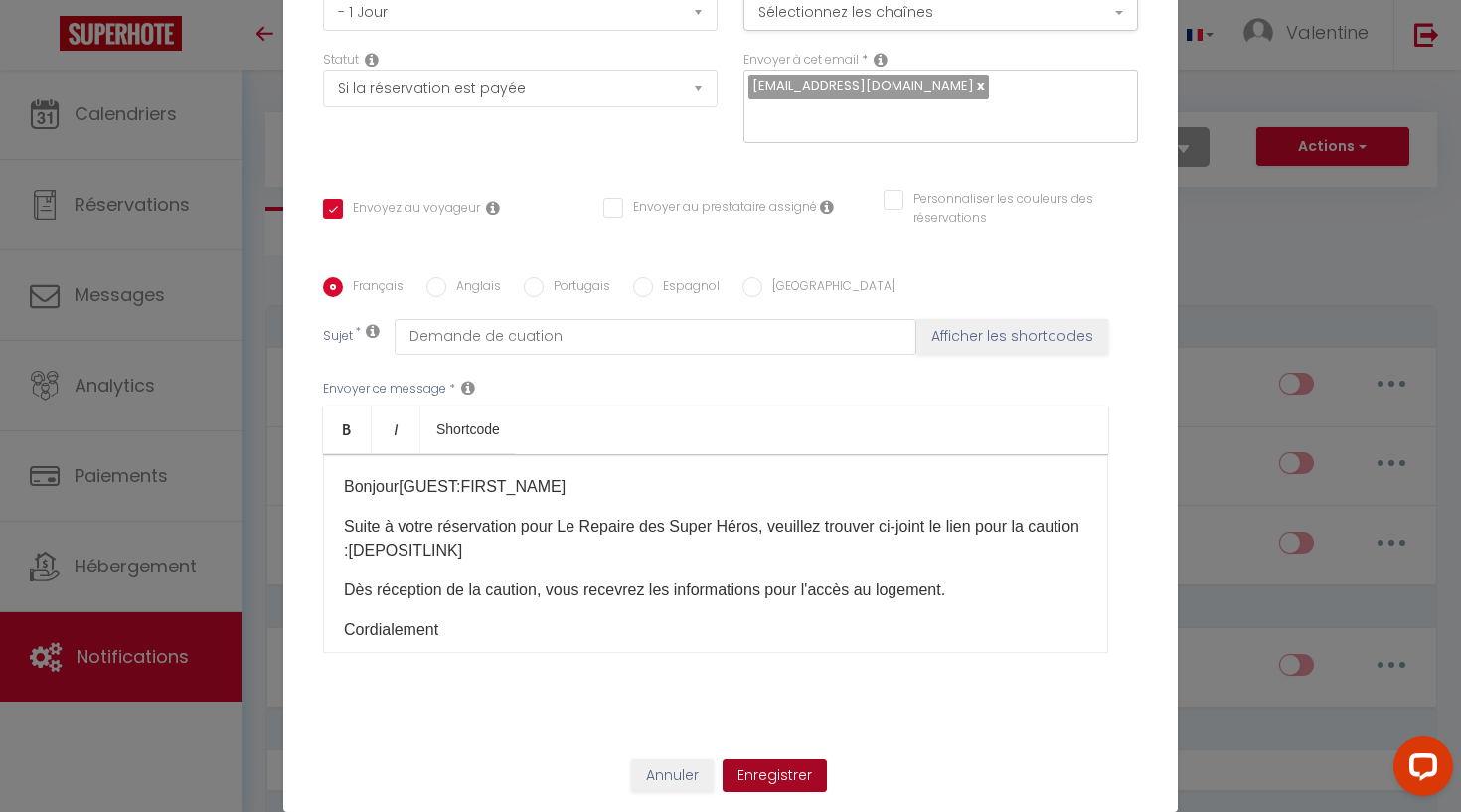 click on "Enregistrer" at bounding box center [774, 776] 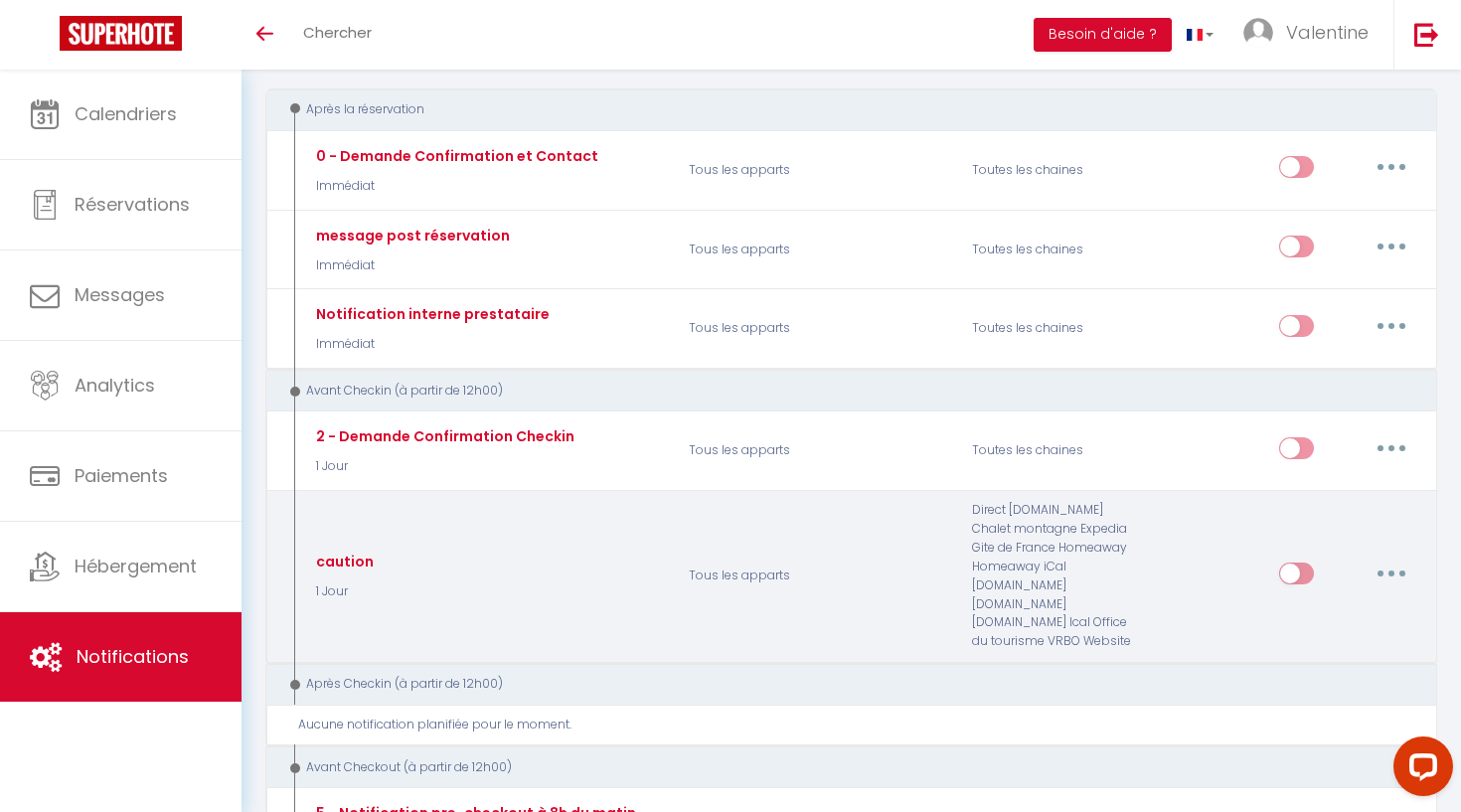 scroll, scrollTop: 221, scrollLeft: 0, axis: vertical 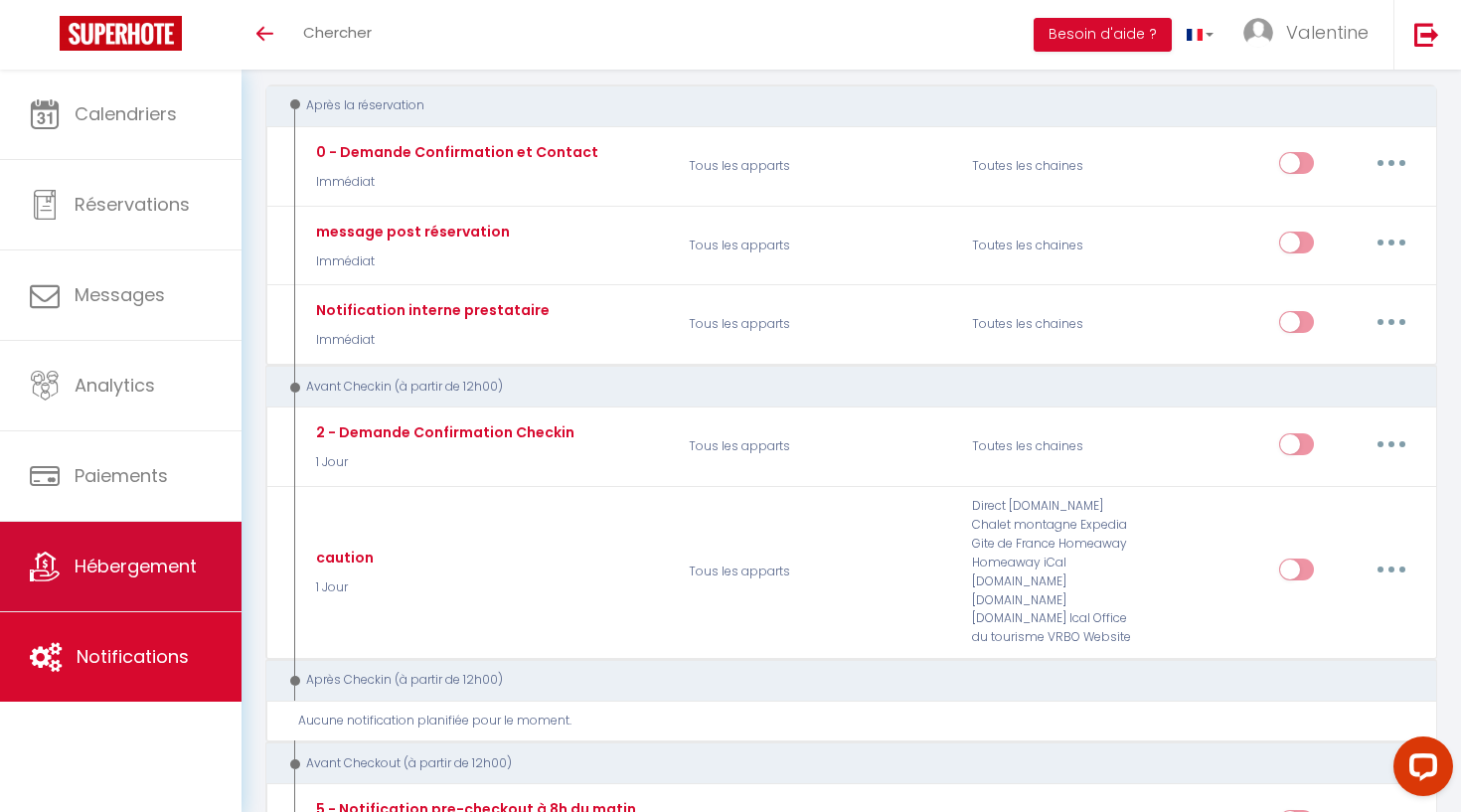 click on "Hébergement" at bounding box center [135, 566] 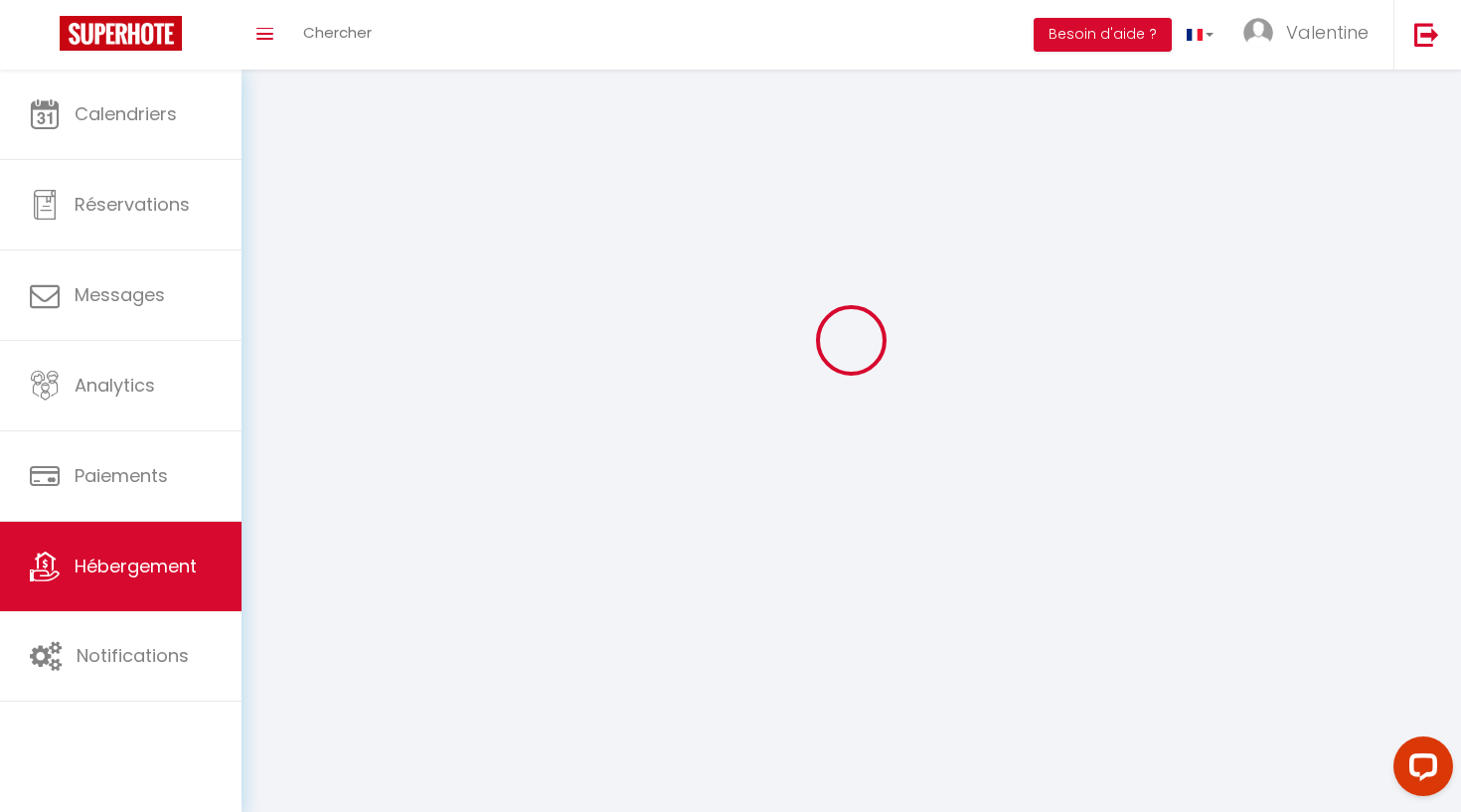 scroll, scrollTop: 0, scrollLeft: 0, axis: both 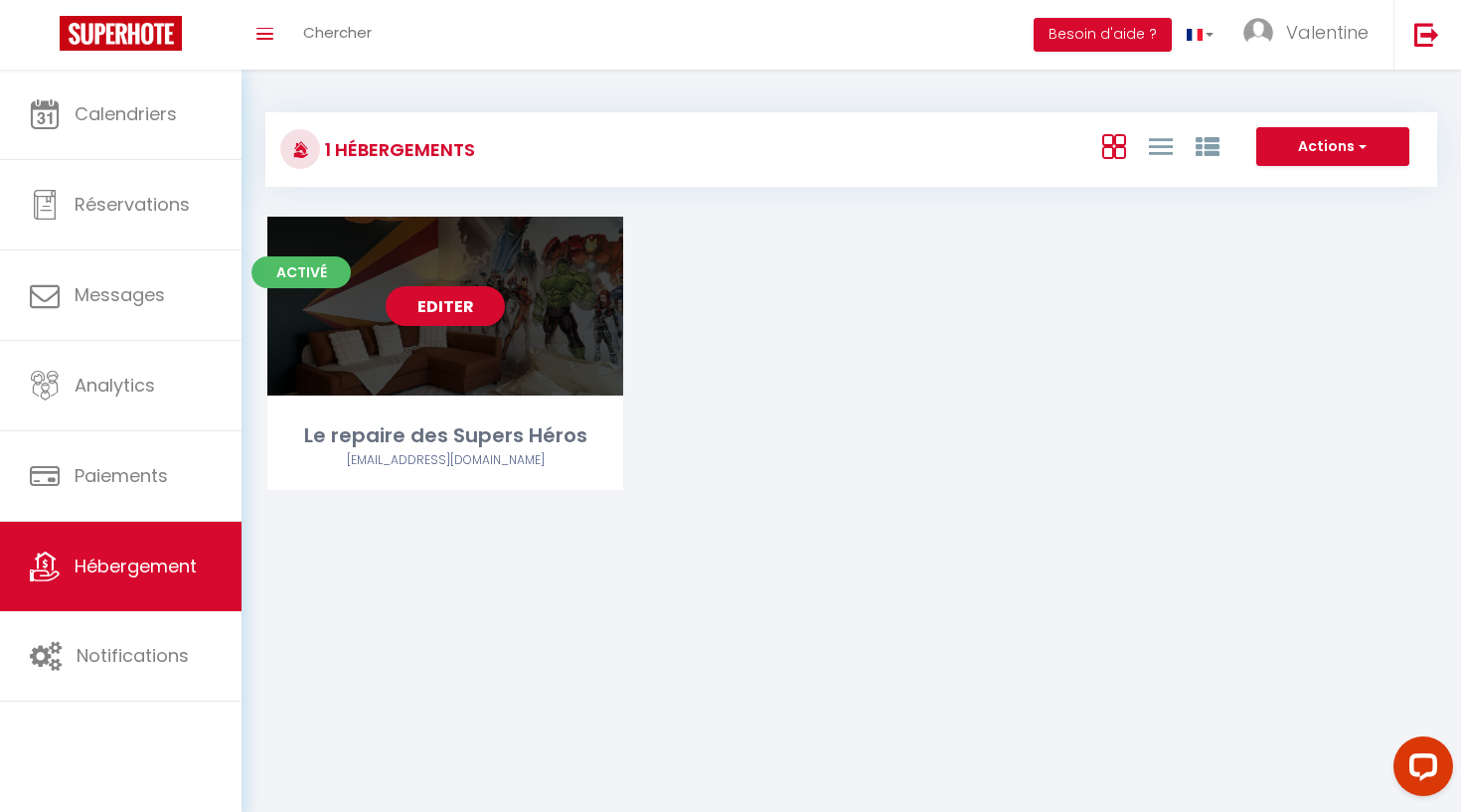 click on "Editer" at bounding box center (445, 306) 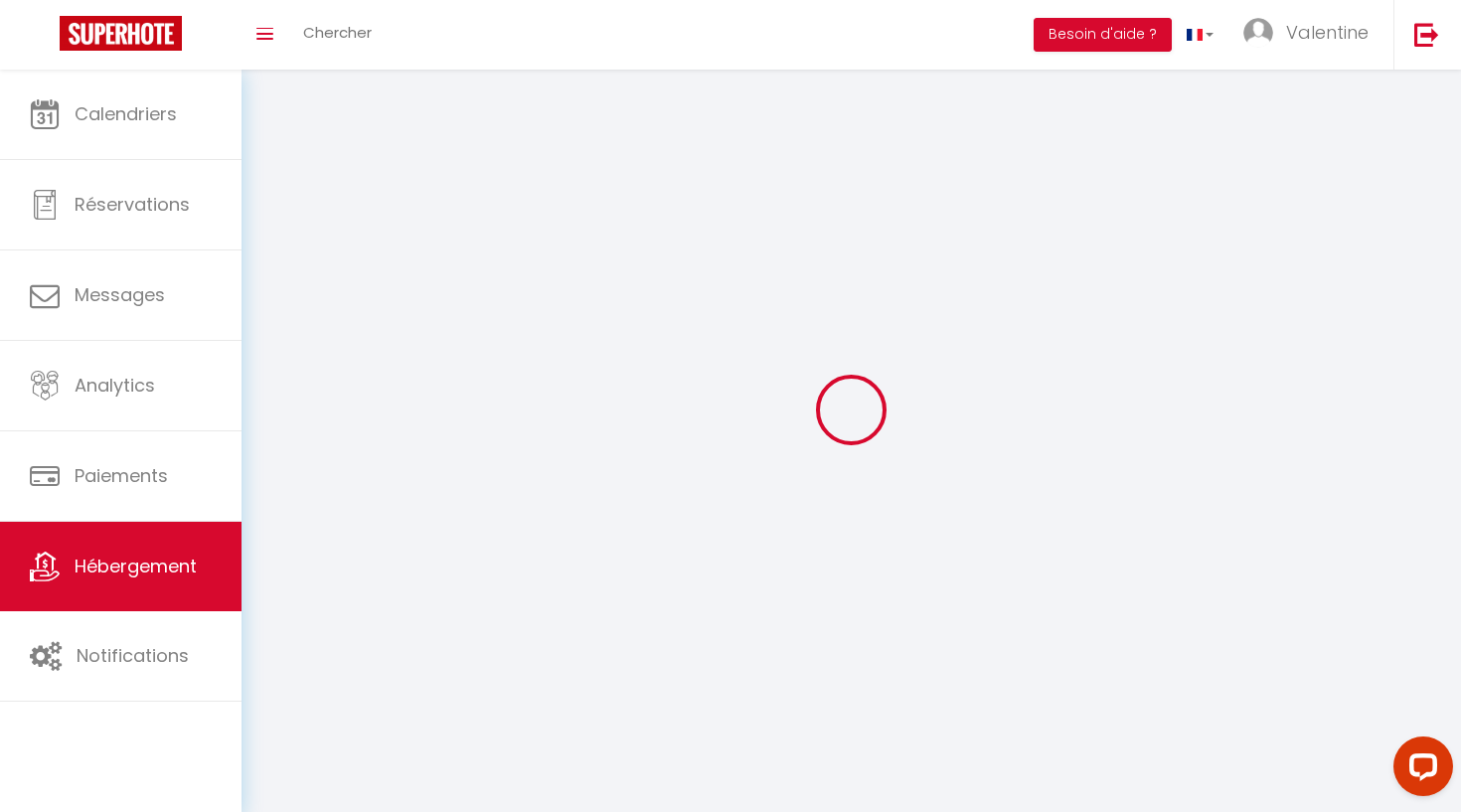 select 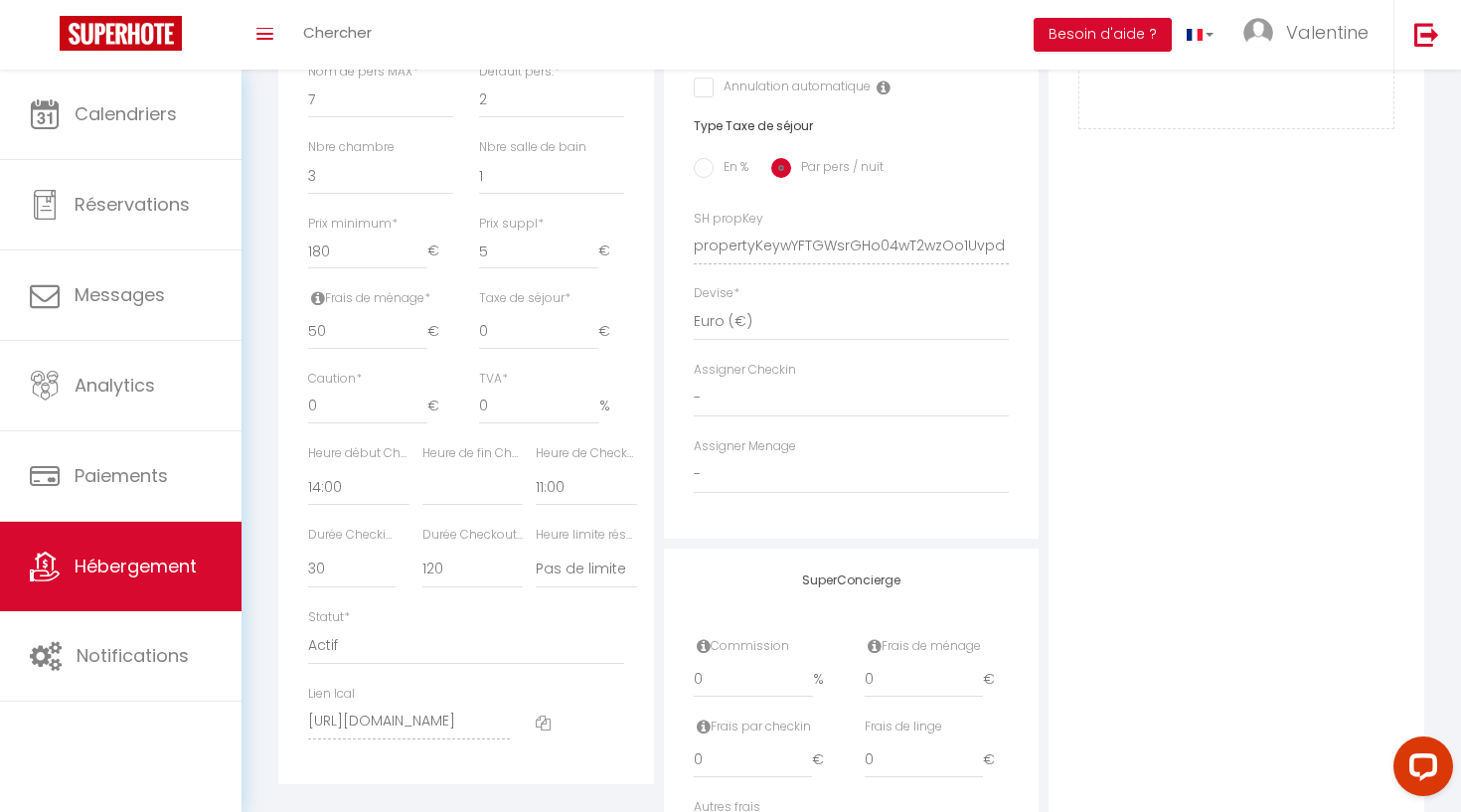 scroll, scrollTop: 771, scrollLeft: 0, axis: vertical 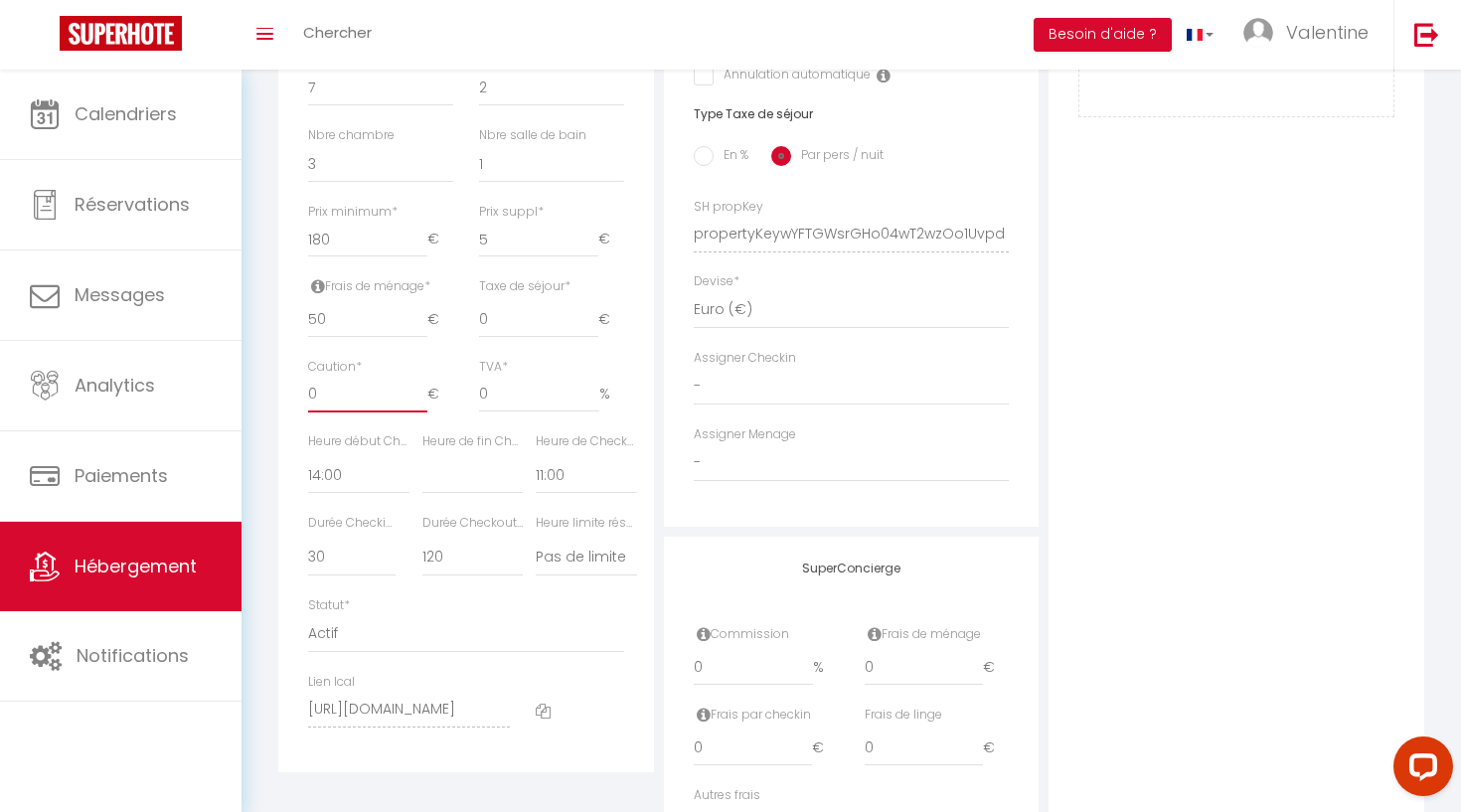click on "0" at bounding box center (368, 395) 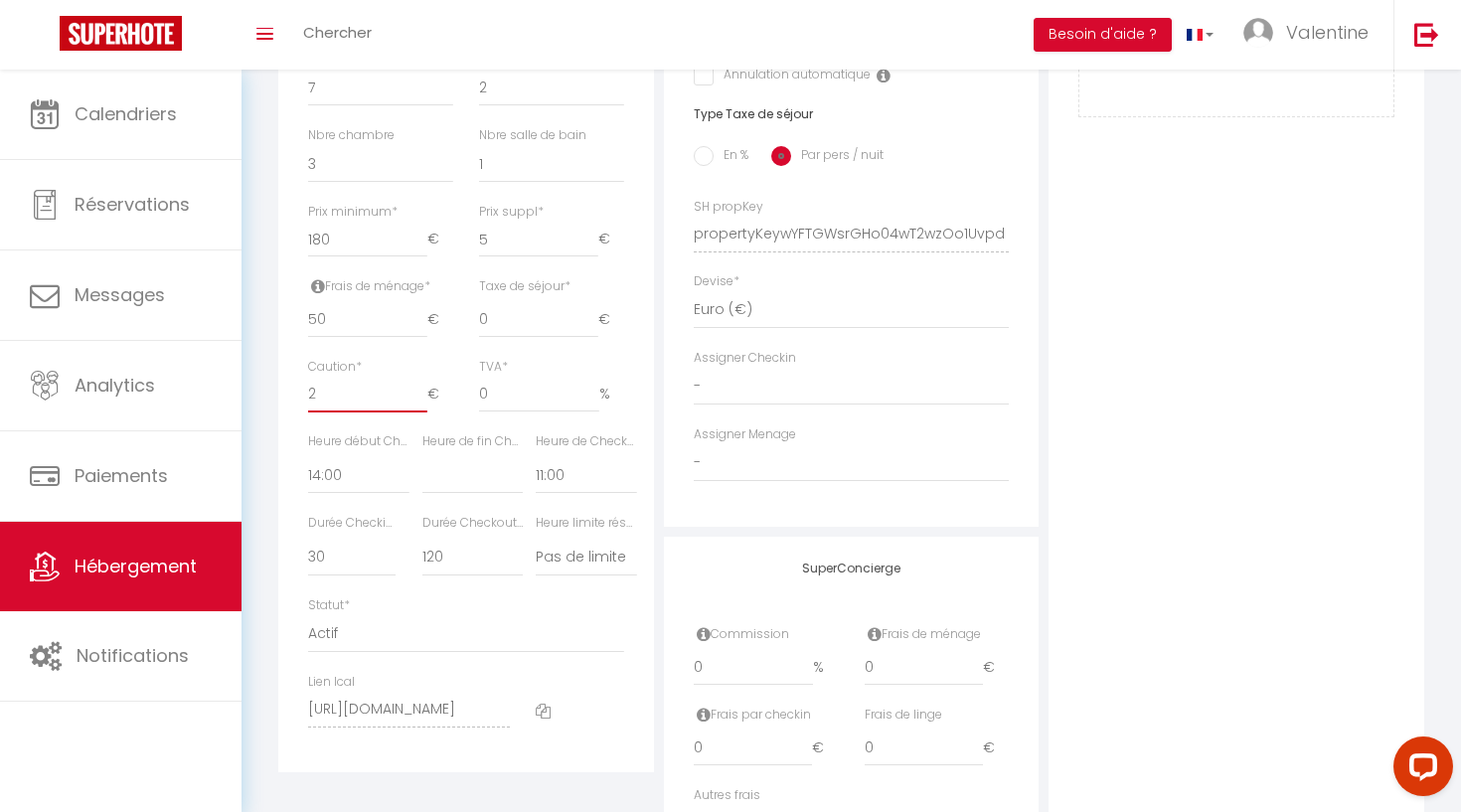 select 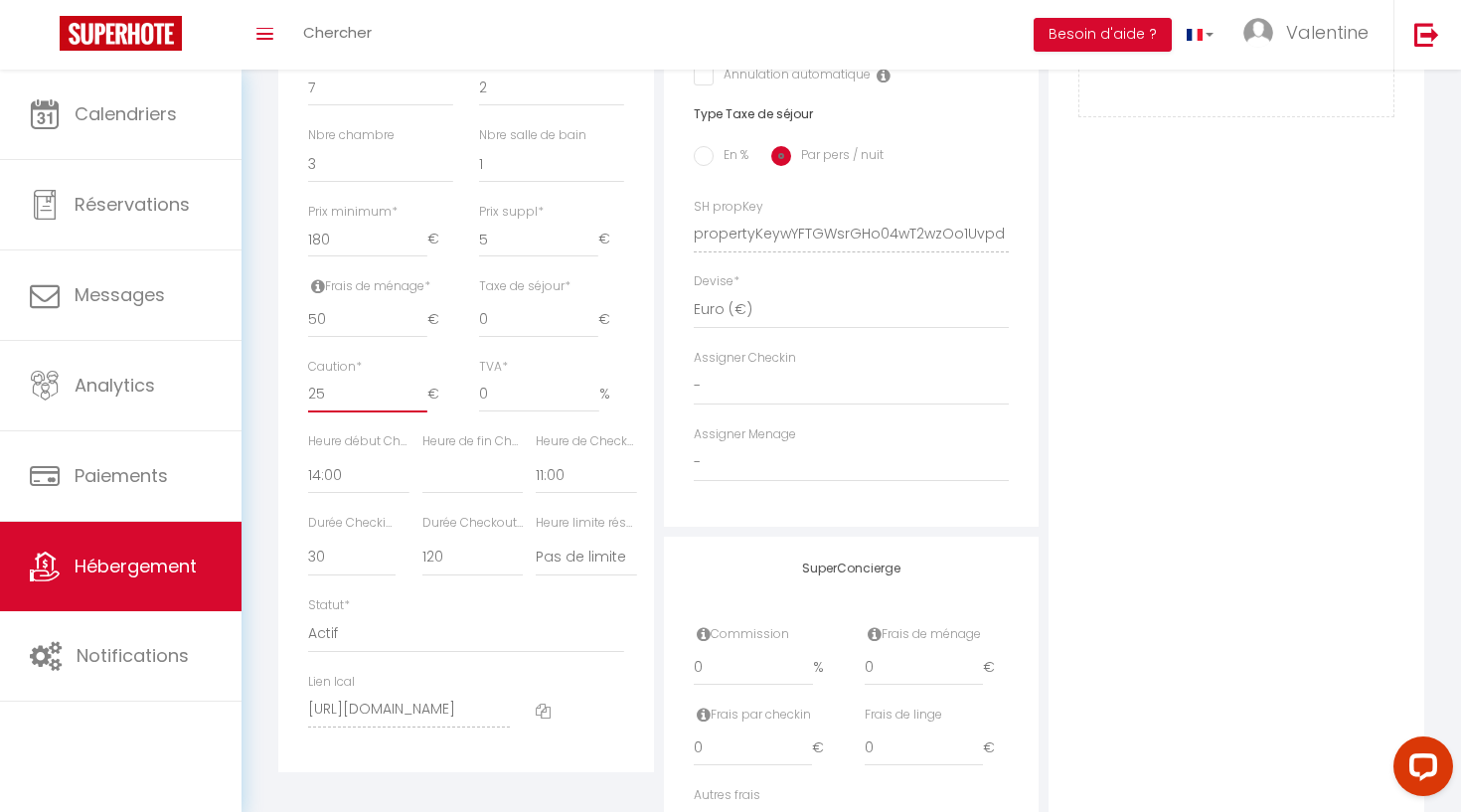 select 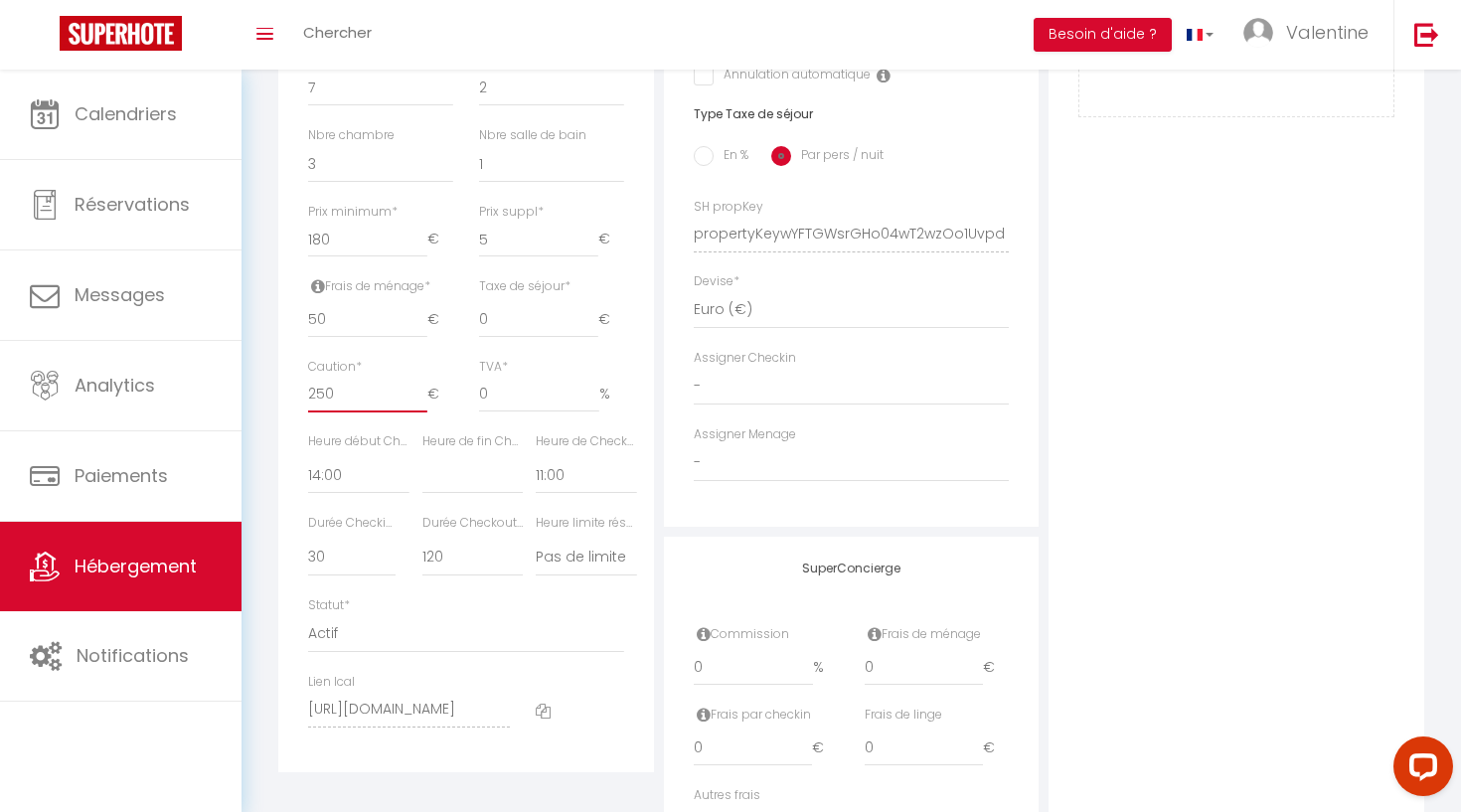 select 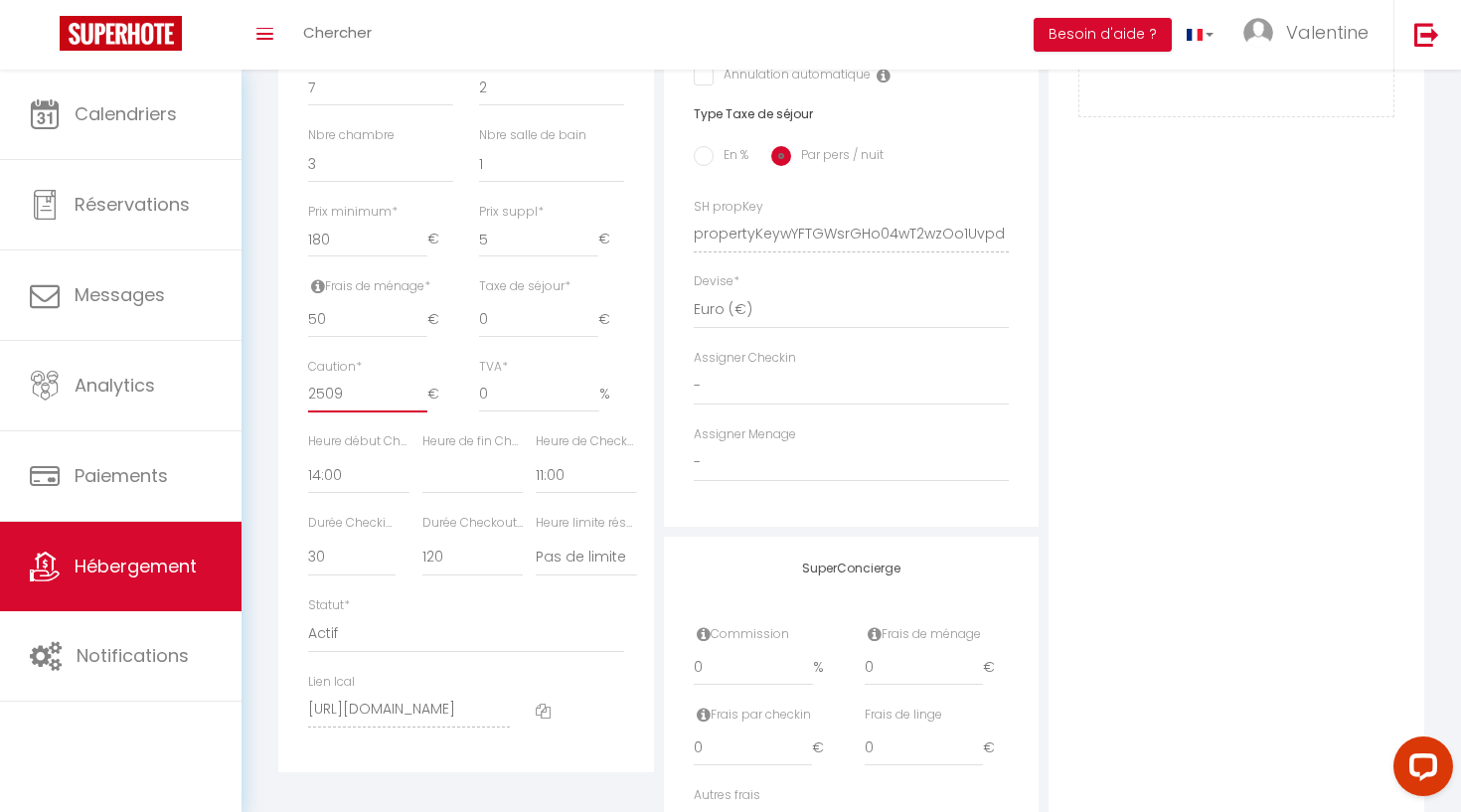 select 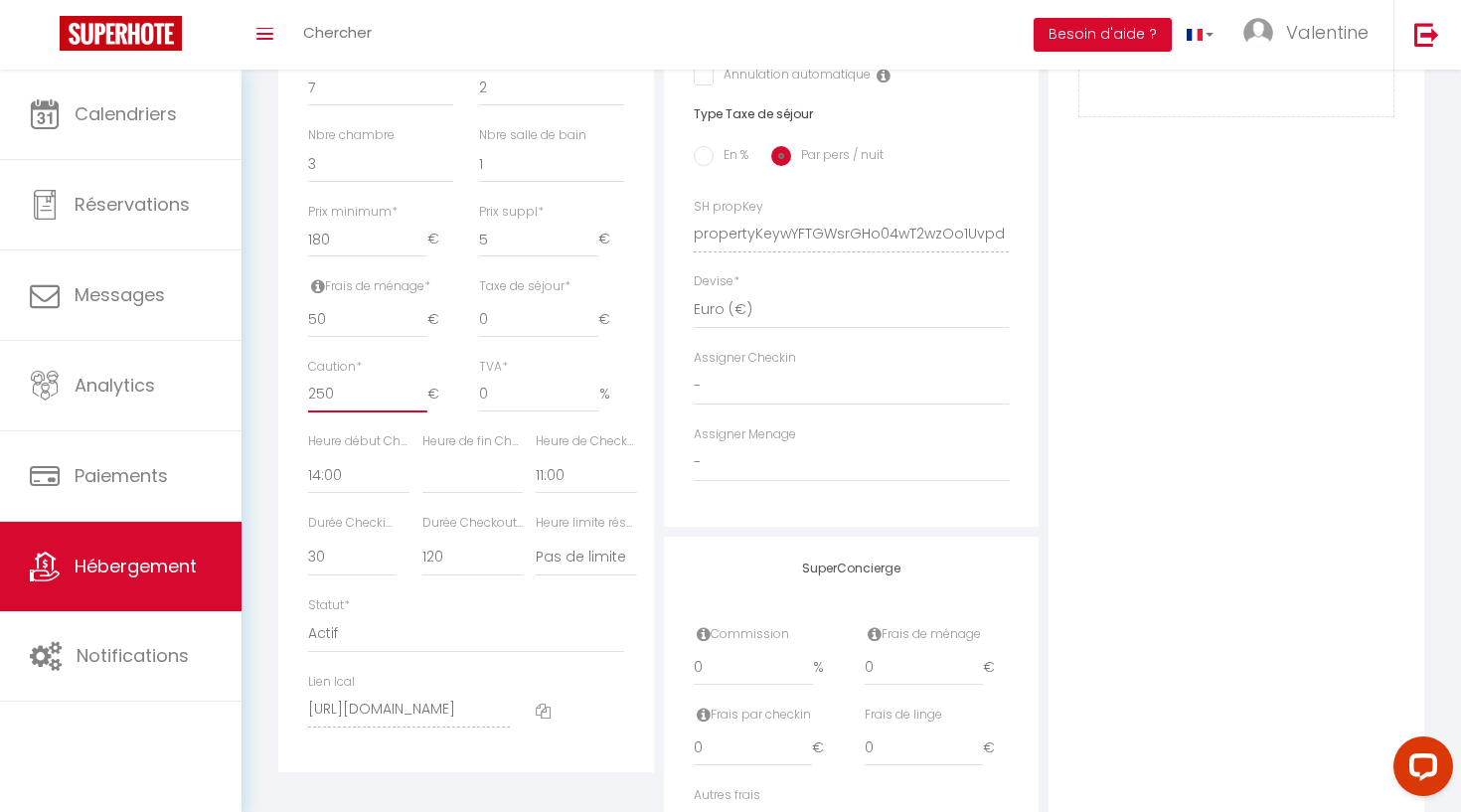 select 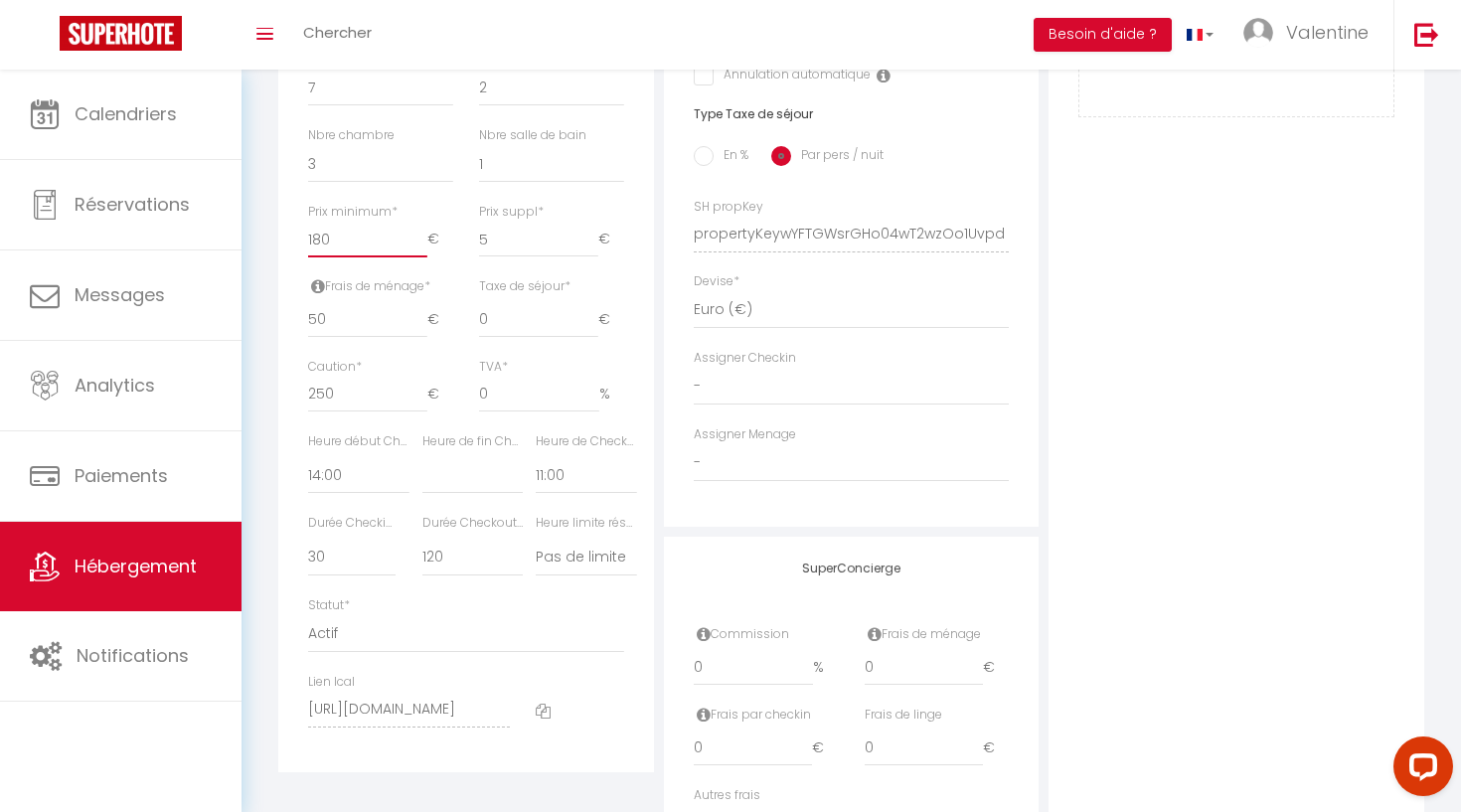 click on "180" at bounding box center (368, 240) 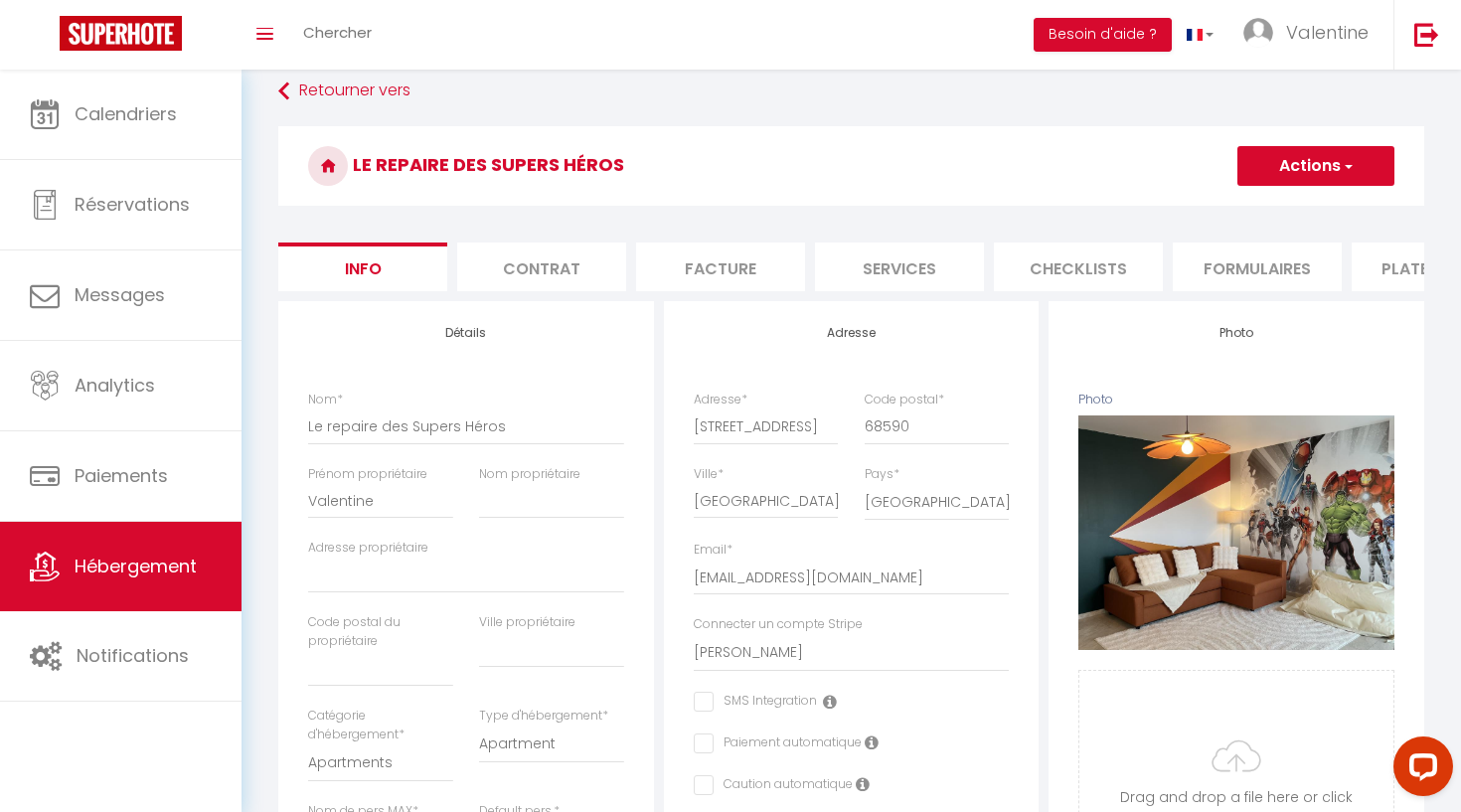 scroll, scrollTop: 18, scrollLeft: 0, axis: vertical 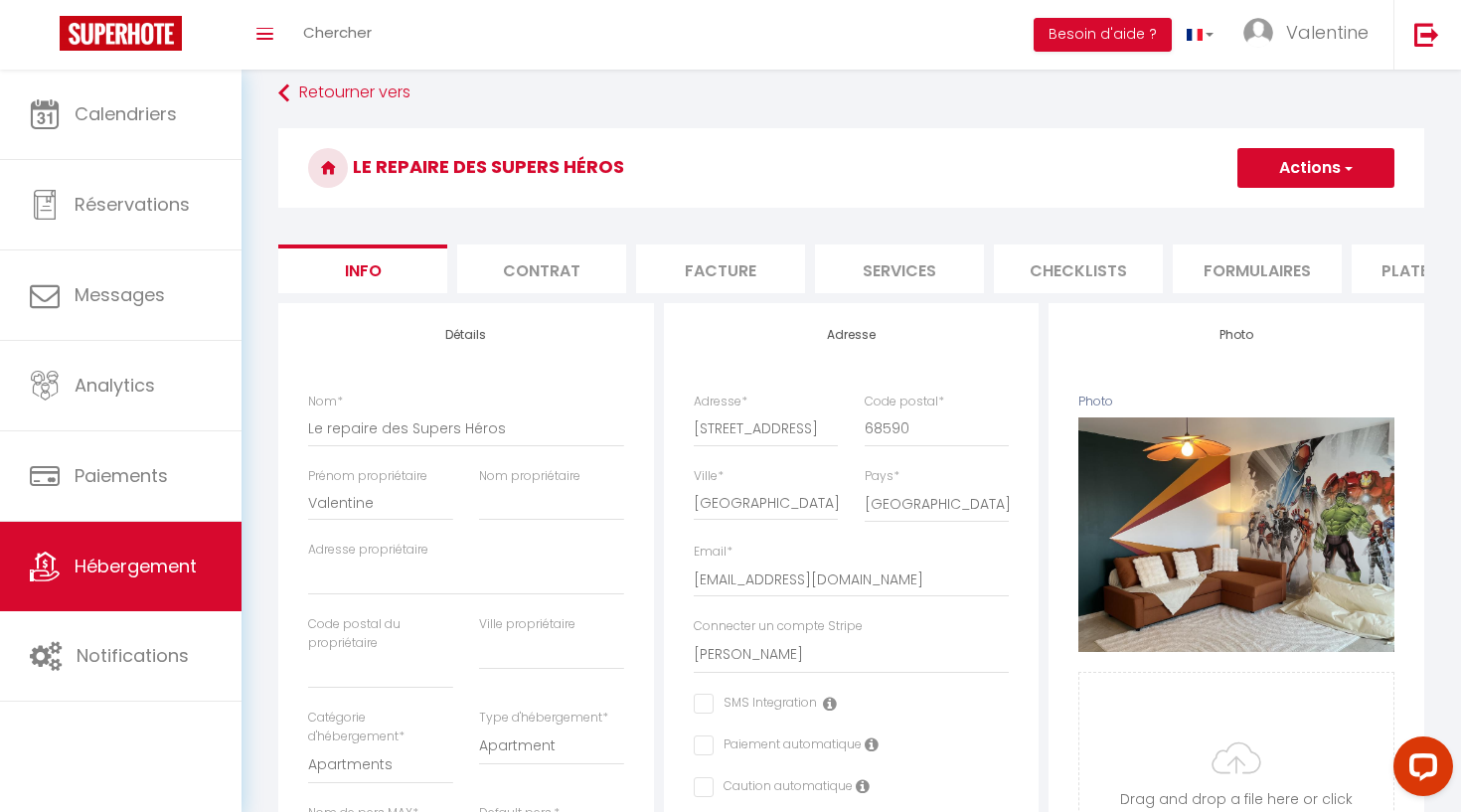 click at bounding box center (1347, 168) 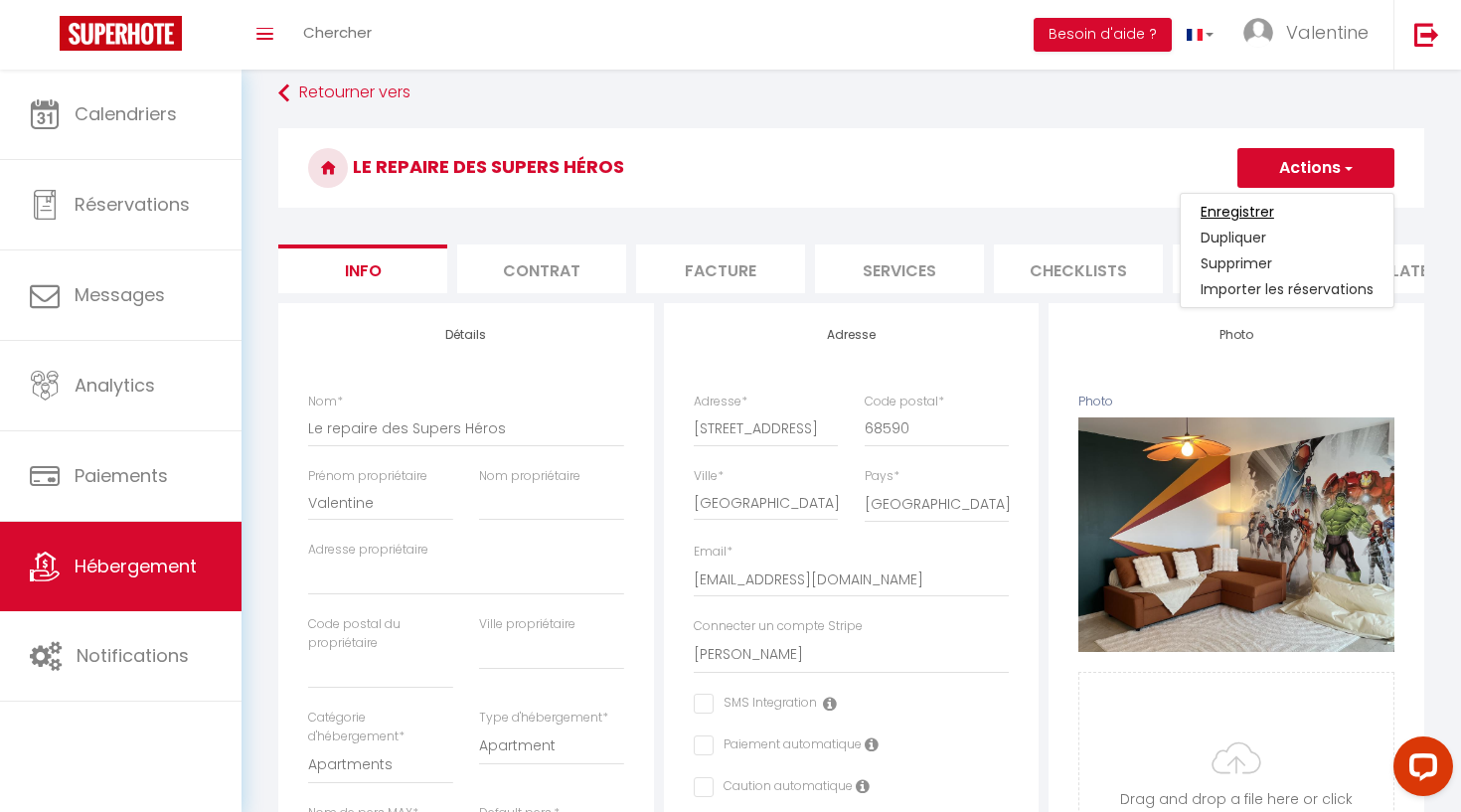 click on "Enregistrer" at bounding box center (1237, 212) 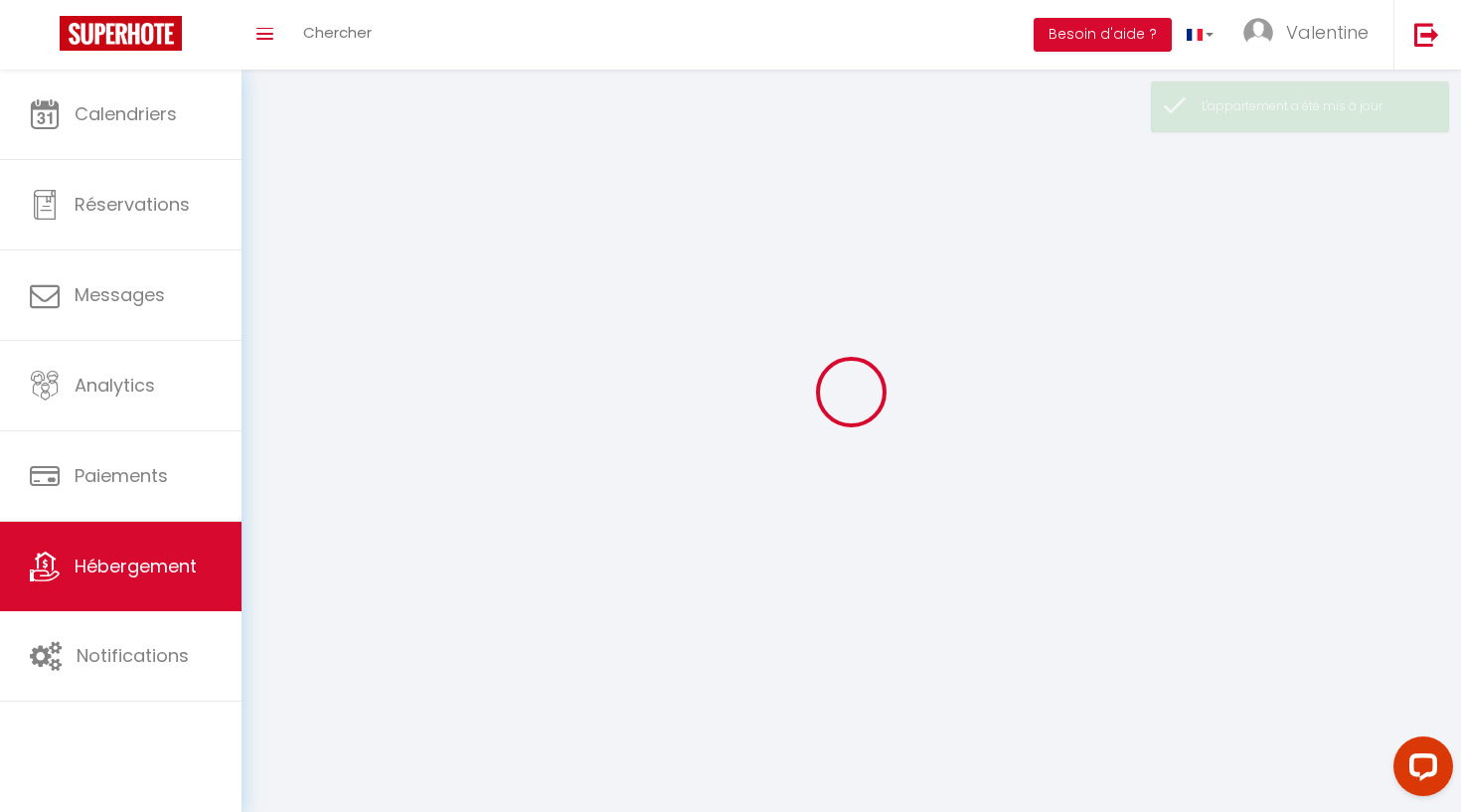 scroll, scrollTop: 0, scrollLeft: 0, axis: both 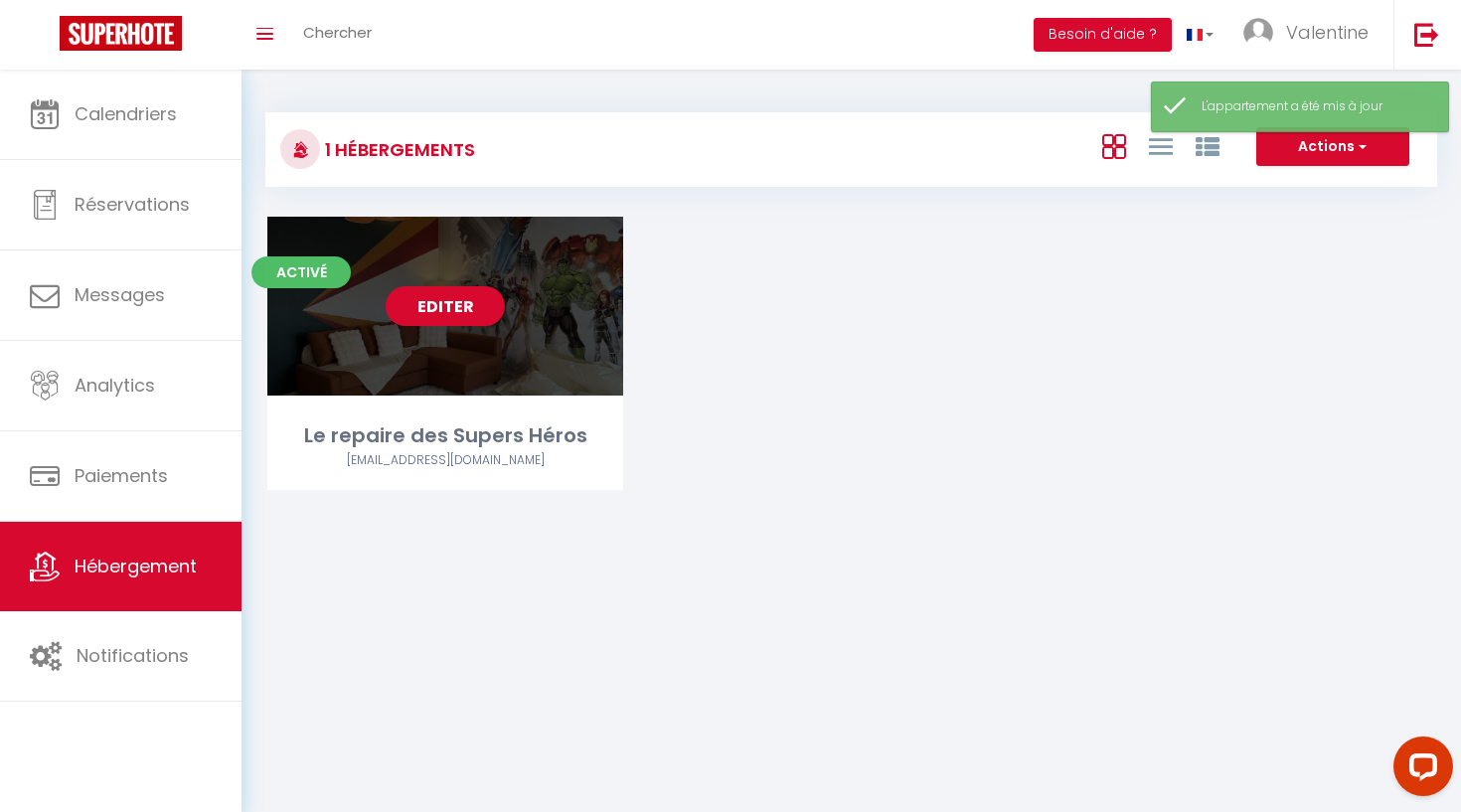 click on "Editer" at bounding box center [445, 306] 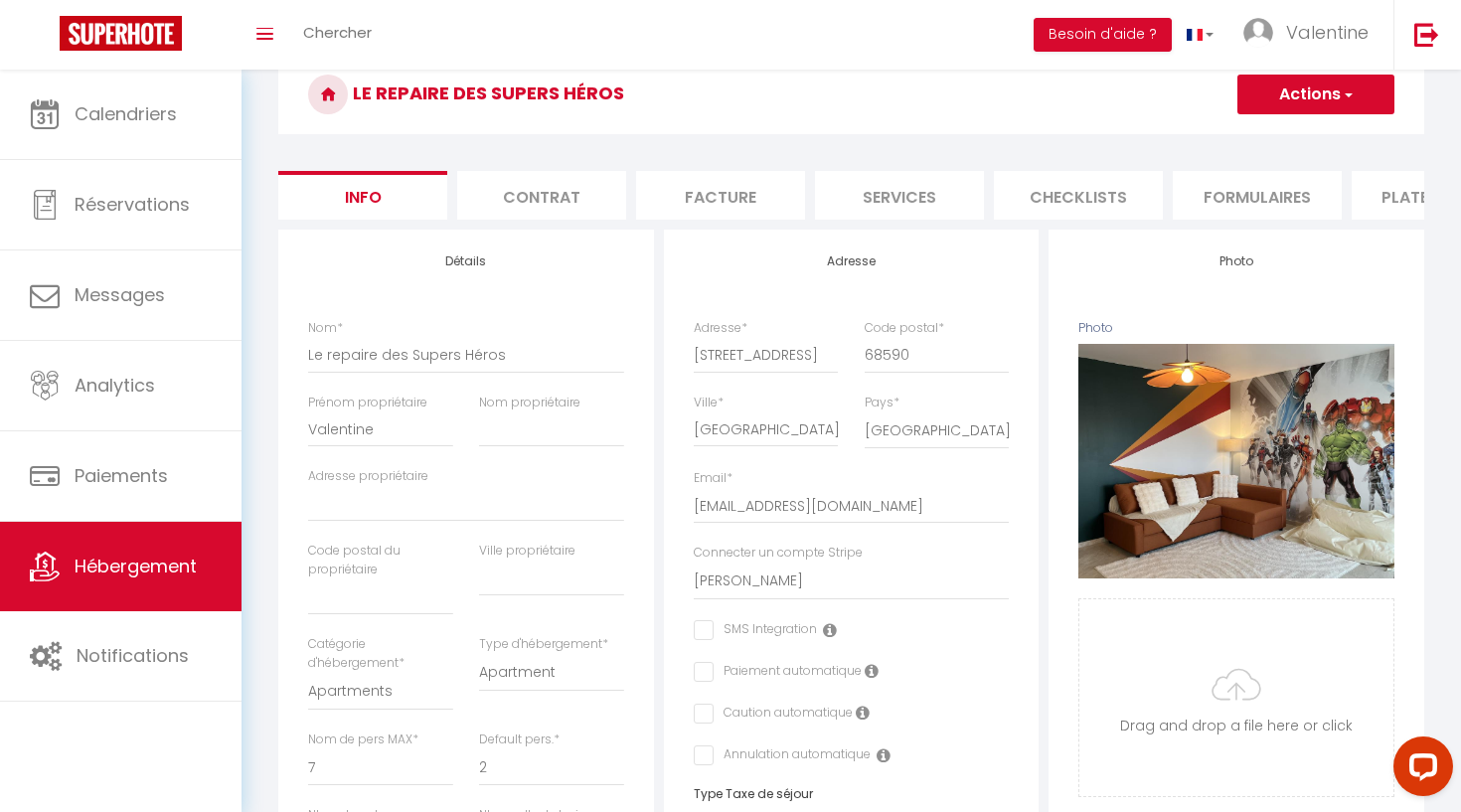 scroll, scrollTop: 87, scrollLeft: 0, axis: vertical 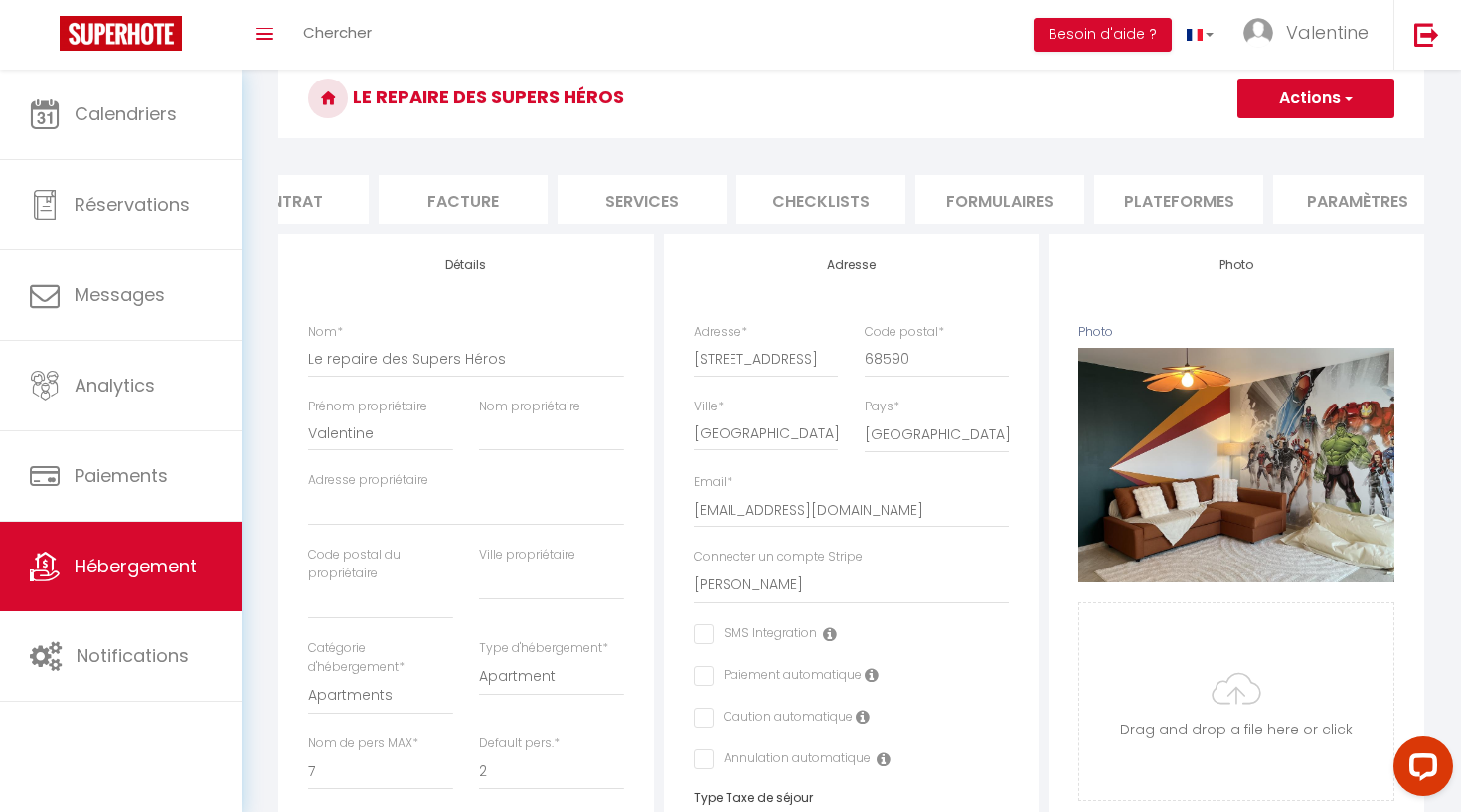 click on "Facture" at bounding box center (463, 199) 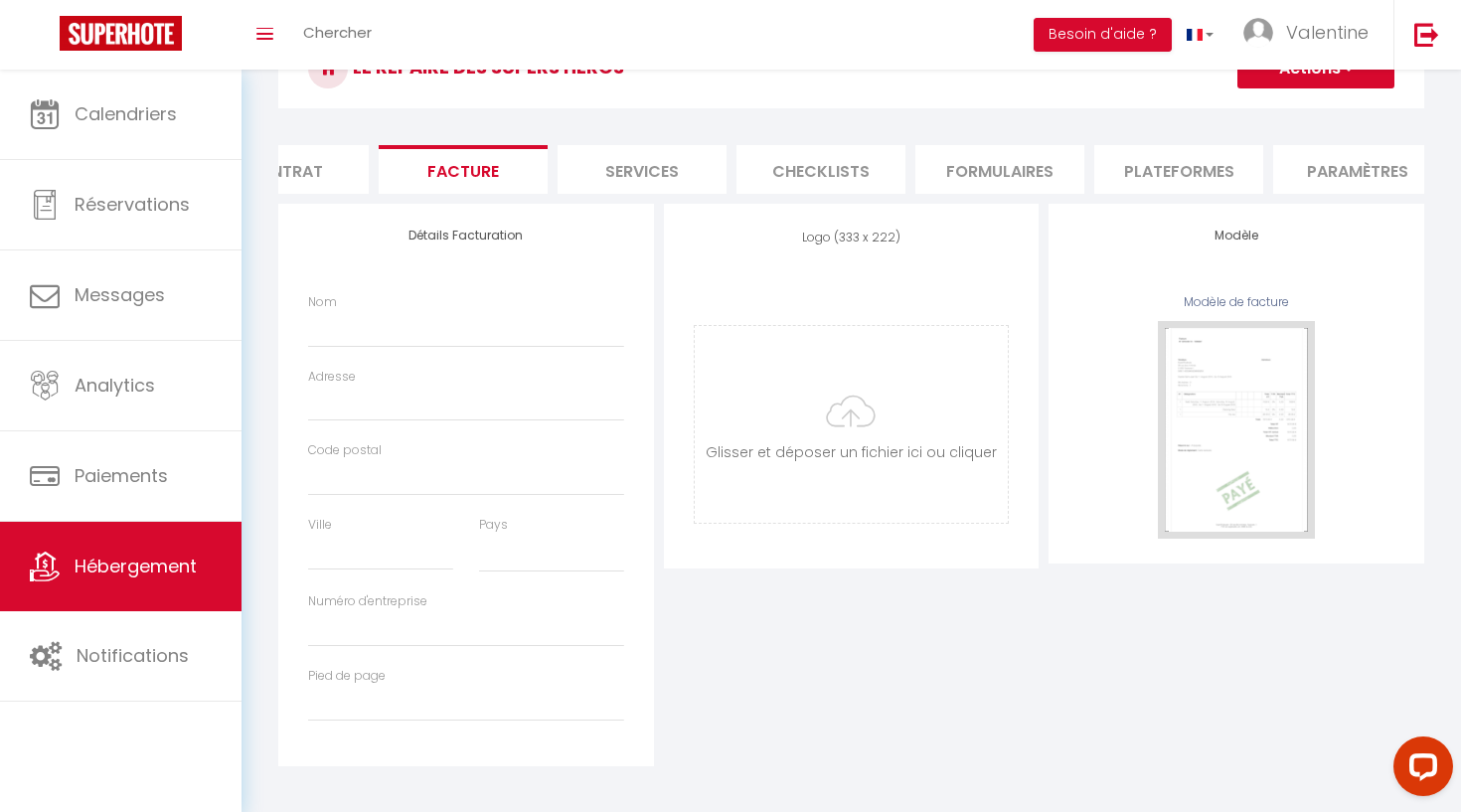 scroll, scrollTop: 116, scrollLeft: 0, axis: vertical 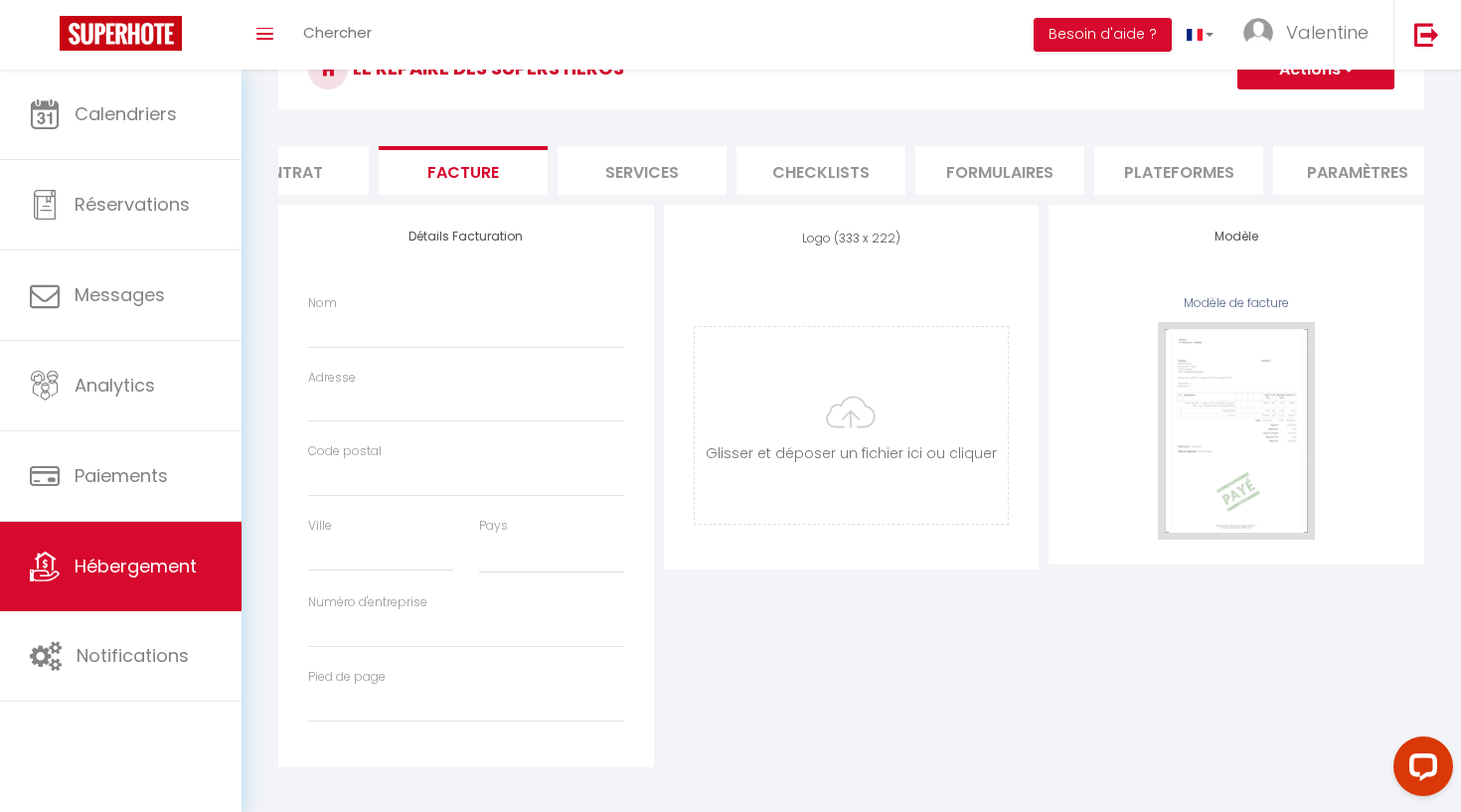 click on "Numéro d'entreprise" at bounding box center (368, 602) 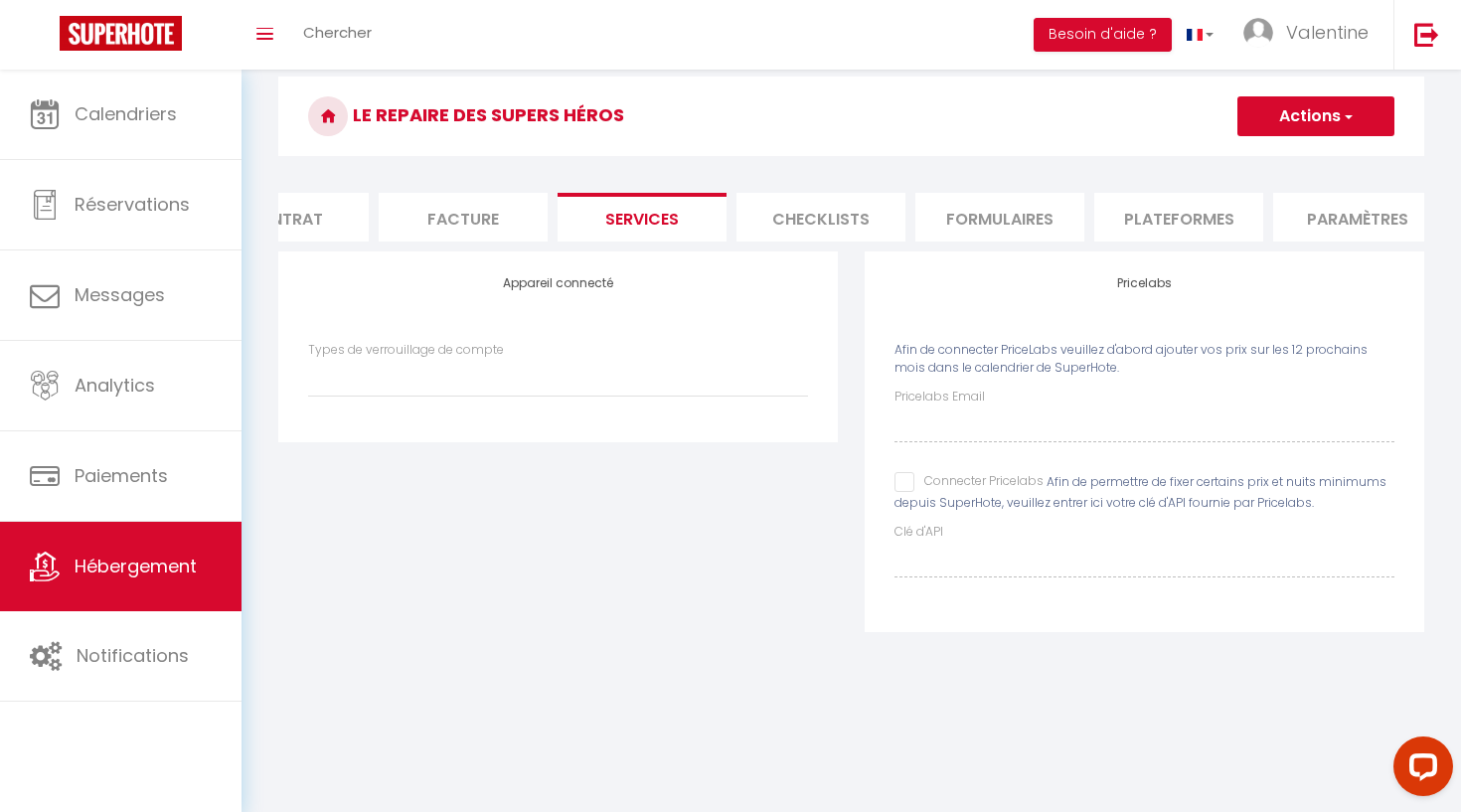 scroll, scrollTop: 70, scrollLeft: 0, axis: vertical 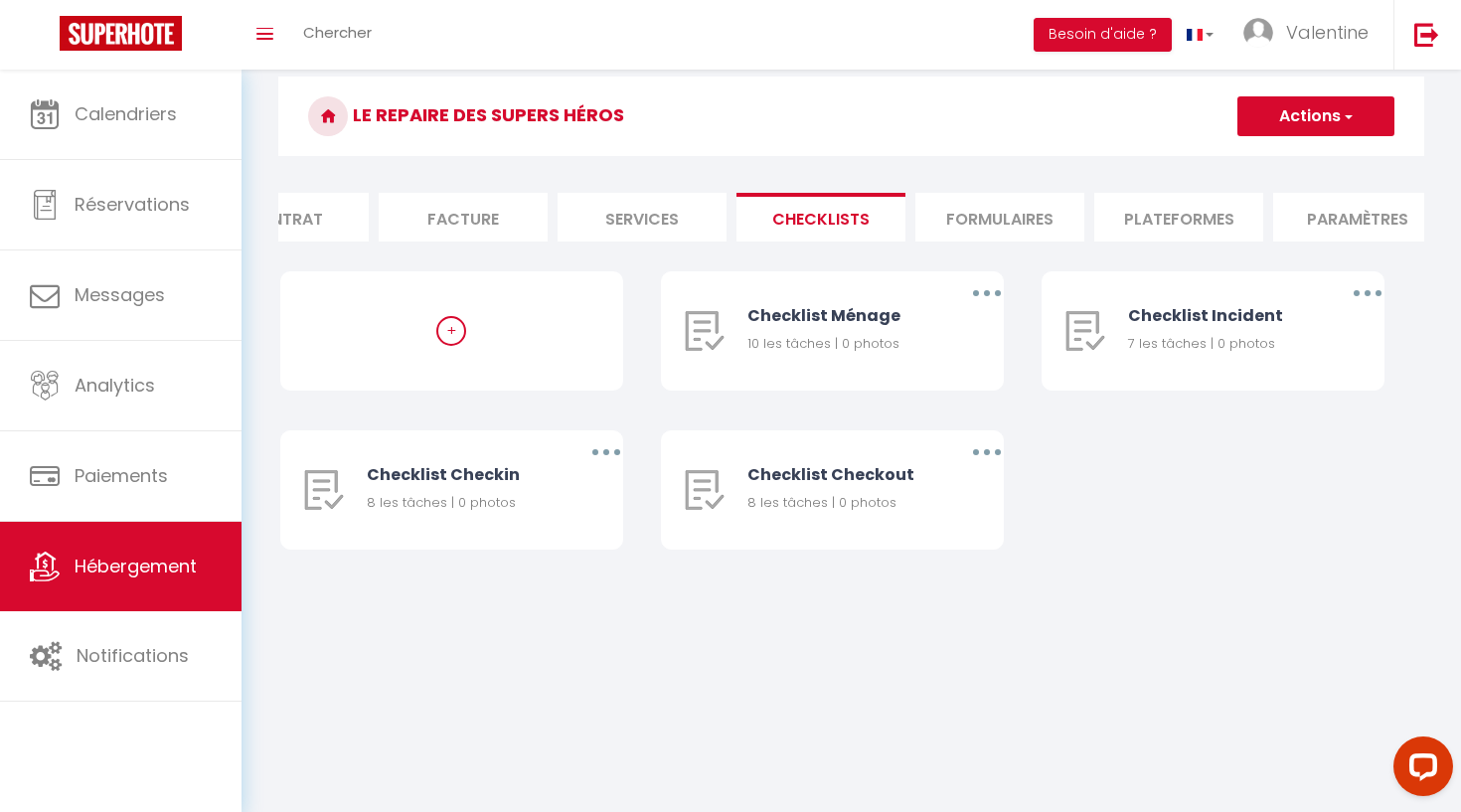 click on "Formulaires" at bounding box center (1000, 217) 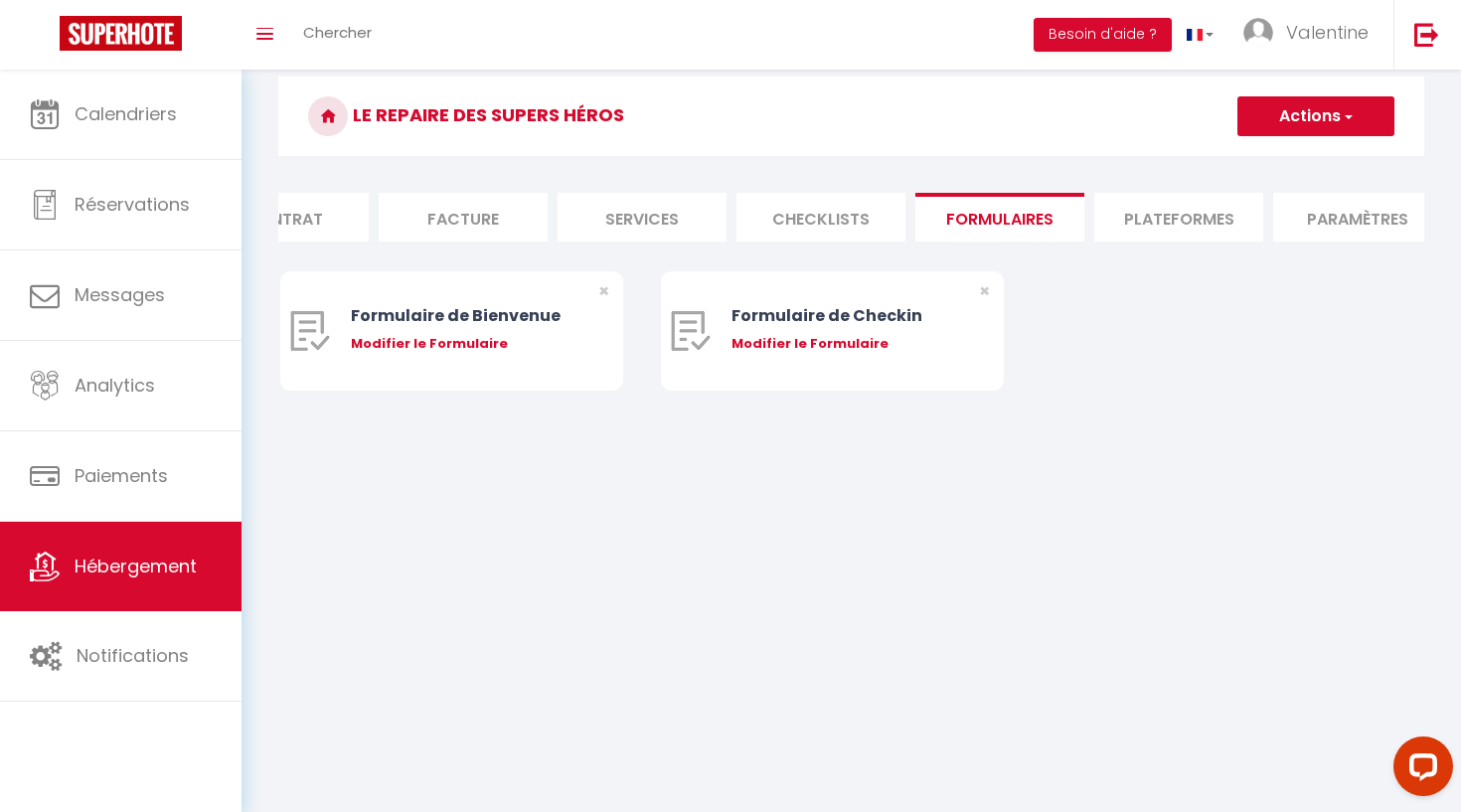 click on "Plateformes" at bounding box center [1179, 217] 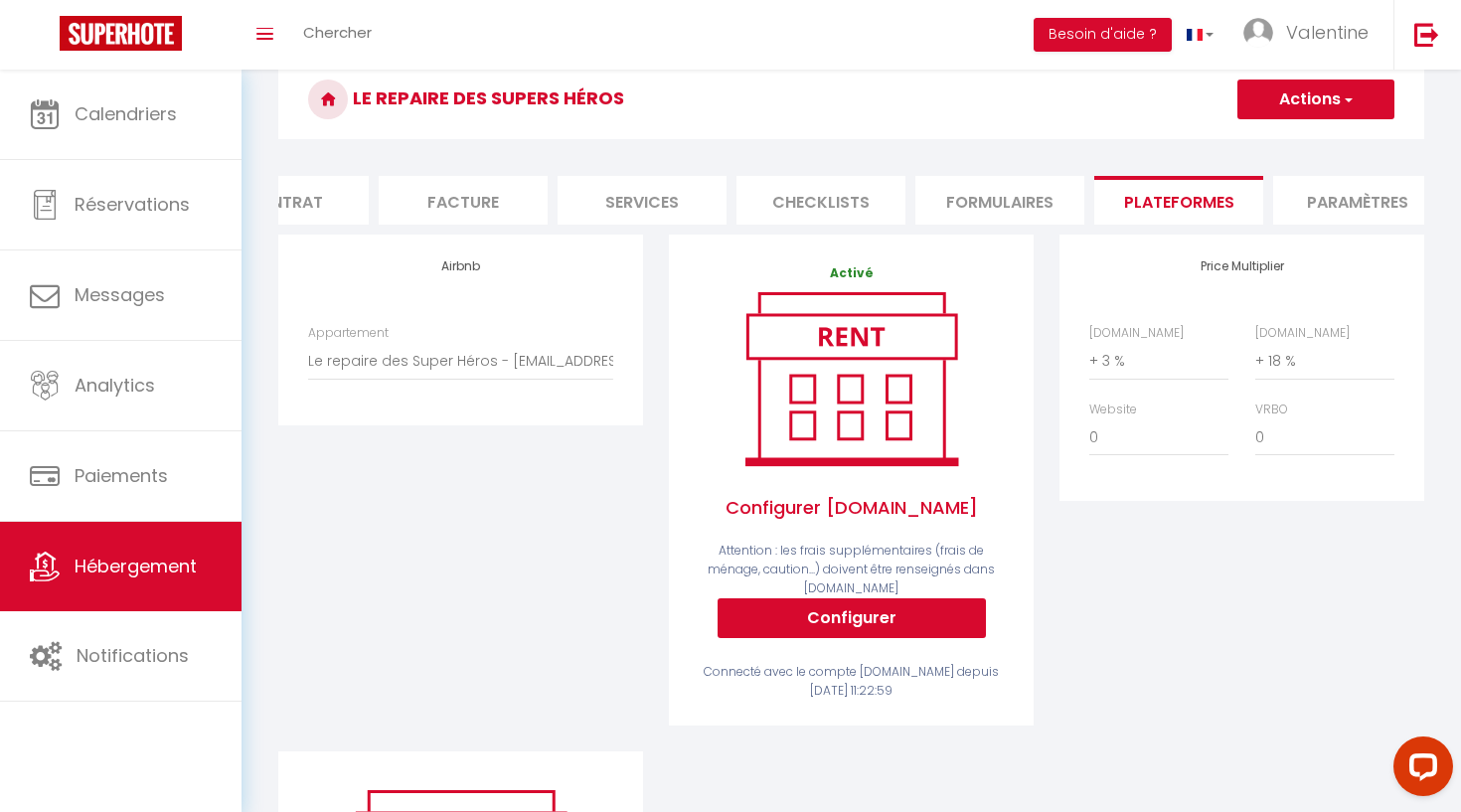 scroll, scrollTop: 100, scrollLeft: 0, axis: vertical 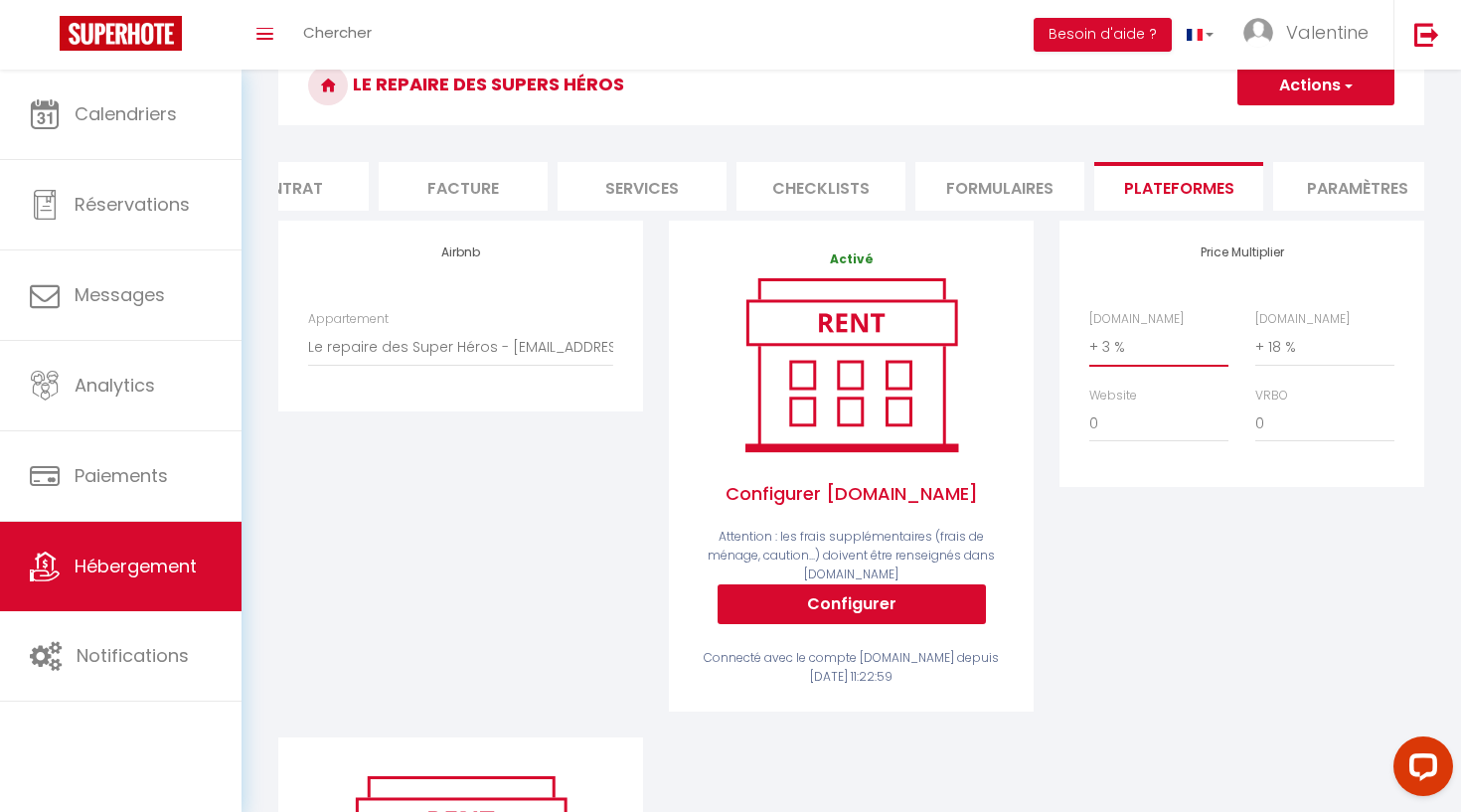 click on "0
+ 1 %
+ 2 %
+ 3 %
+ 4 %
+ 5 %
+ 6 %
+ 7 %
+ 8 %
+ 9 %" at bounding box center [1159, 347] 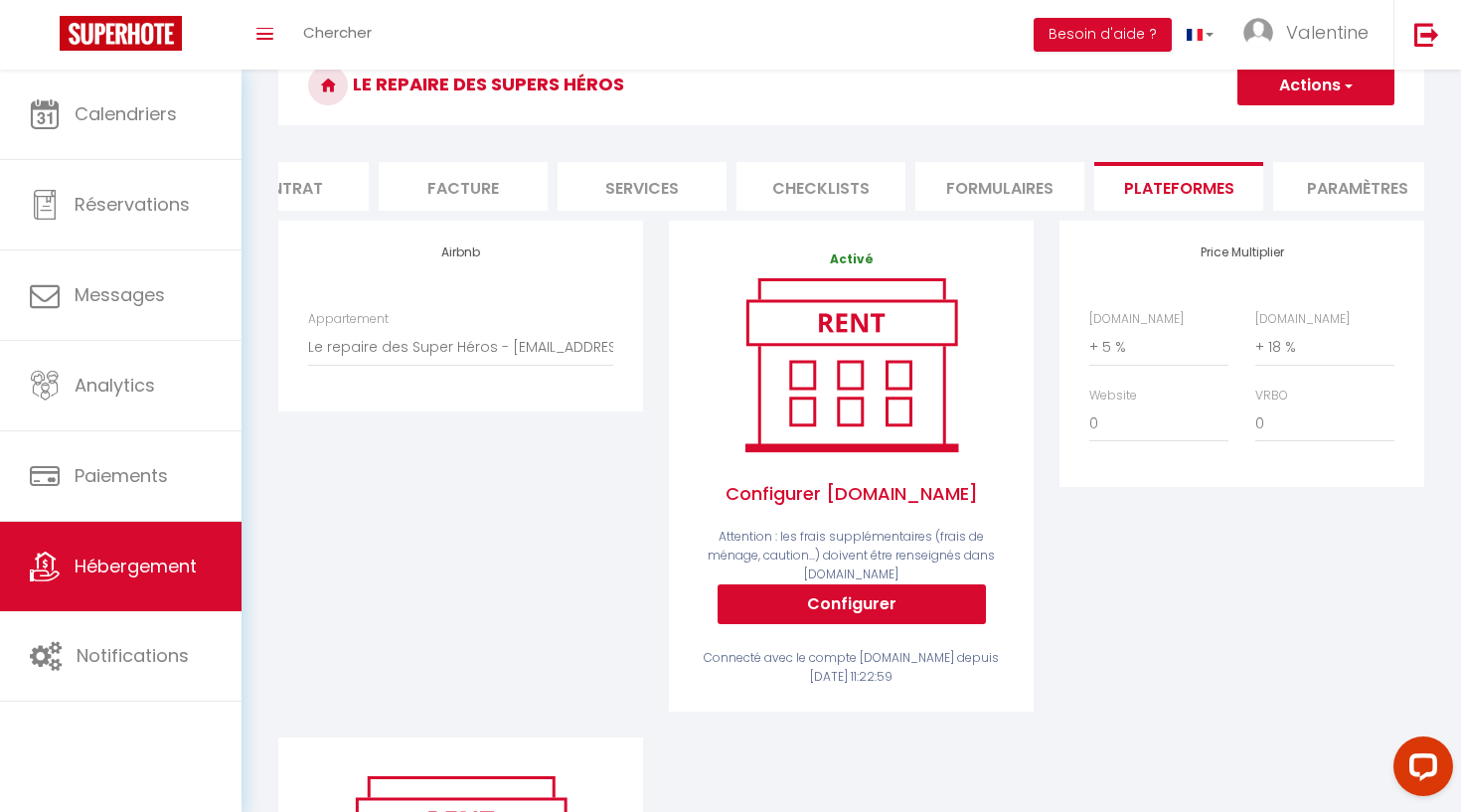 click on "Price Multiplier
Airbnb.com
0
+ 1 %
+ 2 %
+ 3 %
+ 4 %
+ 5 %
+ 6 %
+ 7 %" at bounding box center [1241, 479] 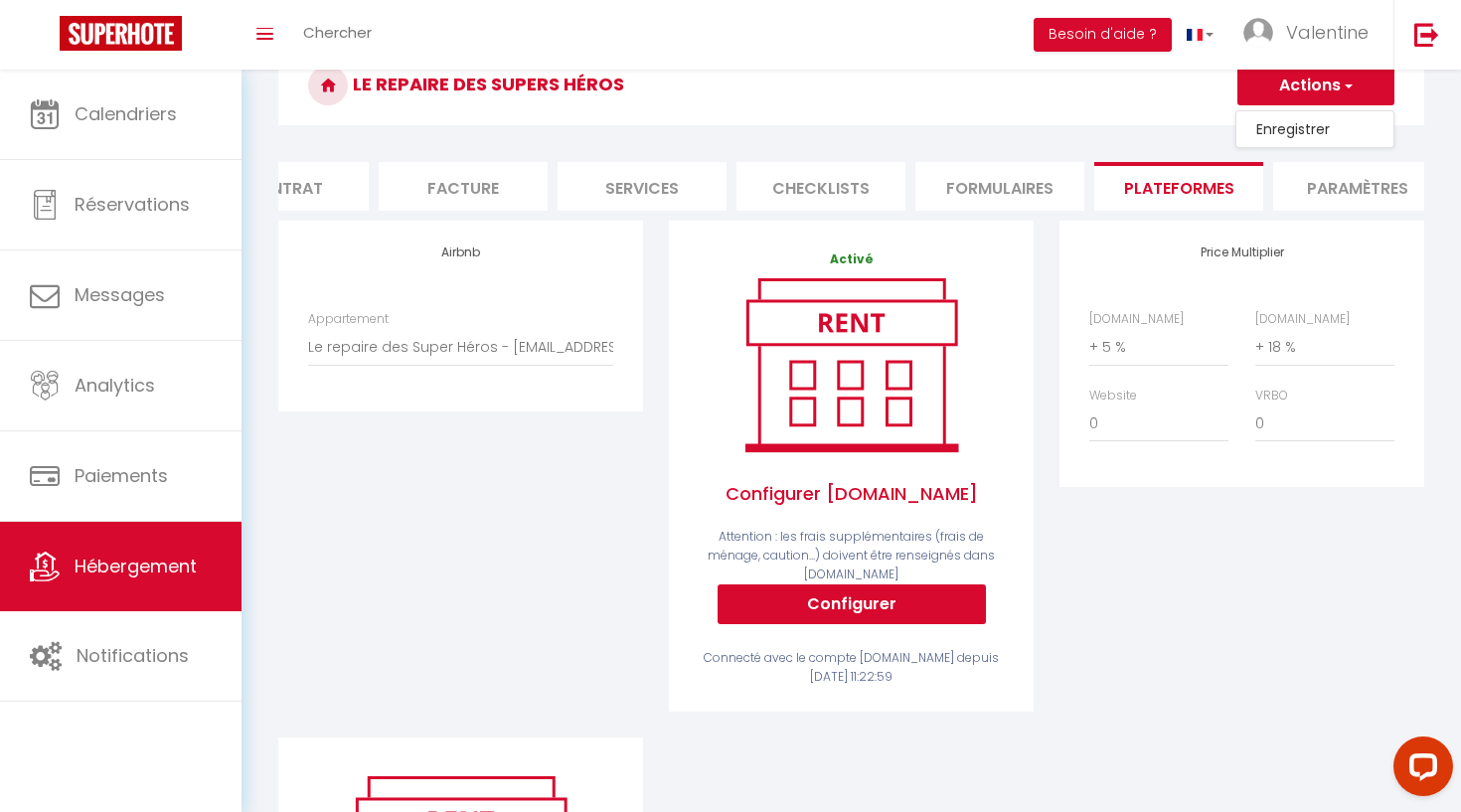click on "Enregistrer" at bounding box center (1315, 129) 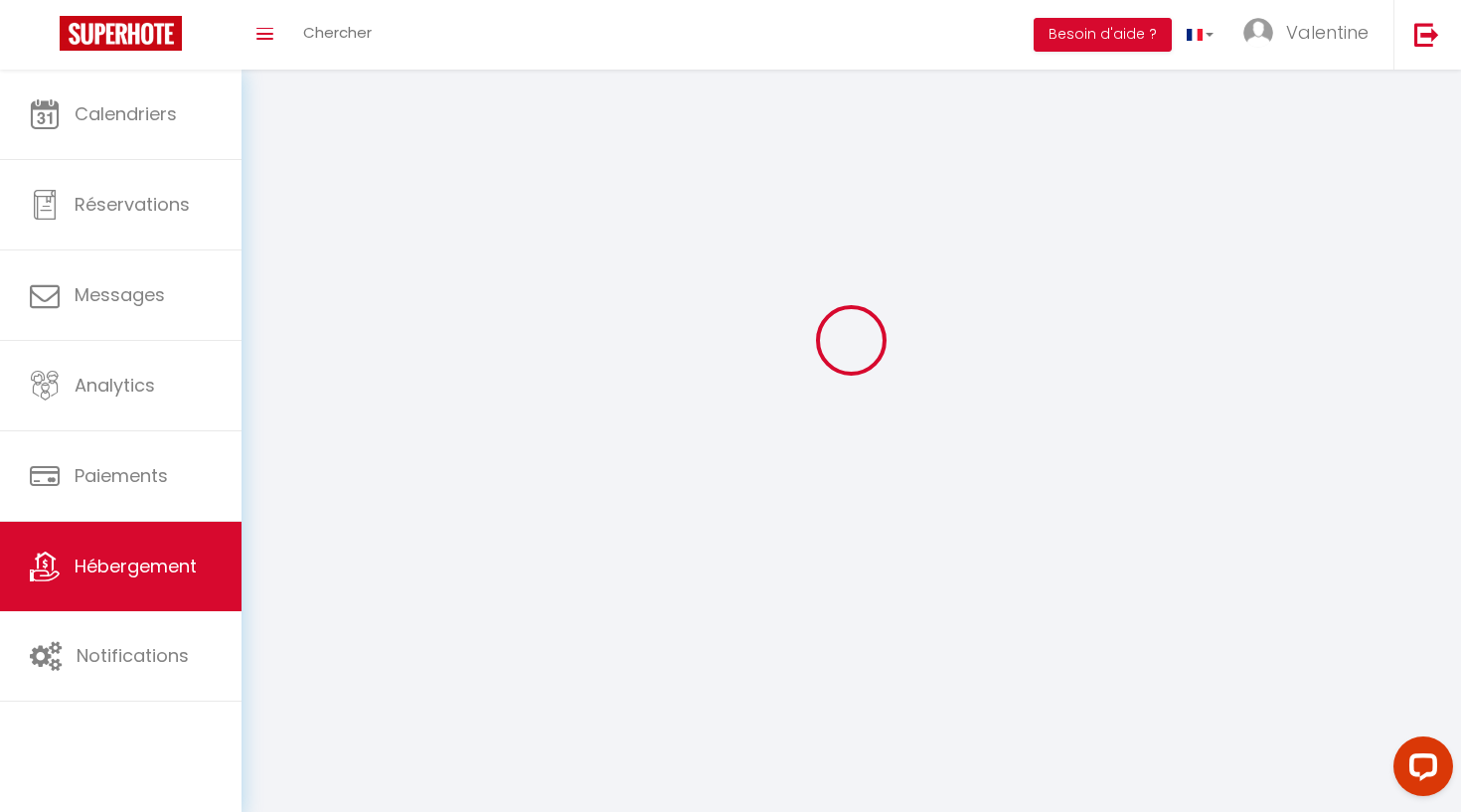 scroll, scrollTop: 70, scrollLeft: 0, axis: vertical 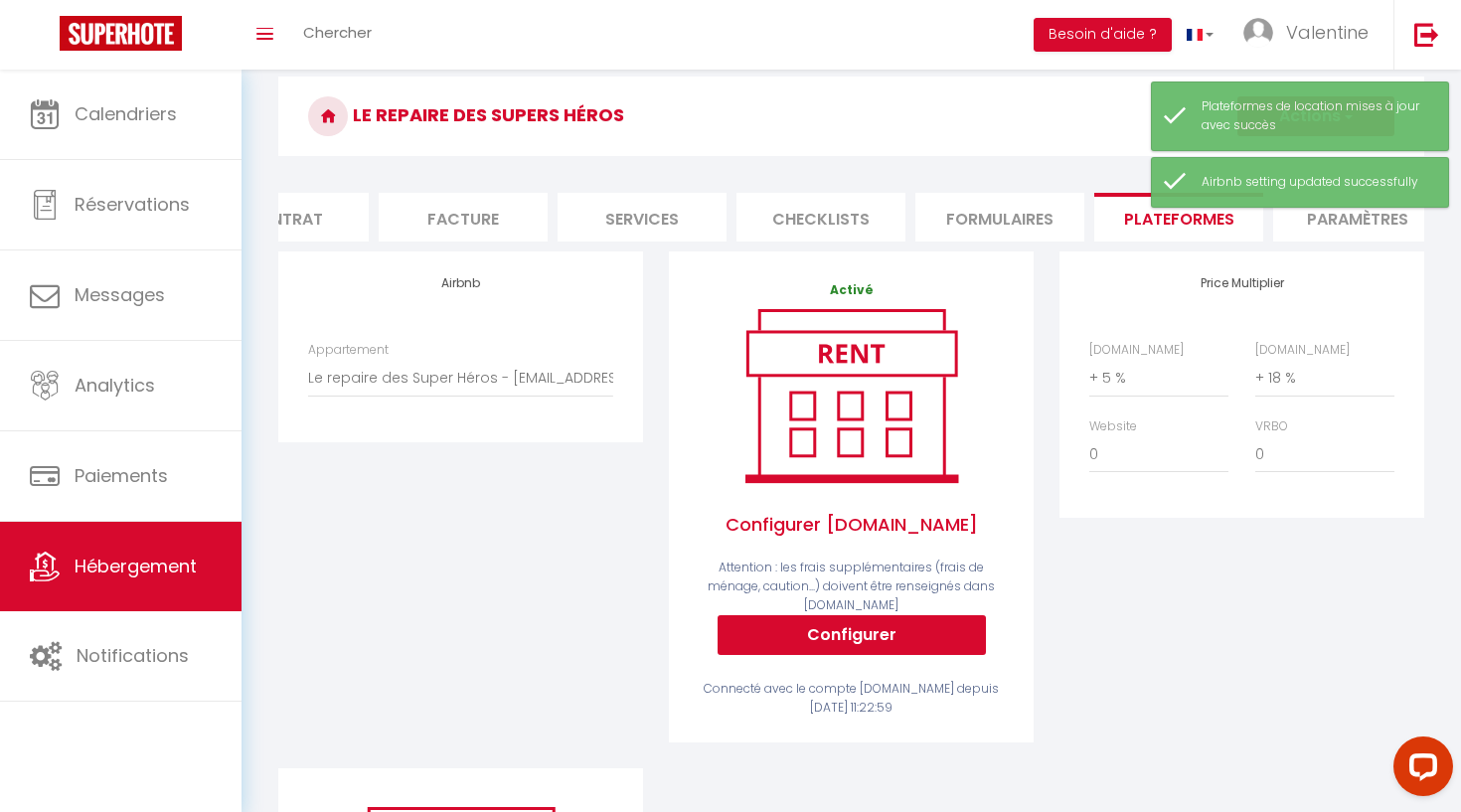 click on "Price Multiplier
Airbnb.com
0
+ 1 %
+ 2 %
+ 3 %
+ 4 %
+ 5 %
+ 6 %
+ 7 %" at bounding box center [1241, 510] 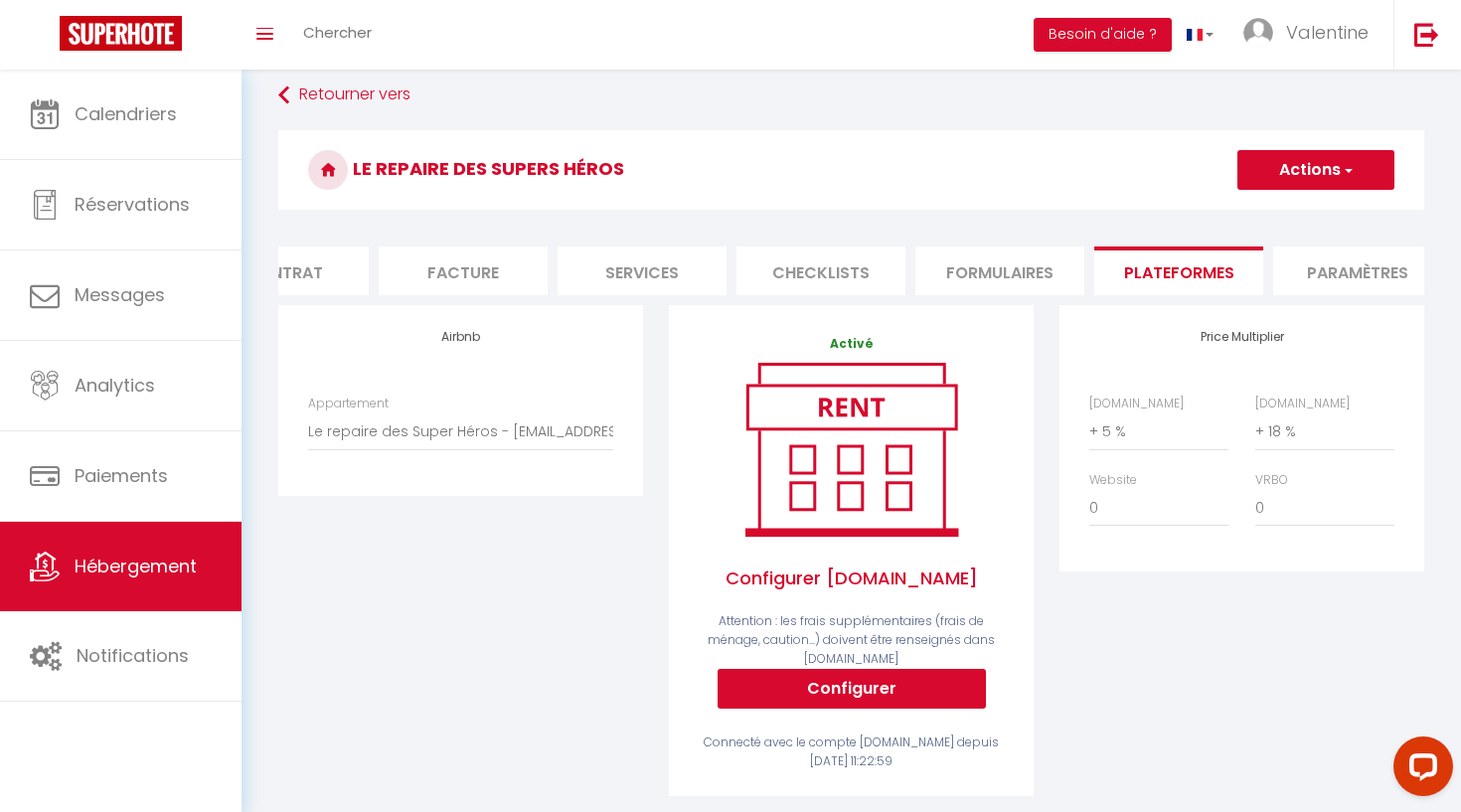 scroll, scrollTop: 0, scrollLeft: 0, axis: both 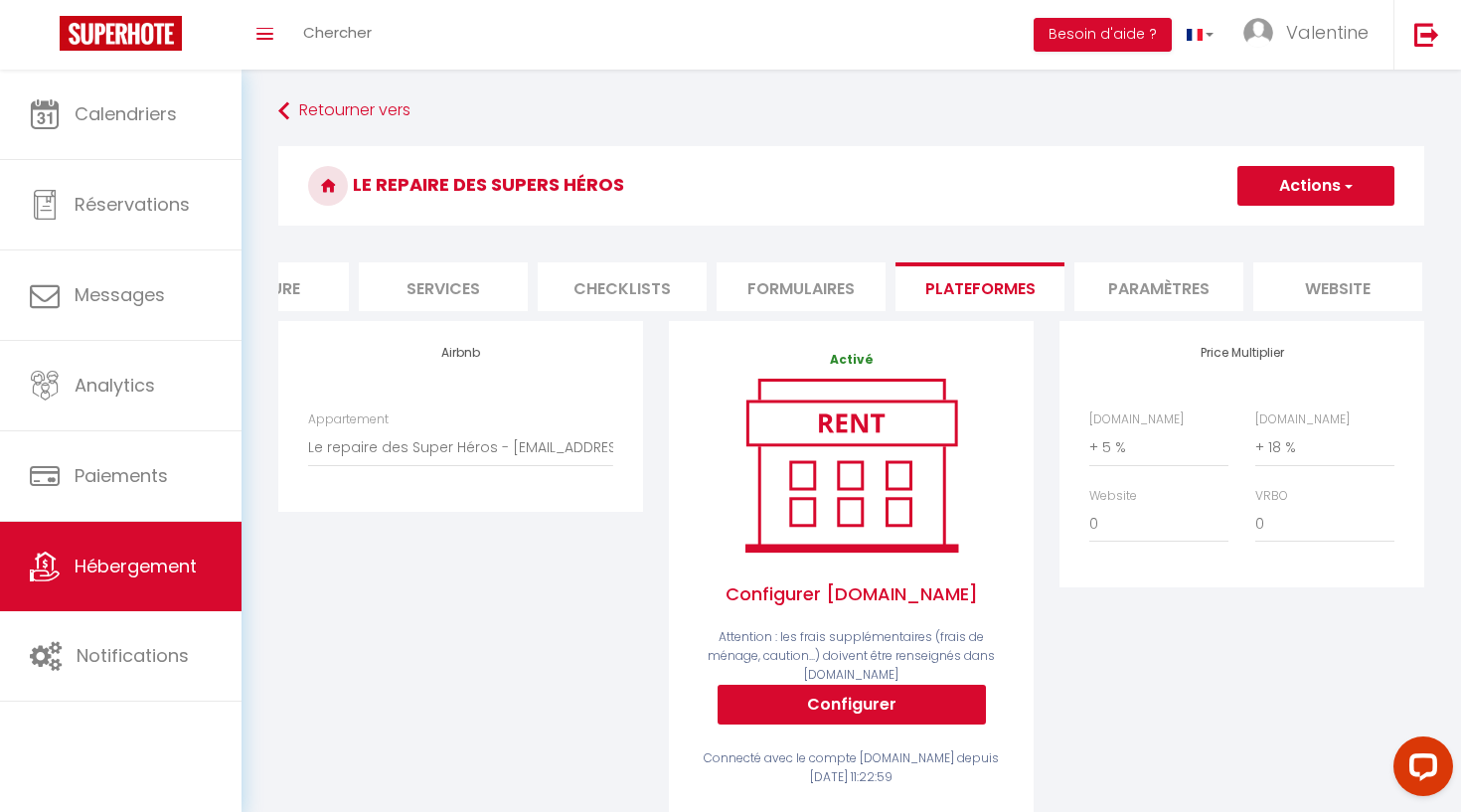click on "Paramètres" at bounding box center (1159, 286) 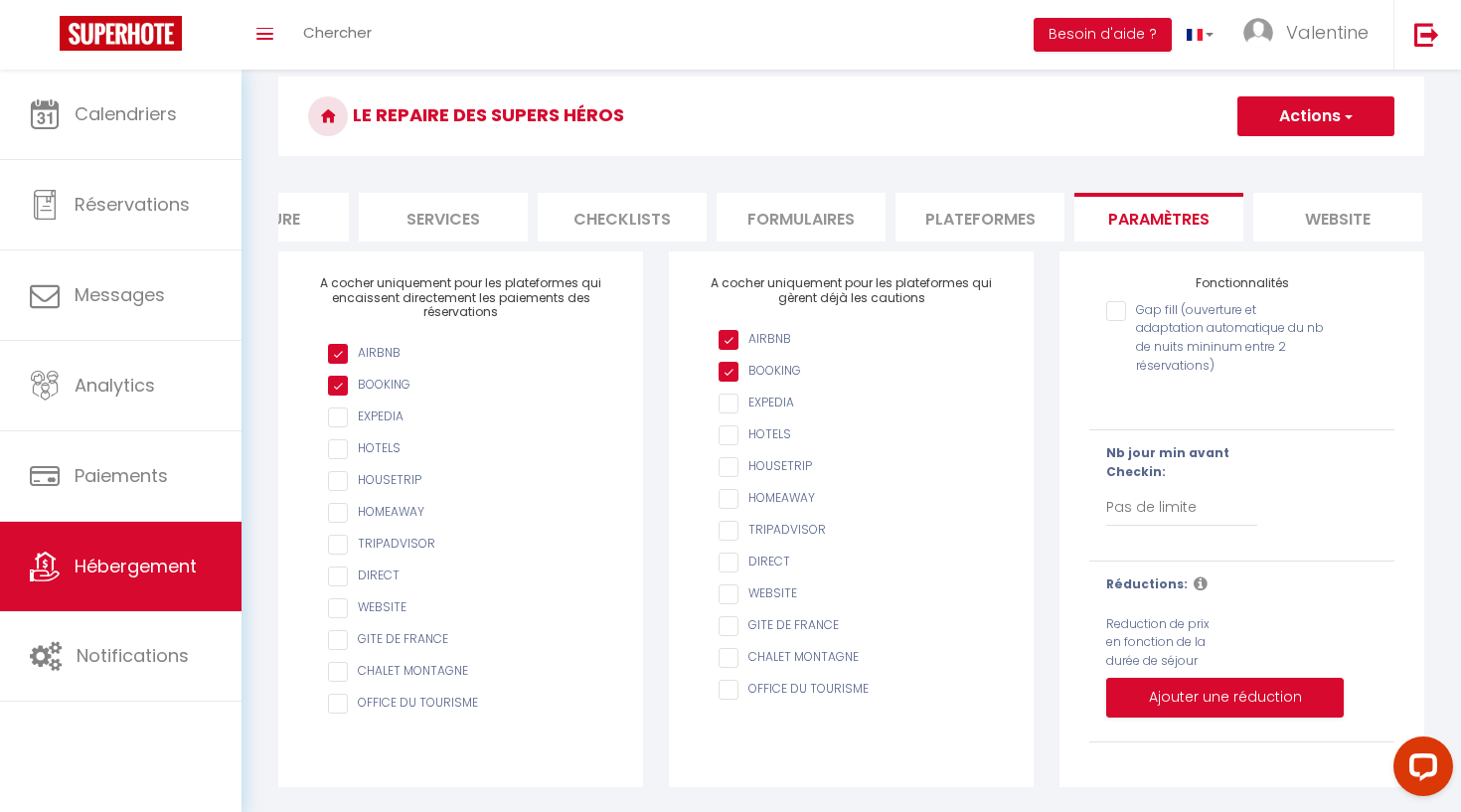 scroll, scrollTop: 70, scrollLeft: 0, axis: vertical 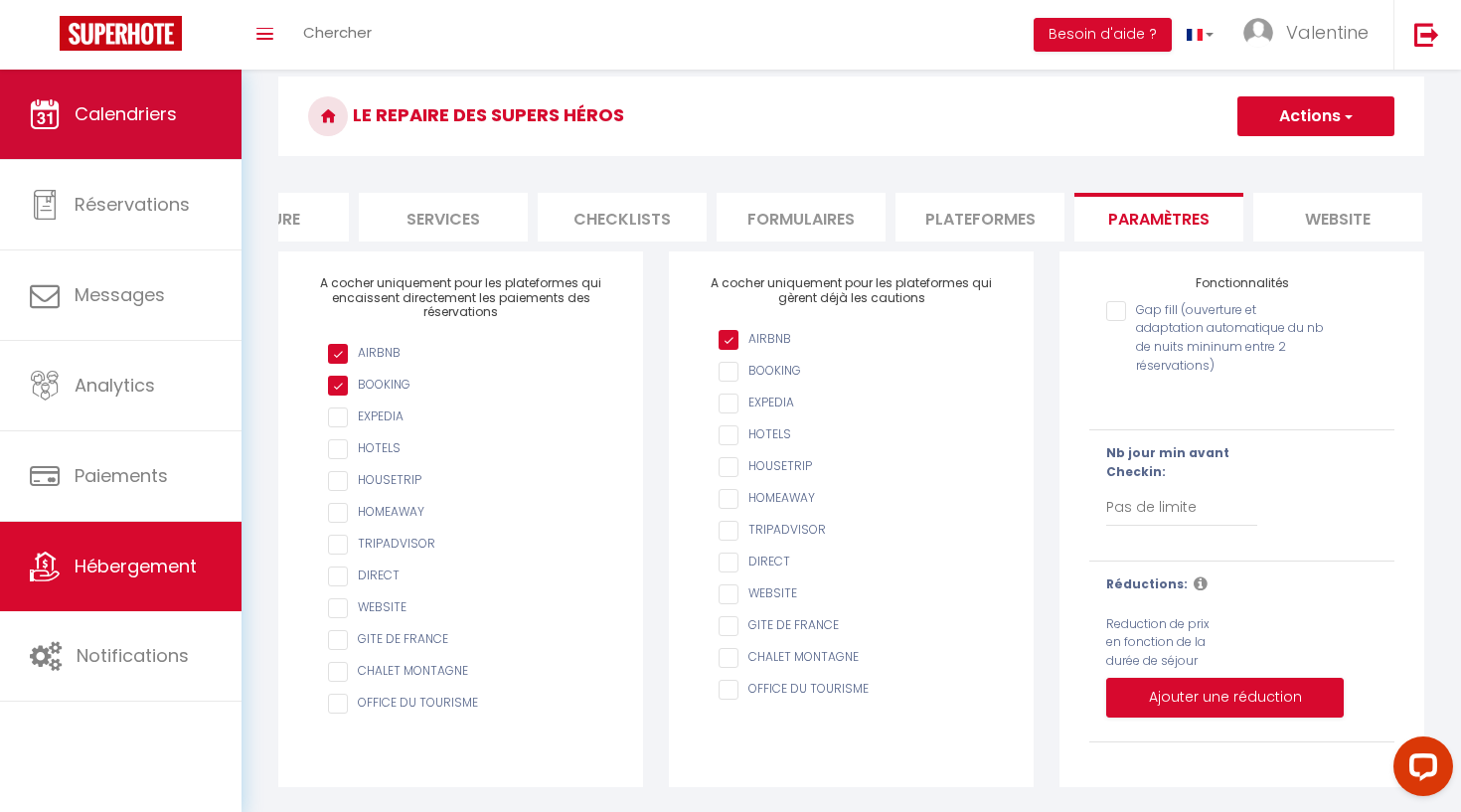click on "Calendriers" at bounding box center (125, 113) 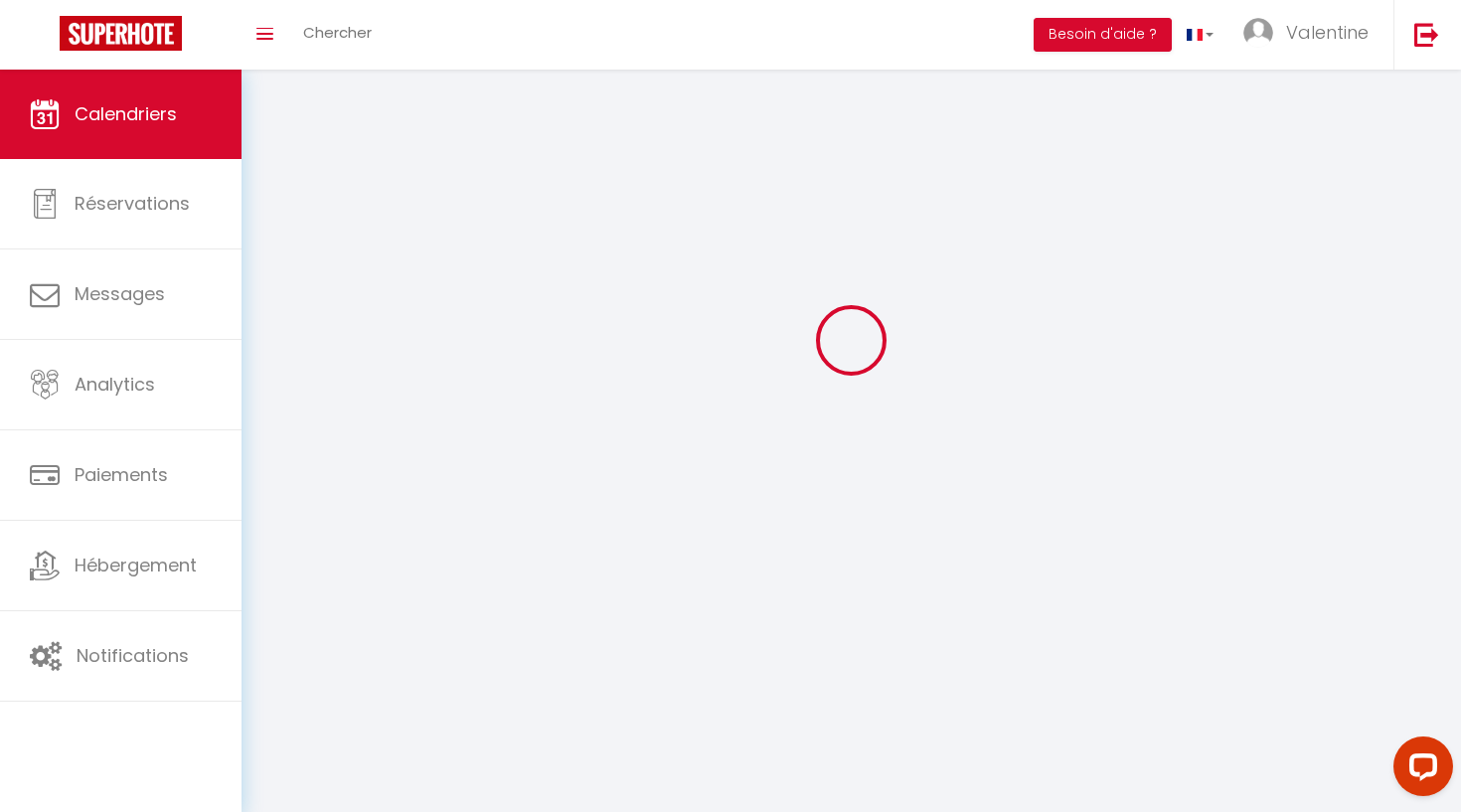 scroll, scrollTop: 0, scrollLeft: 0, axis: both 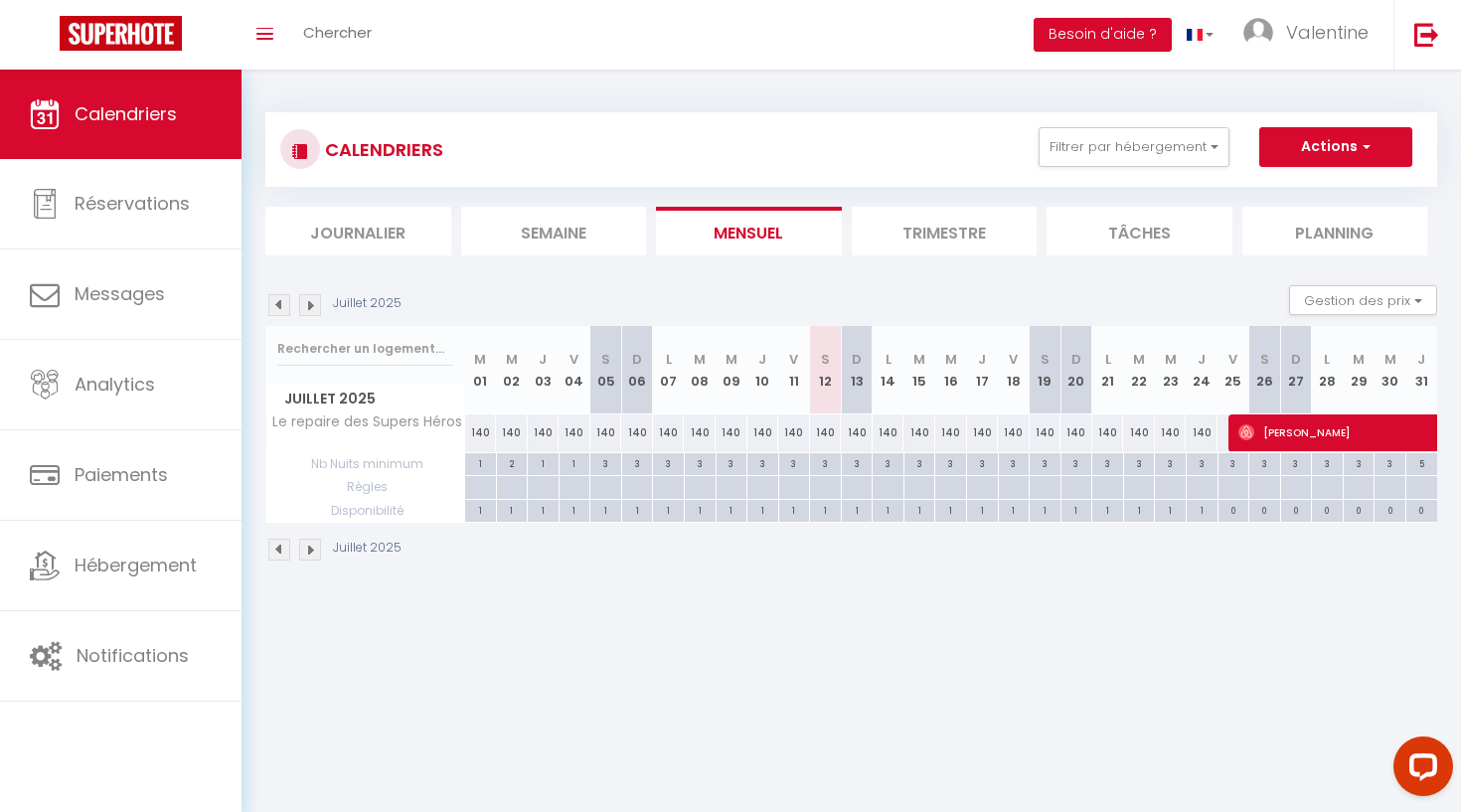 click at bounding box center (310, 305) 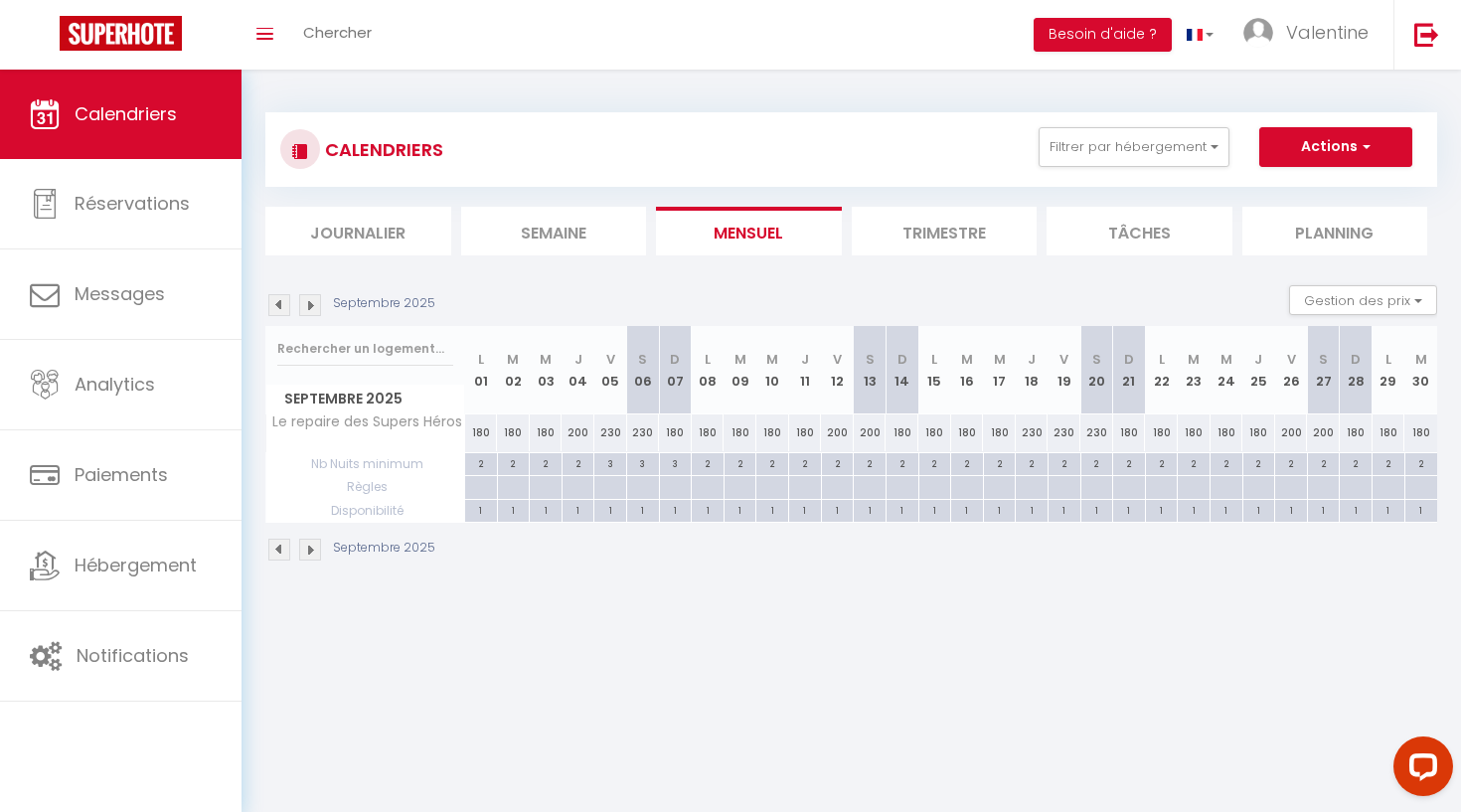 click on "2" at bounding box center [1032, 462] 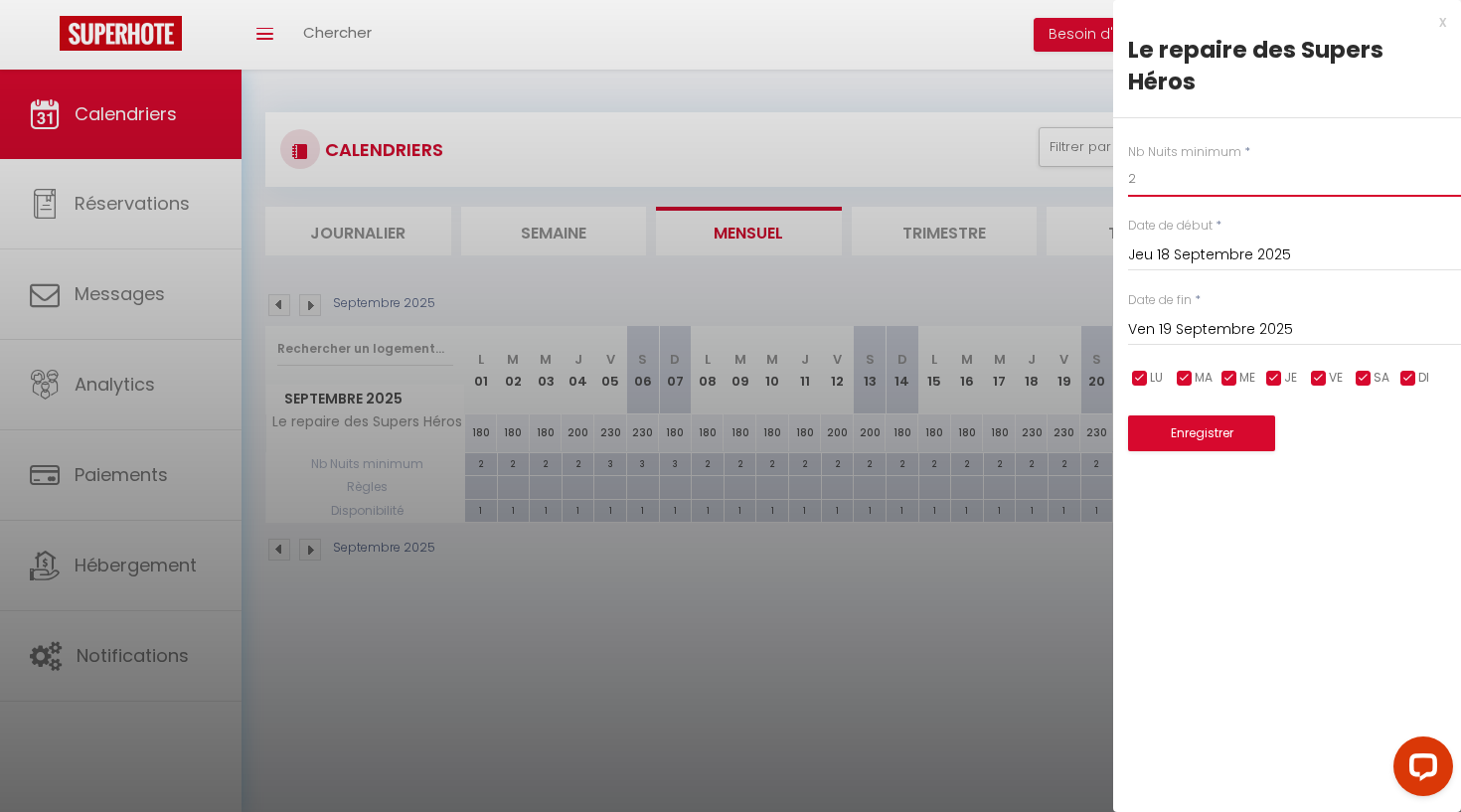 click on "2" at bounding box center (1294, 179) 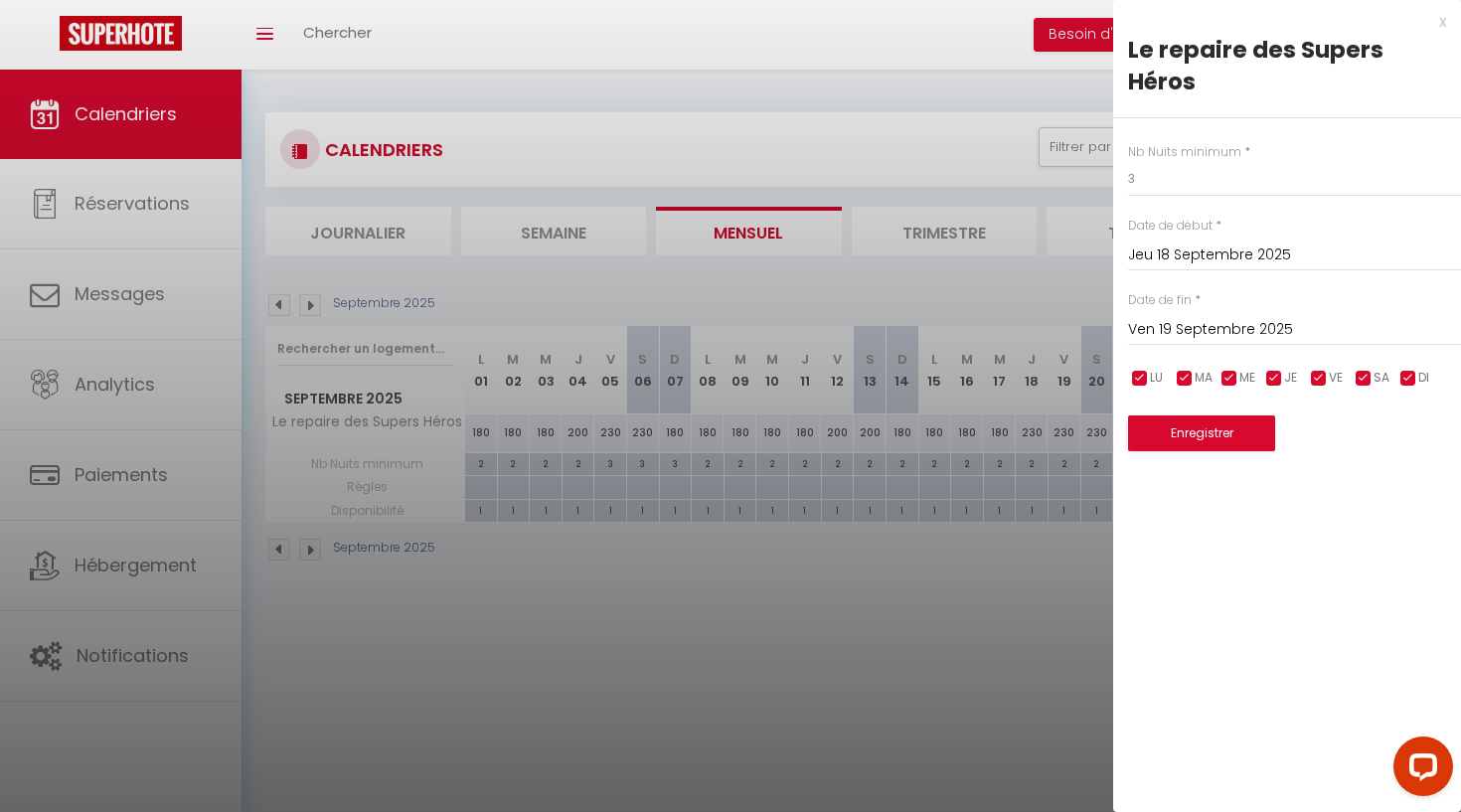 click on "Ven 19 Septembre 2025" at bounding box center [1294, 330] 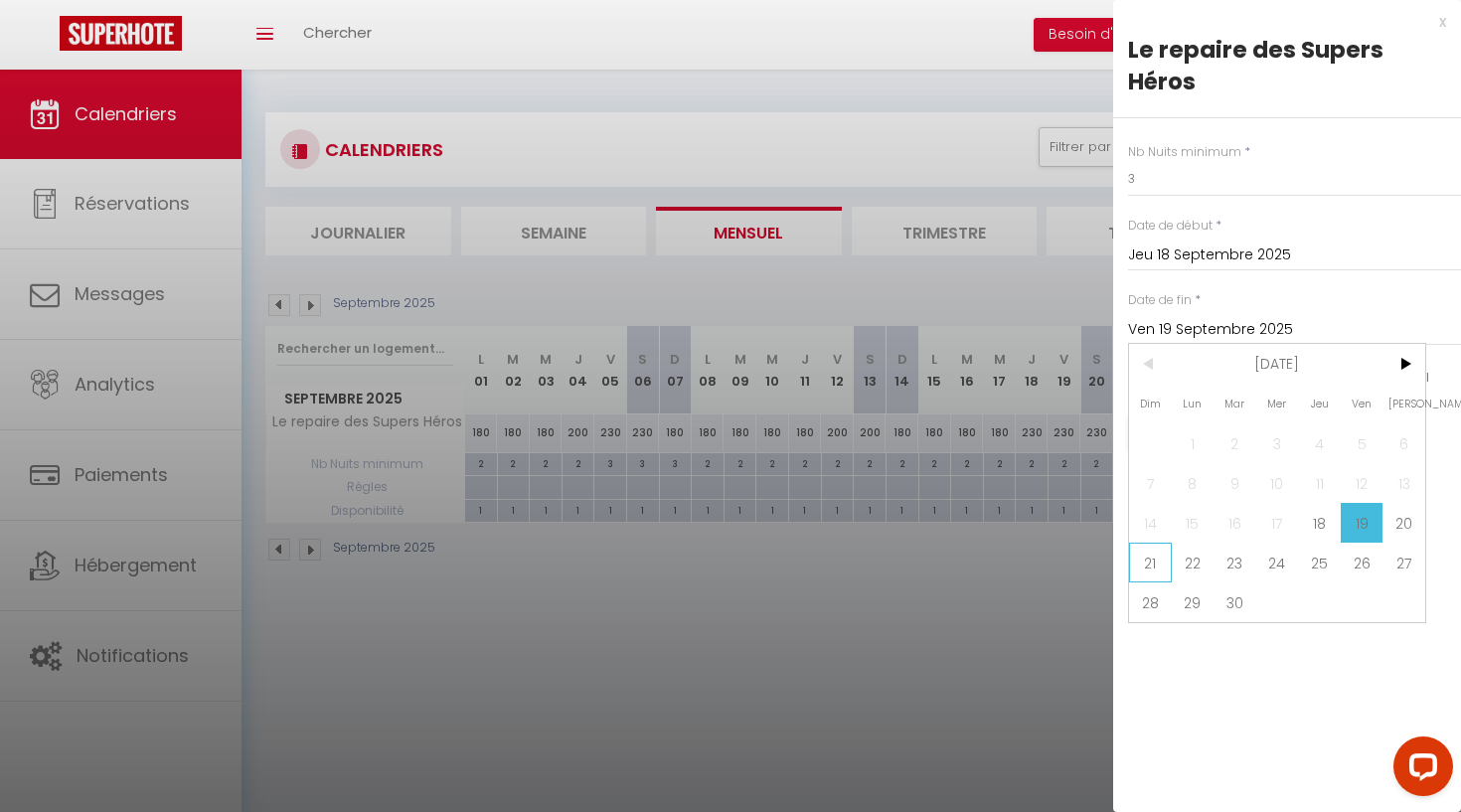 click on "21" at bounding box center [1150, 563] 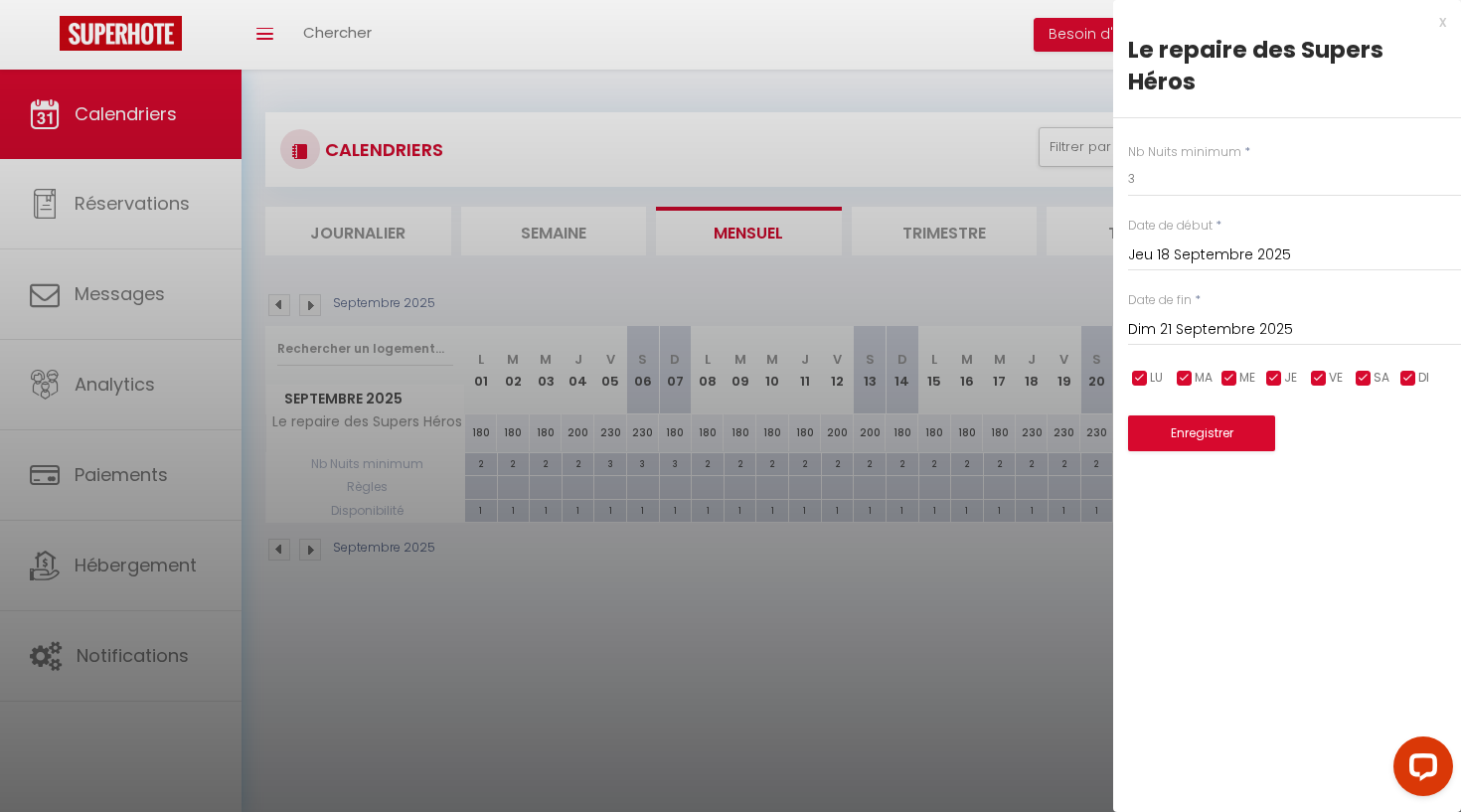 click on "Enregistrer" at bounding box center (1202, 433) 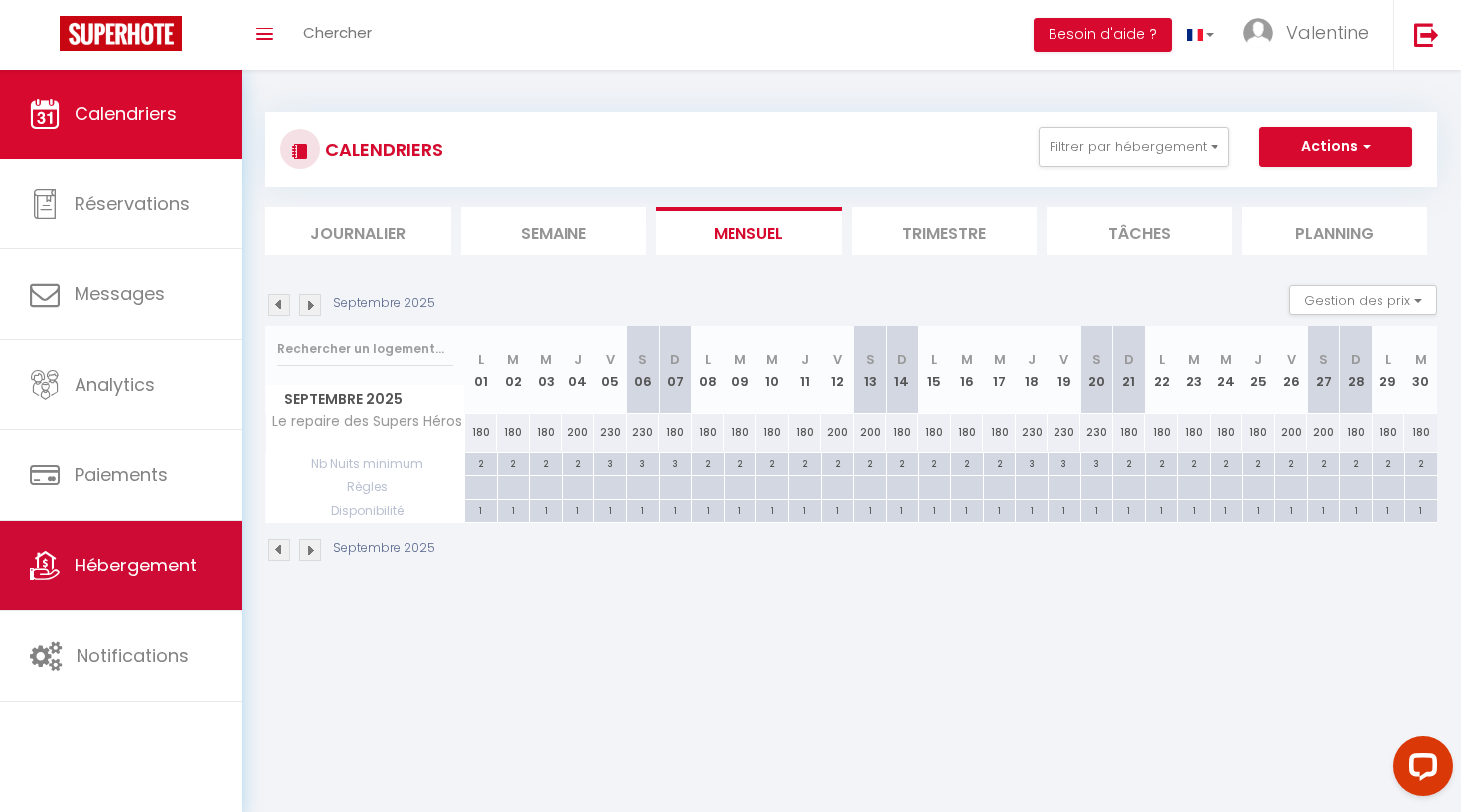 click on "Hébergement" at bounding box center [120, 566] 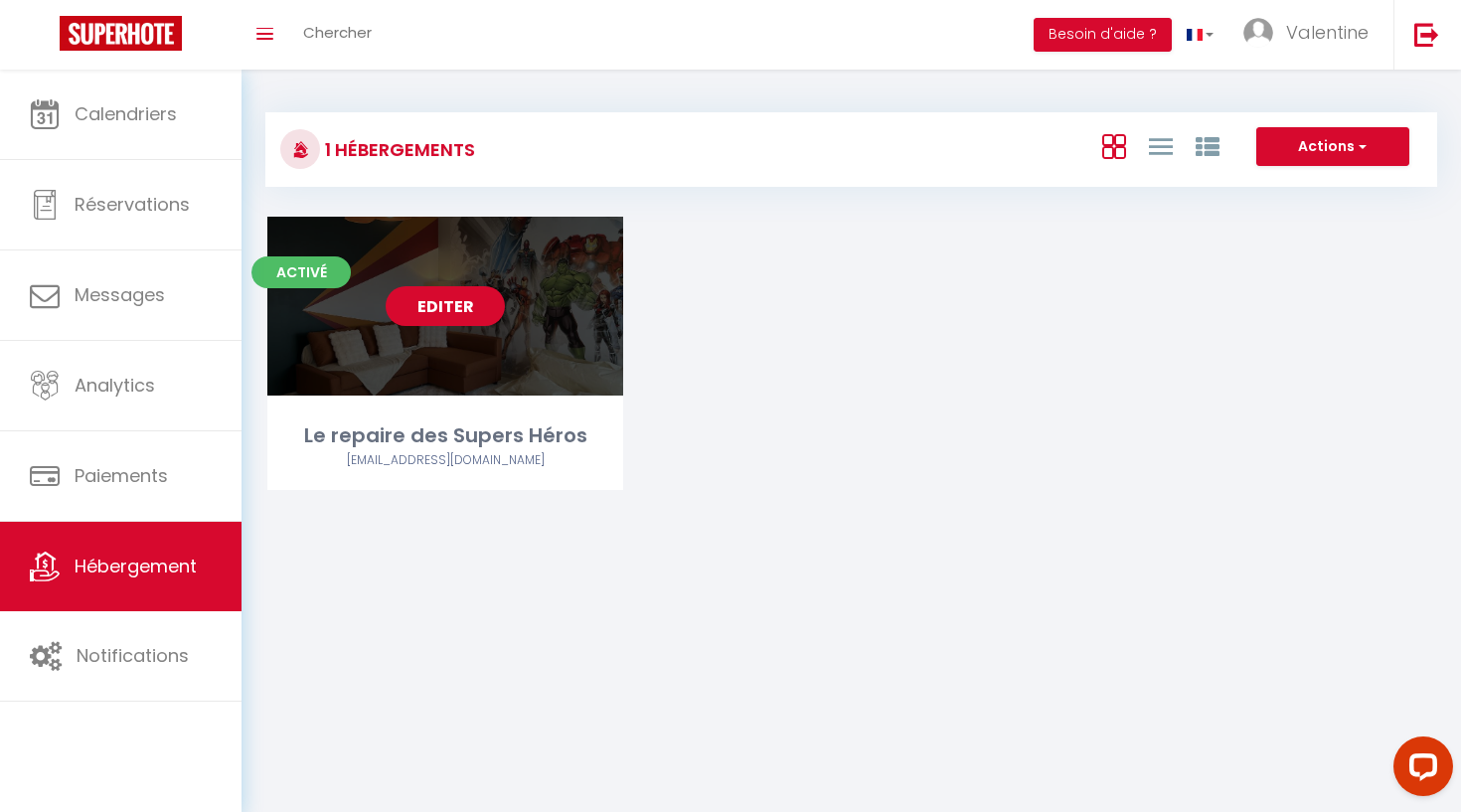 click on "Editer" at bounding box center (445, 306) 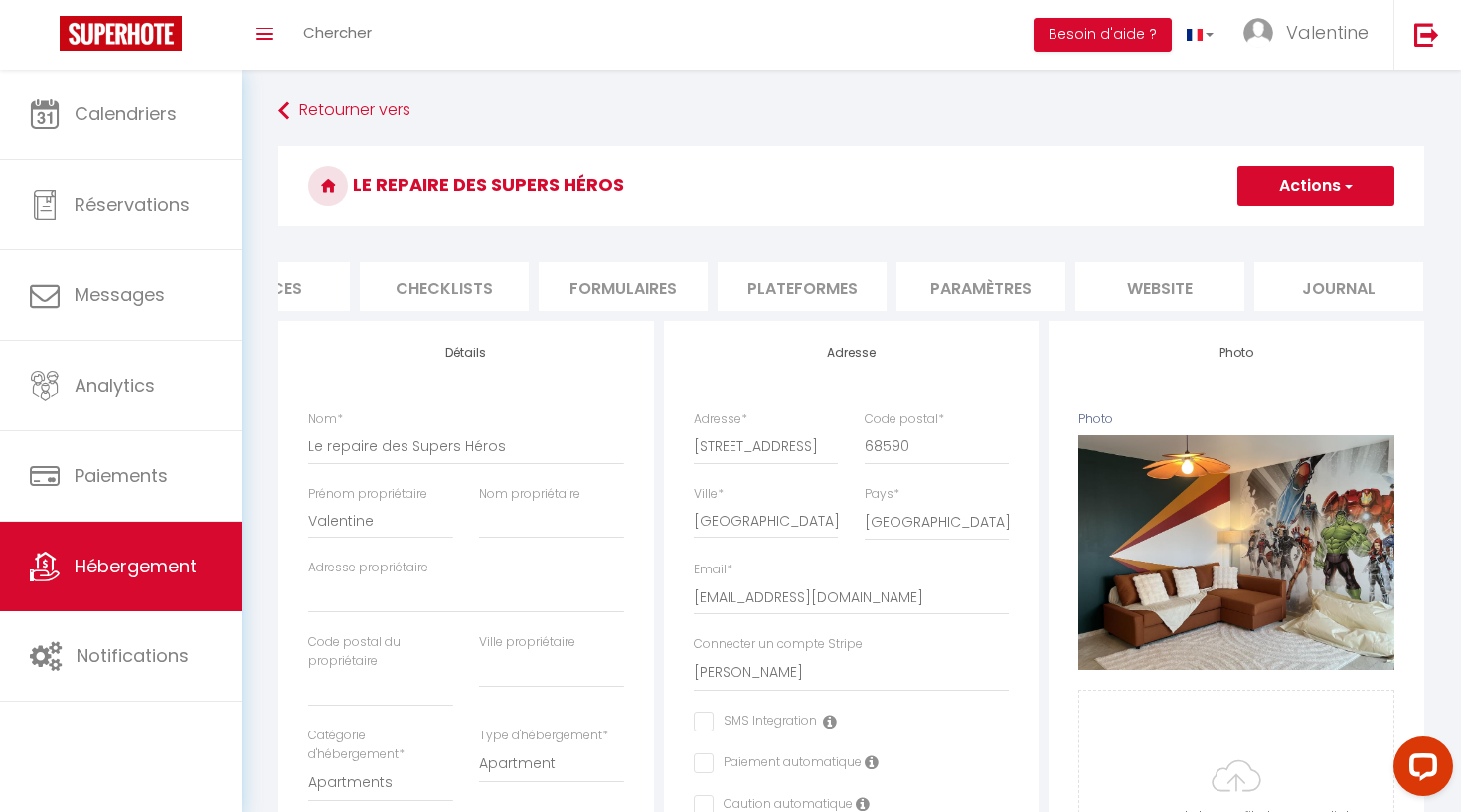 scroll, scrollTop: 0, scrollLeft: 633, axis: horizontal 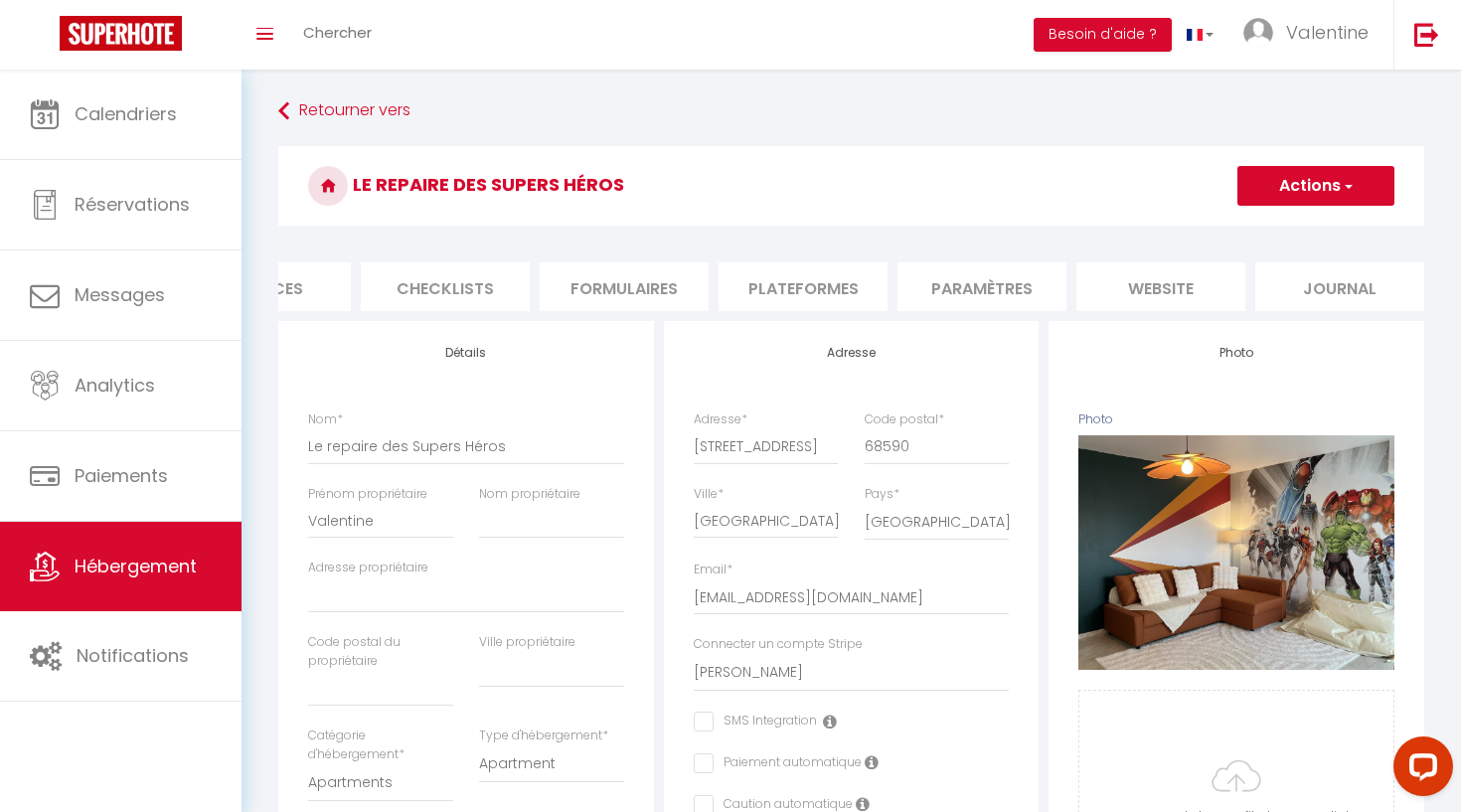 click on "website" at bounding box center (1161, 286) 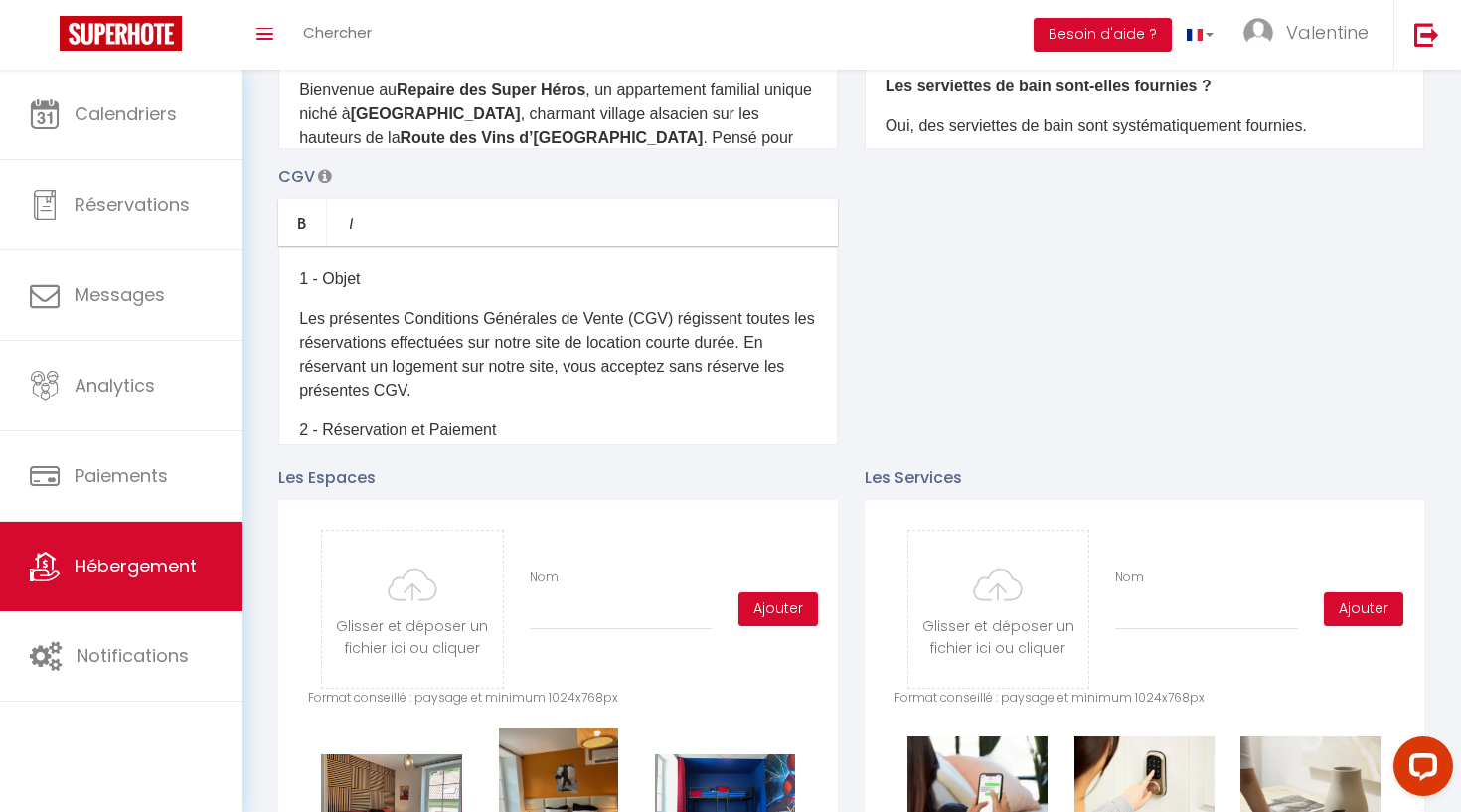 scroll, scrollTop: 557, scrollLeft: 0, axis: vertical 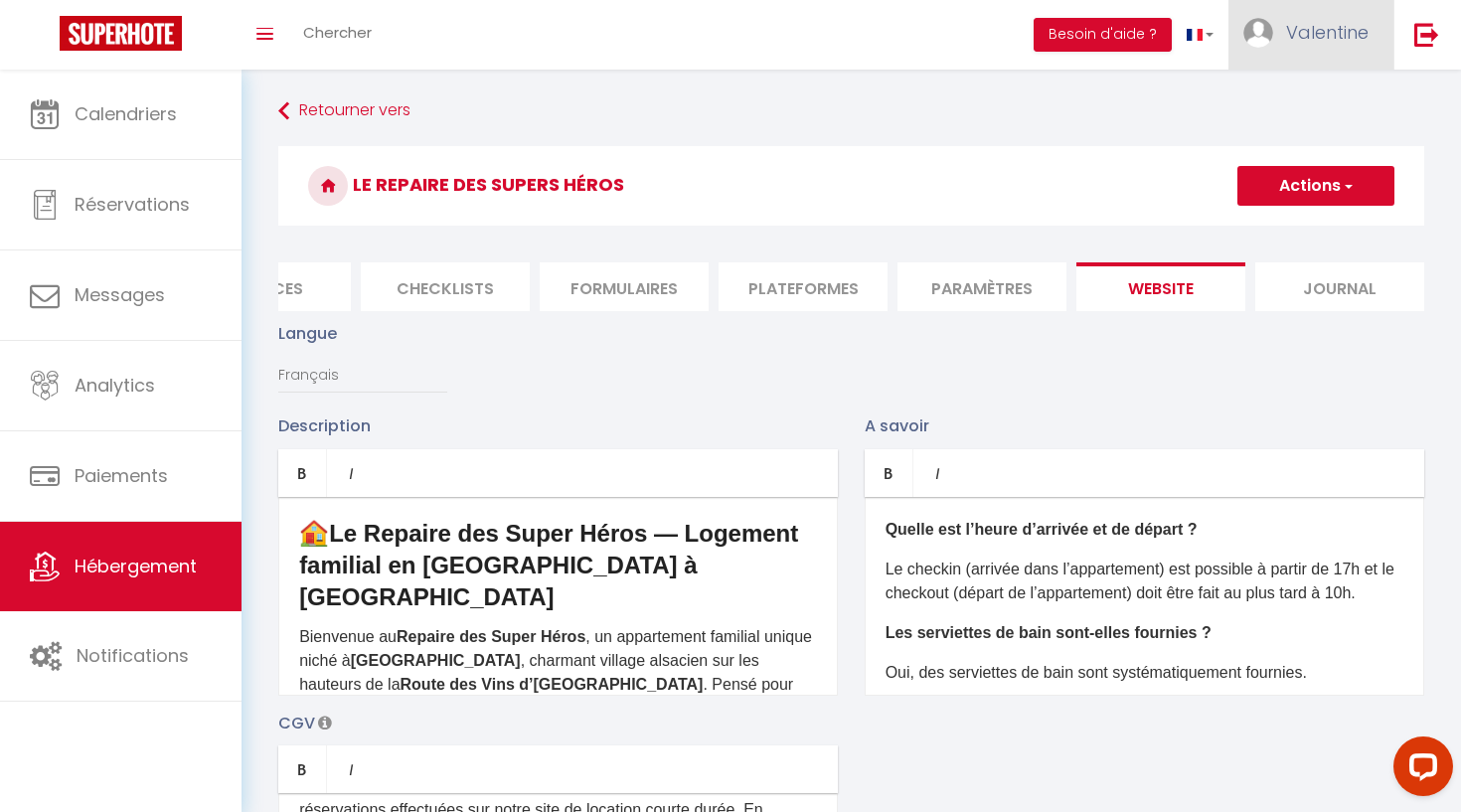 click on "Valentine" at bounding box center [1327, 32] 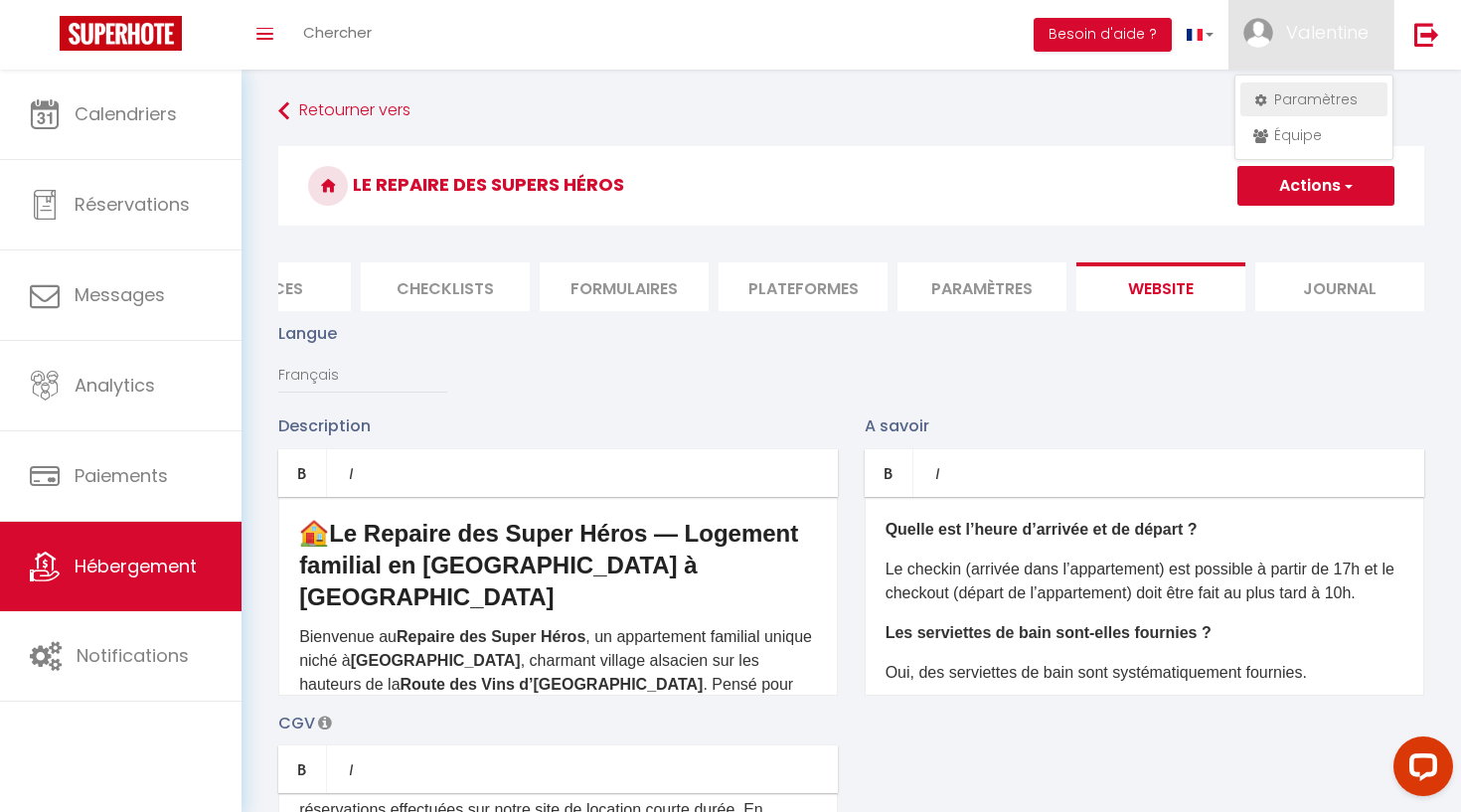 click on "Paramètres" at bounding box center [1314, 99] 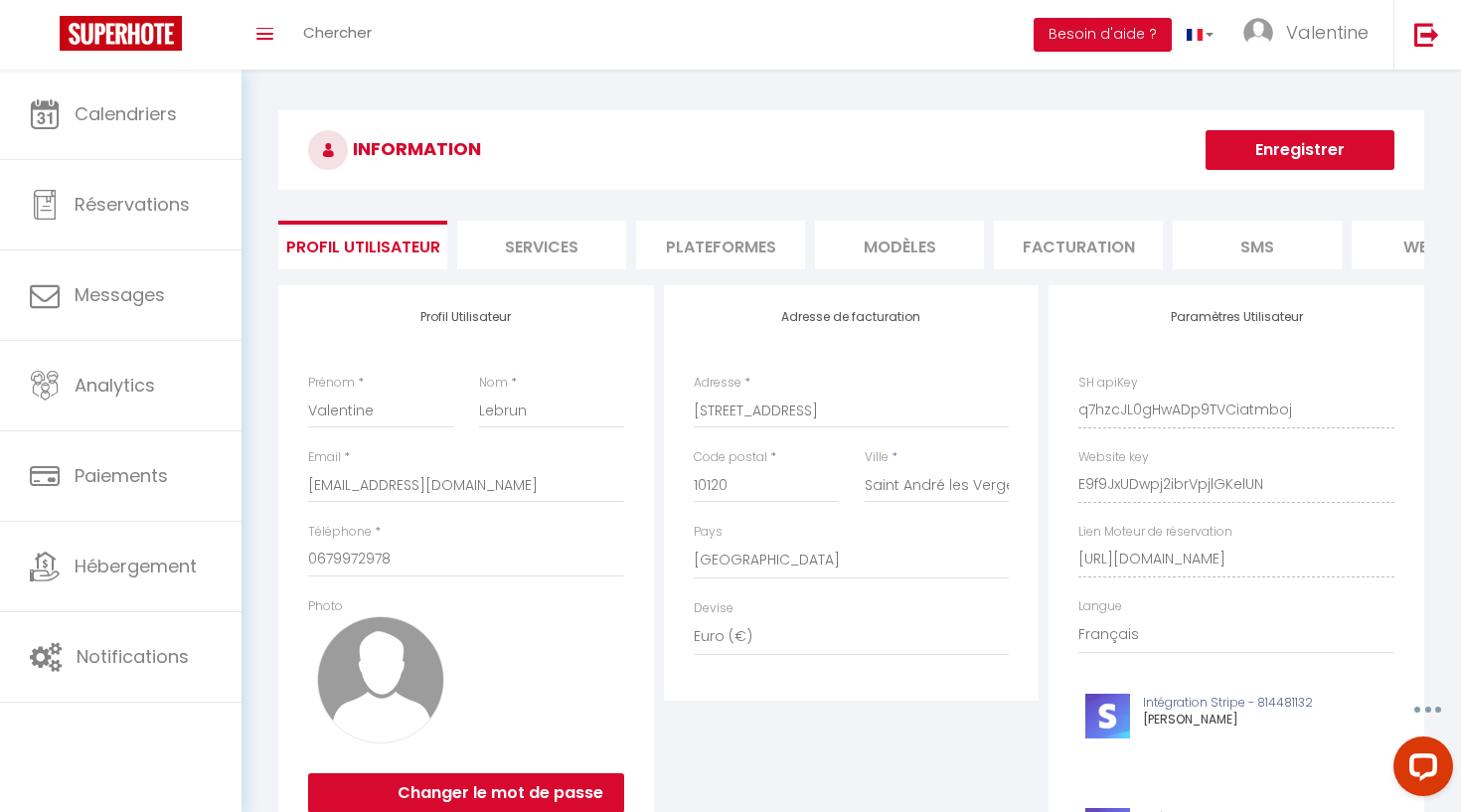 click on "Adresse de facturation
Adresse   *   36 bis route d'Auxerre   Code postal   *   10120   Ville   *   Saint André les Vergers   Pays
France
Portugal
Afghanistan
Albania
Algeria
American Samoa
Andorra
Angola
Anguilla
Antarctica
Antigua and Barbuda
Argentina
Armenia
Devise" at bounding box center (852, 493) 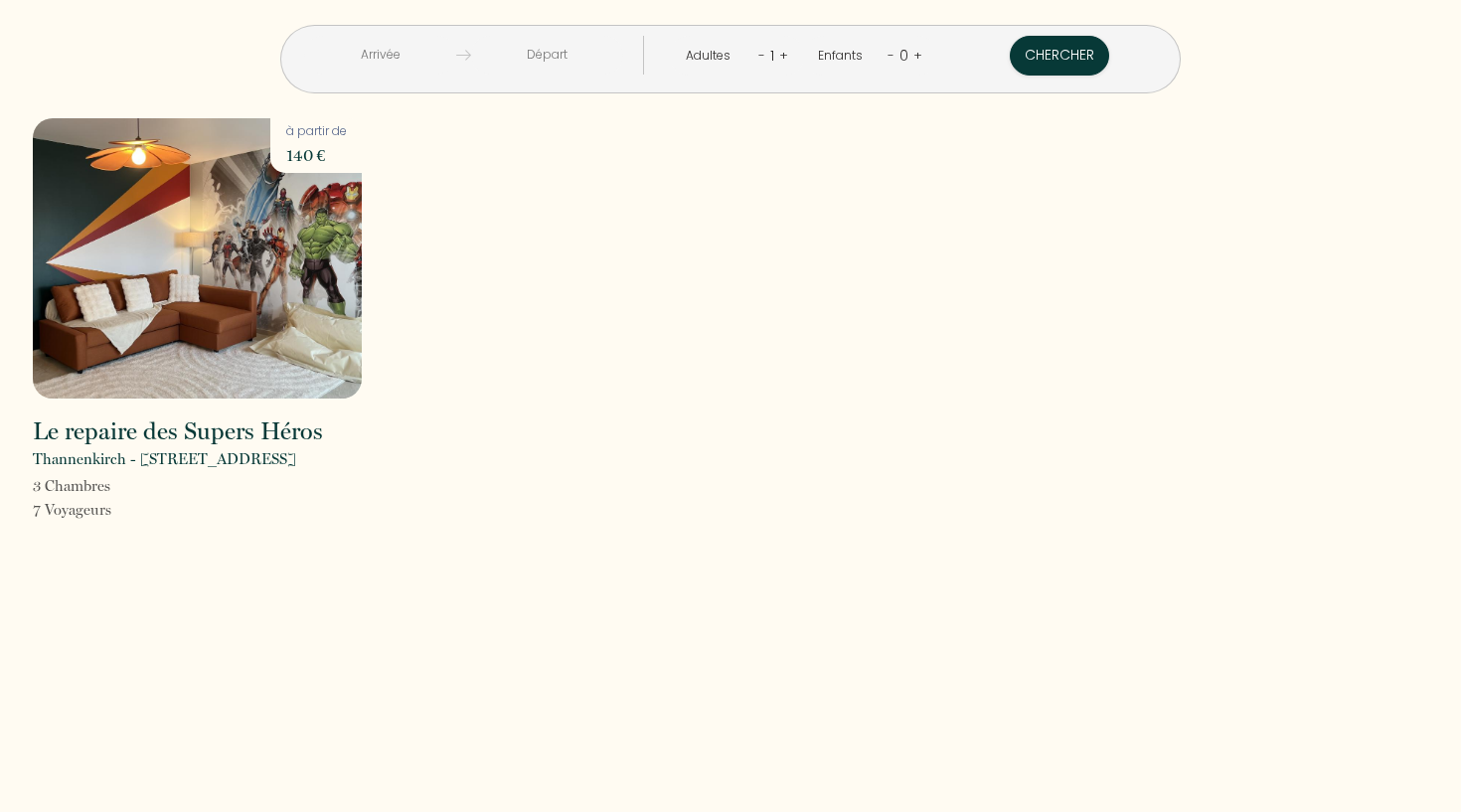 scroll, scrollTop: 0, scrollLeft: 0, axis: both 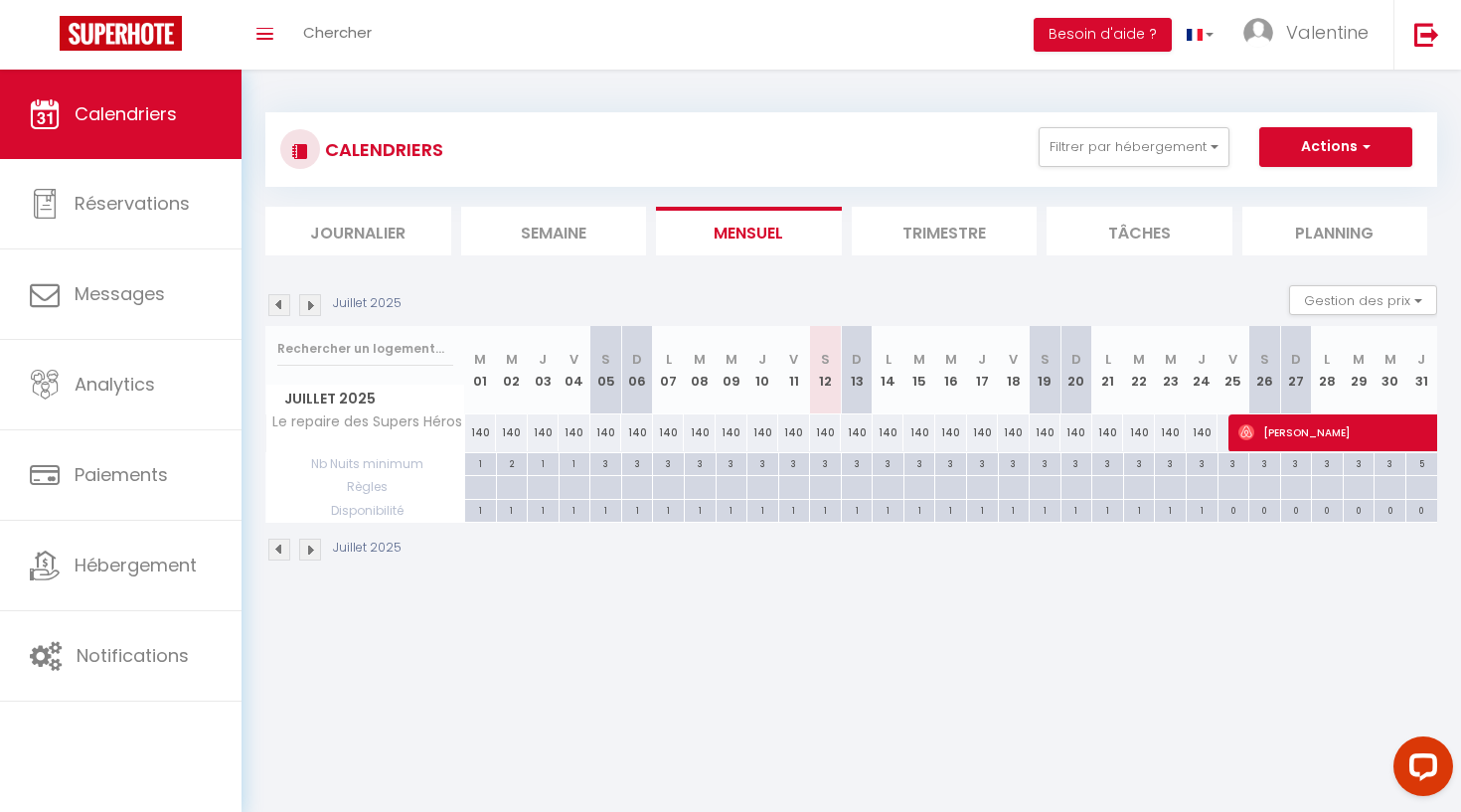 click at bounding box center (310, 305) 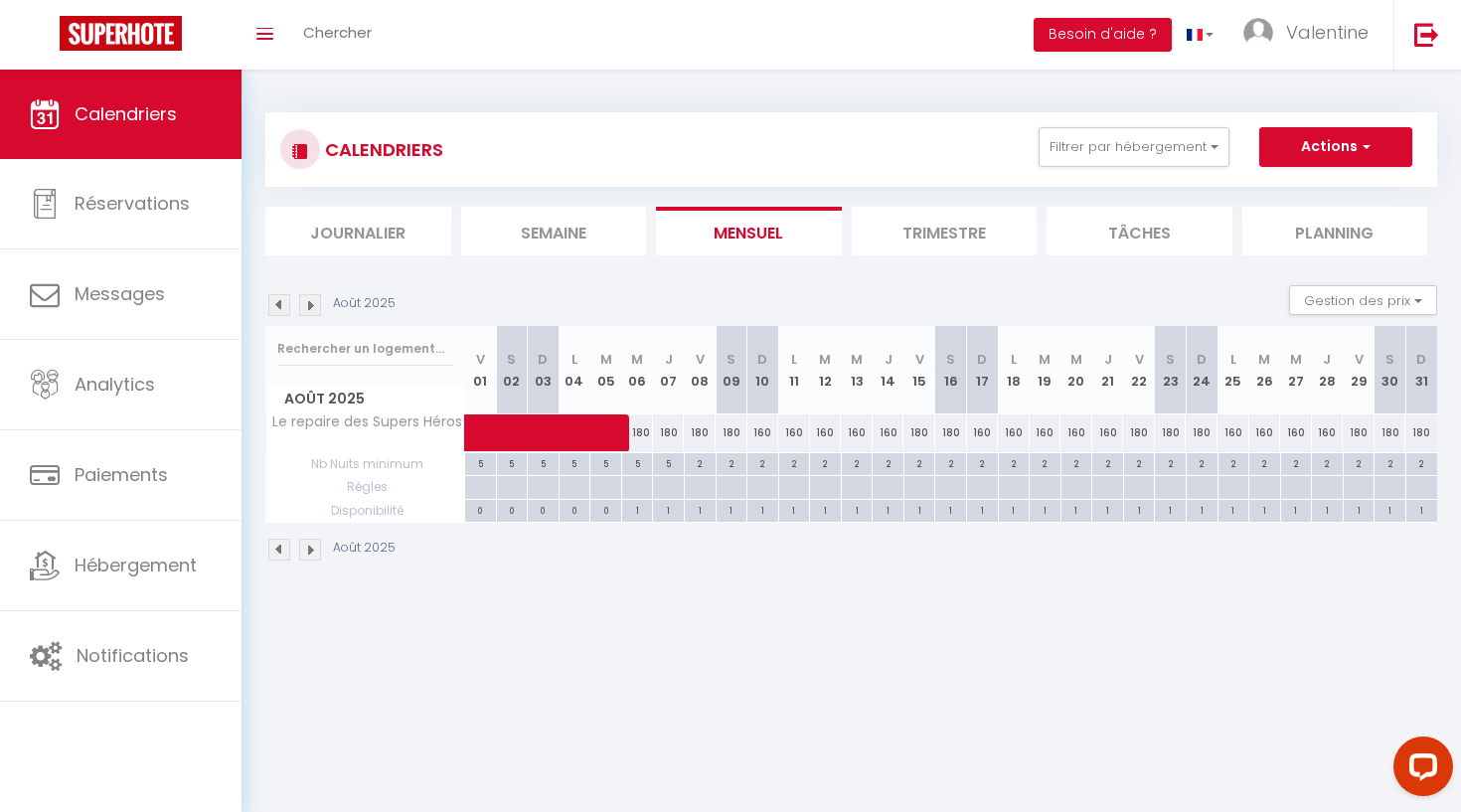 click at bounding box center [279, 305] 